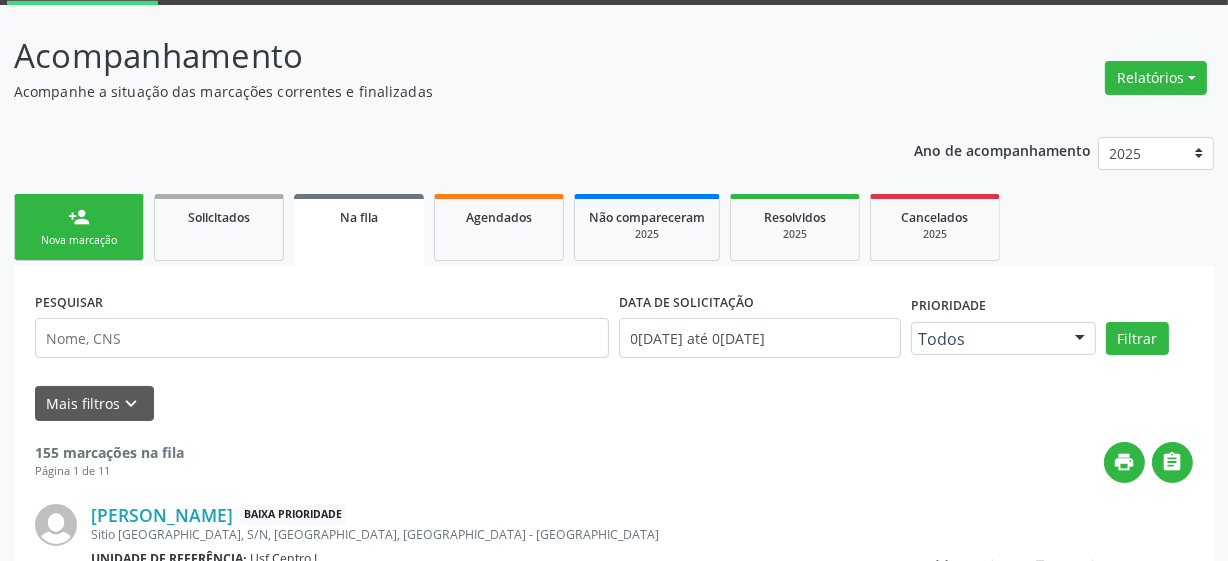scroll, scrollTop: 105, scrollLeft: 0, axis: vertical 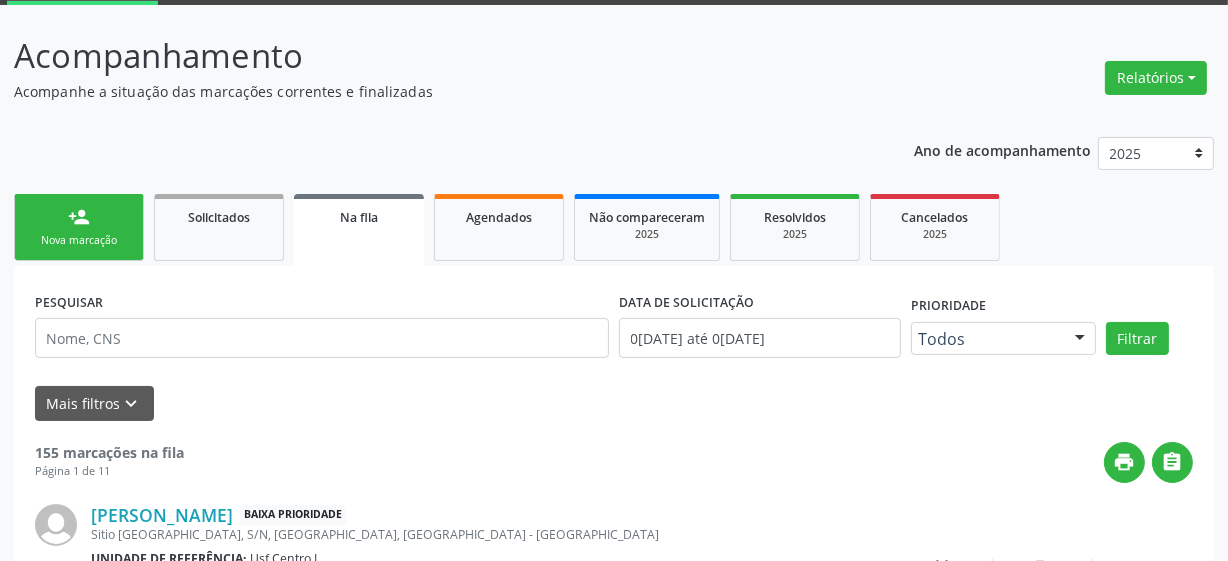 click on "Nova marcação" at bounding box center [79, 240] 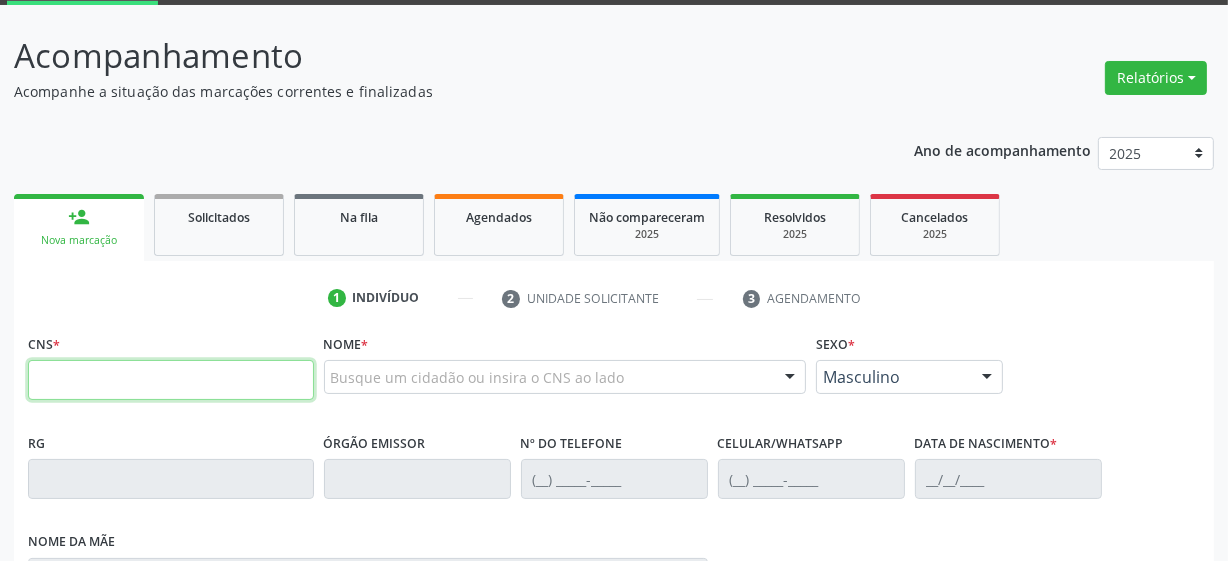 click at bounding box center (171, 380) 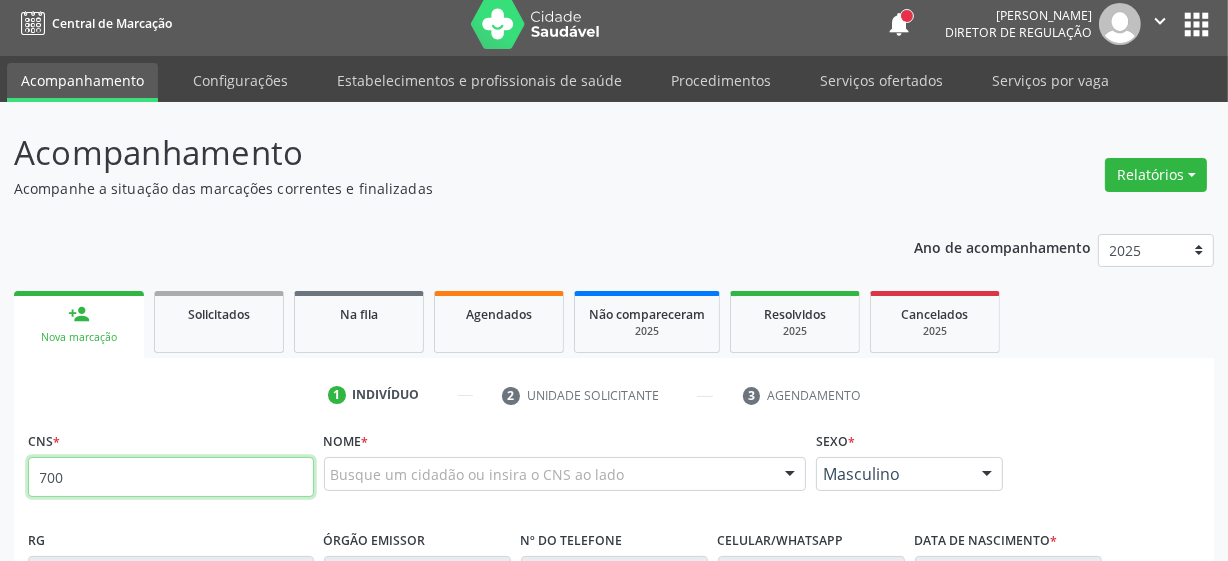 scroll, scrollTop: 0, scrollLeft: 0, axis: both 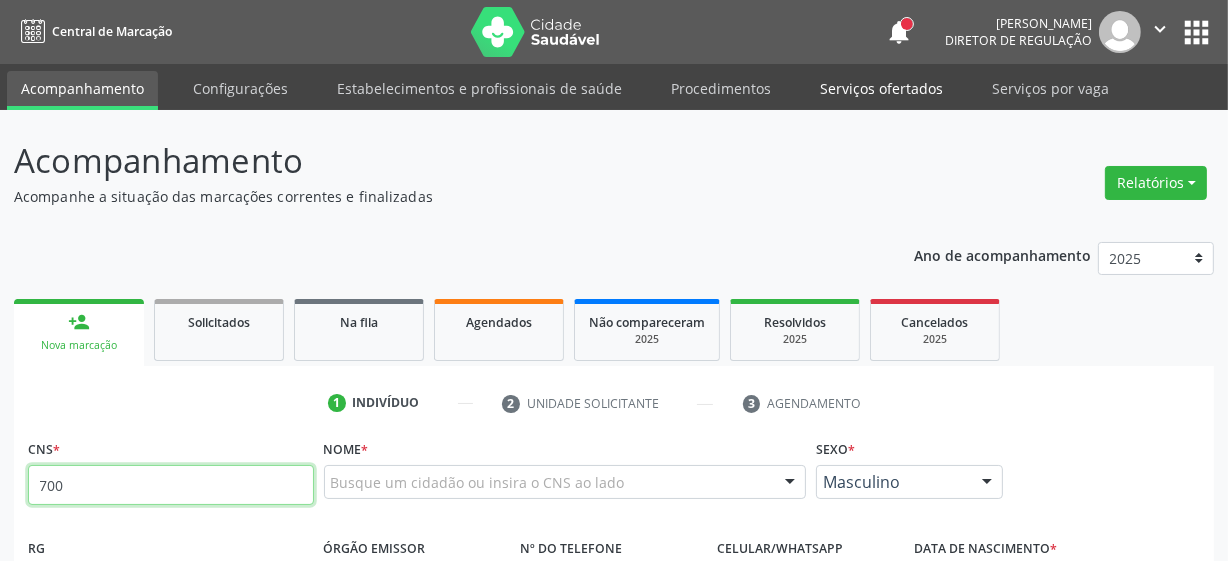type on "700" 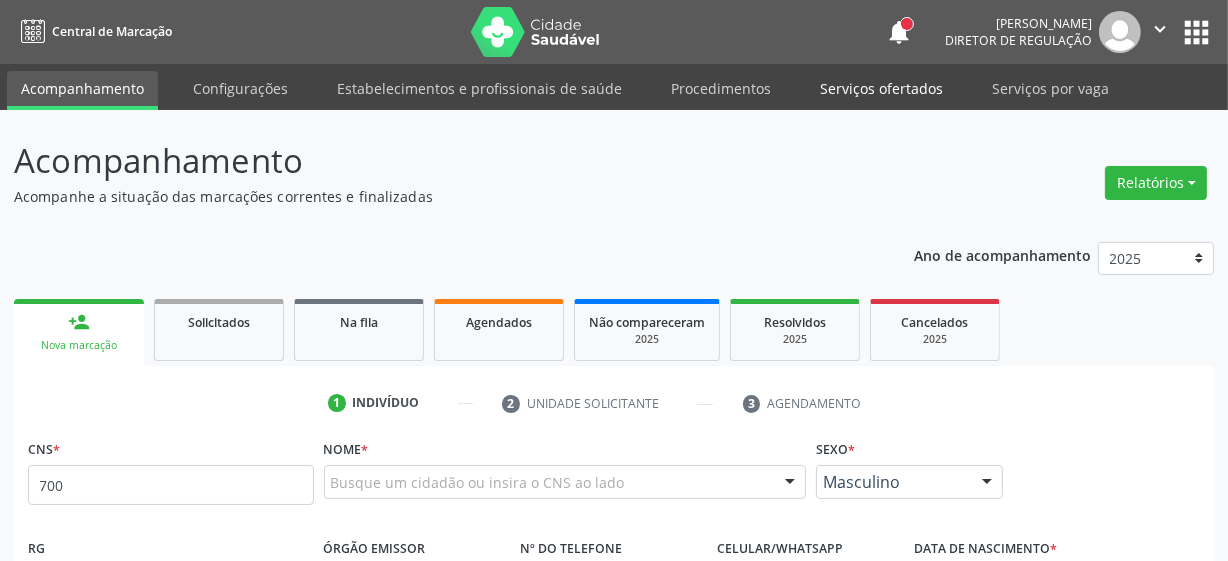 click on "Serviços ofertados" at bounding box center [881, 88] 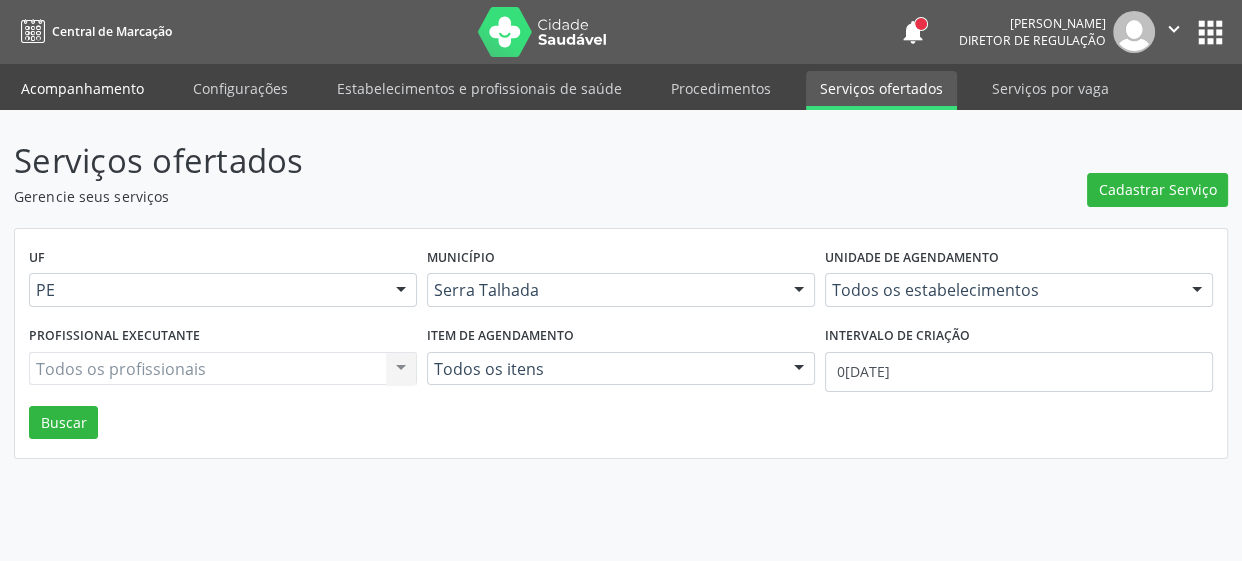 click on "Acompanhamento" at bounding box center [82, 88] 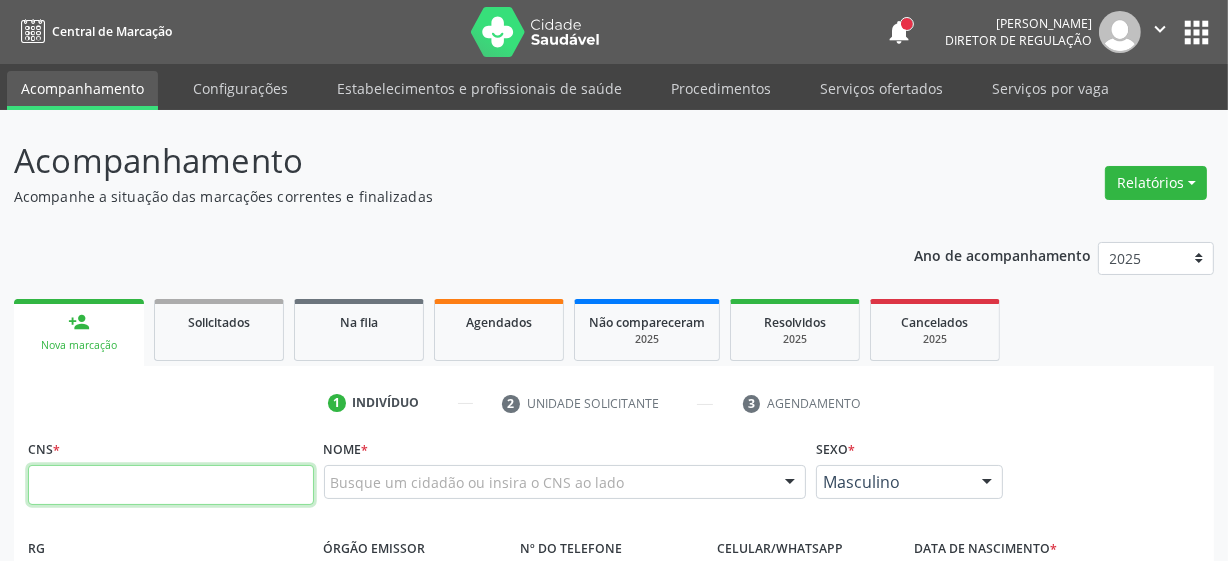 scroll, scrollTop: 181, scrollLeft: 0, axis: vertical 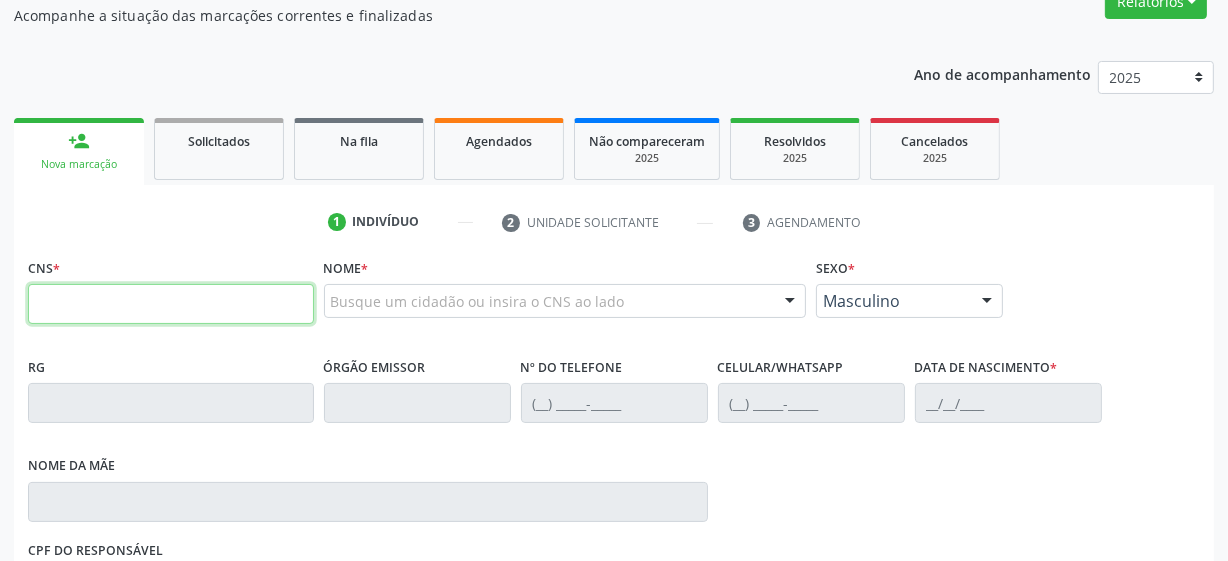 click at bounding box center (171, 304) 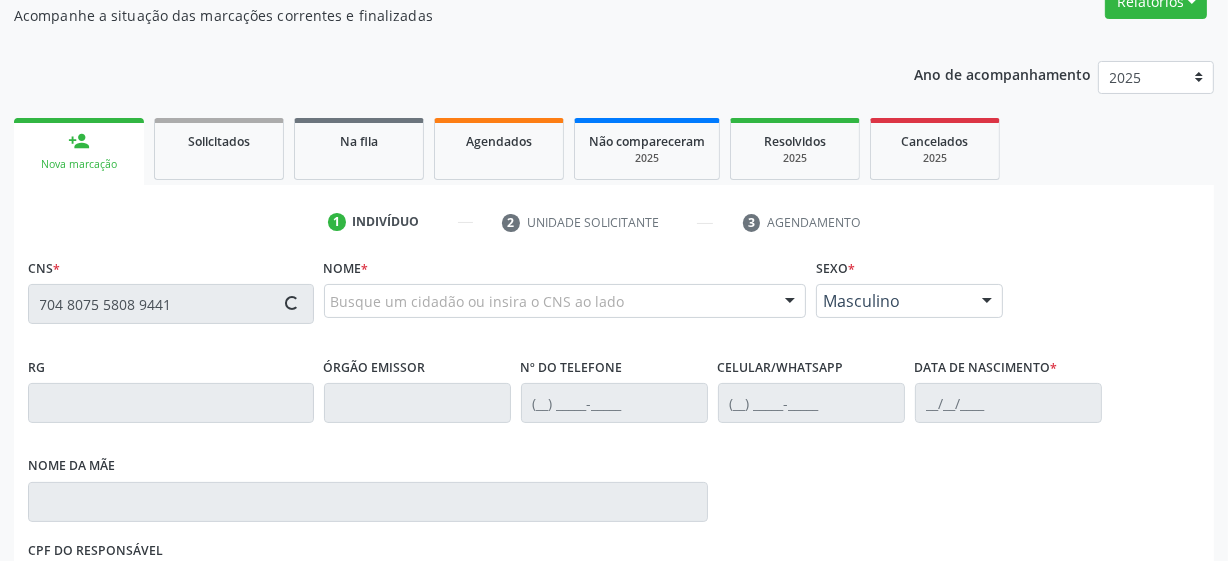type on "704 8075 5808 9441" 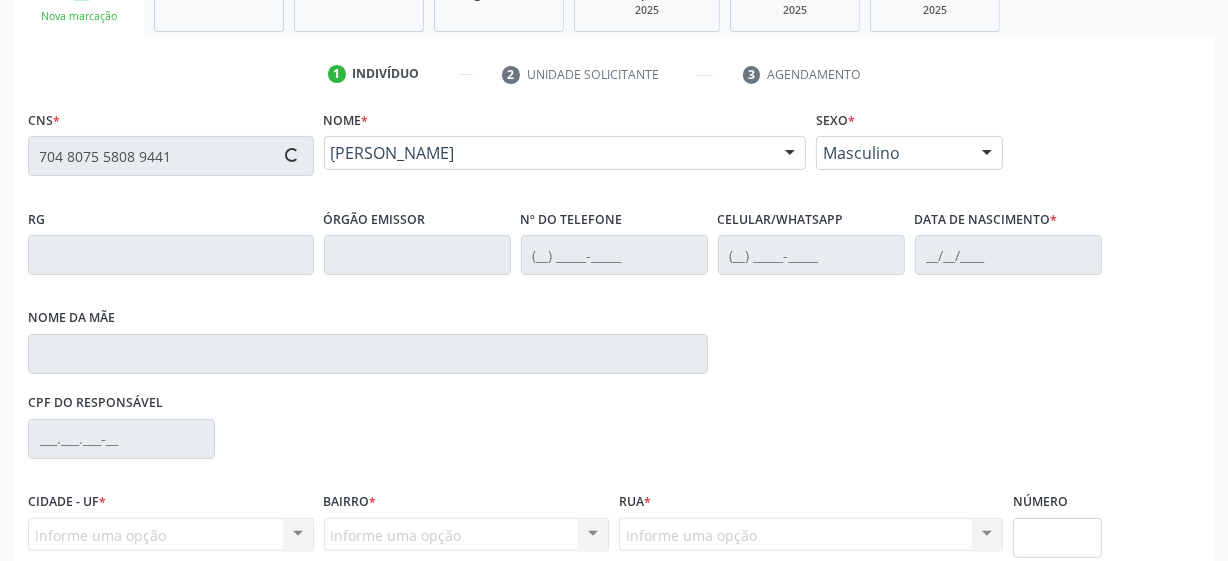 type on "[PHONE_NUMBER]" 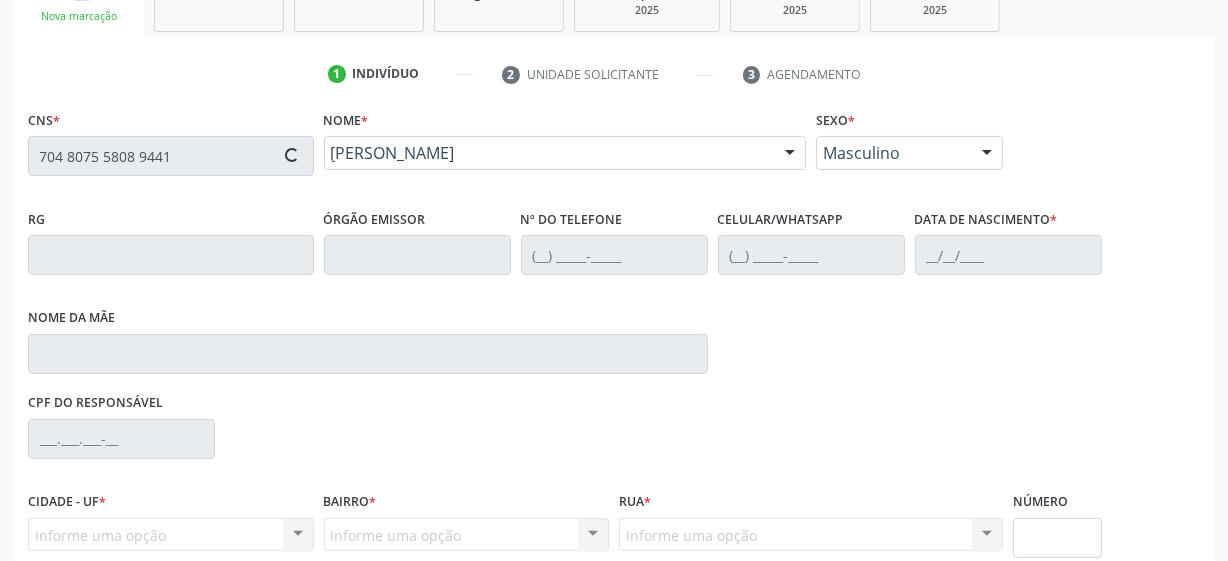 type on "28/[DATE]" 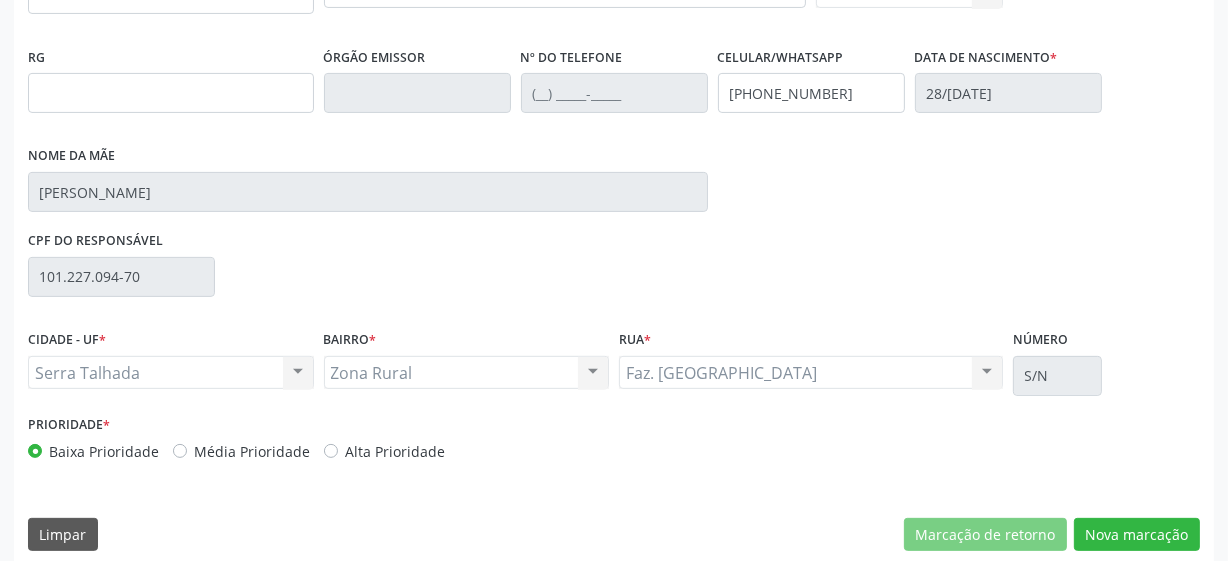 scroll, scrollTop: 508, scrollLeft: 0, axis: vertical 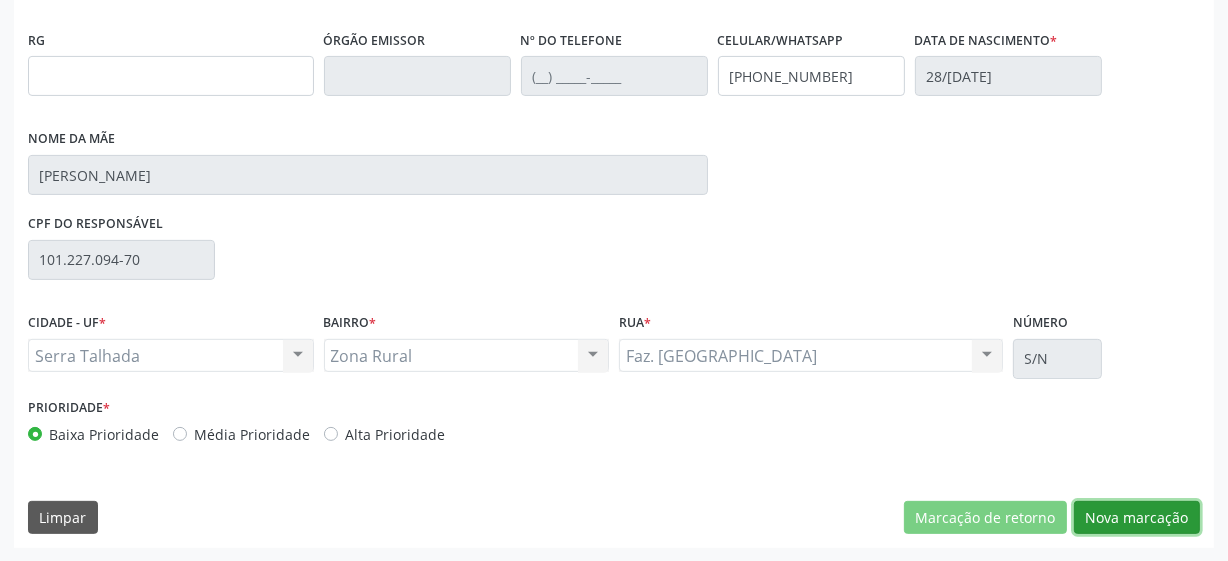 click on "Nova marcação" at bounding box center (1137, 518) 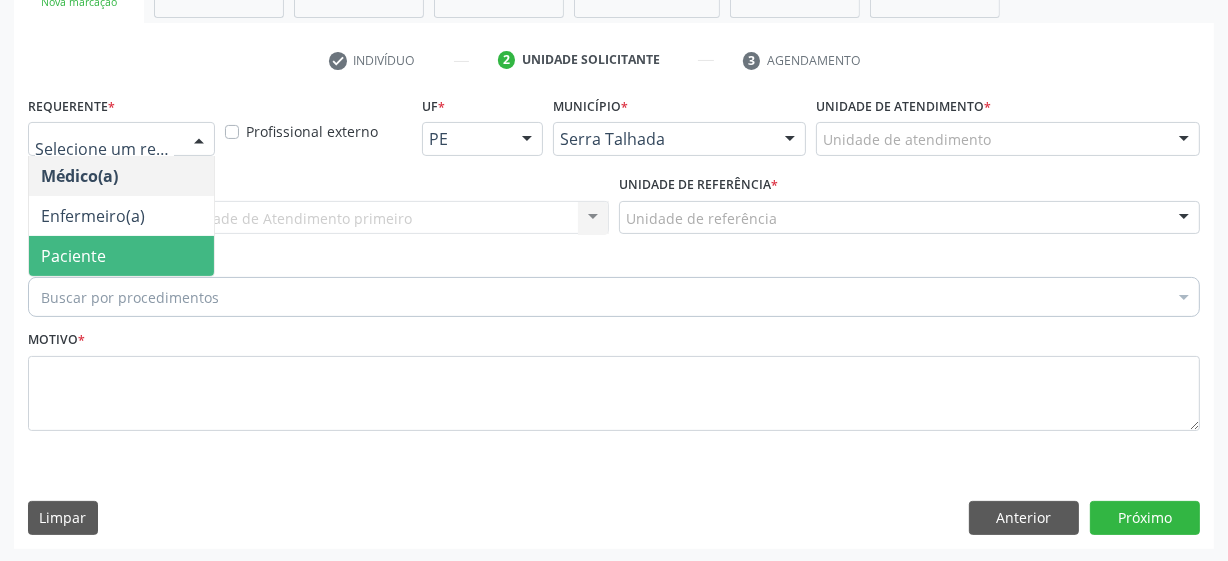 click on "Paciente" at bounding box center (121, 256) 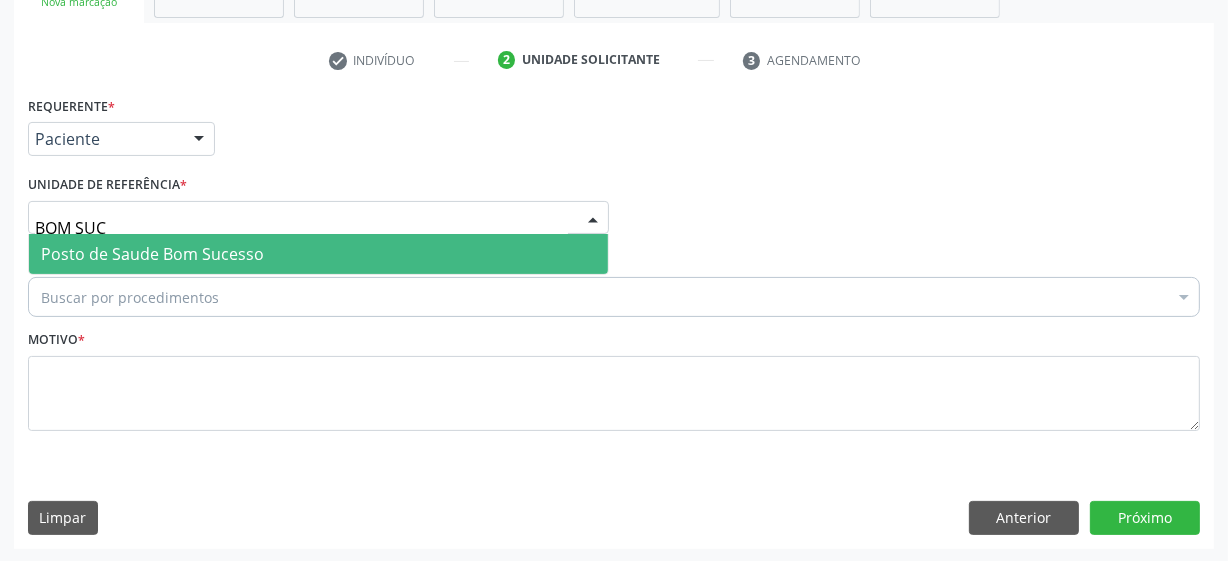 type on "BOM SUCE" 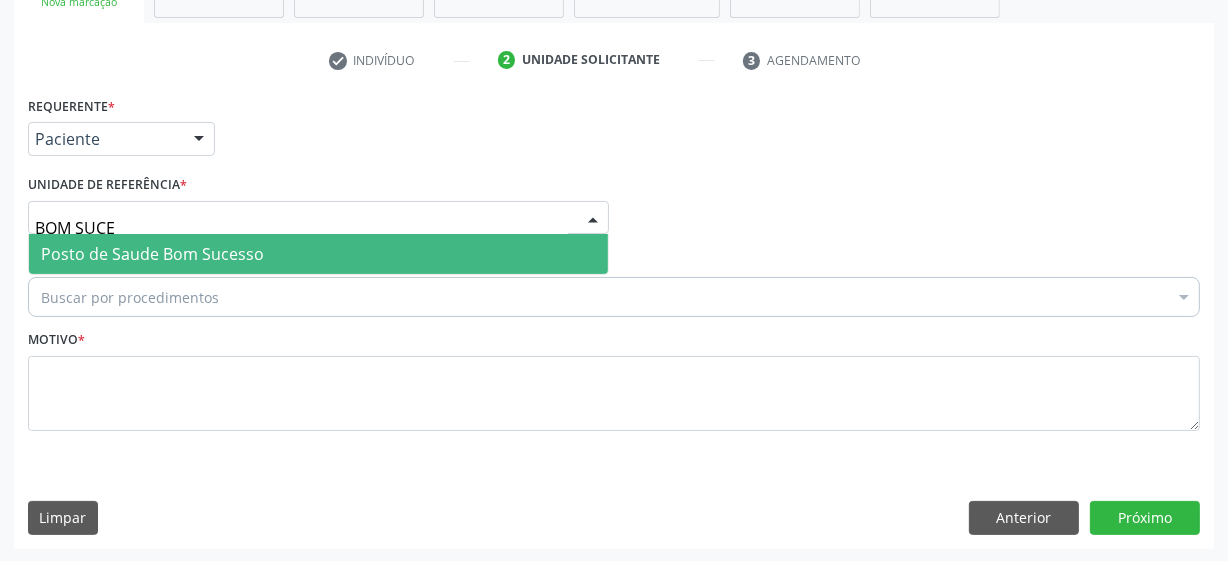 click on "Posto de Saude Bom Sucesso" at bounding box center [318, 254] 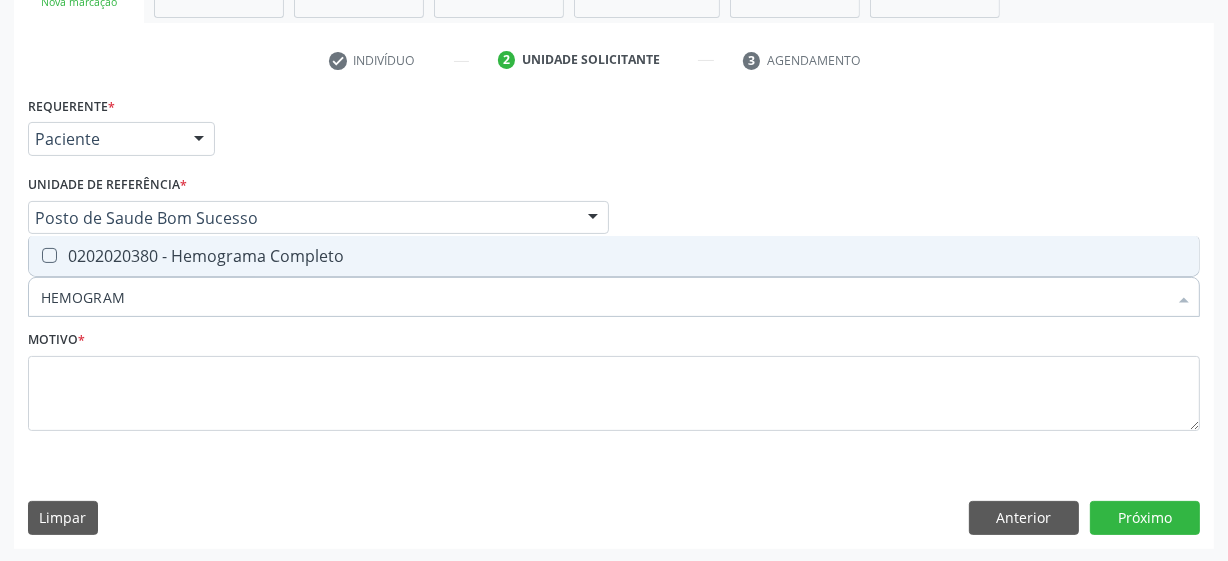 type on "HEMOGRAMA" 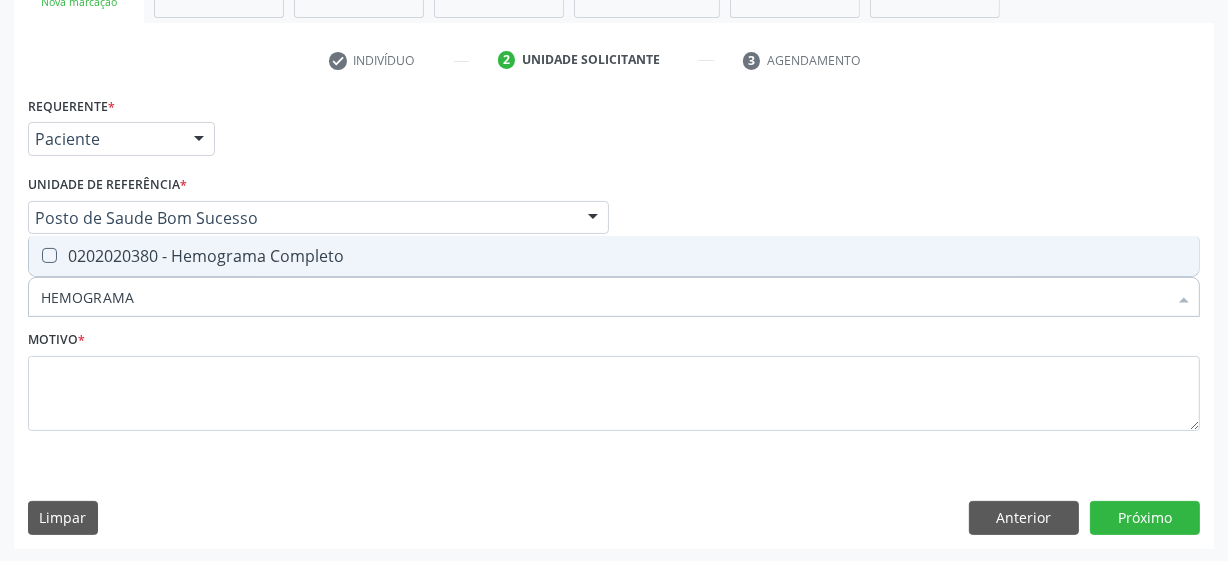 click on "0202020380 - Hemograma Completo" at bounding box center [614, 256] 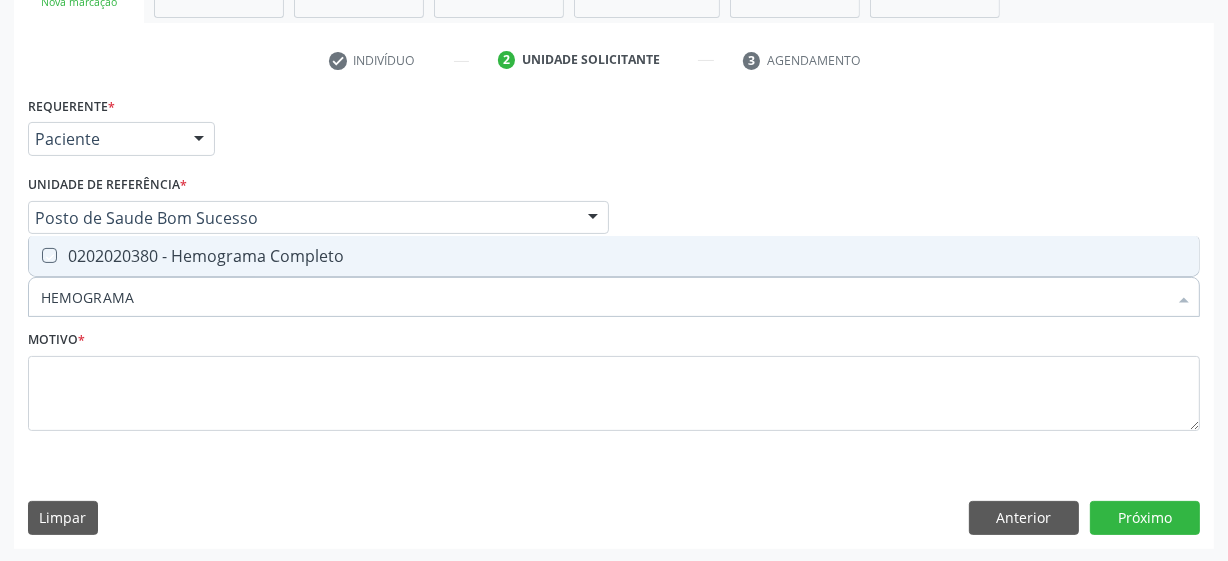 checkbox on "true" 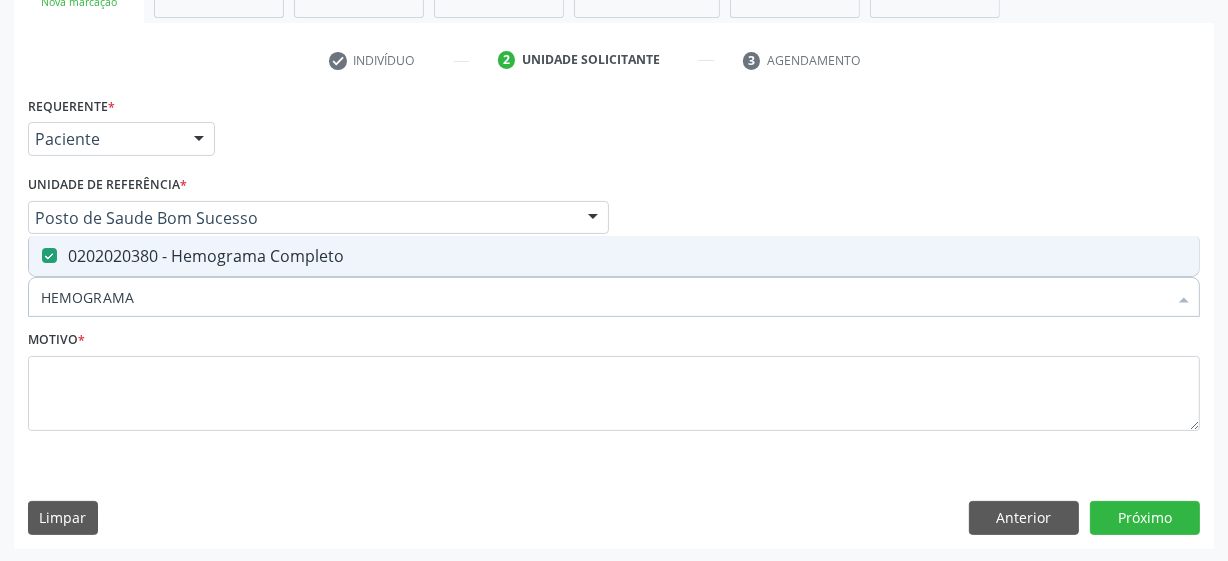drag, startPoint x: 185, startPoint y: 289, endPoint x: 31, endPoint y: 295, distance: 154.11684 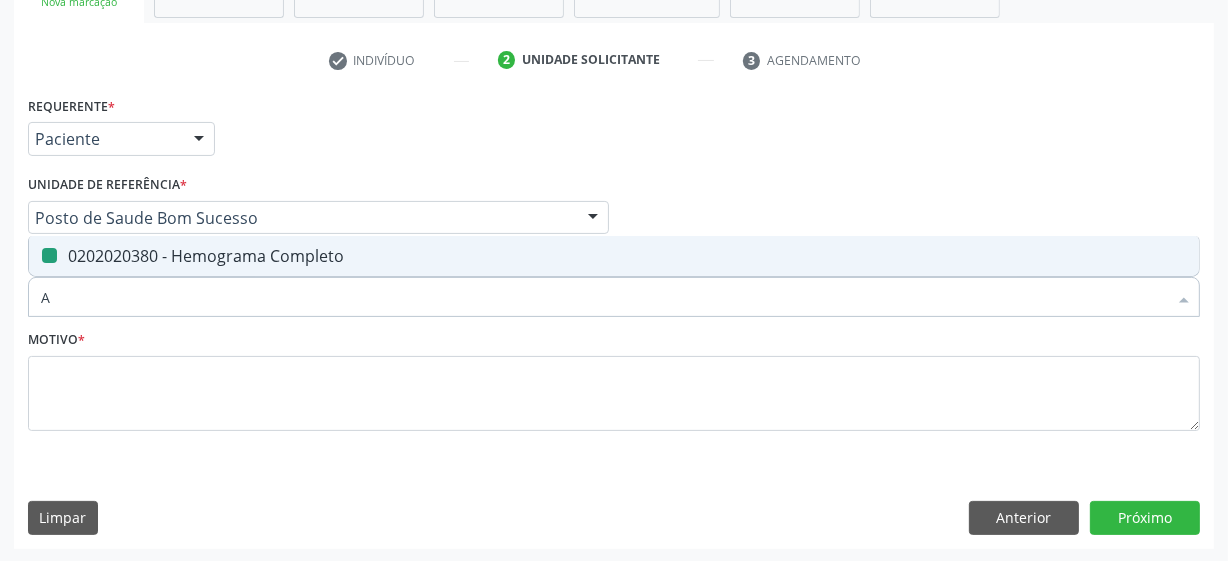 type on "AB" 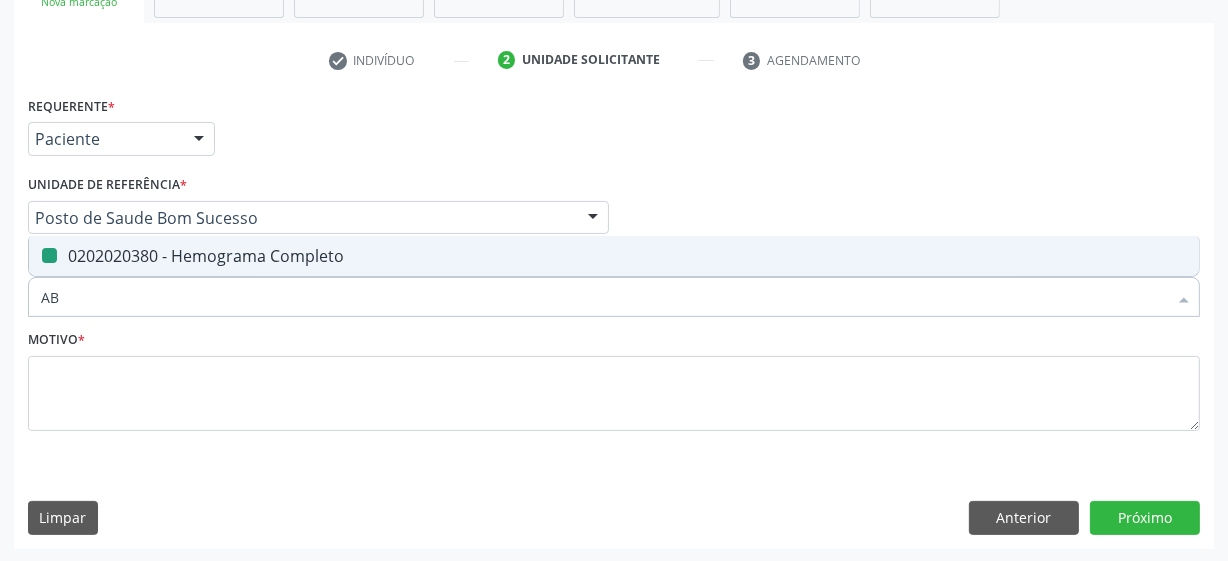 checkbox on "false" 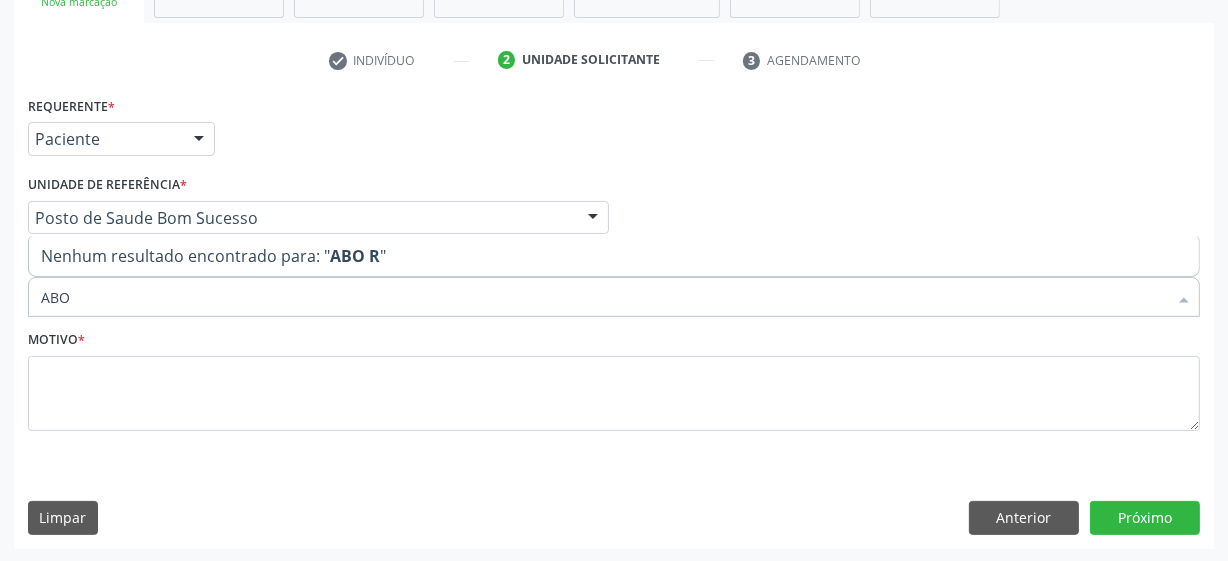 type on "ABO" 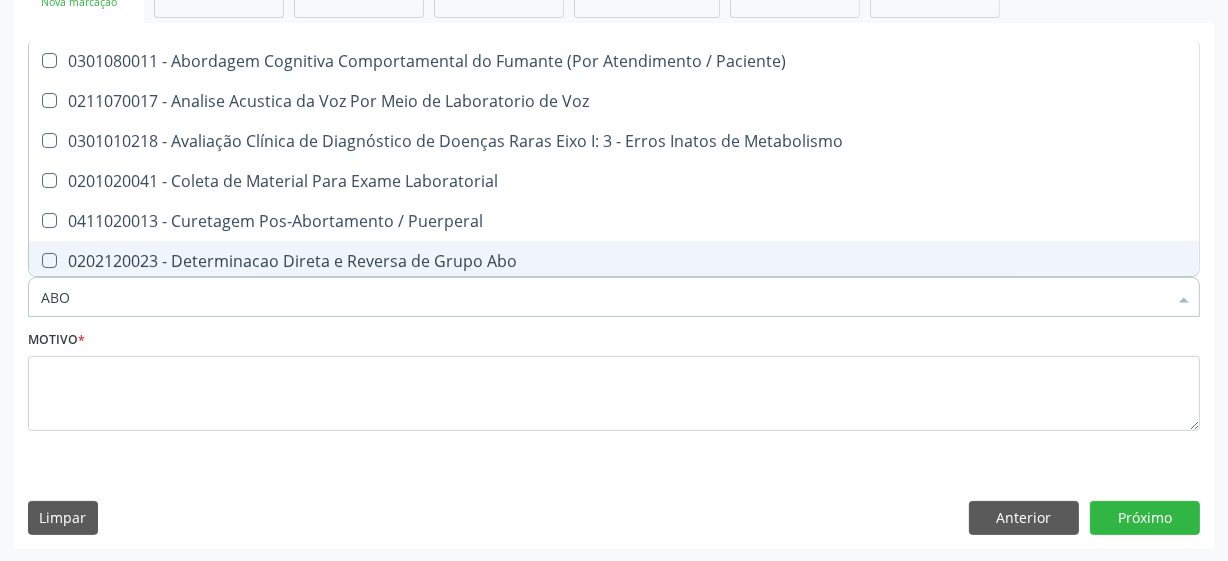 click on "0202120023 - Determinacao Direta e Reversa de Grupo Abo" at bounding box center [614, 261] 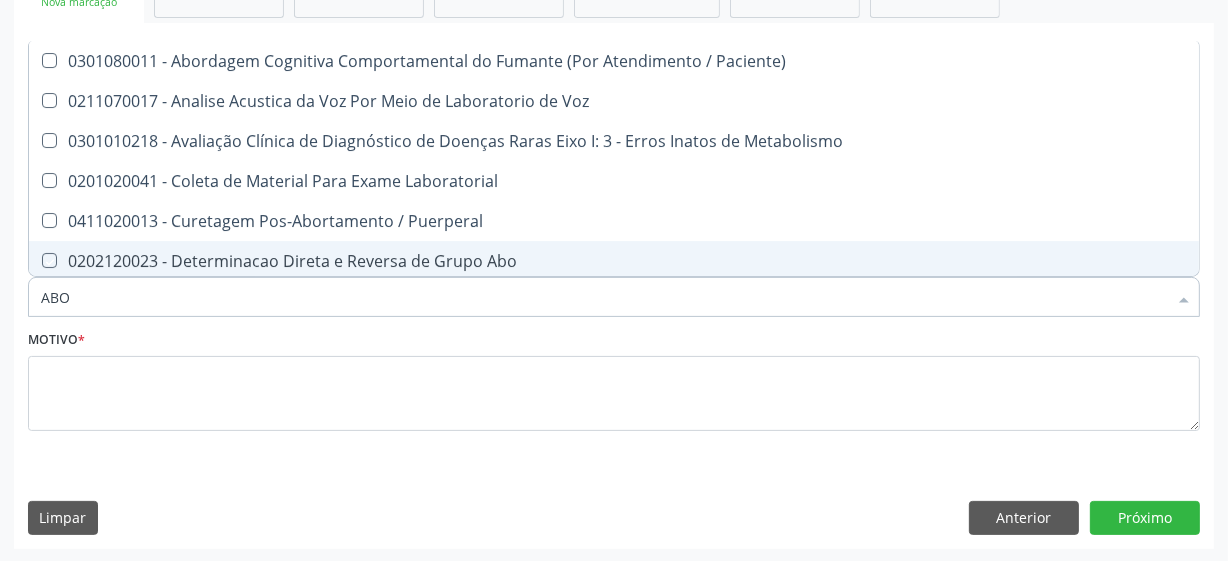 checkbox on "true" 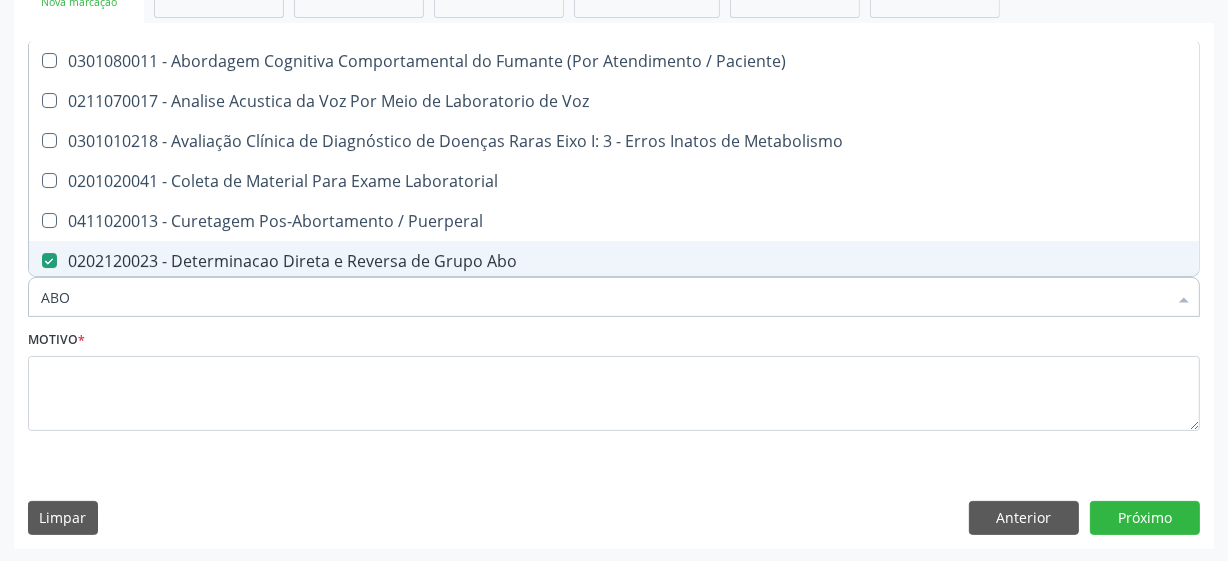 drag, startPoint x: 106, startPoint y: 296, endPoint x: 41, endPoint y: 300, distance: 65.12296 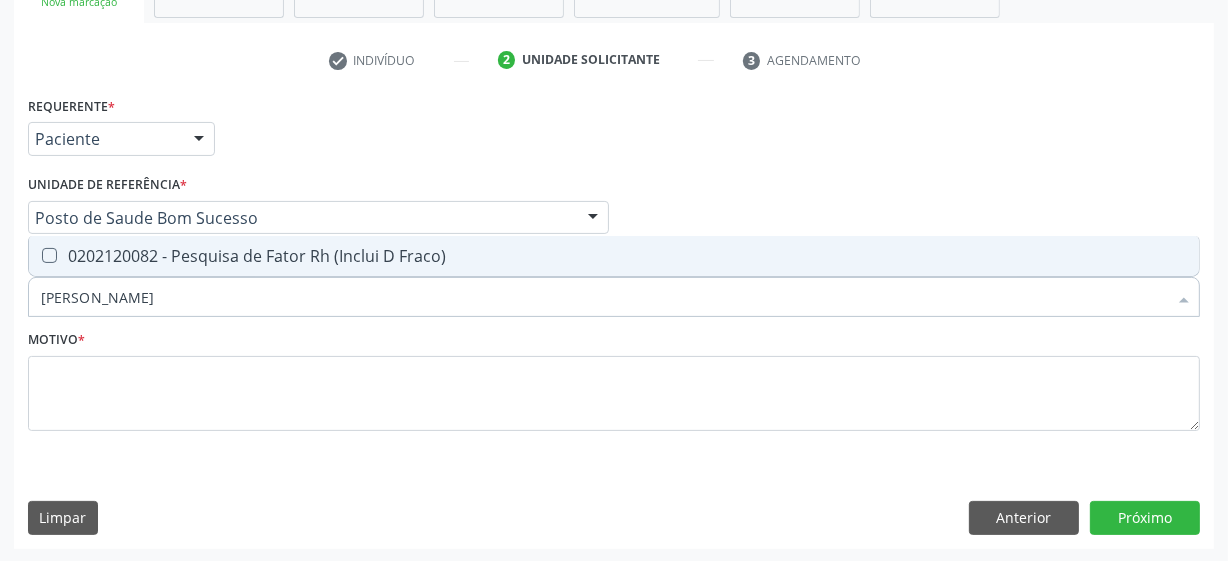 type on "FATOR RH" 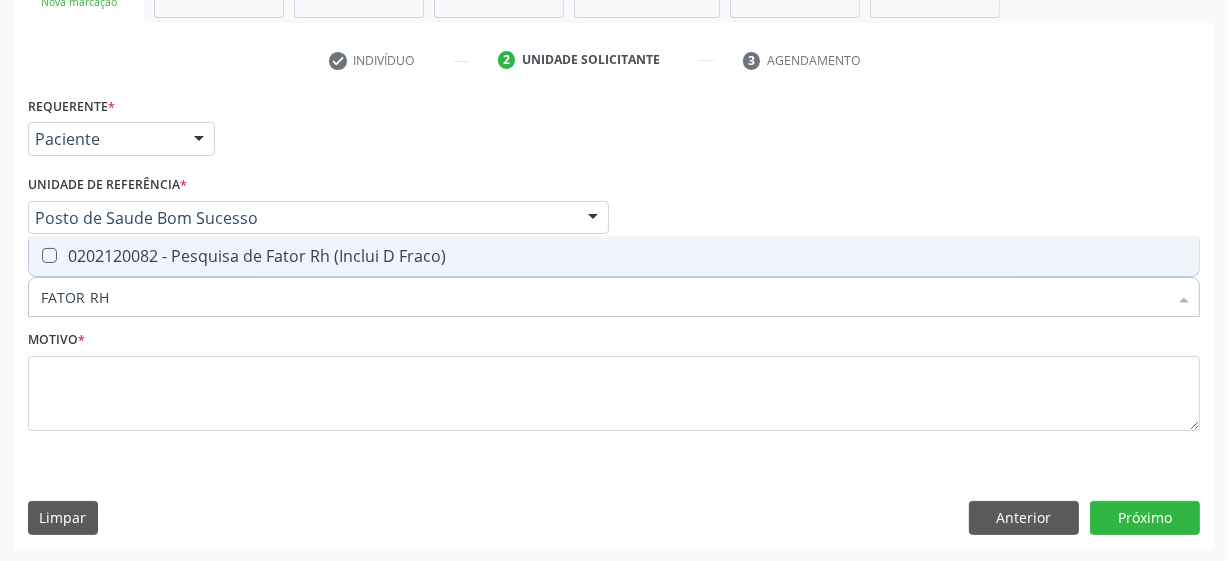 drag, startPoint x: 150, startPoint y: 254, endPoint x: 140, endPoint y: 250, distance: 10.770329 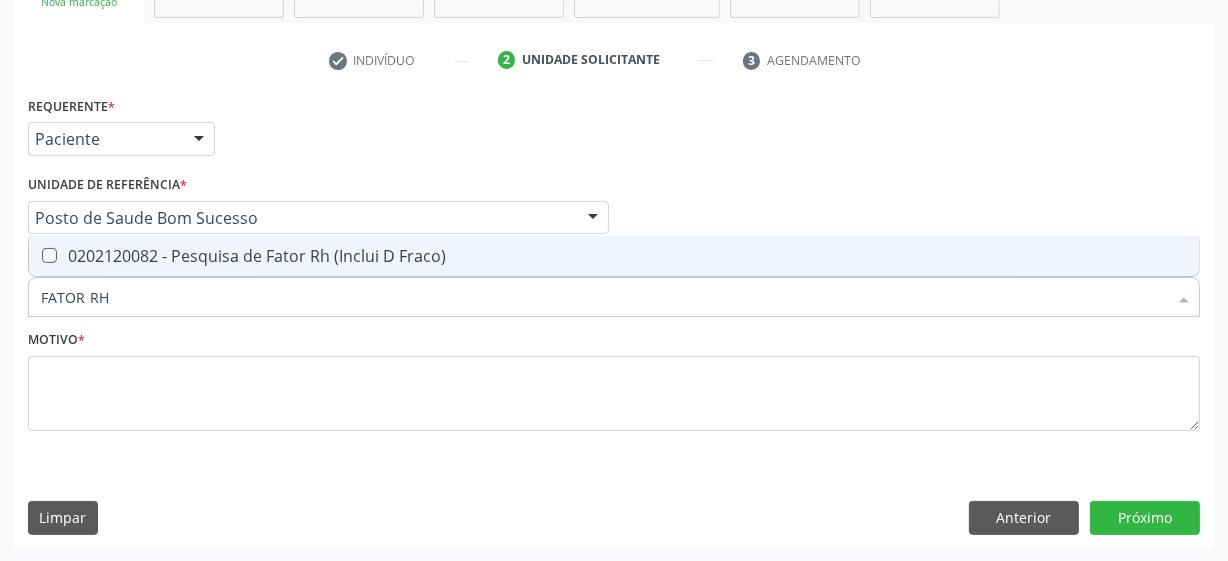 checkbox on "true" 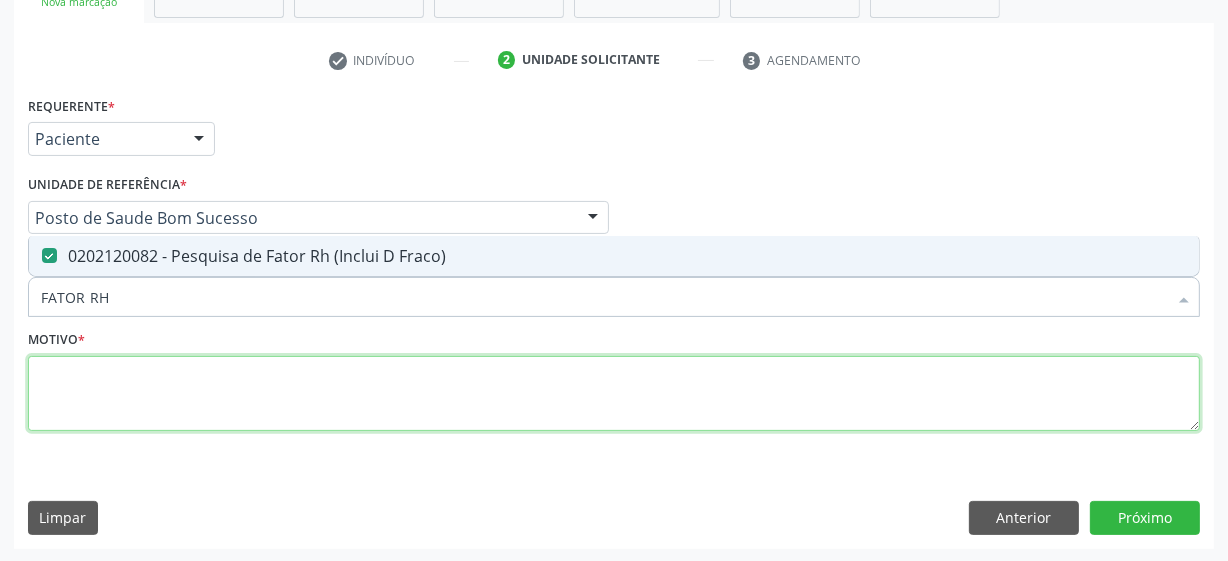 click at bounding box center (614, 394) 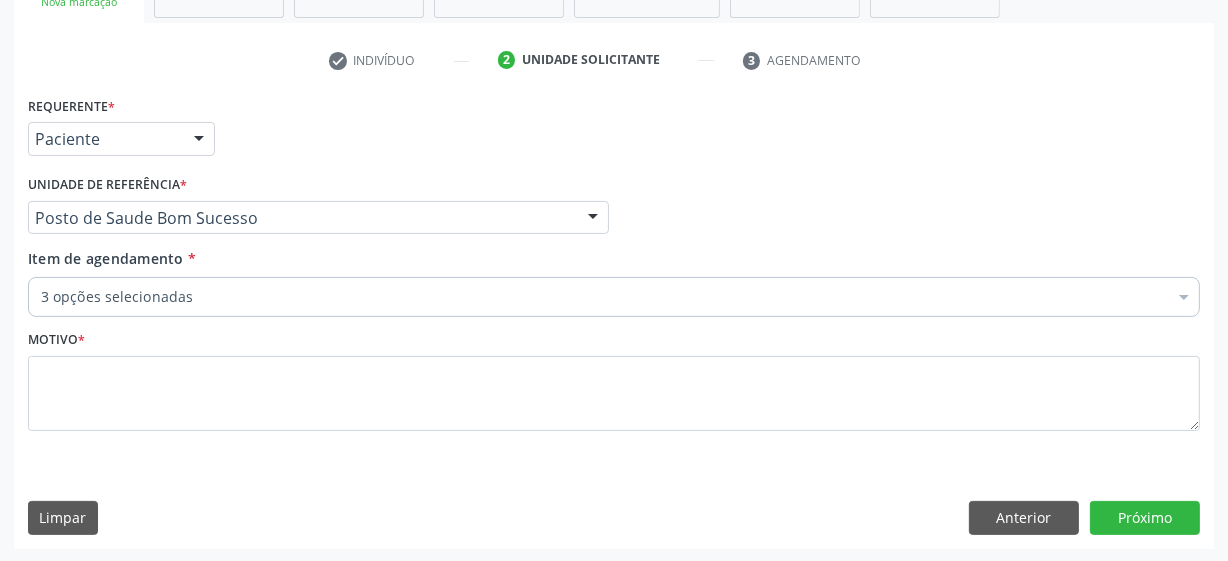 click on "3 opções selecionadas" at bounding box center (614, 297) 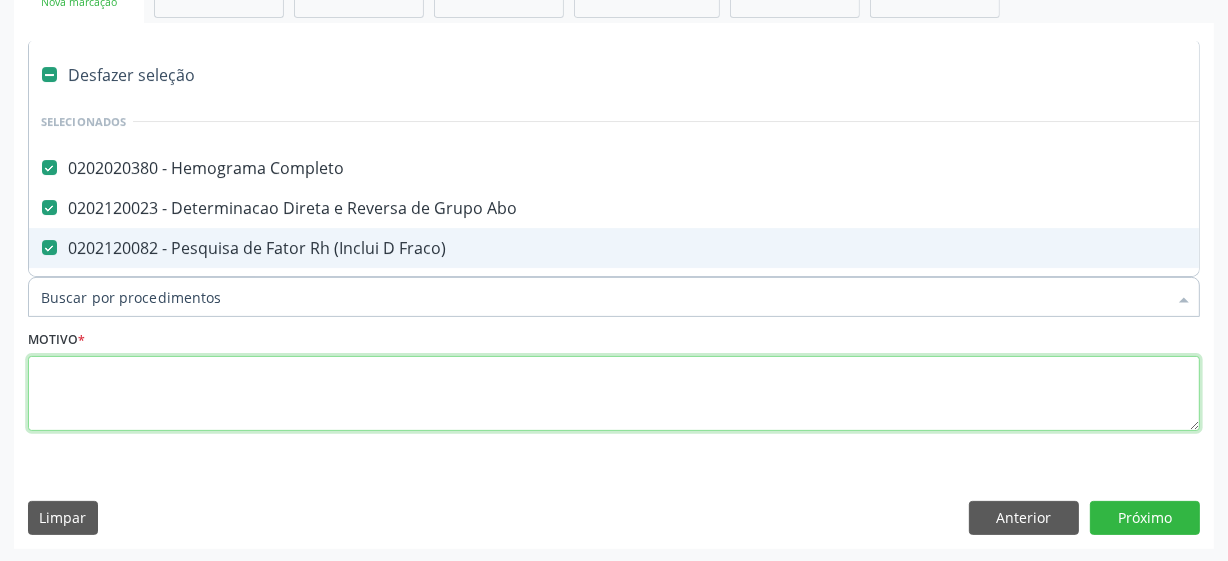 click at bounding box center (614, 394) 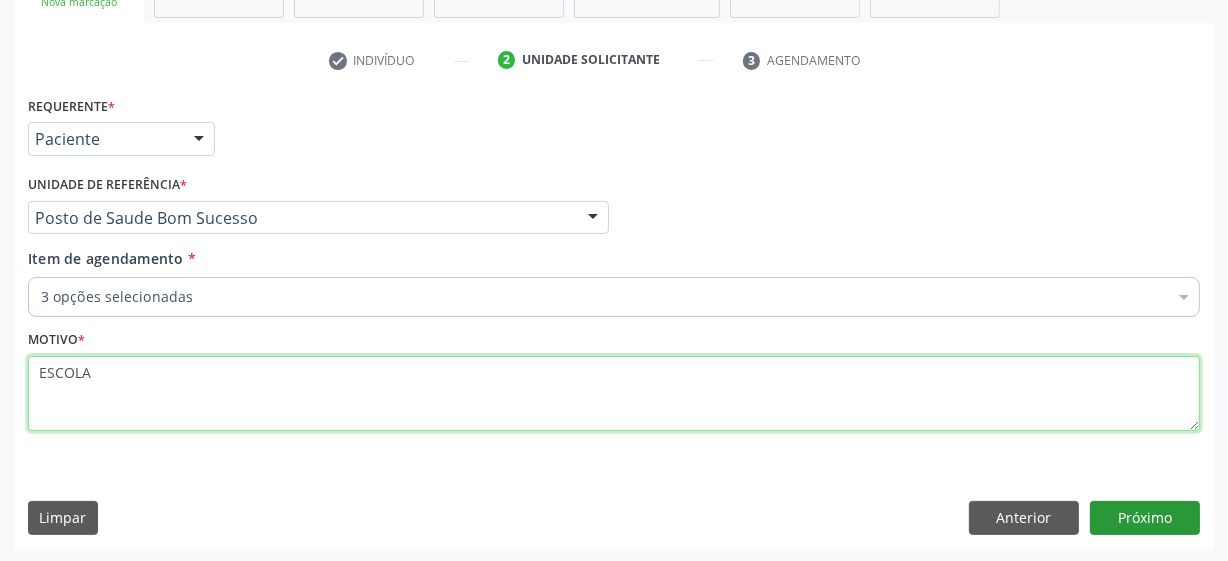 type on "ESCOLA" 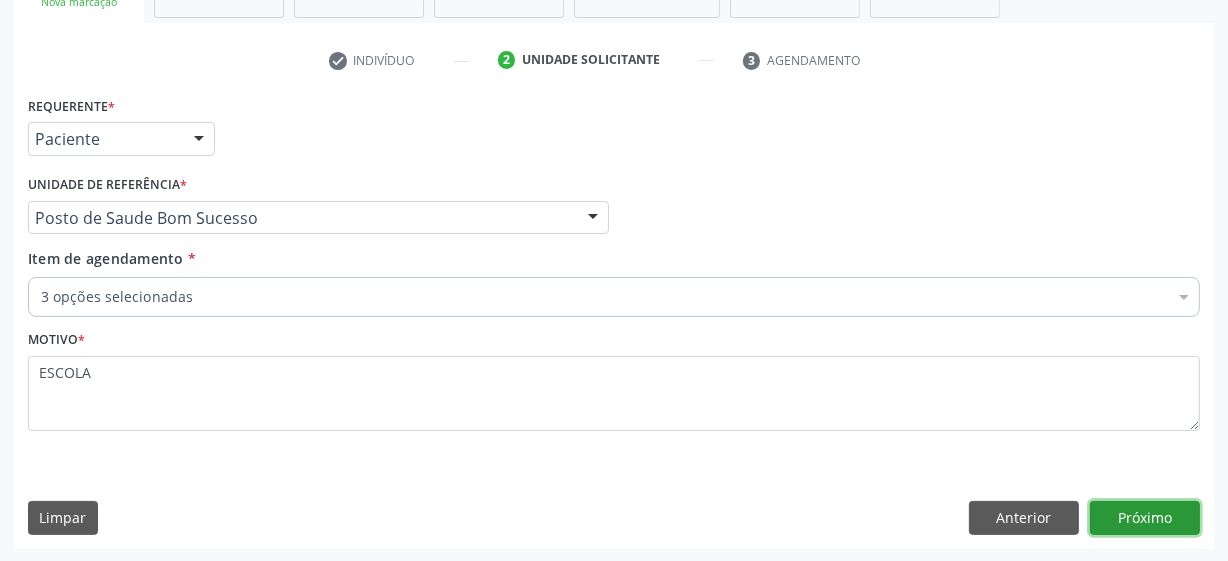 click on "Próximo" at bounding box center (1145, 518) 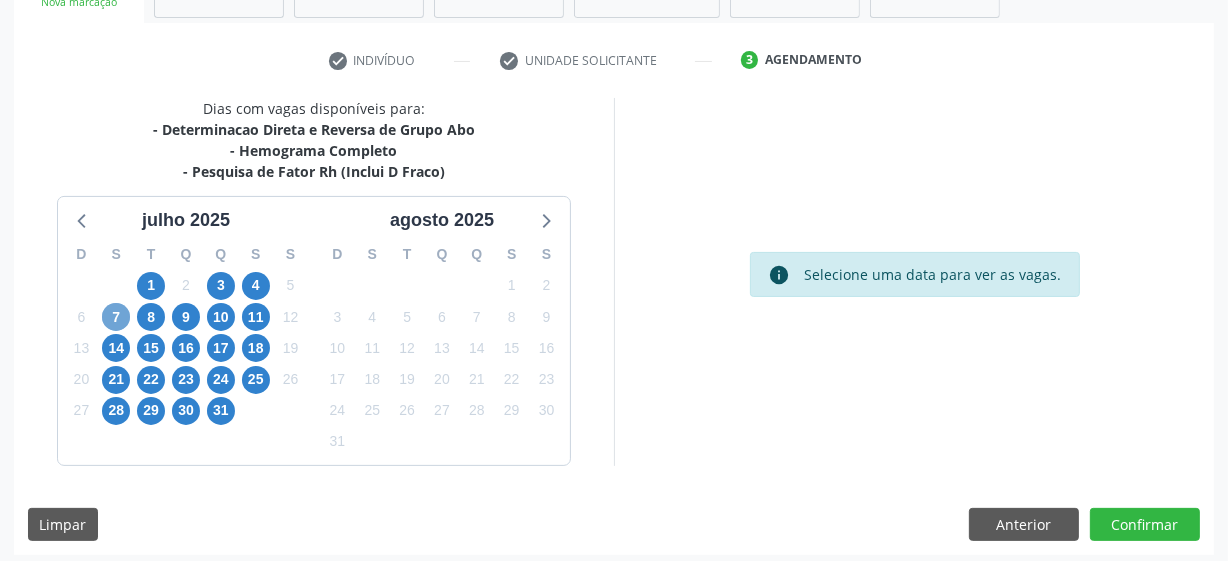 click on "7" at bounding box center (116, 317) 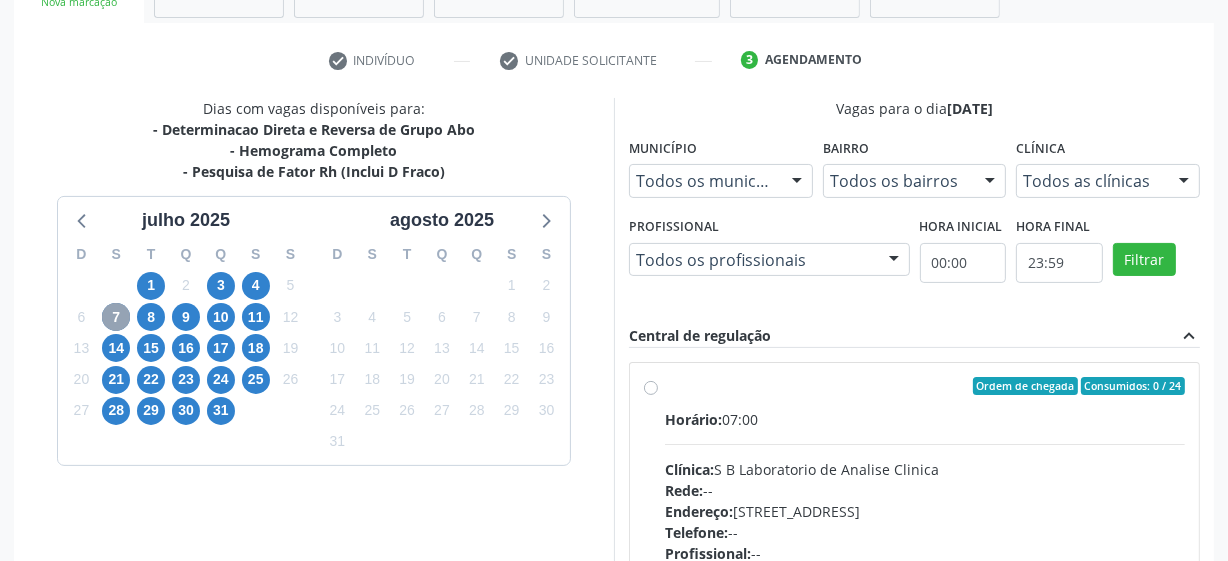 scroll, scrollTop: 0, scrollLeft: 0, axis: both 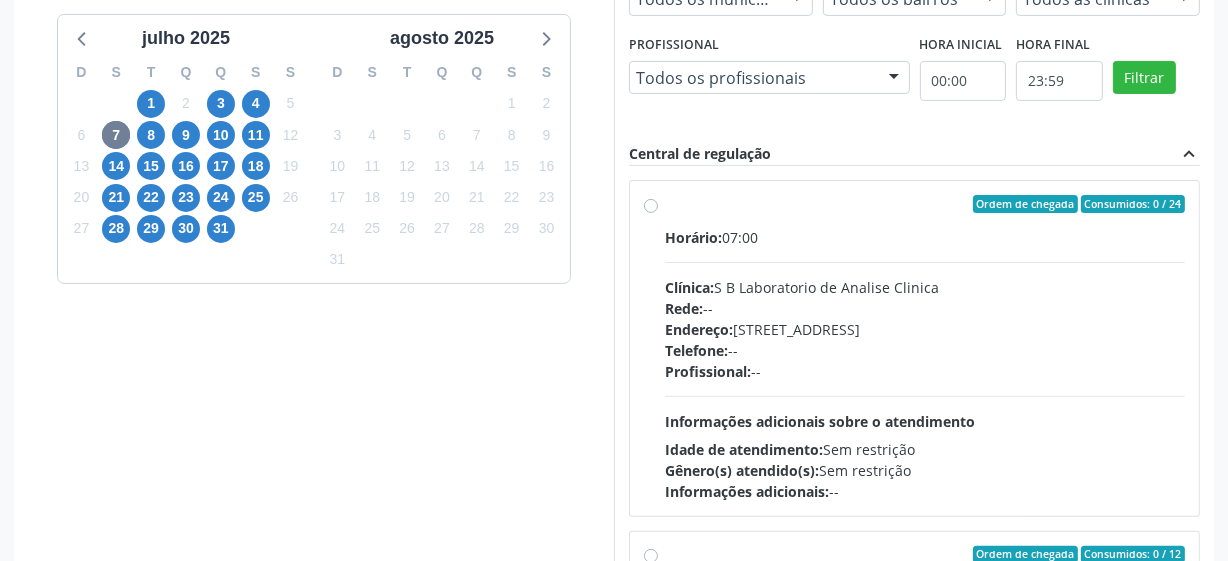 click on "Ordem de chegada
Consumidos: 0 / 24
Horário:   07:00
Clínica:  S B Laboratorio de Analise Clinica
Rede:
--
Endereço:   [STREET_ADDRESS]
Telefone:   --
Profissional:
--
Informações adicionais sobre o atendimento
Idade de atendimento:
Sem restrição
Gênero(s) atendido(s):
Sem restrição
Informações adicionais:
--" at bounding box center [914, 348] 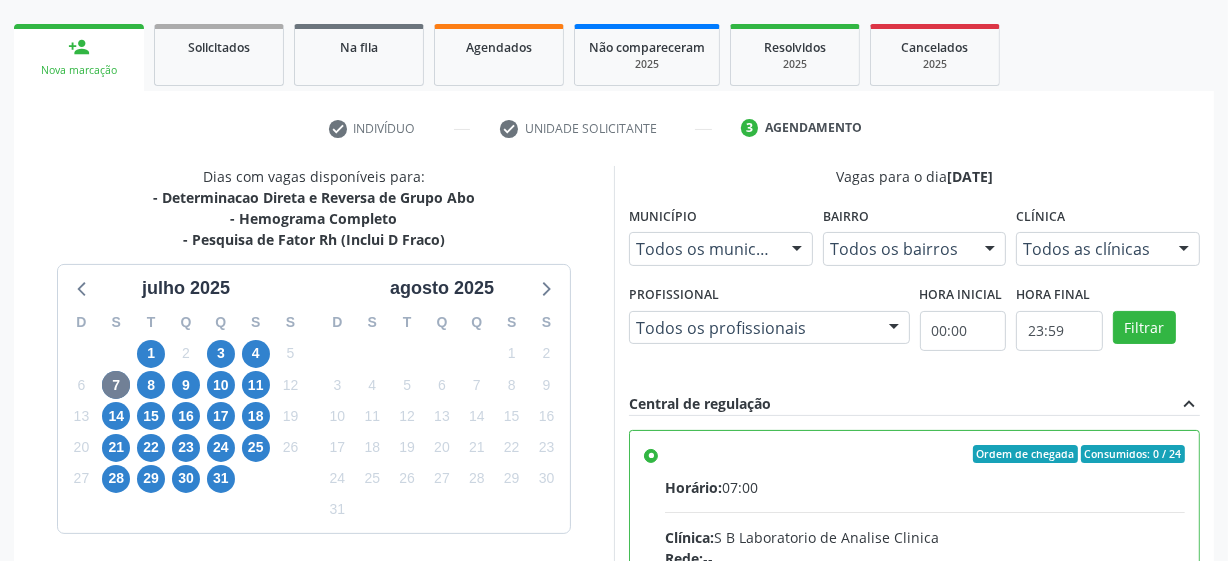 scroll, scrollTop: 252, scrollLeft: 0, axis: vertical 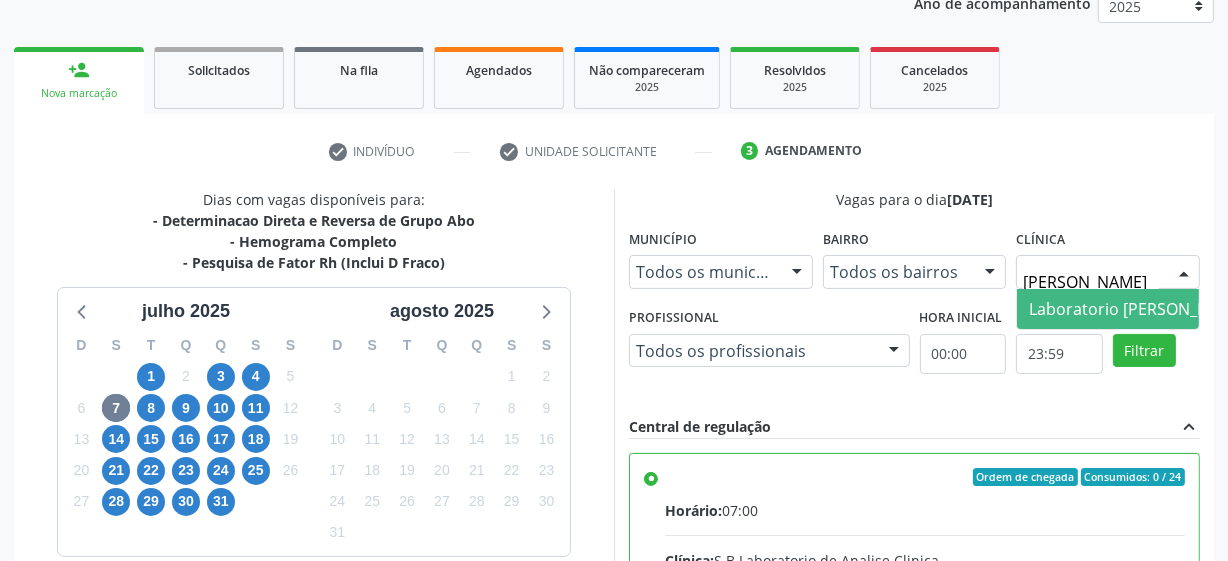type on "PAULO" 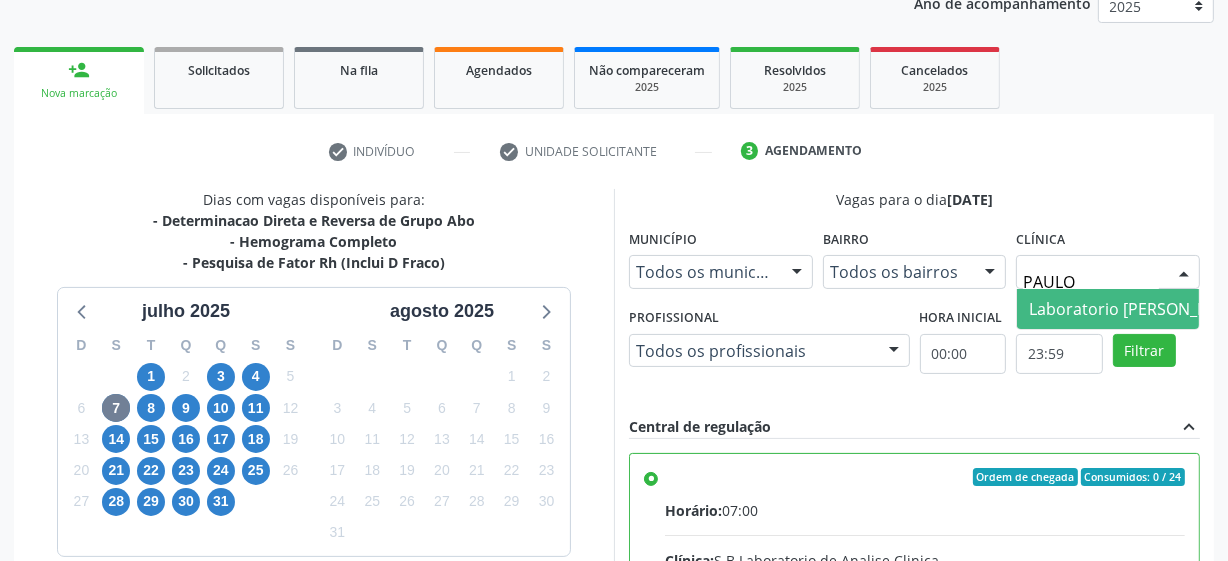 click on "Laboratorio [PERSON_NAME]" at bounding box center (1138, 309) 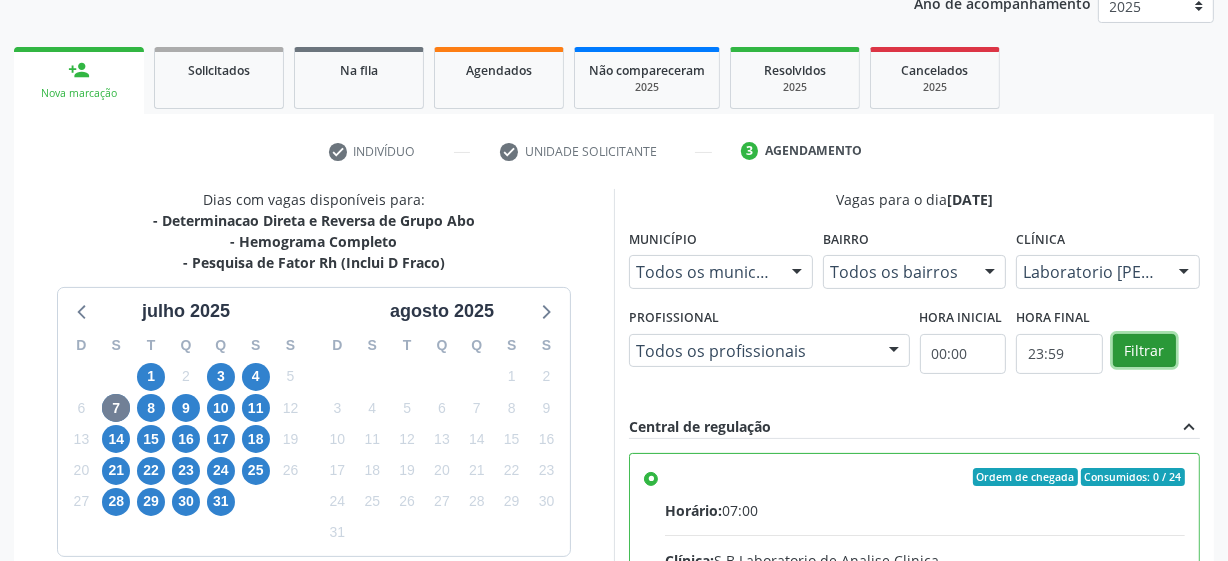 click on "Filtrar" at bounding box center [1144, 351] 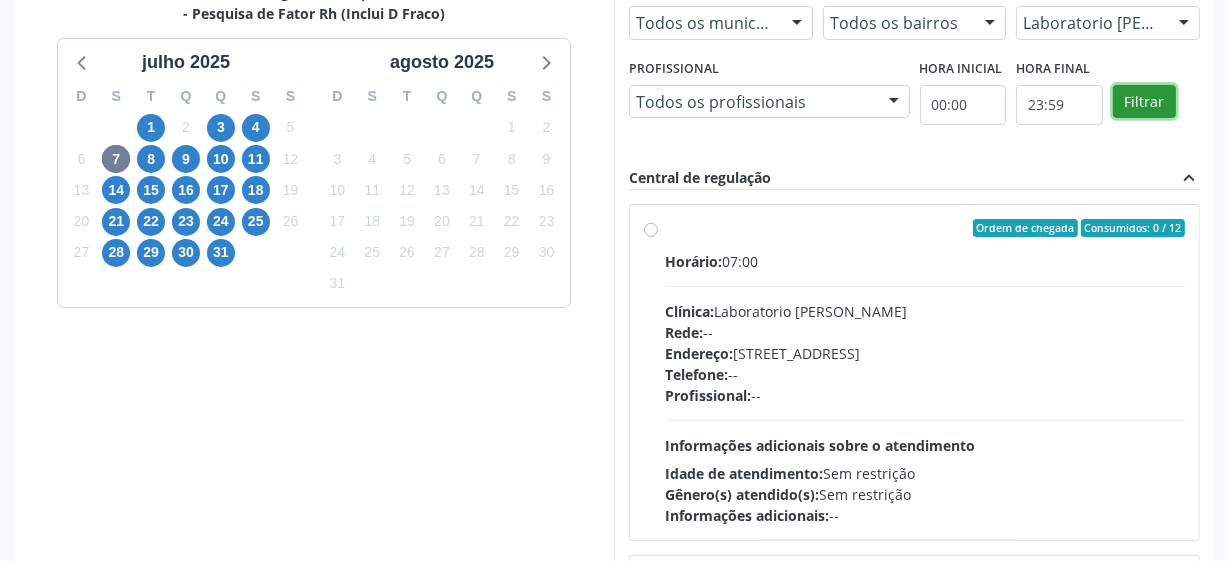 scroll, scrollTop: 525, scrollLeft: 0, axis: vertical 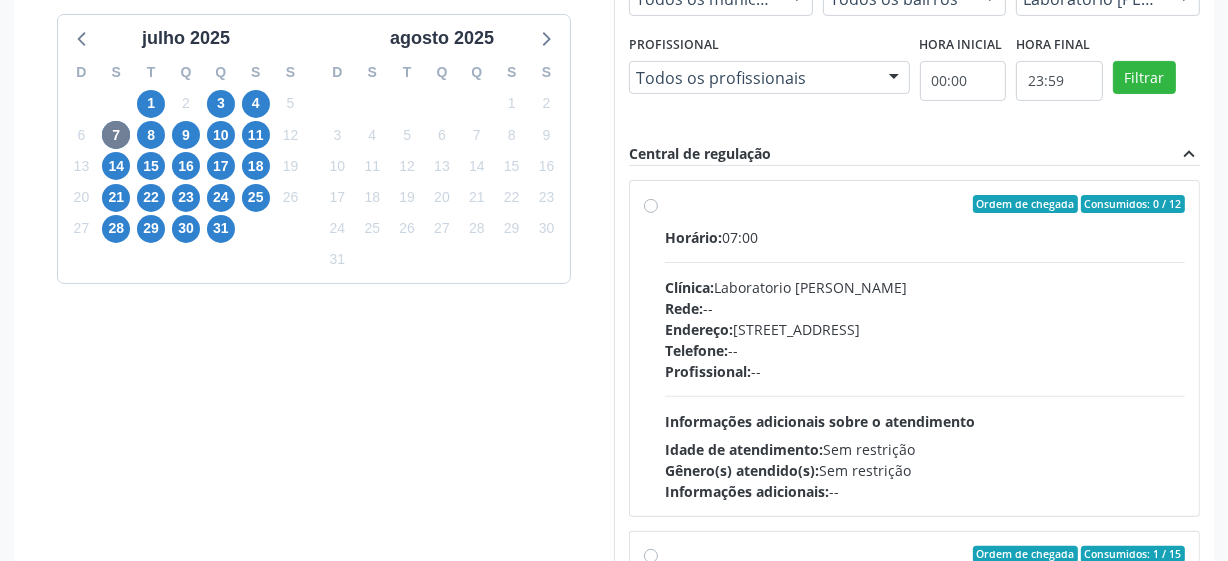 click on "Ordem de chegada
Consumidos: 0 / 12
Horário:   07:00
Clínica:  Laboratorio [PERSON_NAME]
Rede:
--
Endereço:   [STREET_ADDRESS]
Telefone:   --
Profissional:
--
Informações adicionais sobre o atendimento
Idade de atendimento:
Sem restrição
Gênero(s) atendido(s):
Sem restrição
Informações adicionais:
--" at bounding box center [925, 348] 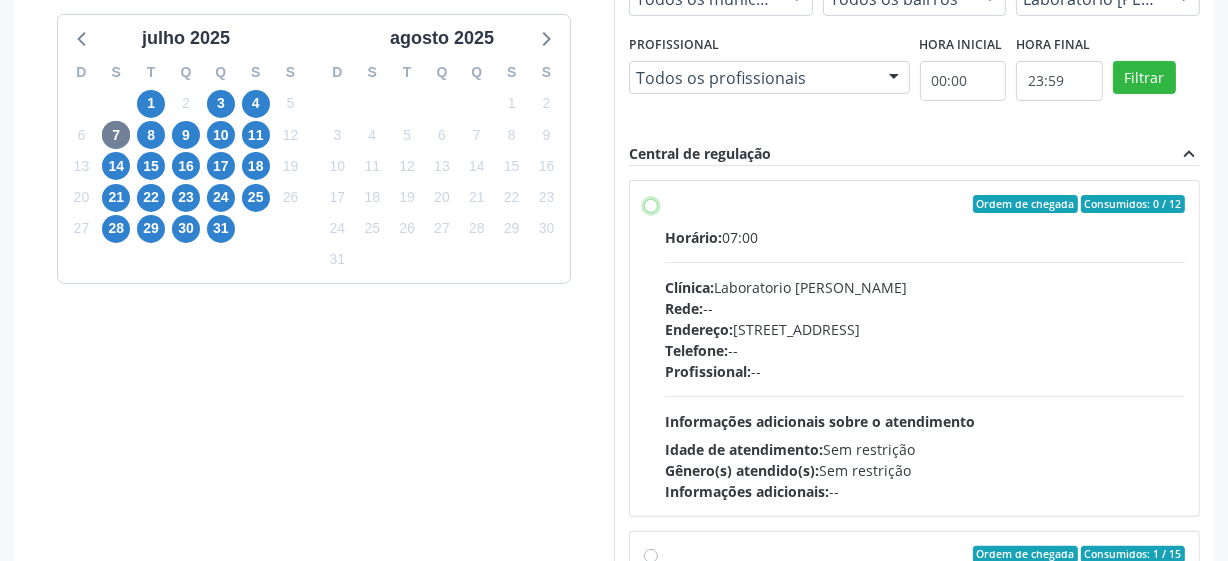 click on "Ordem de chegada
Consumidos: 0 / 12
Horário:   07:00
Clínica:  Laboratorio [PERSON_NAME]
Rede:
--
Endereço:   [STREET_ADDRESS]
Telefone:   --
Profissional:
--
Informações adicionais sobre o atendimento
Idade de atendimento:
Sem restrição
Gênero(s) atendido(s):
Sem restrição
Informações adicionais:
--" at bounding box center (651, 204) 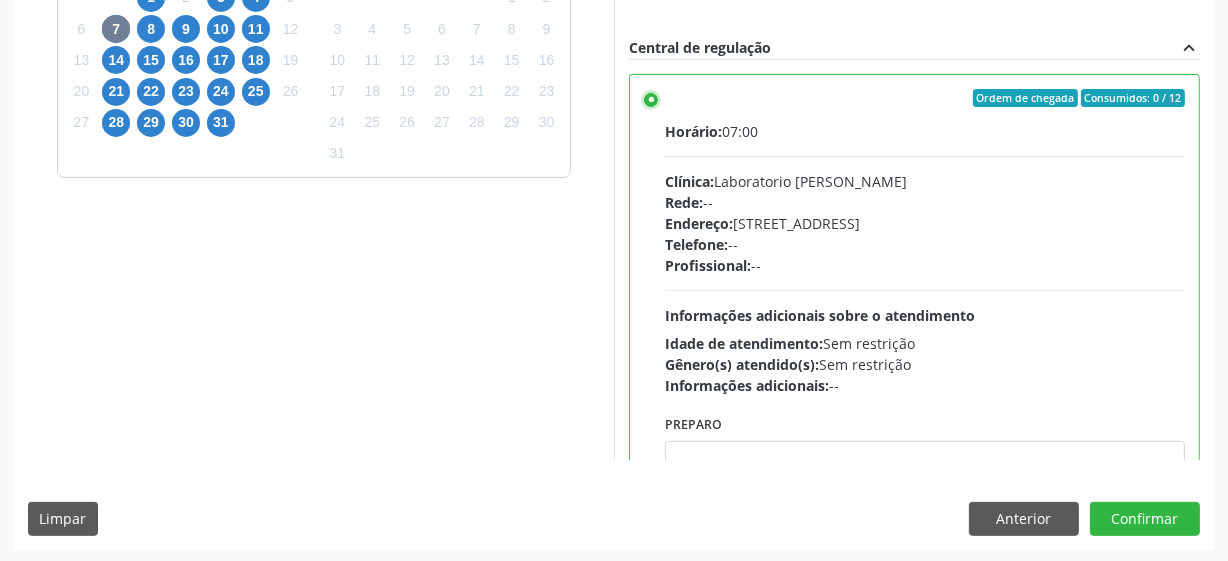 scroll, scrollTop: 632, scrollLeft: 0, axis: vertical 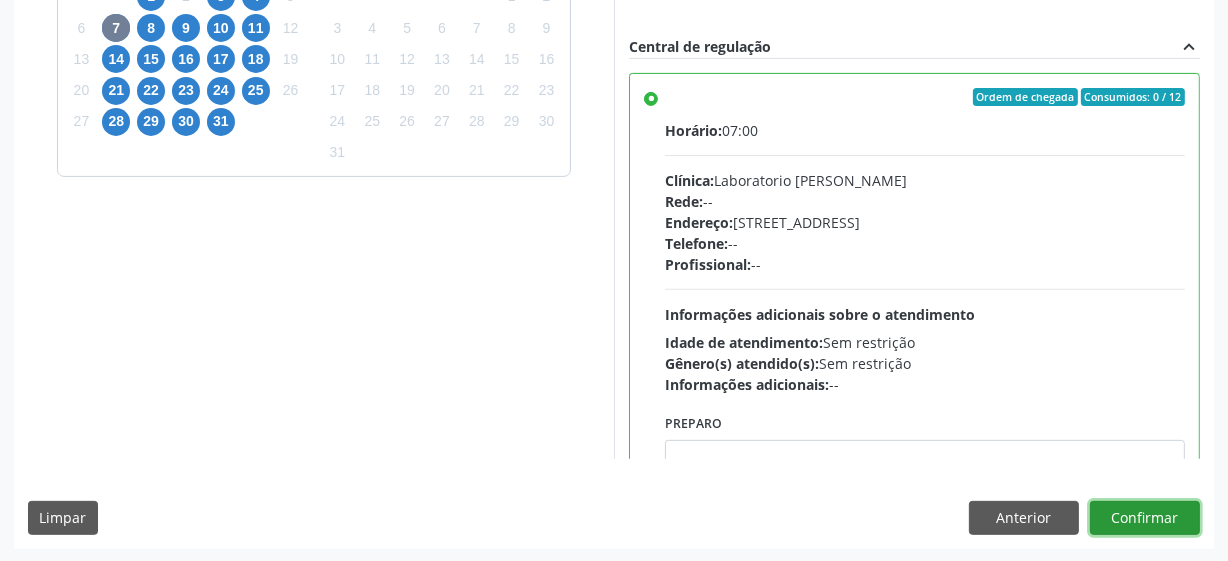 click on "Confirmar" at bounding box center (1145, 518) 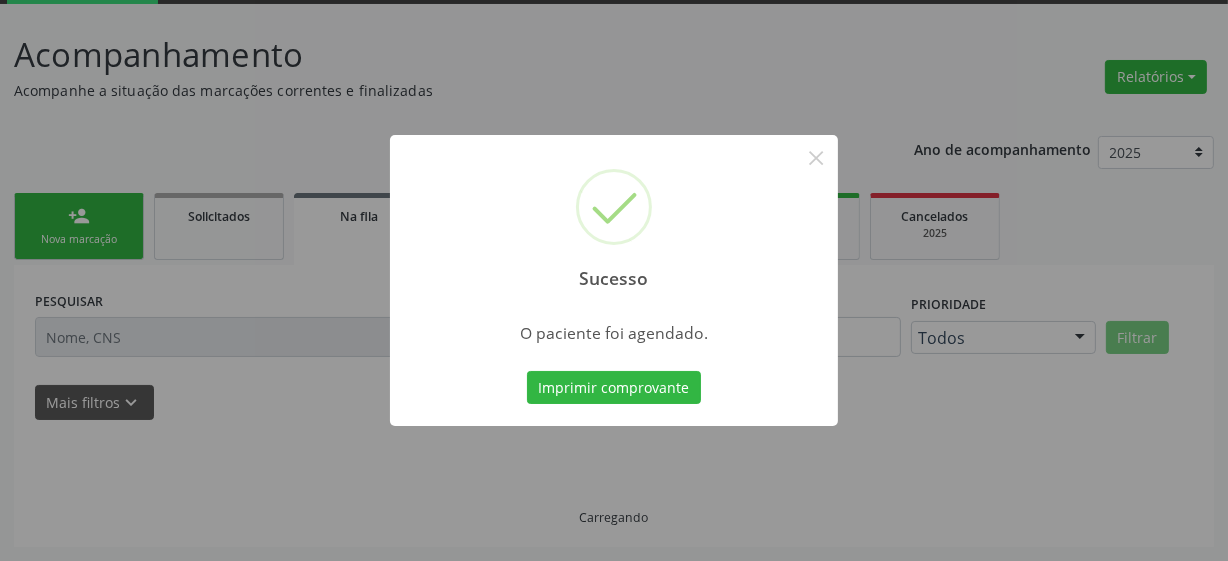 scroll, scrollTop: 105, scrollLeft: 0, axis: vertical 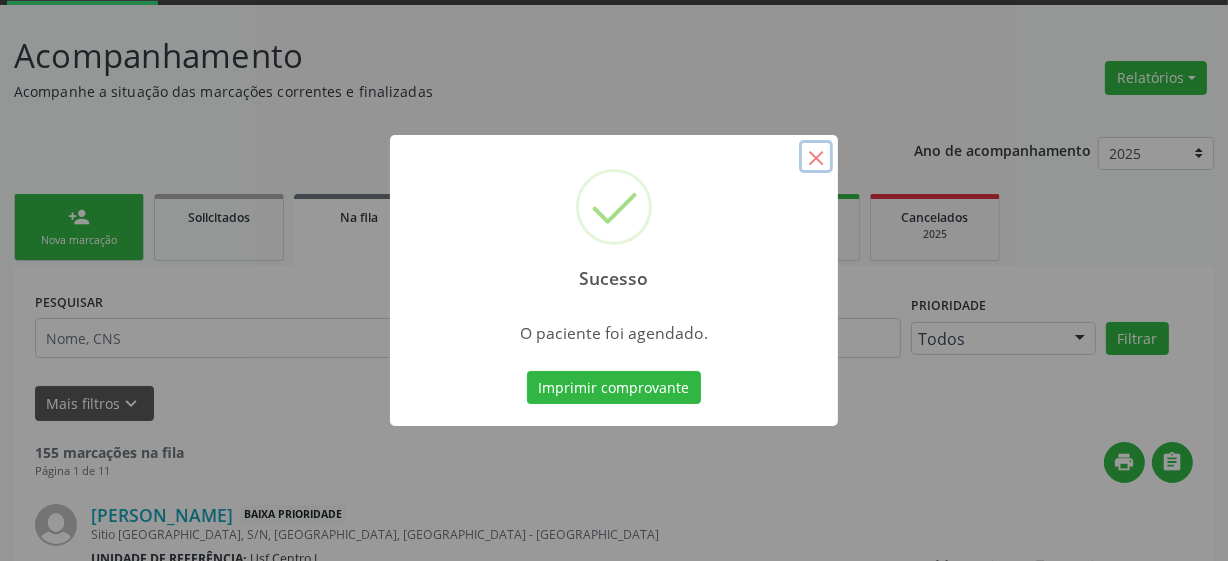 click on "×" at bounding box center [816, 157] 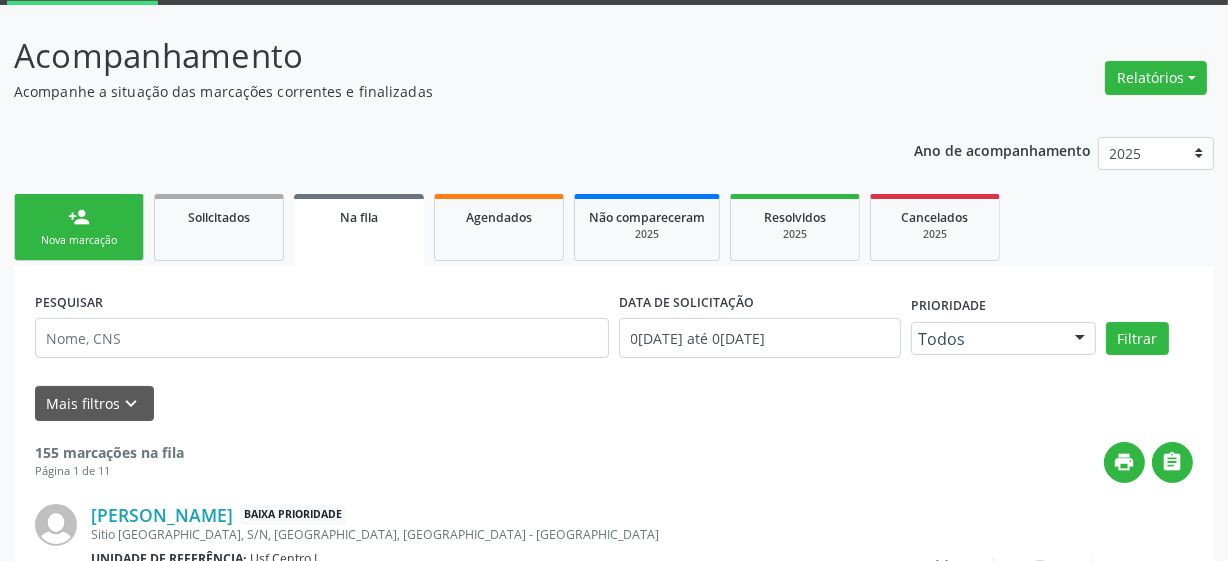 click on "Nova marcação" at bounding box center (79, 240) 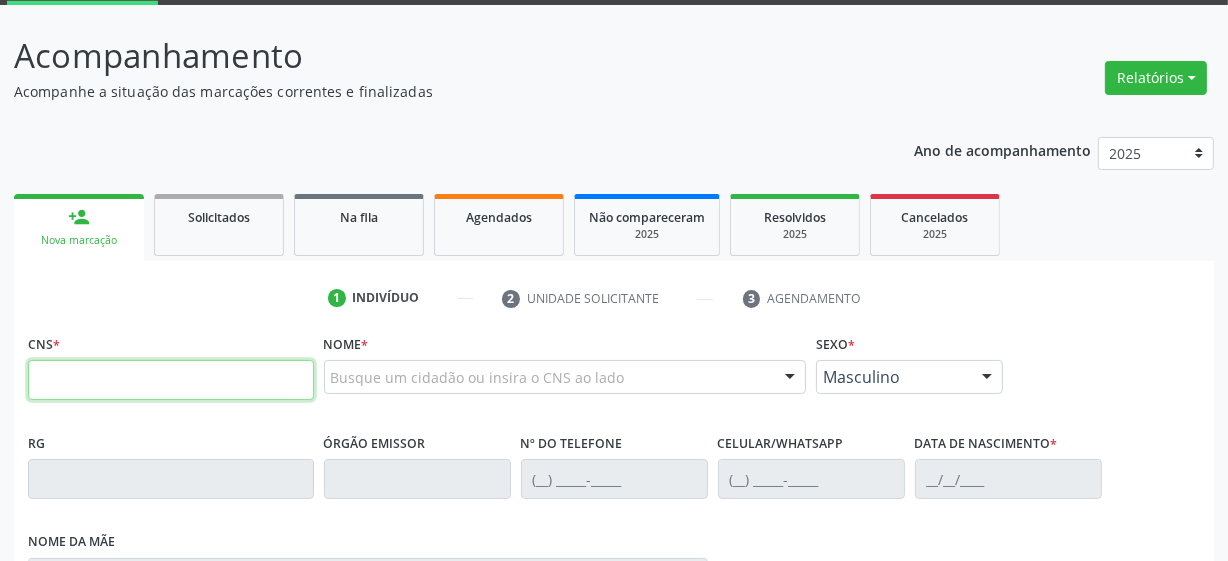 click at bounding box center [171, 380] 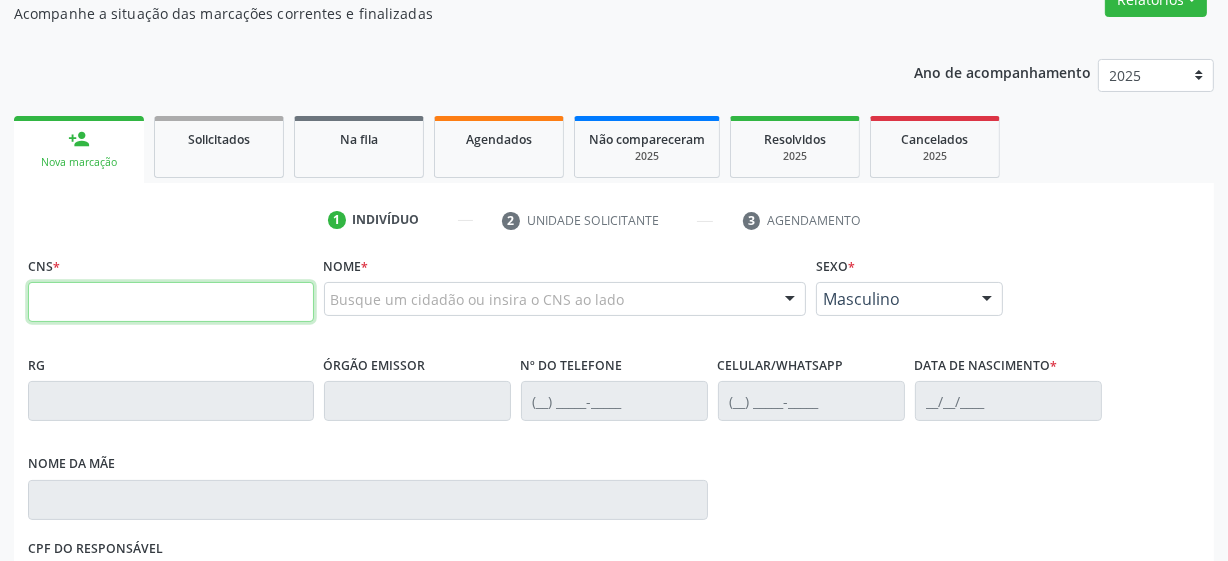 scroll, scrollTop: 287, scrollLeft: 0, axis: vertical 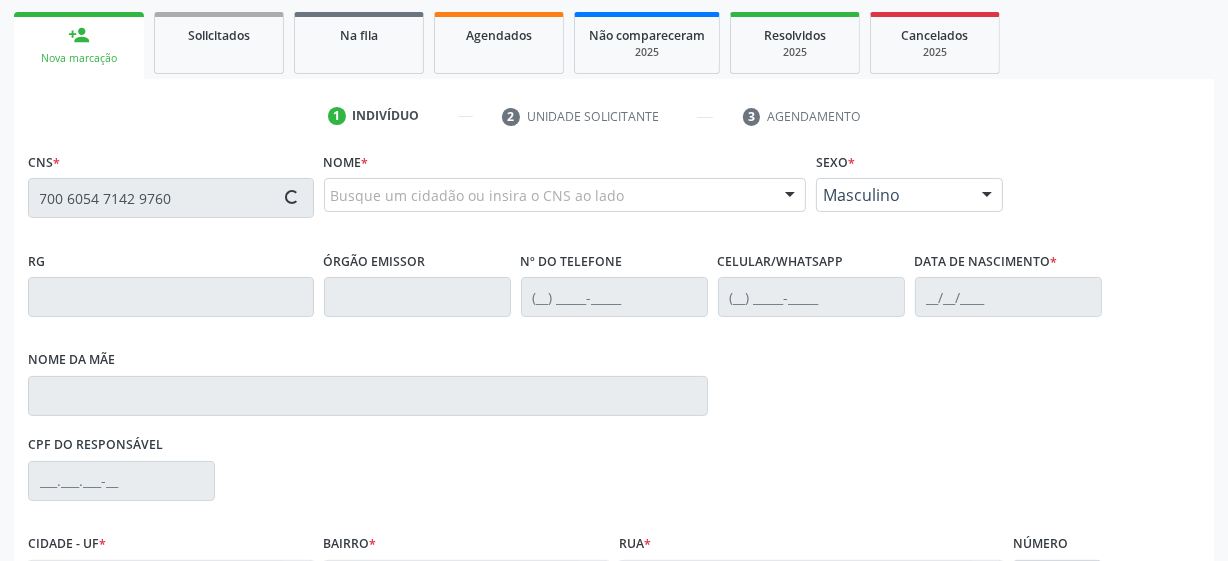 type on "700 6054 7142 9760" 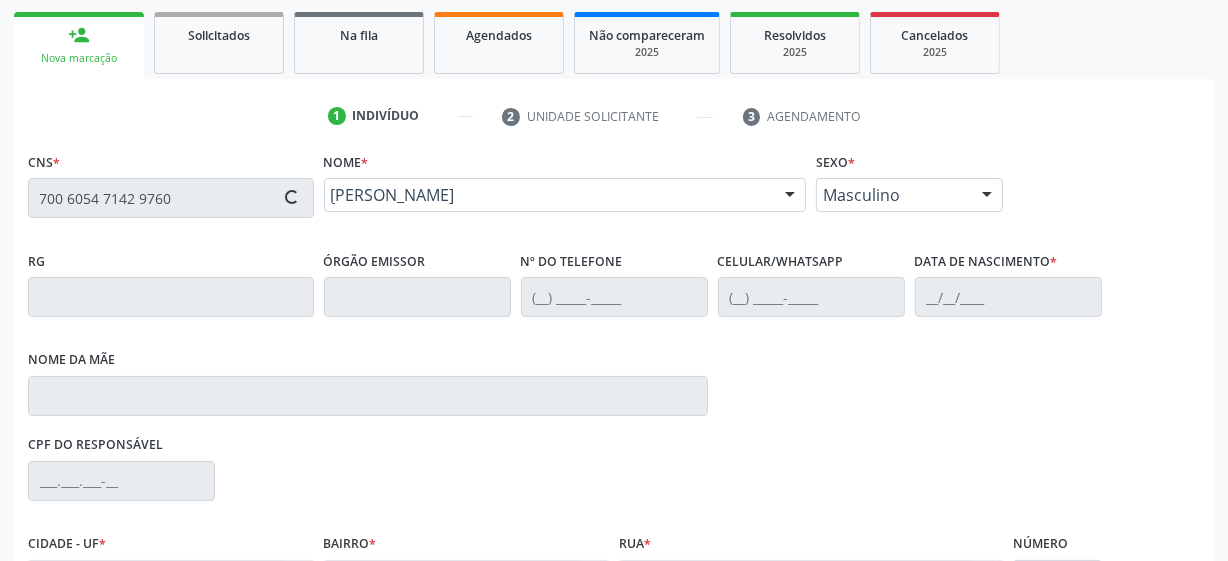 type on "[PHONE_NUMBER]" 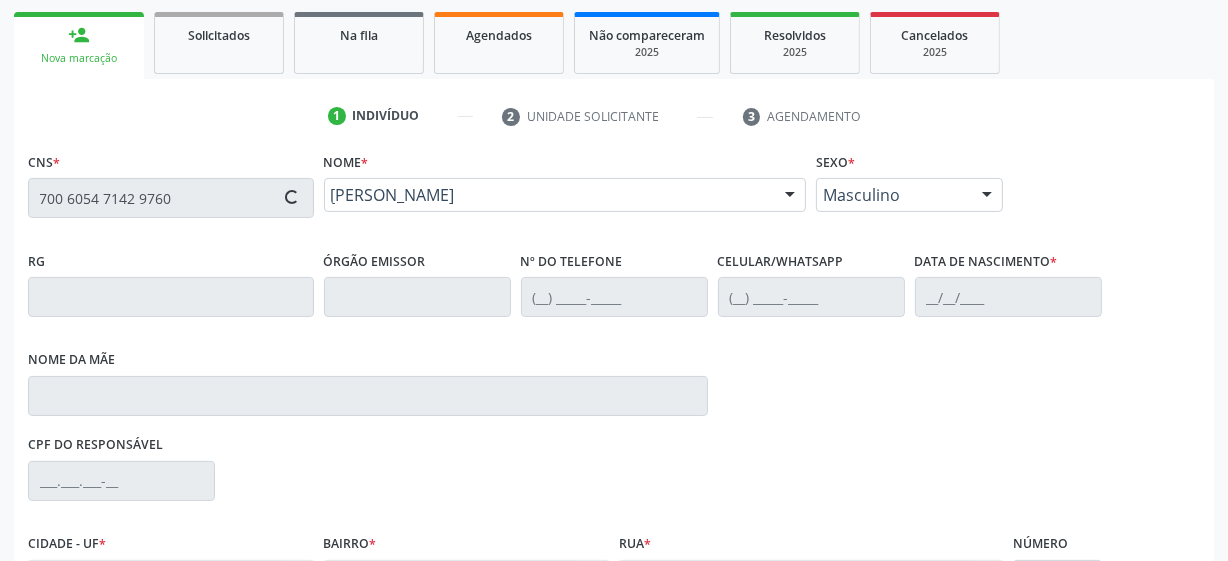 type on "[DATE]" 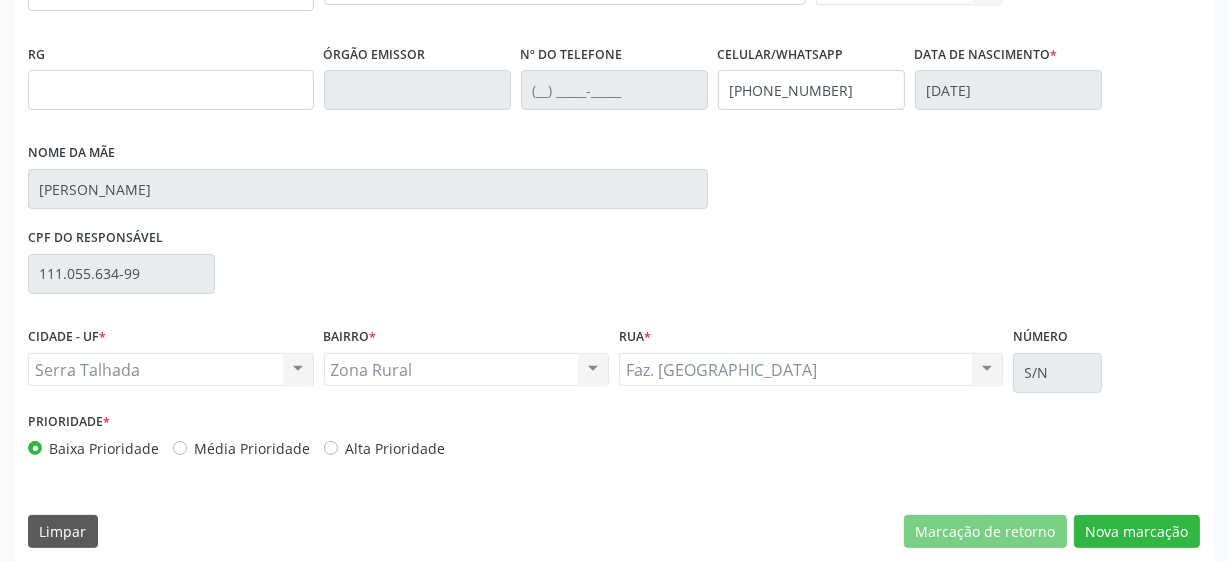 scroll, scrollTop: 508, scrollLeft: 0, axis: vertical 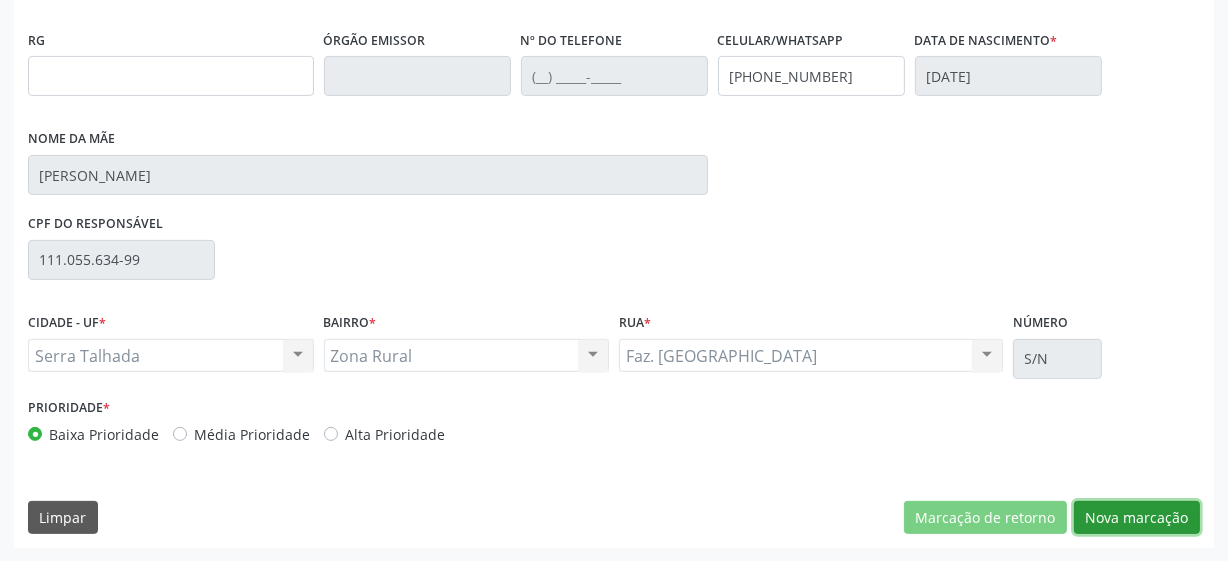 click on "Nova marcação" at bounding box center (1137, 518) 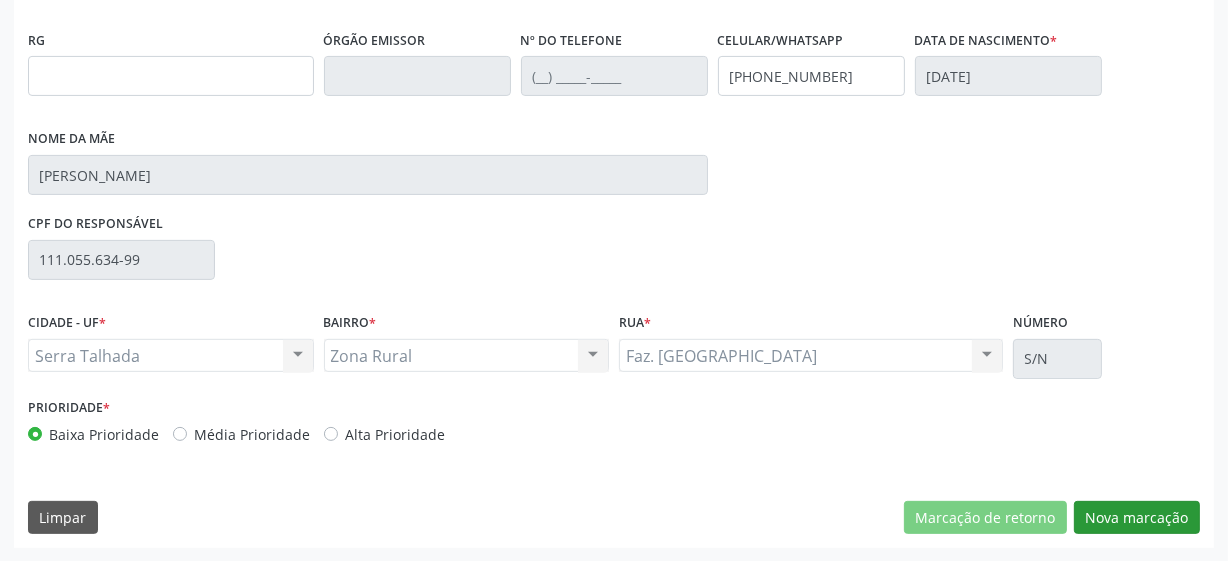scroll, scrollTop: 343, scrollLeft: 0, axis: vertical 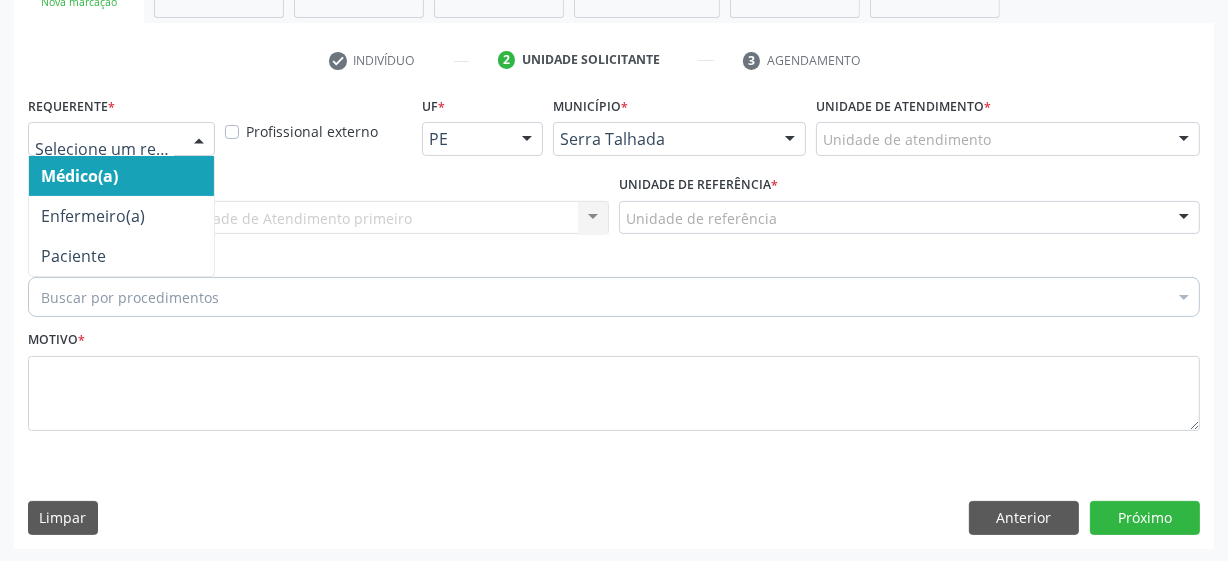 click on "Médico(a)   Enfermeiro(a)   Paciente
Nenhum resultado encontrado para: "   "
Não há nenhuma opção para ser exibida." at bounding box center [121, 139] 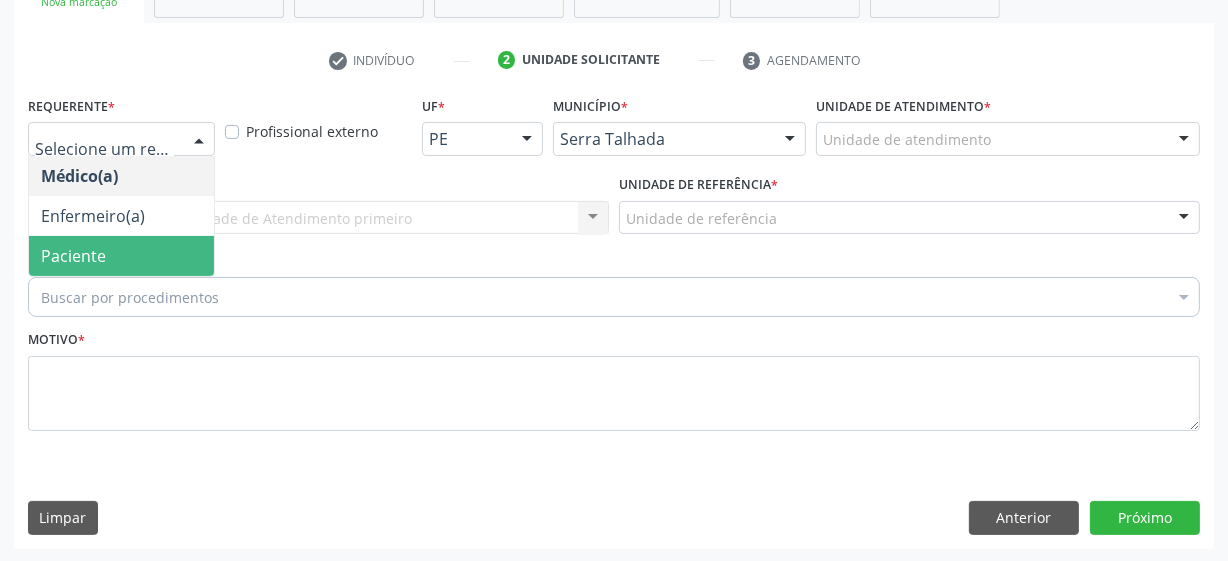 click on "Paciente" at bounding box center (121, 256) 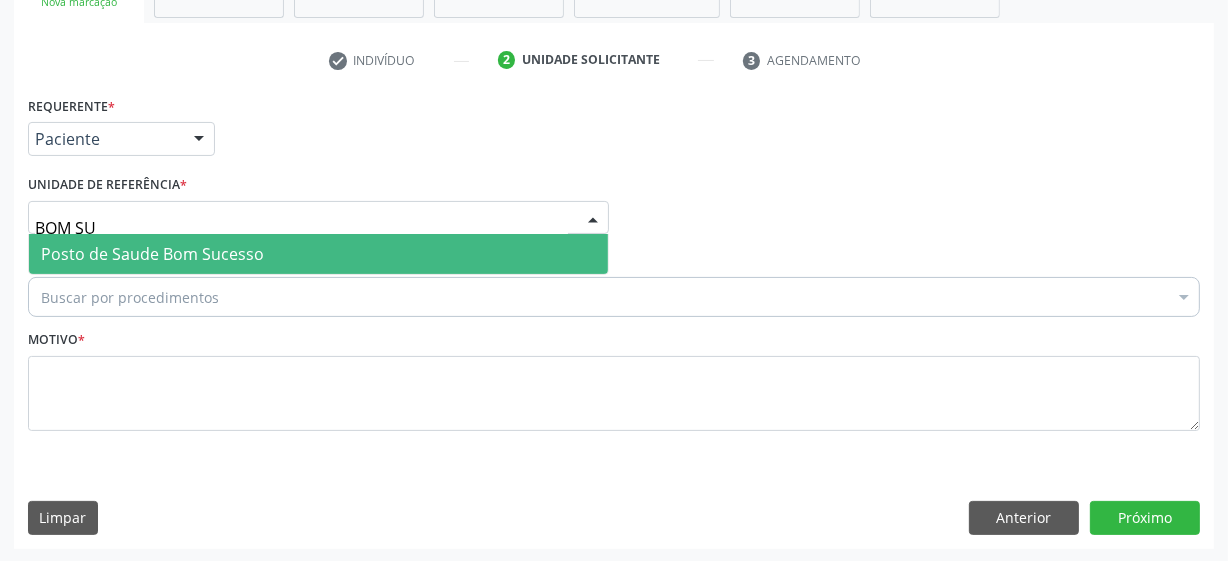 type on "BOM SUC" 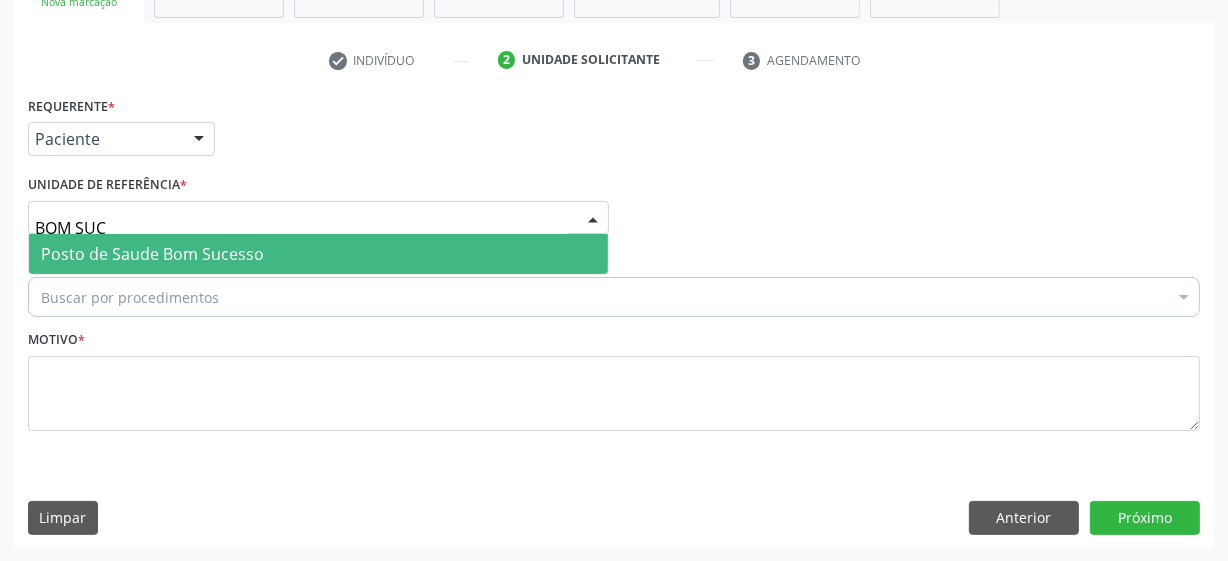 click on "Posto de Saude Bom Sucesso" at bounding box center [152, 254] 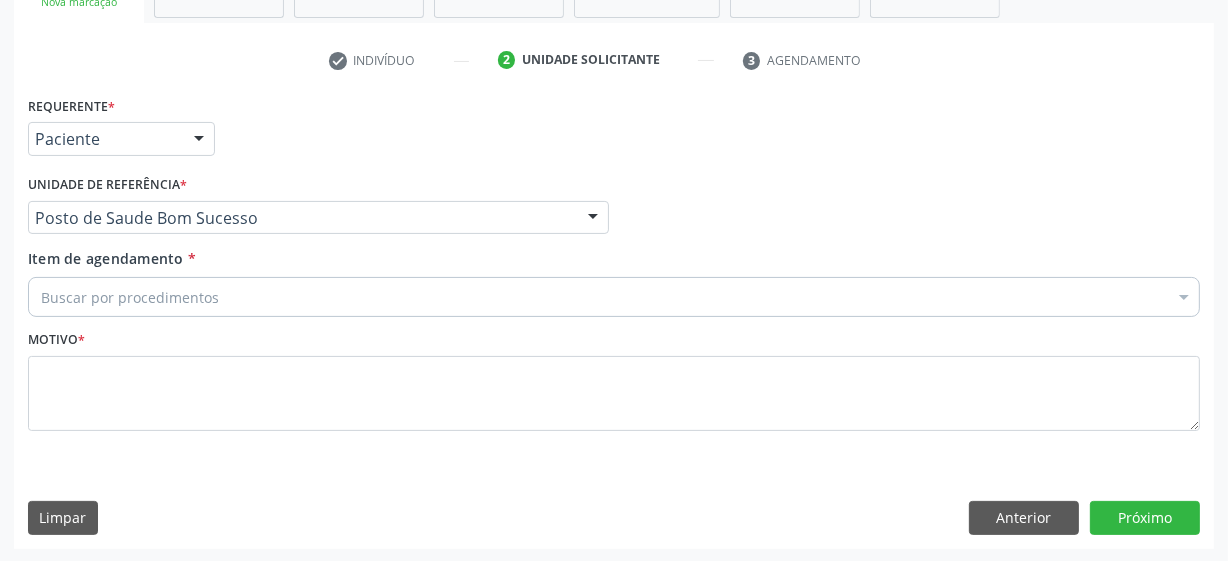 click on "Buscar por procedimentos" at bounding box center [614, 297] 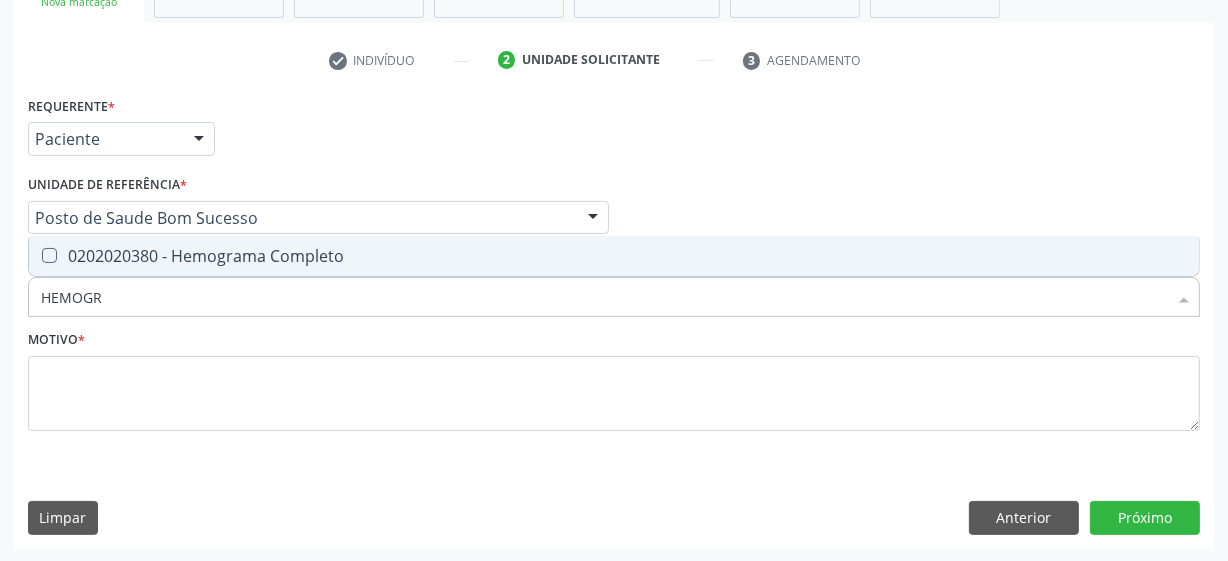 type on "HEMOGRA" 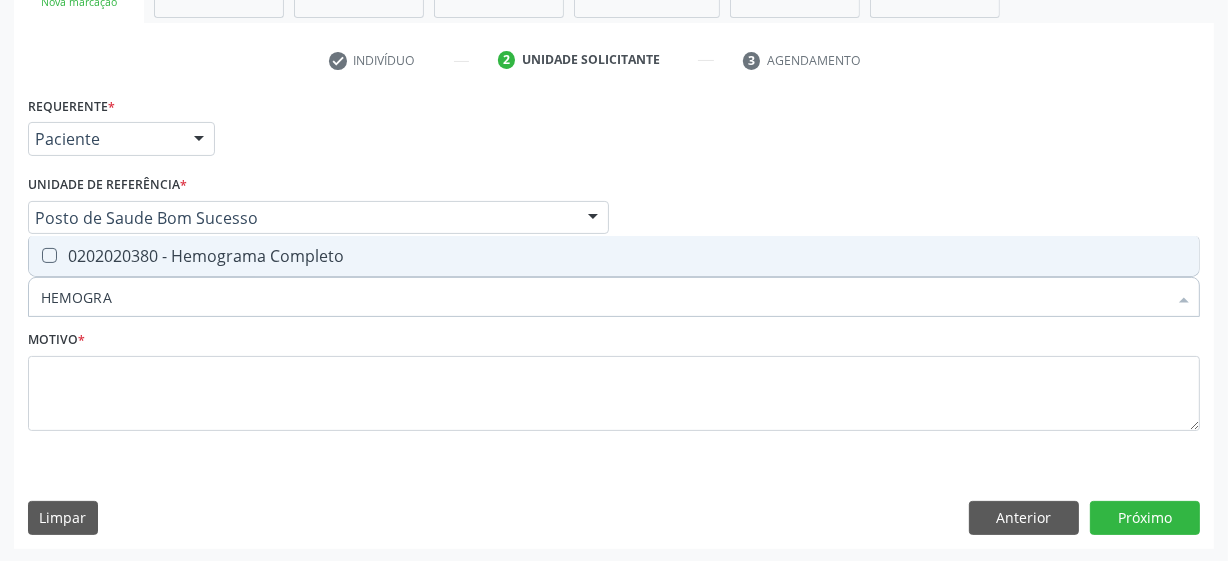 click on "0202020380 - Hemograma Completo" at bounding box center (614, 256) 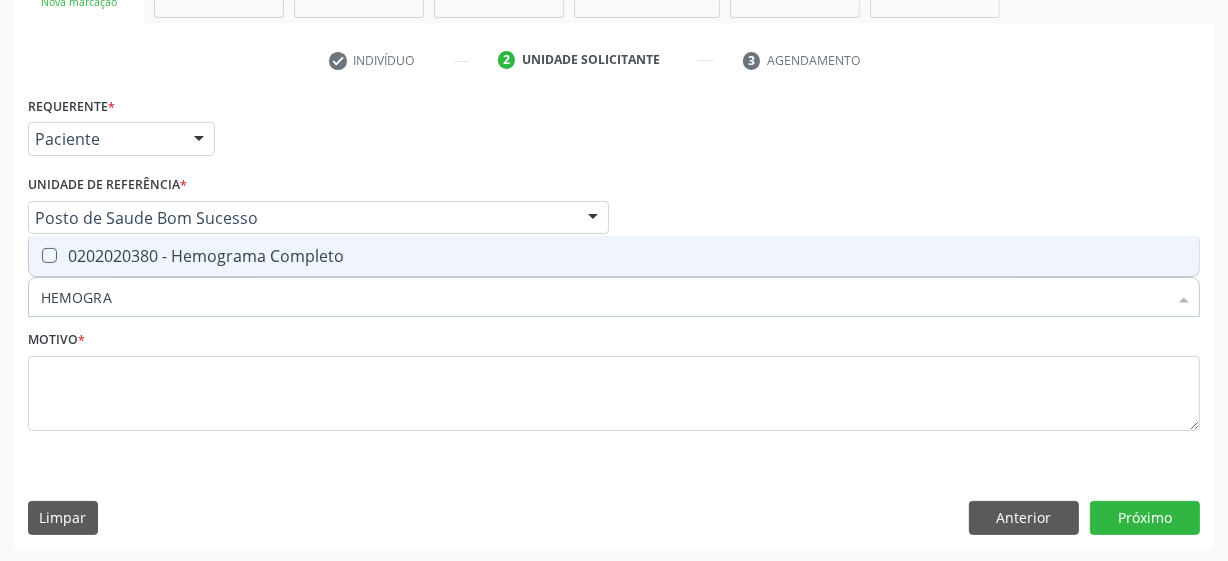 checkbox on "true" 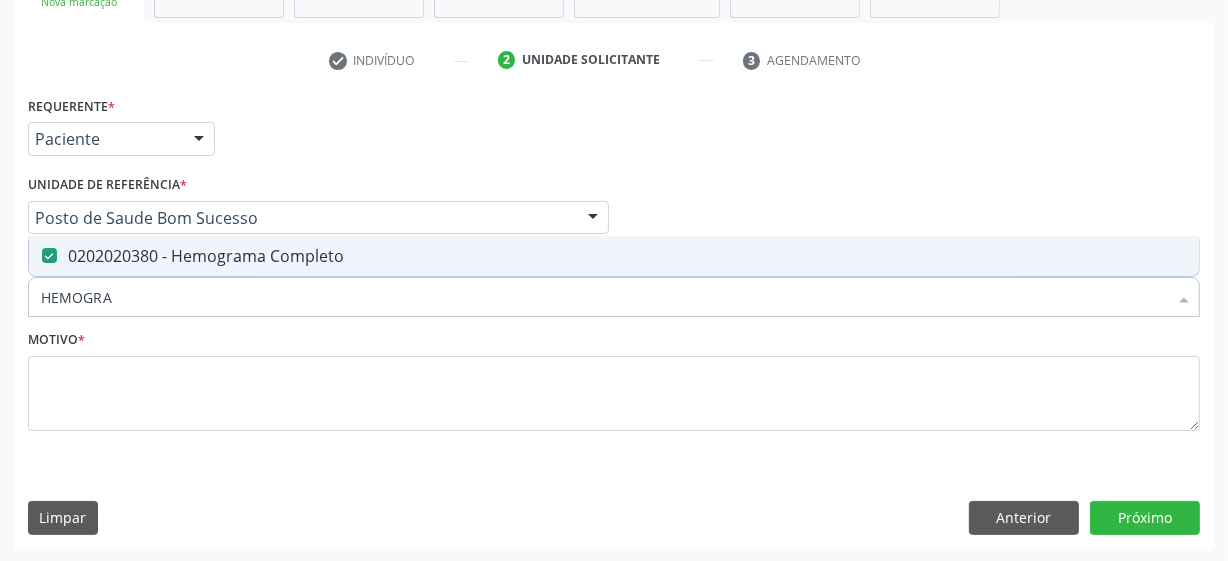 drag, startPoint x: 148, startPoint y: 294, endPoint x: 15, endPoint y: 314, distance: 134.49535 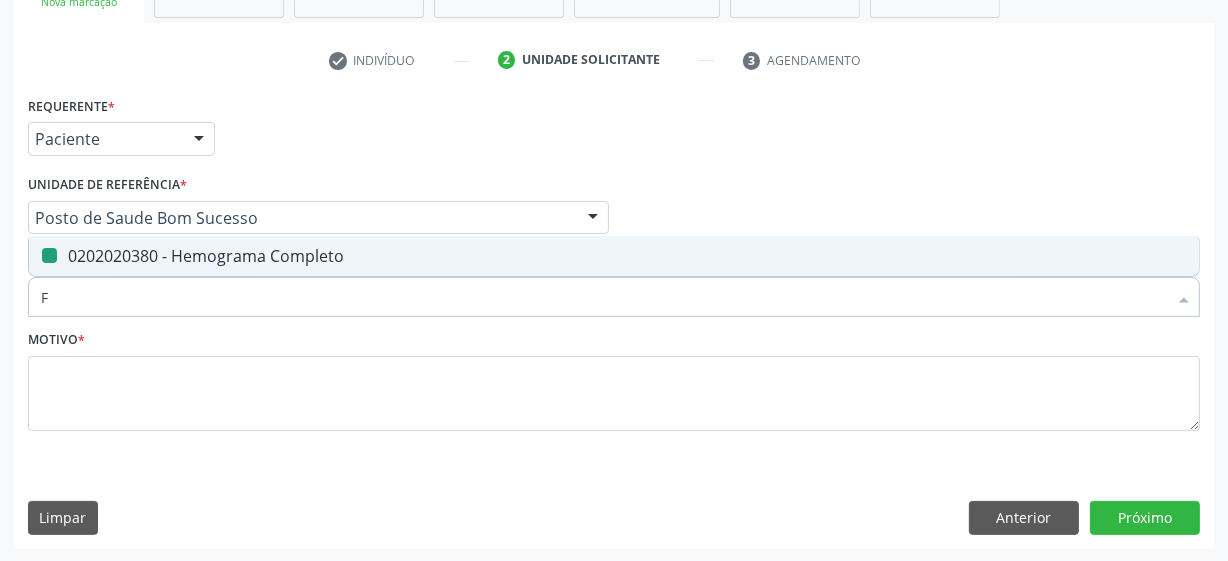 type on "FA" 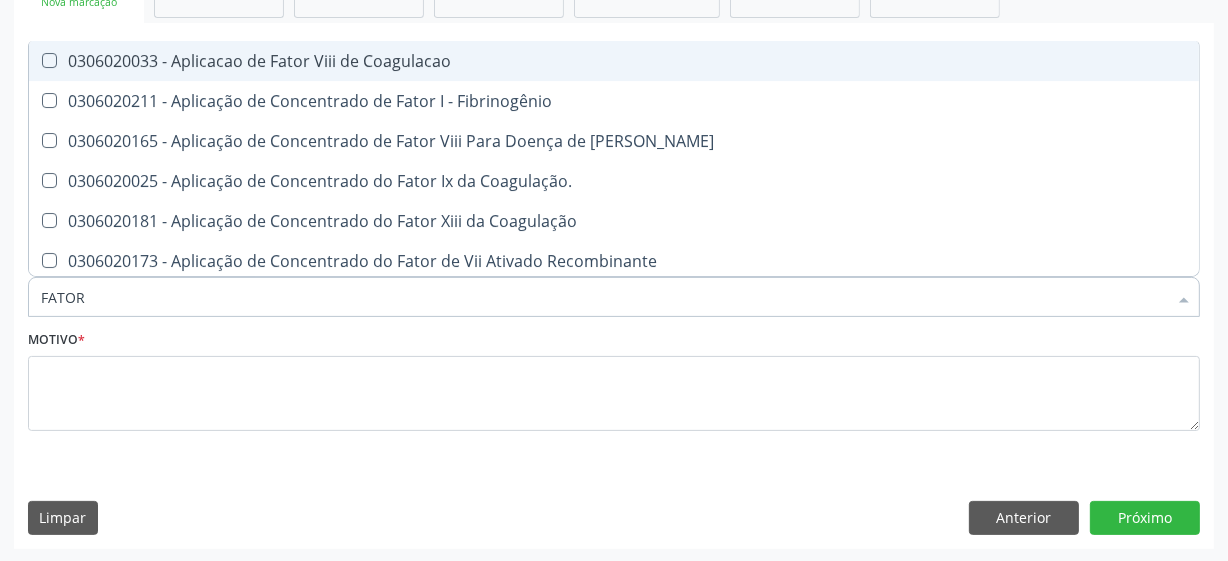 type on "[PERSON_NAME]" 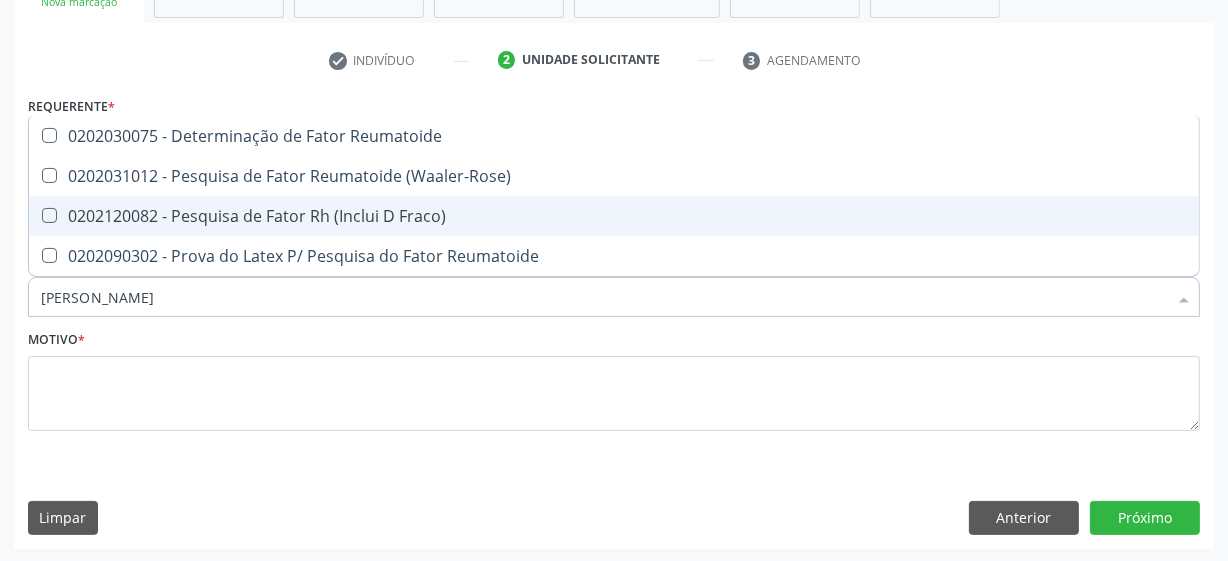 click on "0202120082 - Pesquisa de Fator Rh (Inclui D Fraco)" at bounding box center (614, 216) 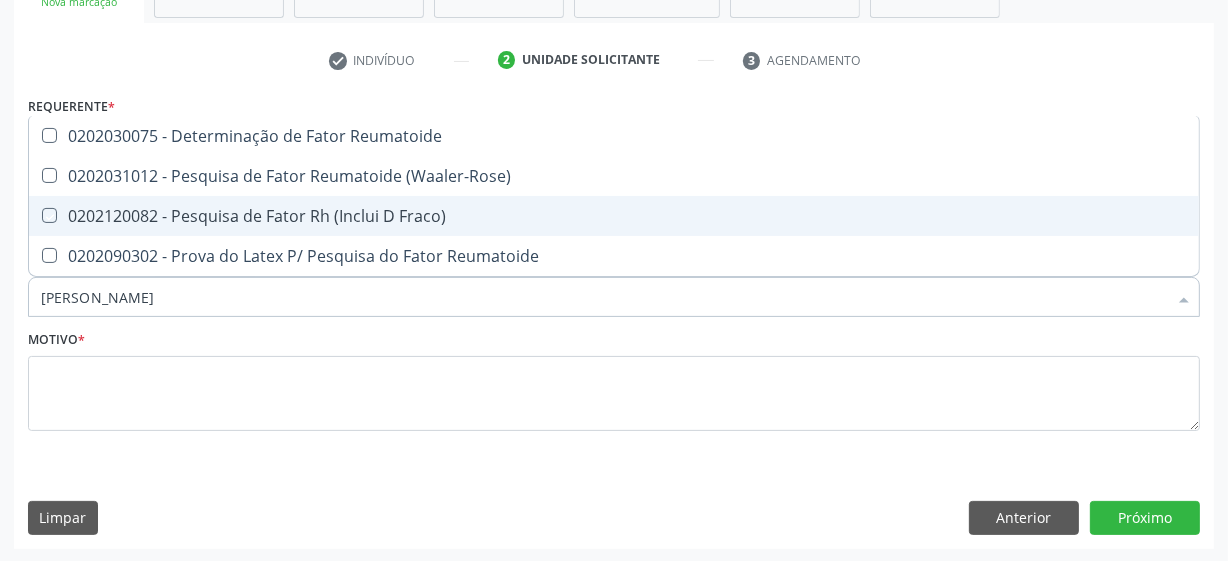 checkbox on "true" 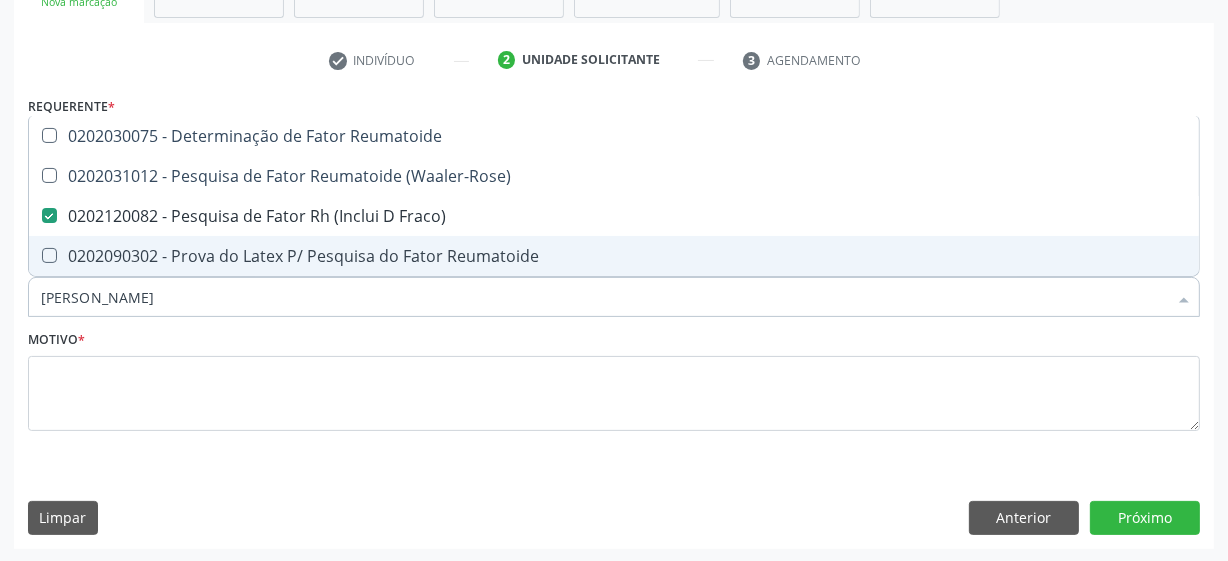 drag, startPoint x: 160, startPoint y: 291, endPoint x: 0, endPoint y: 317, distance: 162.09874 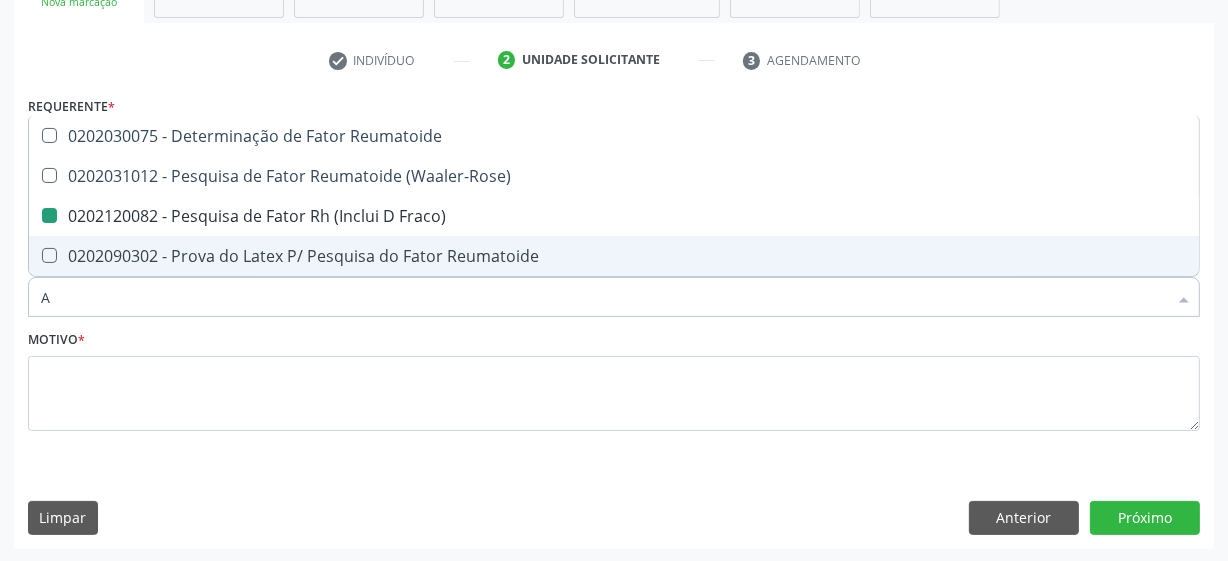 type on "AB" 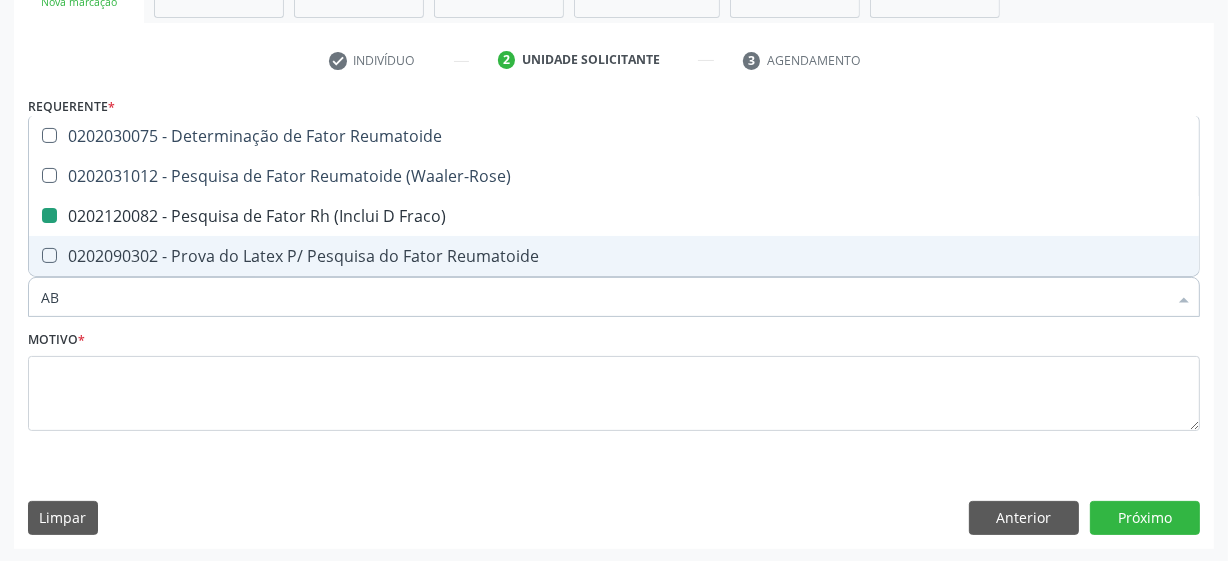 checkbox on "false" 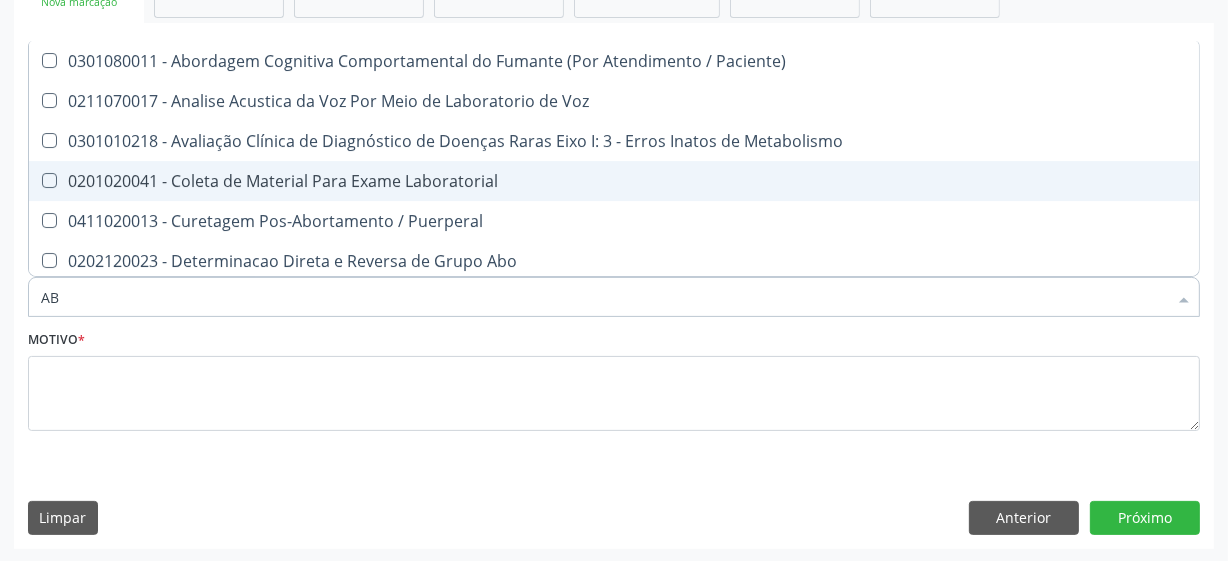 type on "A" 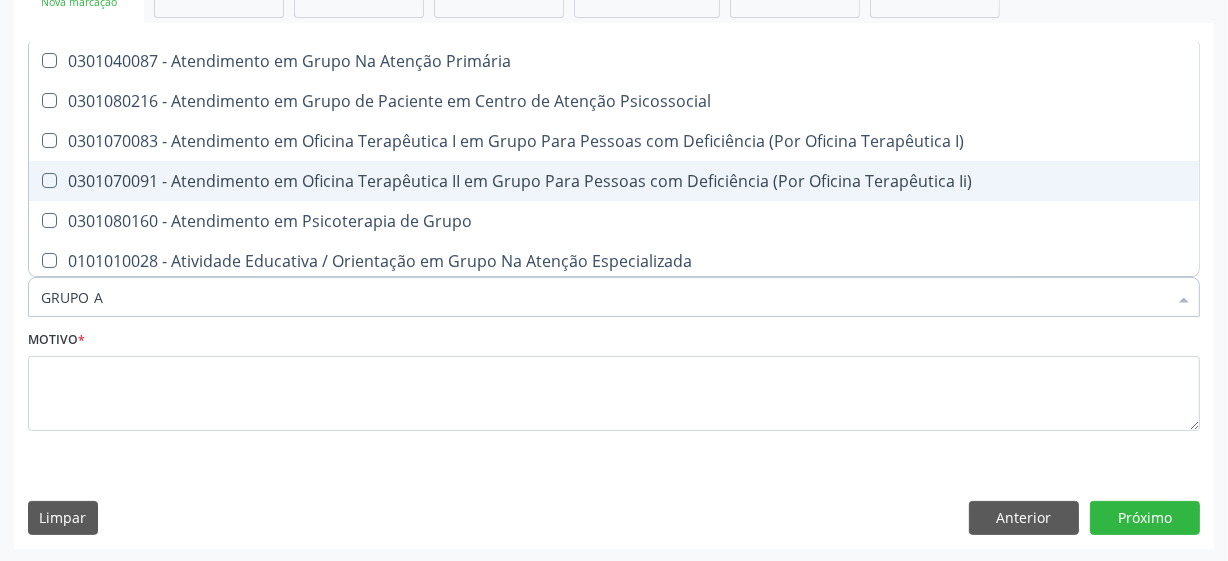 type on "GRUPO AB" 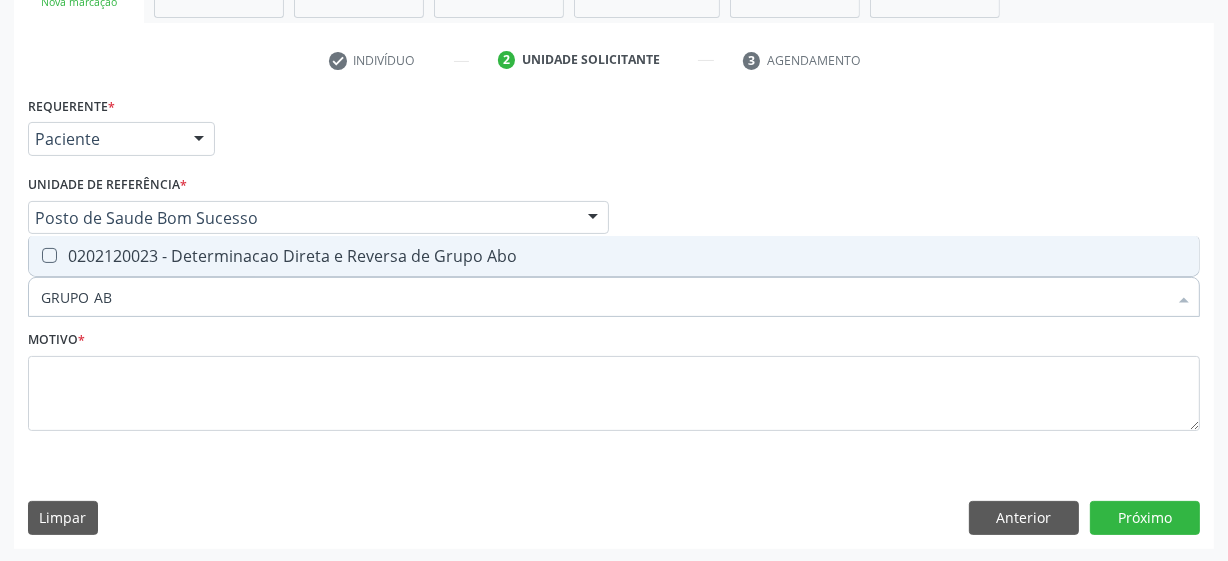 click on "0202120023 - Determinacao Direta e Reversa de Grupo Abo" at bounding box center [614, 256] 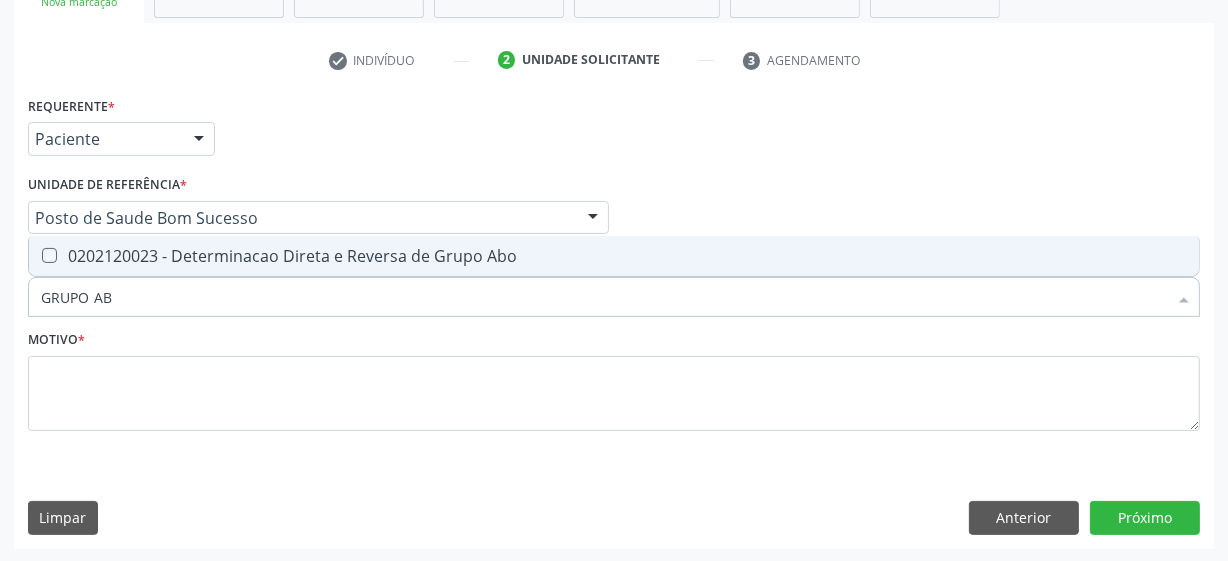 checkbox on "true" 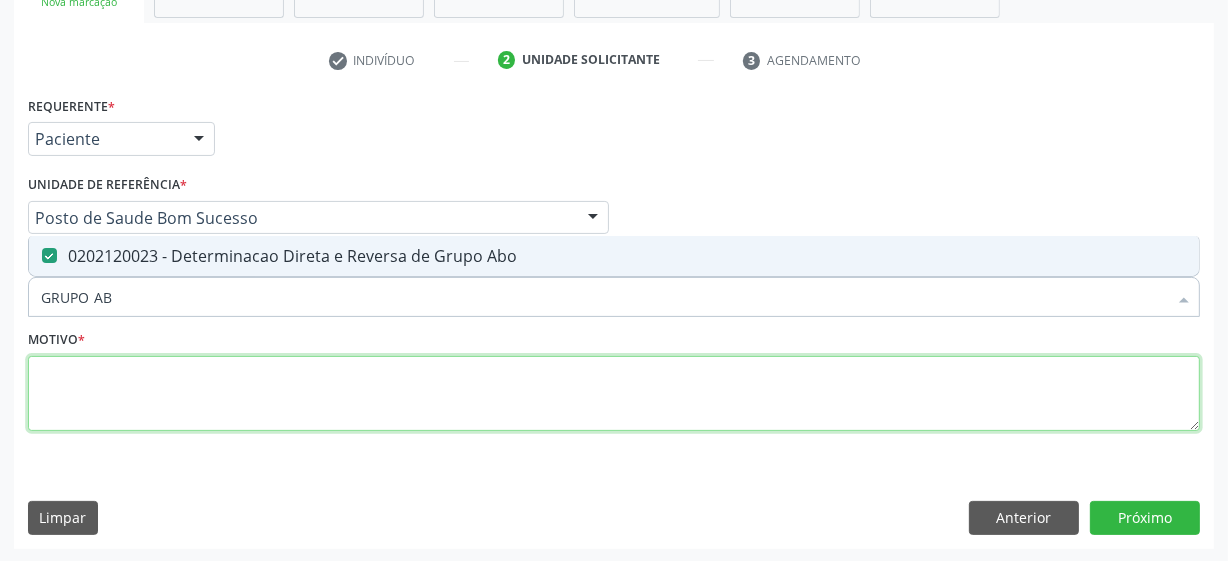 click at bounding box center (614, 394) 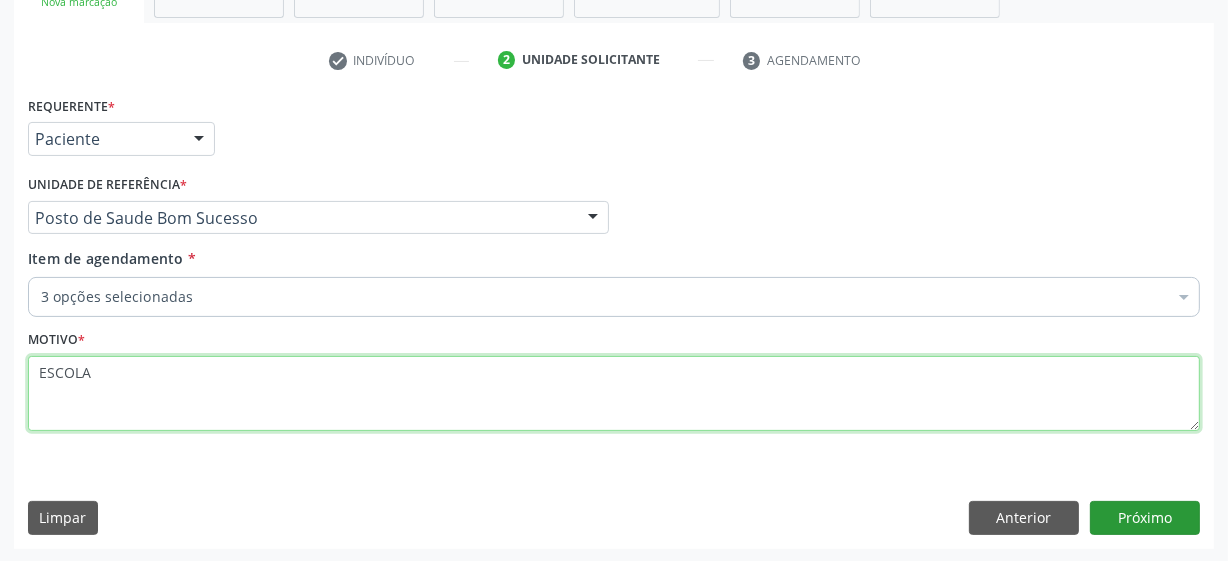 type on "ESCOLA" 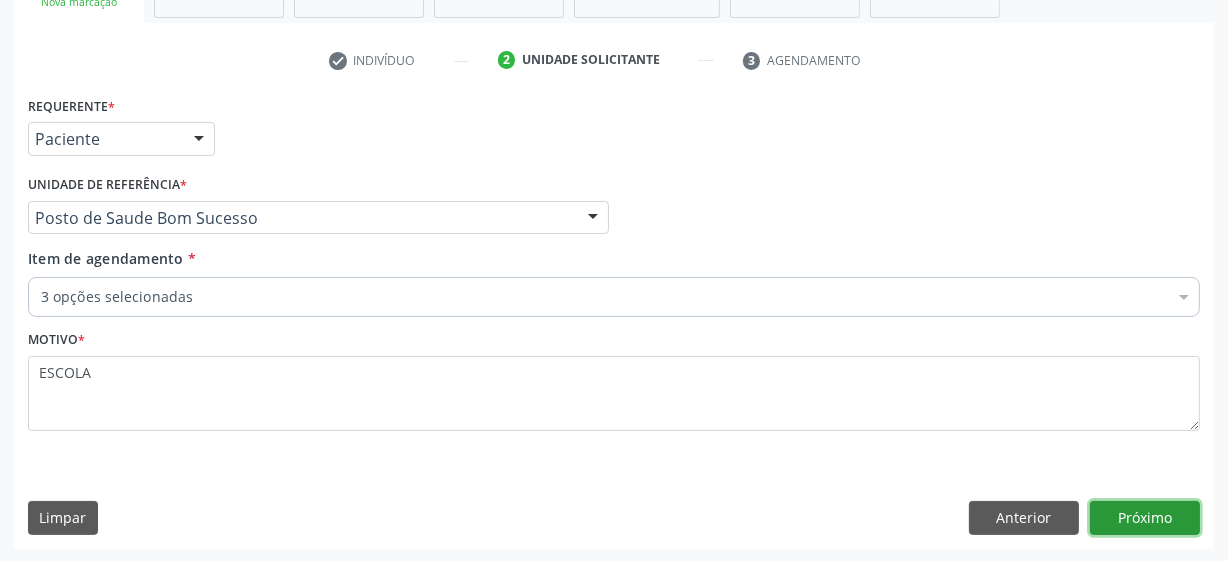 click on "Próximo" at bounding box center [1145, 518] 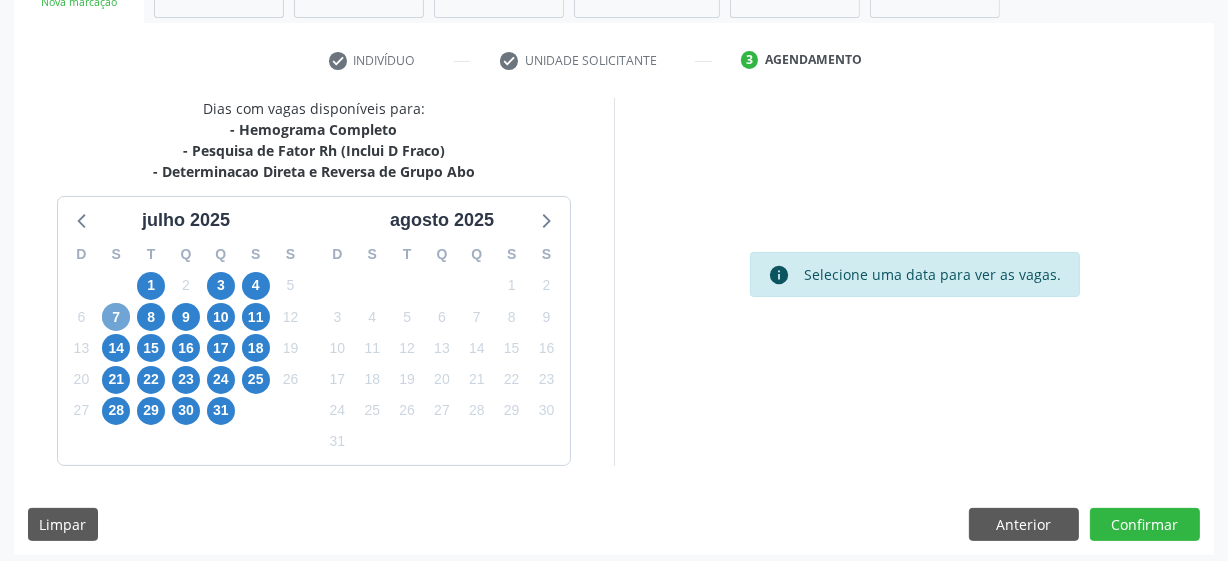 click on "7" at bounding box center [116, 317] 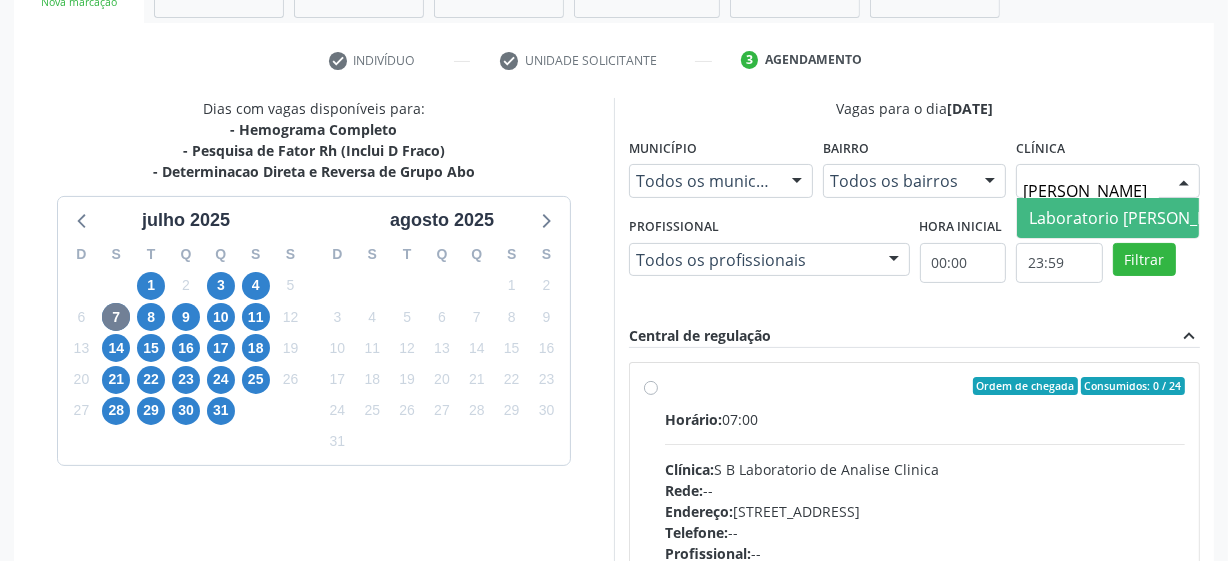 type on "PAULO" 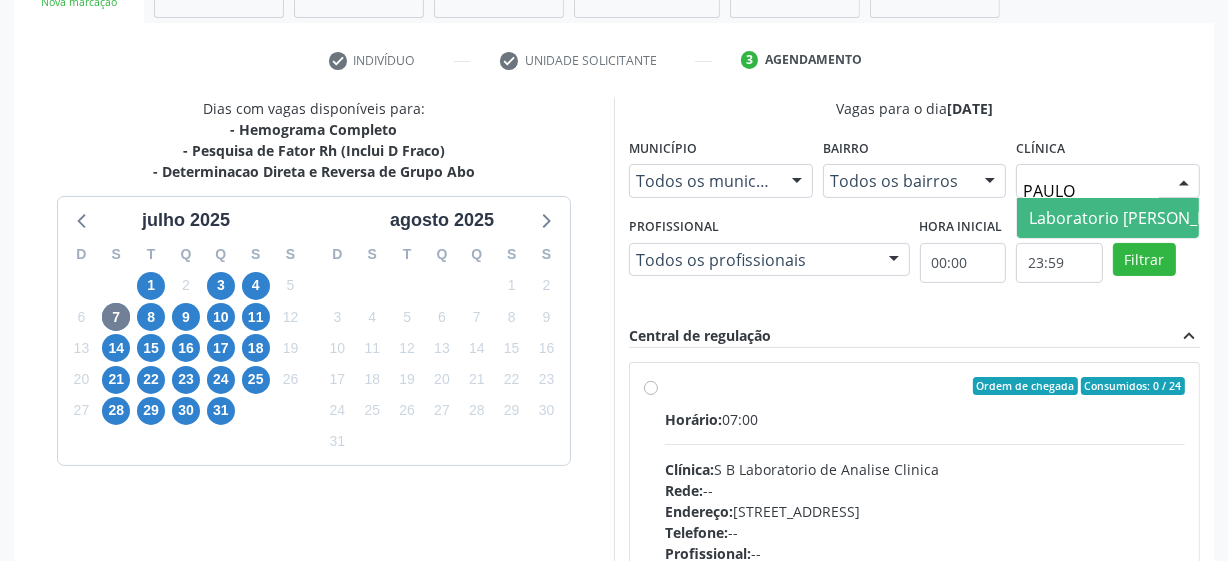click on "Laboratorio [PERSON_NAME]" at bounding box center (1138, 218) 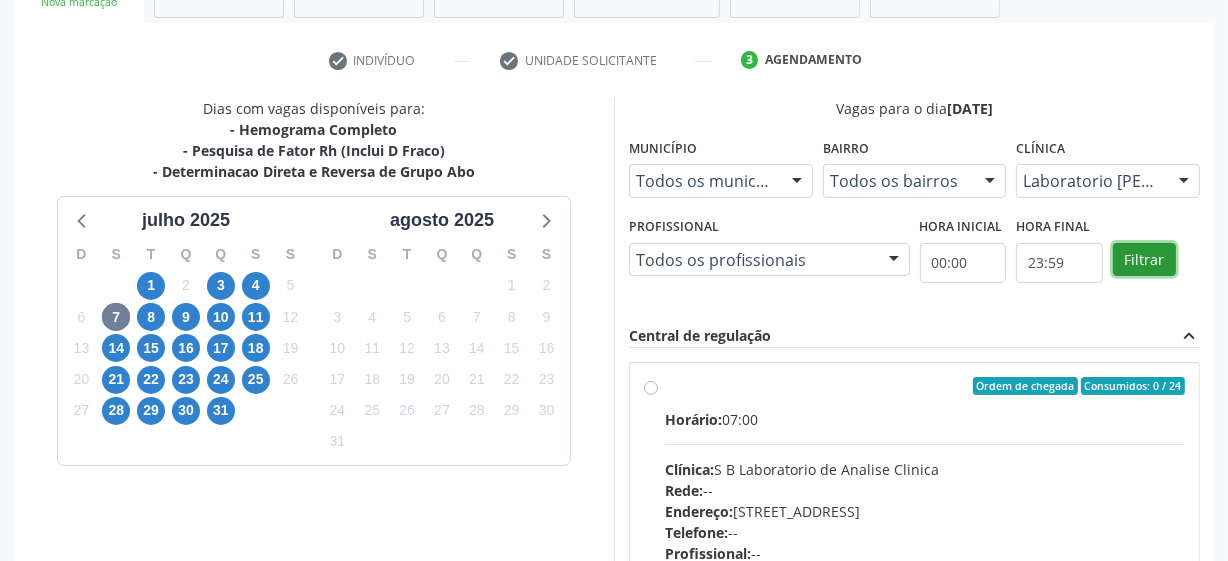 click on "Filtrar" at bounding box center [1144, 260] 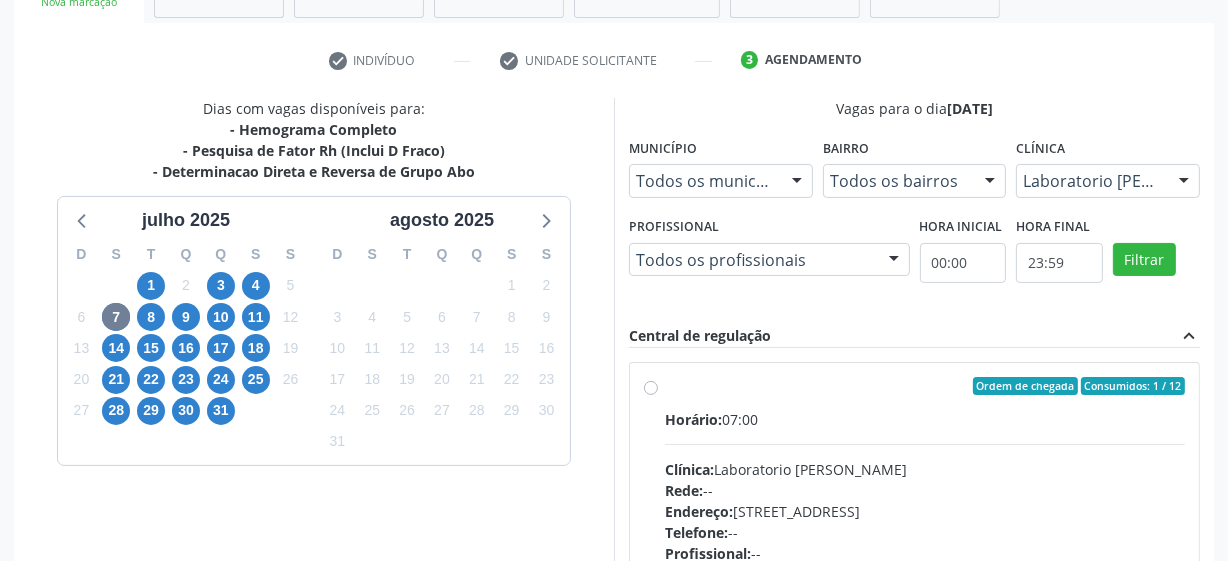 click on "Horário:   07:00" at bounding box center (925, 419) 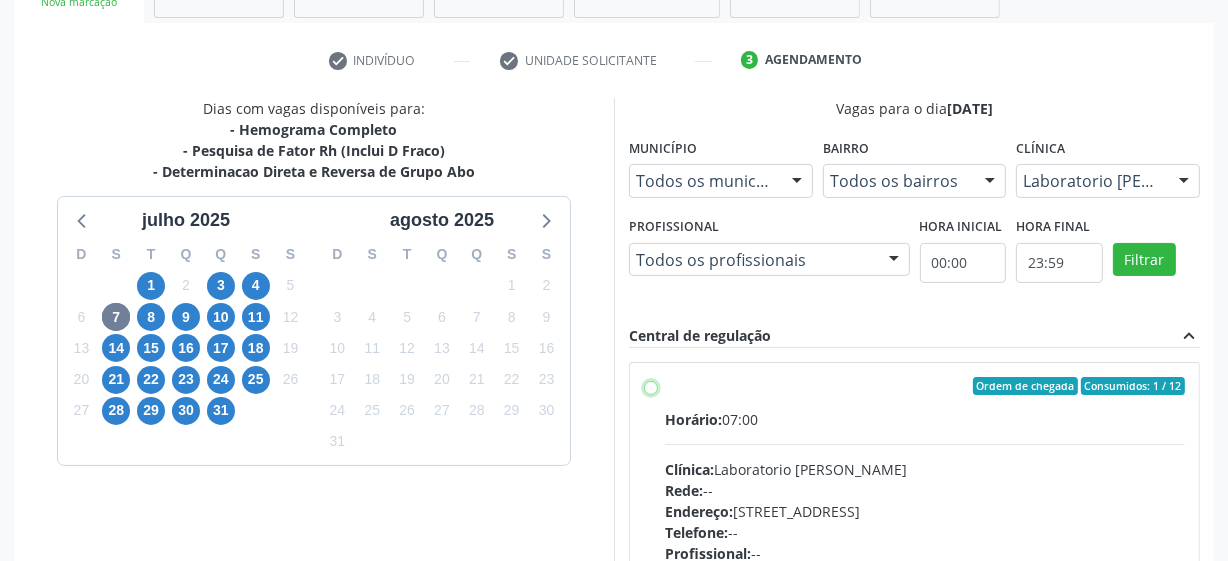 click on "Ordem de chegada
Consumidos: 1 / 12
Horário:   07:00
Clínica:  Laboratorio [PERSON_NAME]
Rede:
--
Endereço:   [STREET_ADDRESS]
Telefone:   --
Profissional:
--
Informações adicionais sobre o atendimento
Idade de atendimento:
Sem restrição
Gênero(s) atendido(s):
Sem restrição
Informações adicionais:
--" at bounding box center [651, 386] 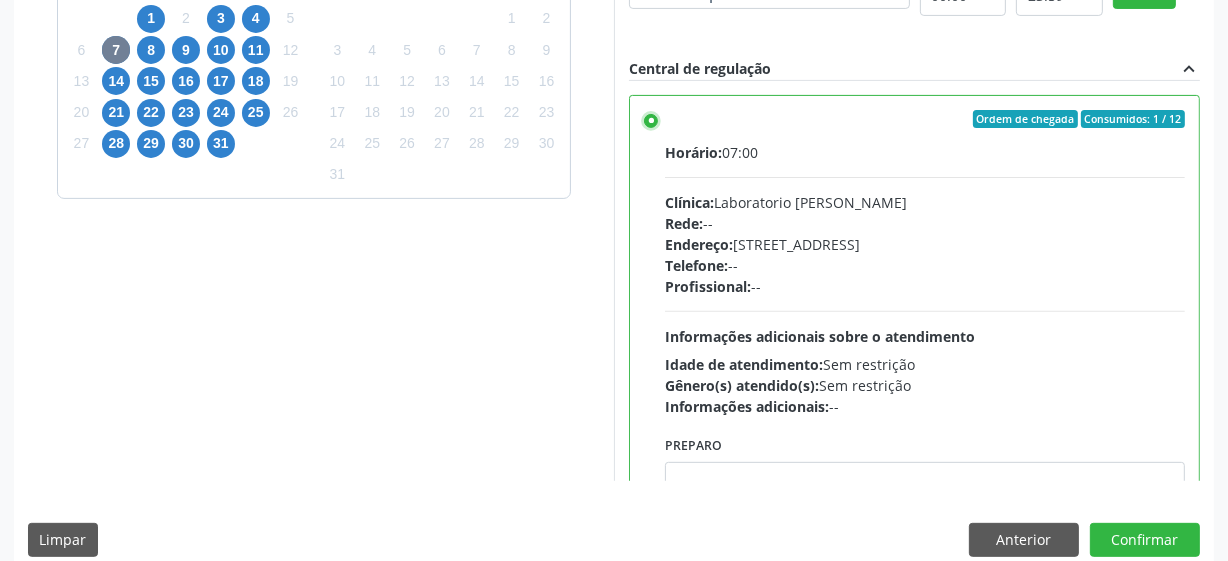 scroll, scrollTop: 632, scrollLeft: 0, axis: vertical 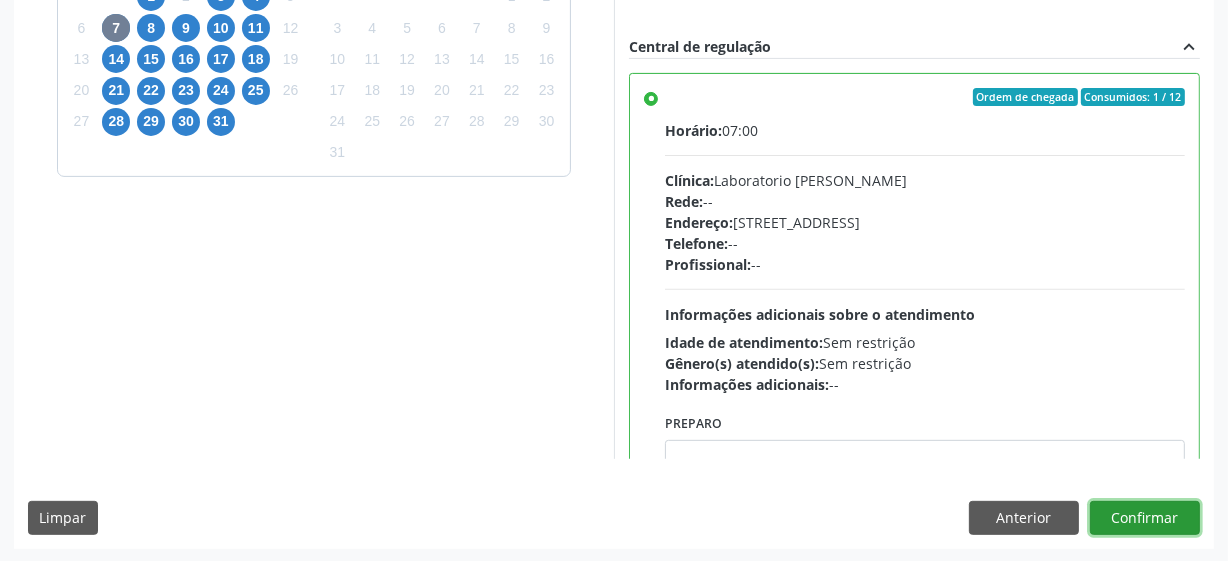 click on "Confirmar" at bounding box center (1145, 518) 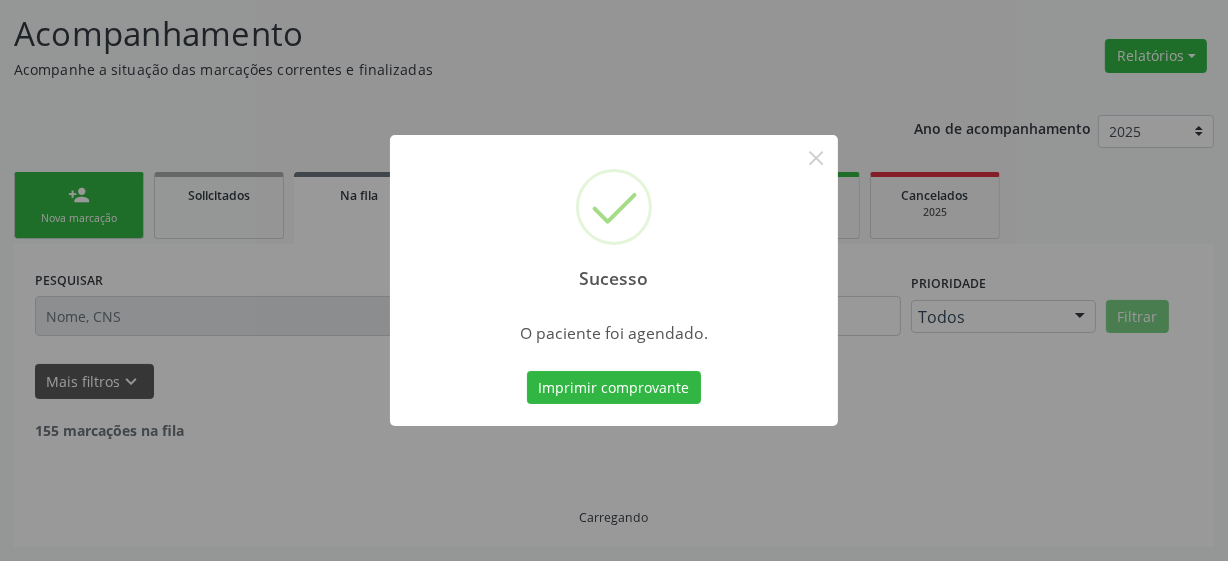 scroll, scrollTop: 105, scrollLeft: 0, axis: vertical 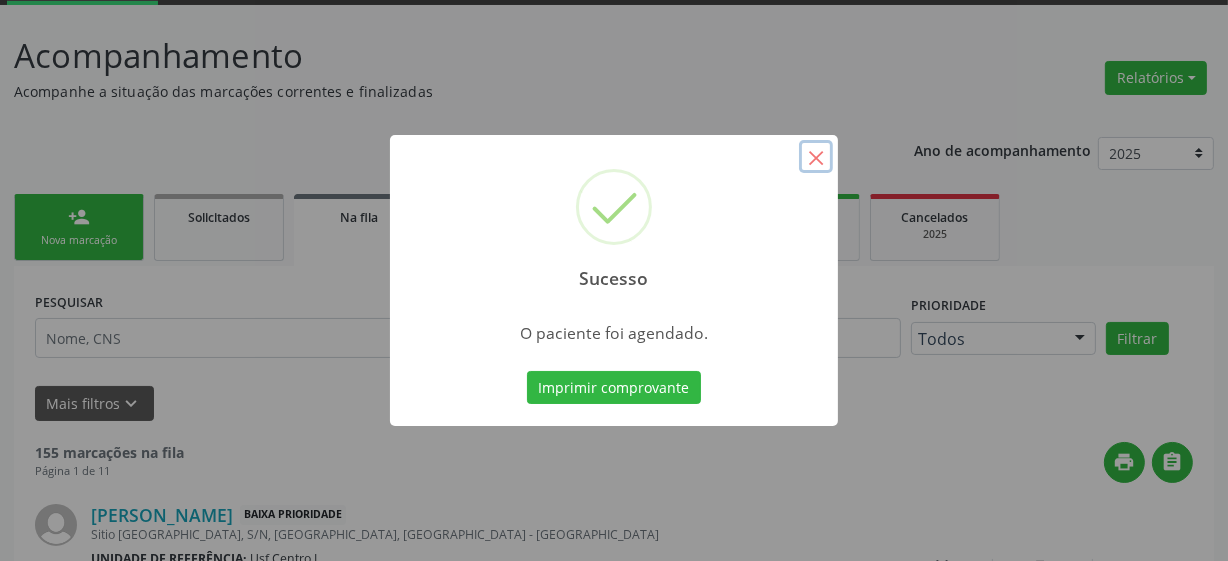 click on "×" at bounding box center [816, 157] 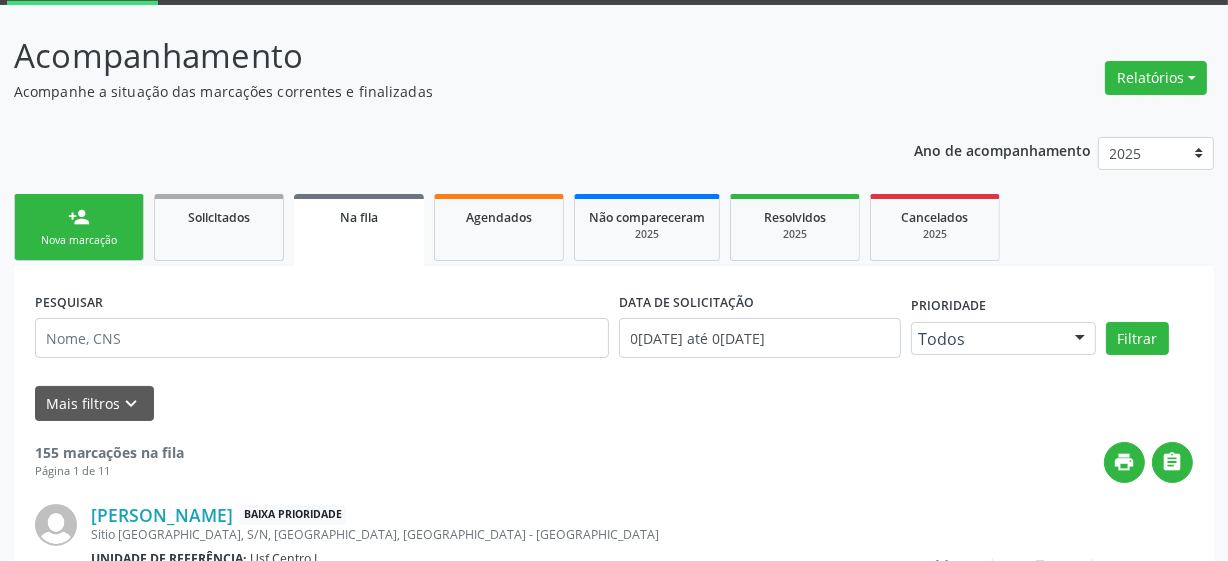 click on "person_add
Nova marcação" at bounding box center [79, 227] 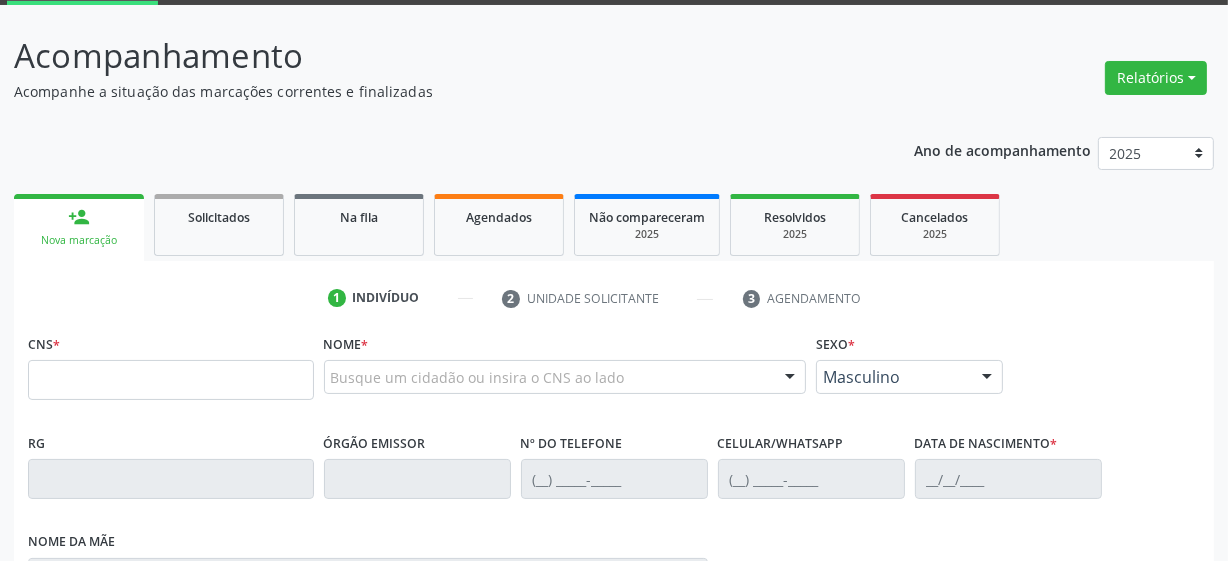 click on "person_add
Nova marcação" at bounding box center (79, 227) 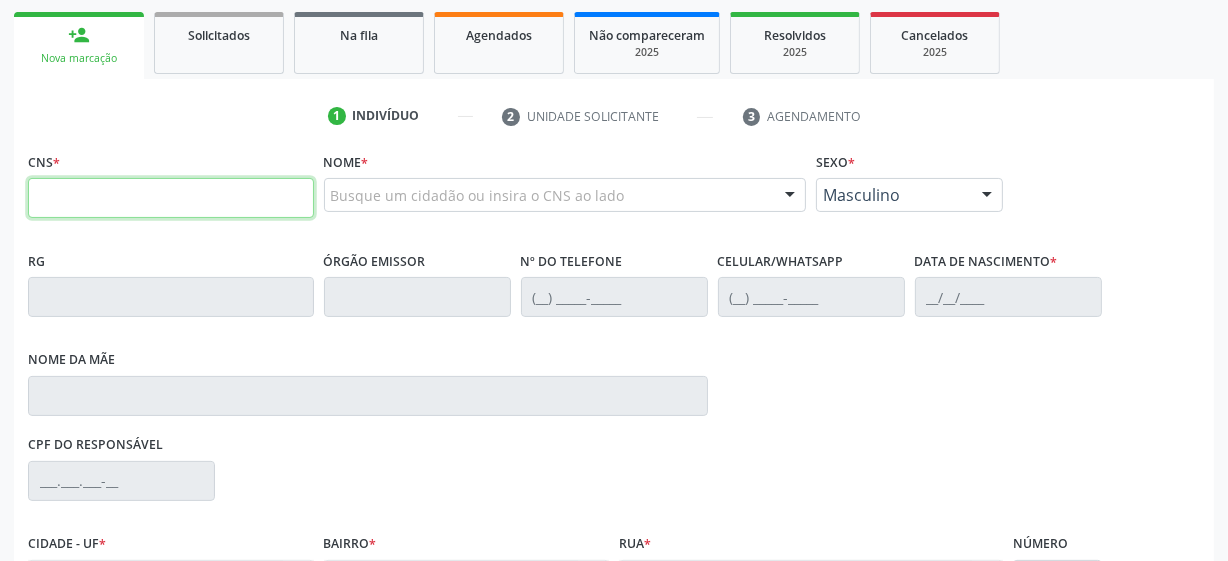 click at bounding box center [171, 198] 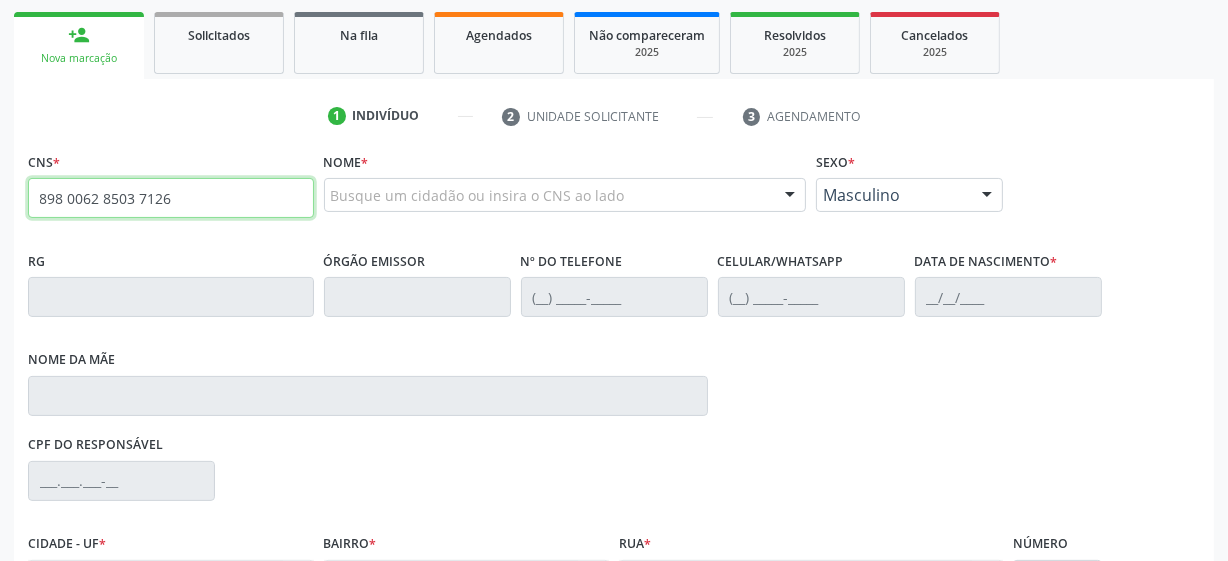 type on "898 0062 8503 7126" 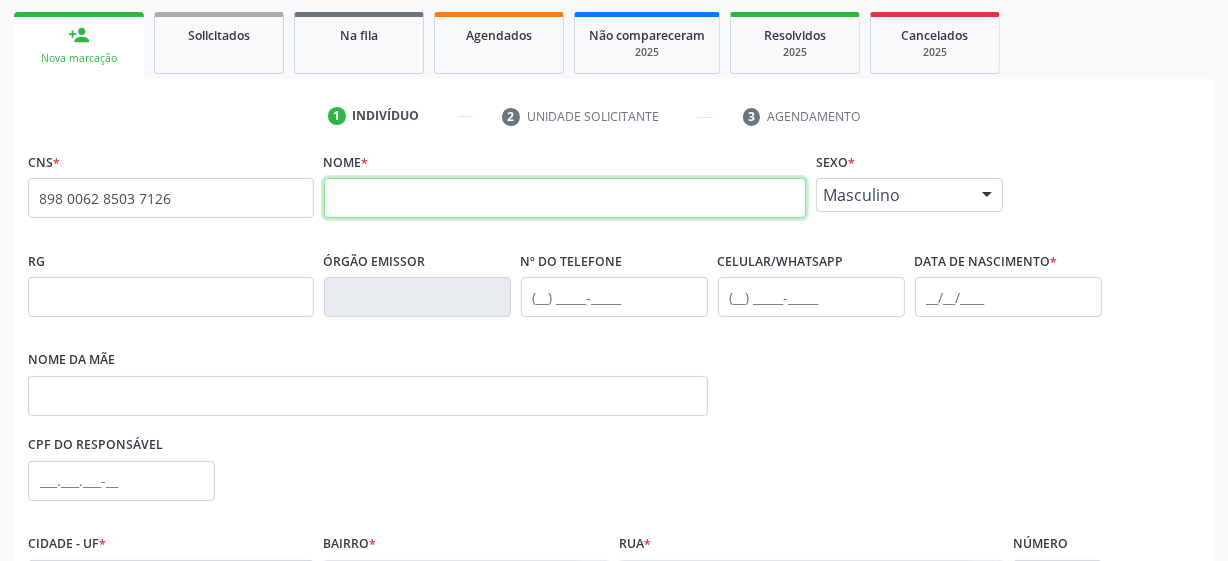 click at bounding box center [565, 198] 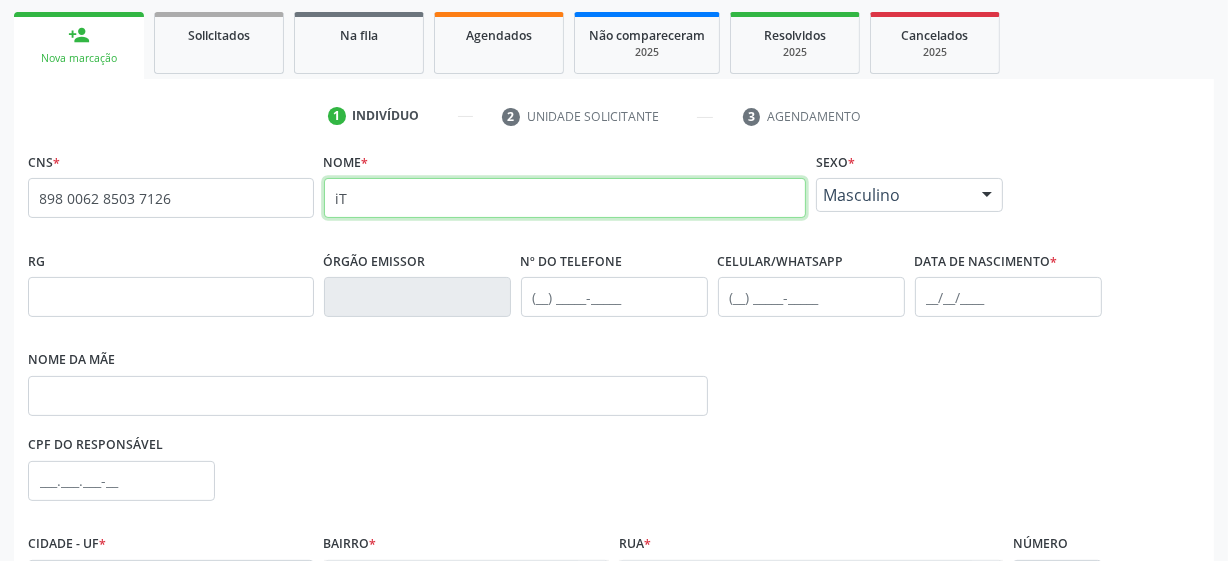 type on "i" 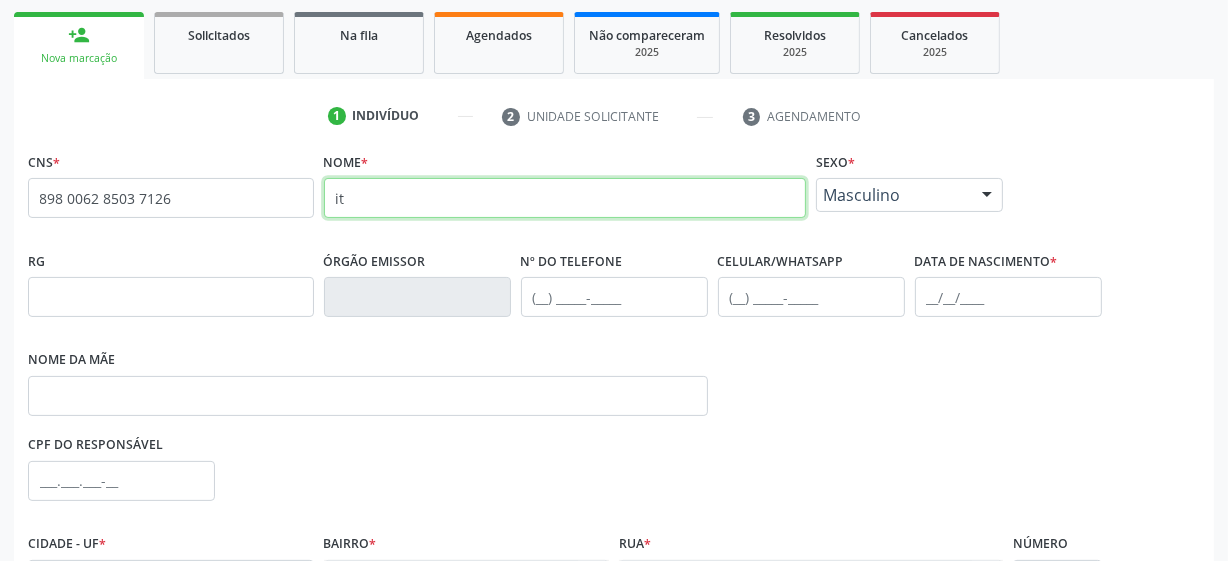 type on "i" 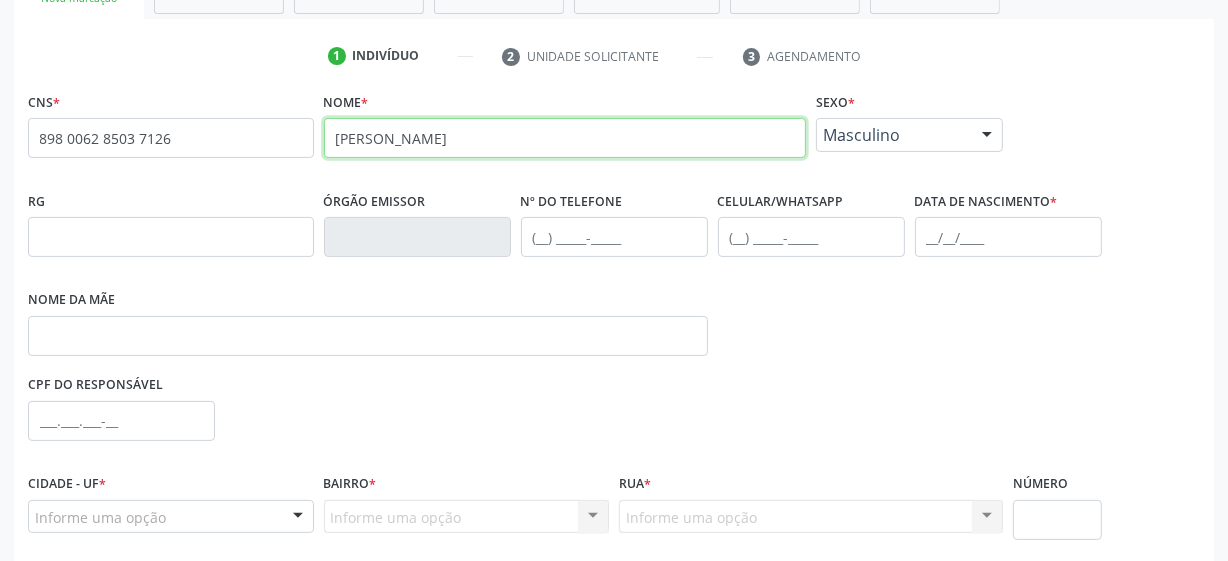 scroll, scrollTop: 378, scrollLeft: 0, axis: vertical 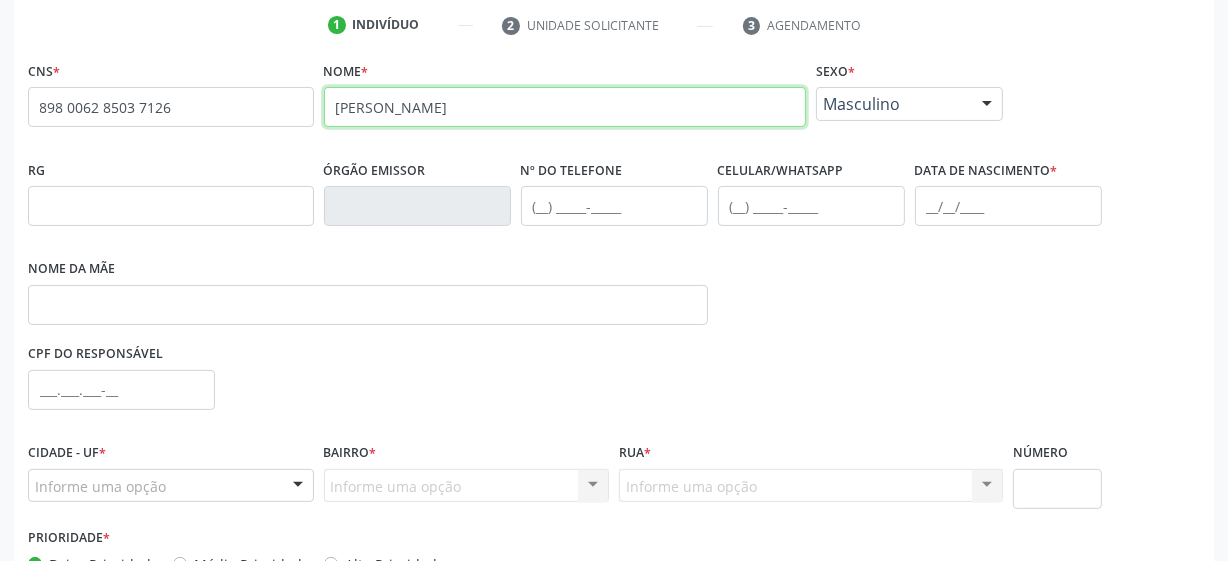 type on "[PERSON_NAME]" 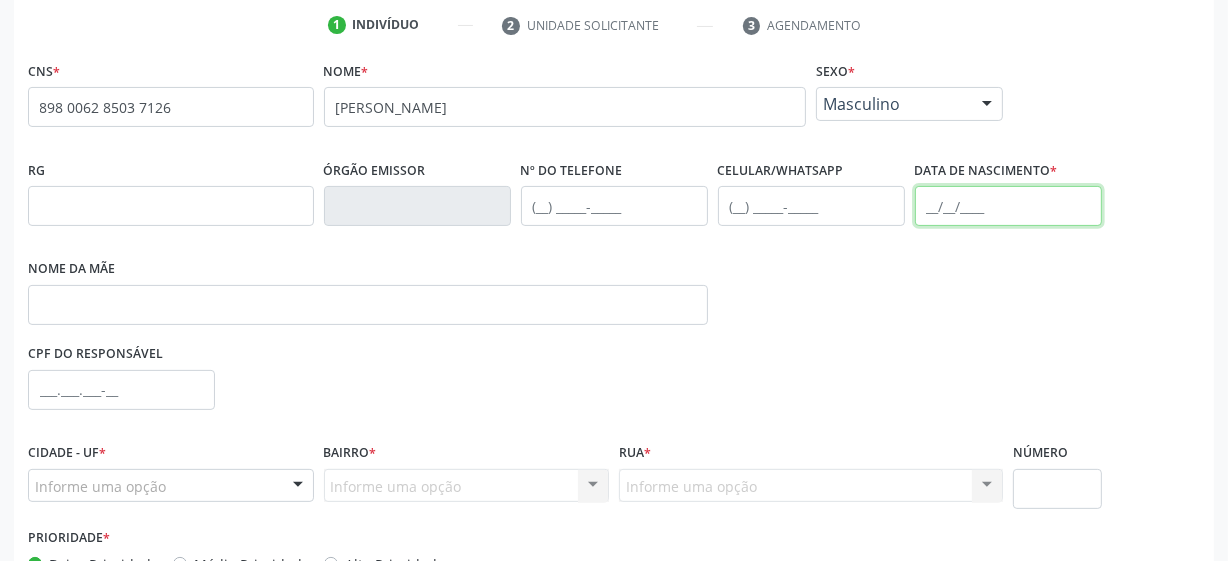 click at bounding box center (1008, 206) 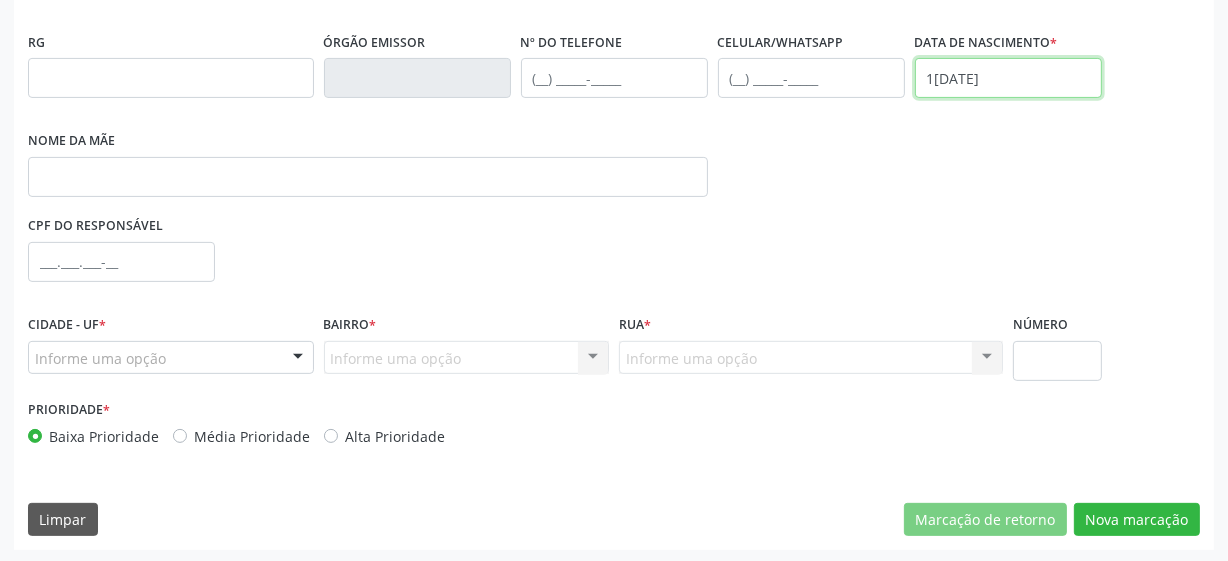 scroll, scrollTop: 508, scrollLeft: 0, axis: vertical 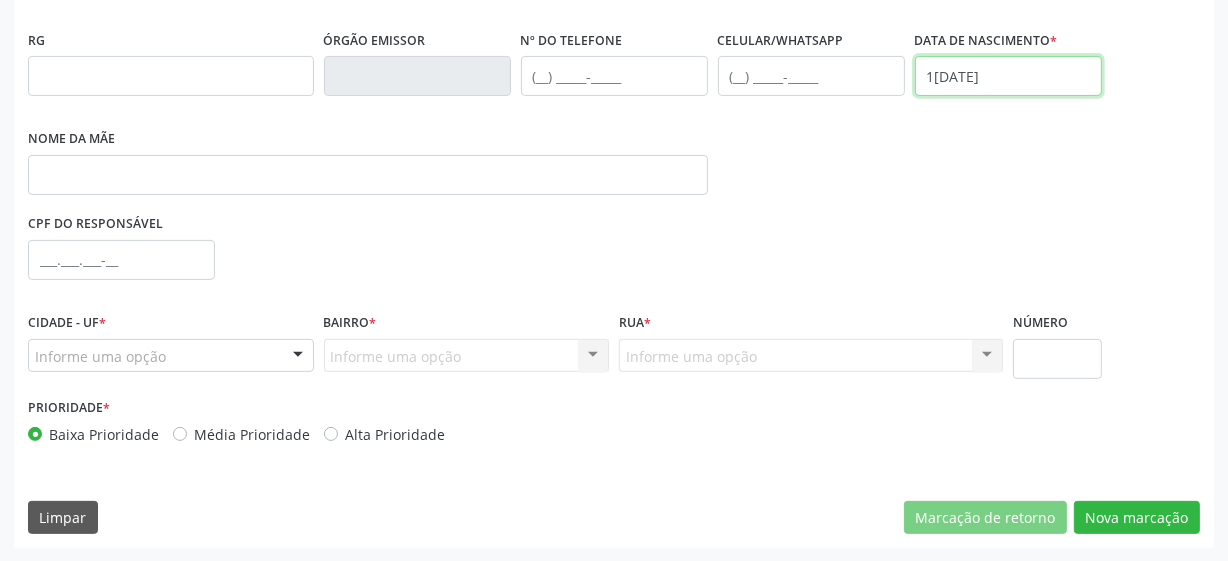 type on "1[DATE]" 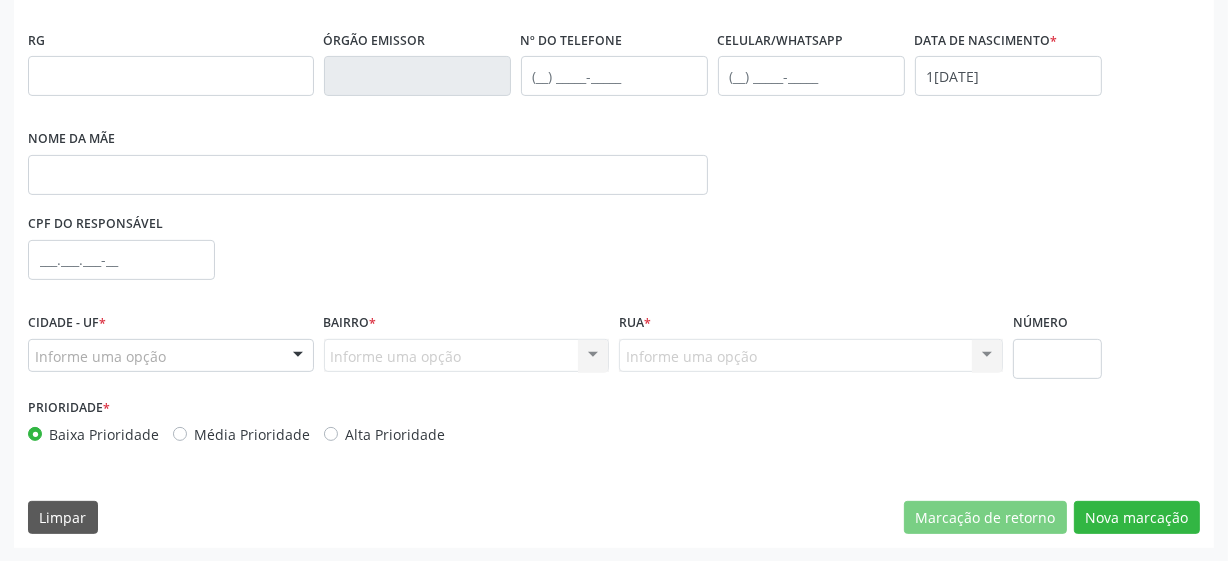 click on "Informe uma opção
Nenhum resultado encontrado para: "   "
Nenhuma opção encontrada. Digite para adicionar." at bounding box center [467, 356] 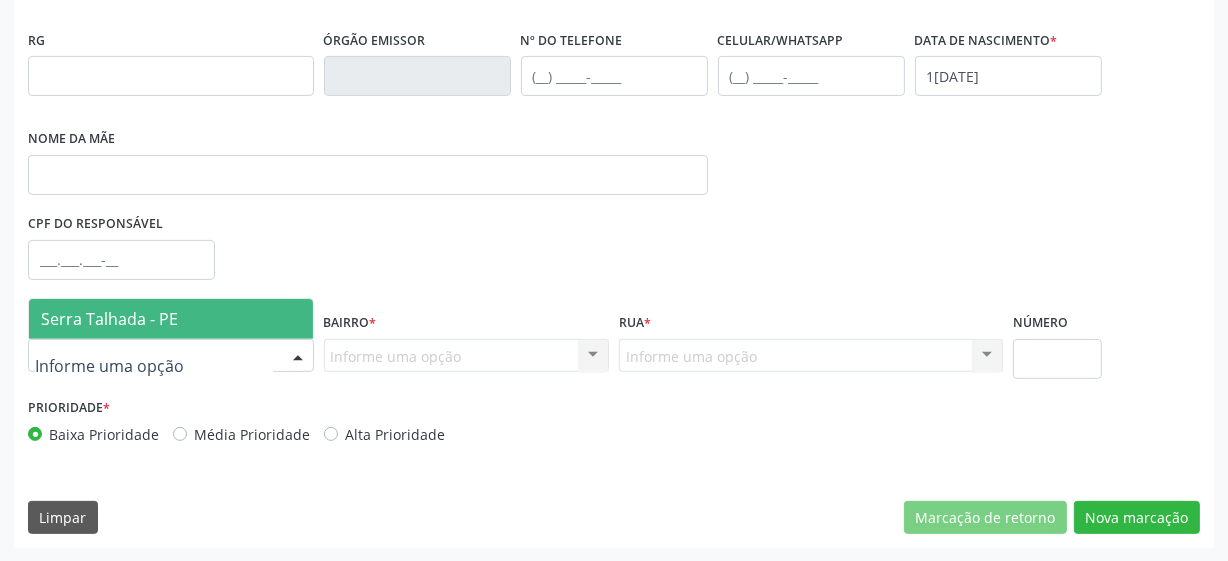 click at bounding box center (171, 356) 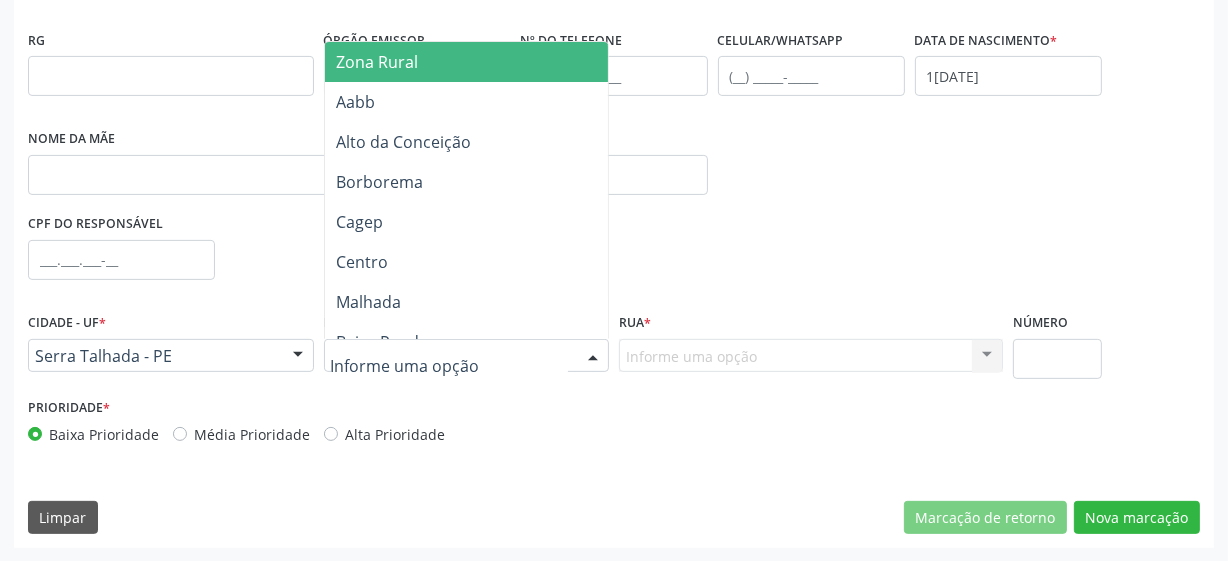 click at bounding box center (467, 356) 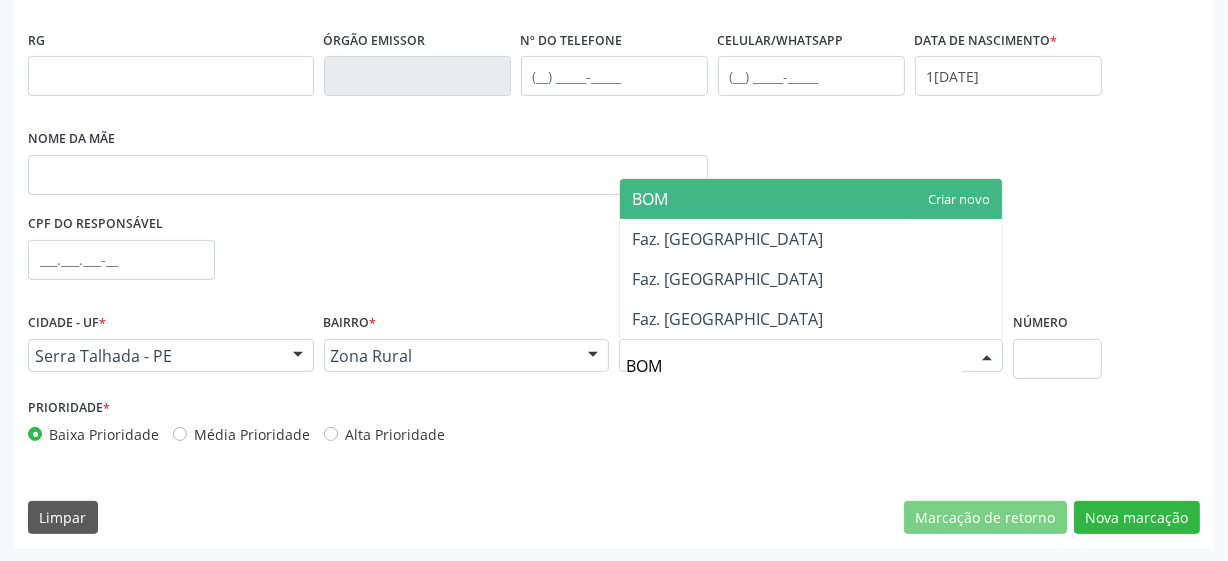 type on "BOM" 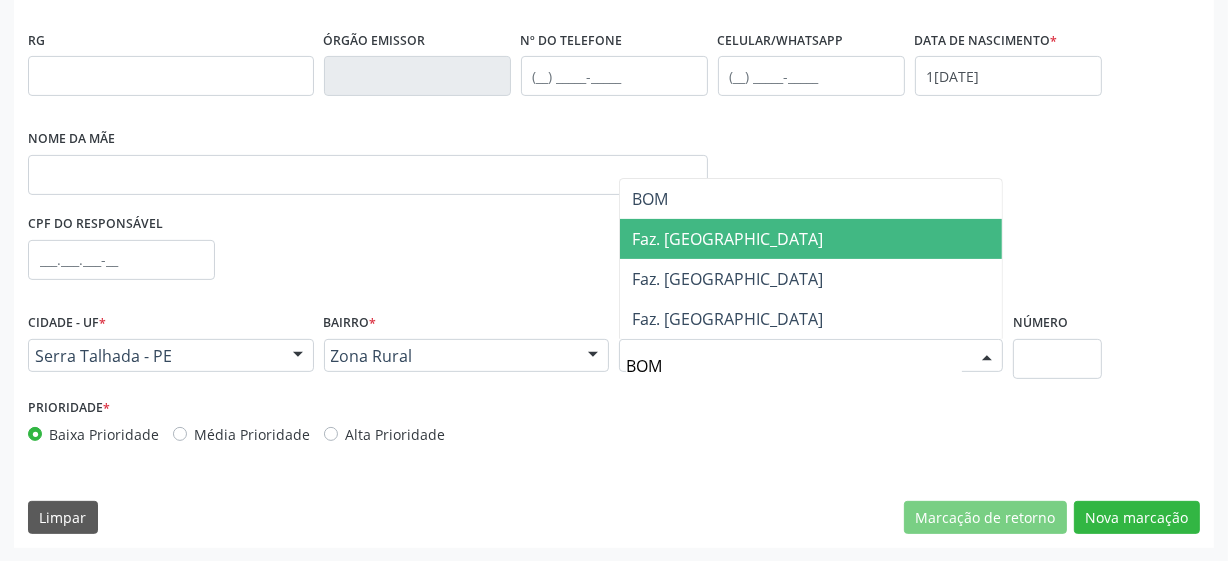 click on "Faz. [GEOGRAPHIC_DATA]" at bounding box center (811, 239) 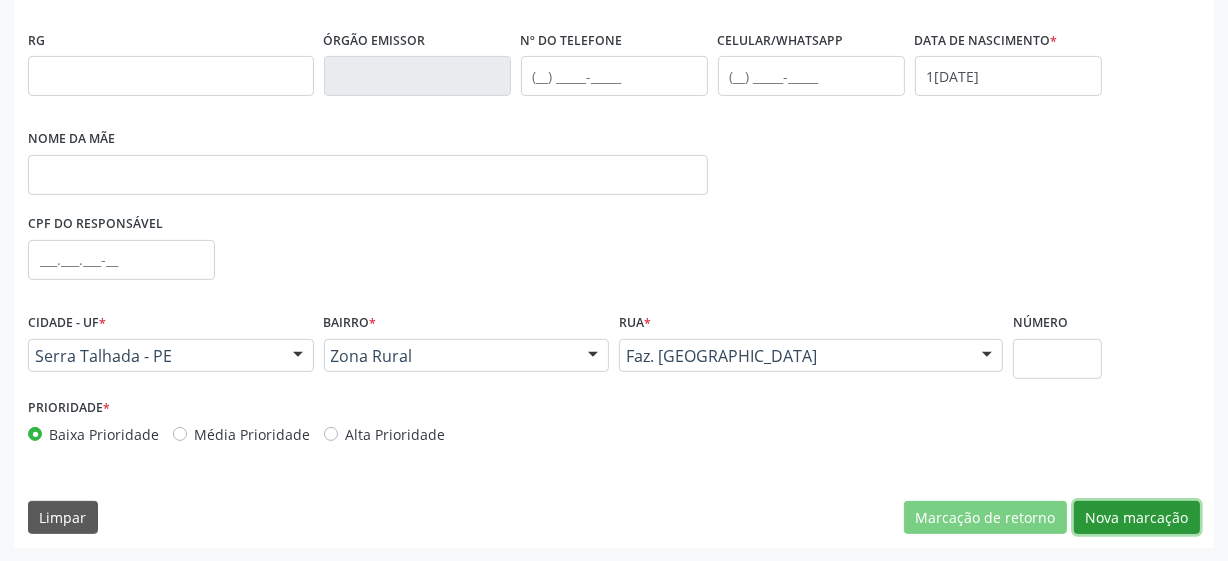 click on "Nova marcação" at bounding box center (1137, 518) 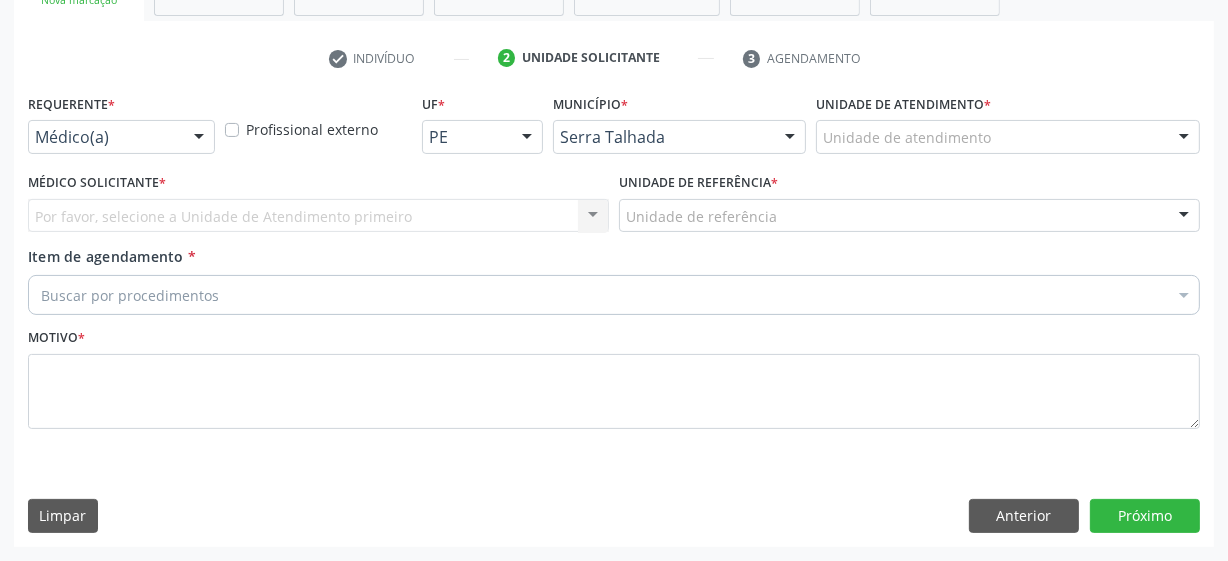scroll, scrollTop: 343, scrollLeft: 0, axis: vertical 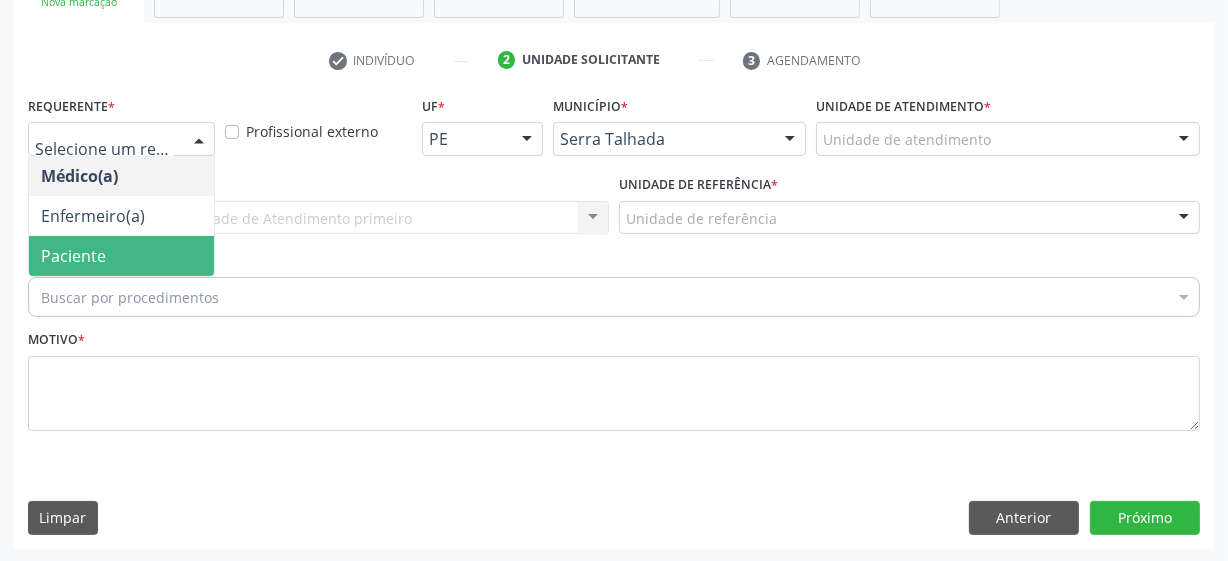 click on "Paciente" at bounding box center [121, 256] 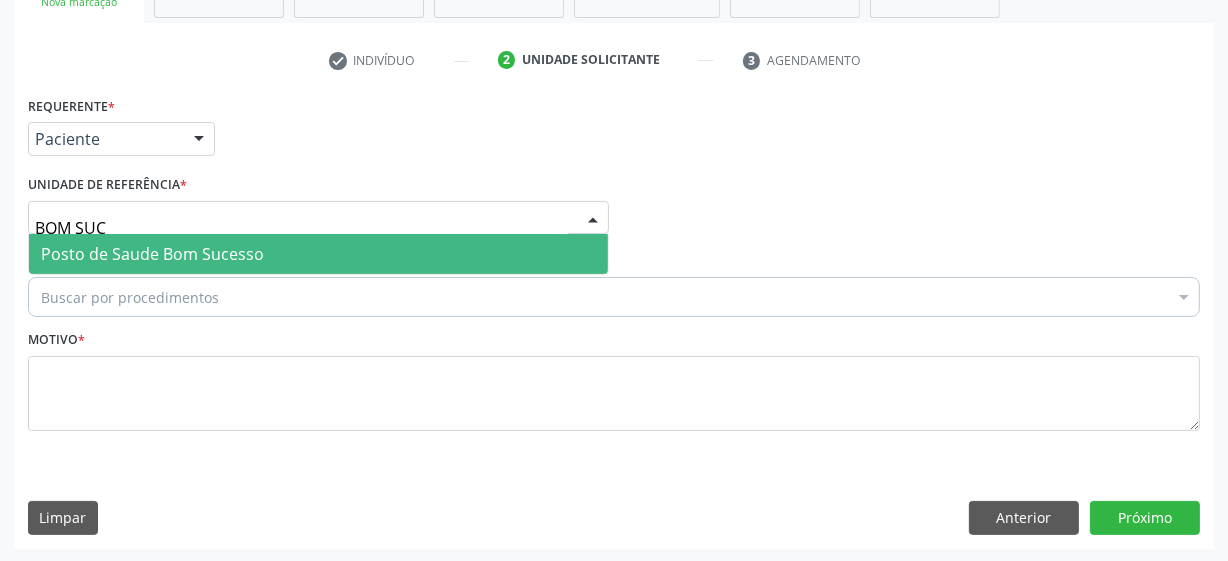 type on "BOM SUCE" 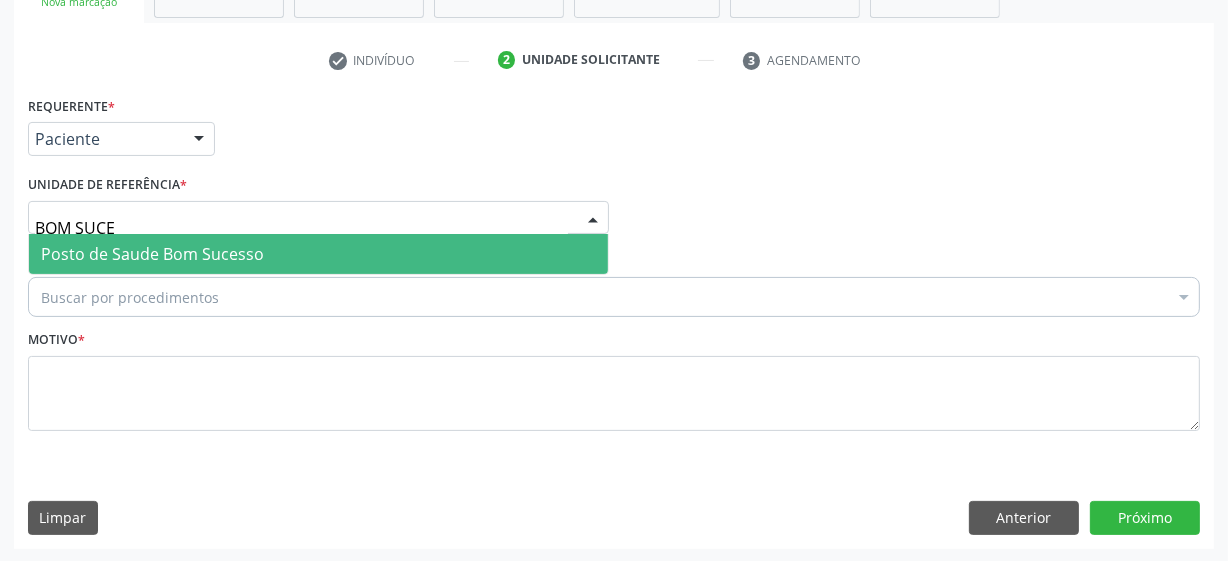 click on "Posto de Saude Bom Sucesso" at bounding box center [152, 254] 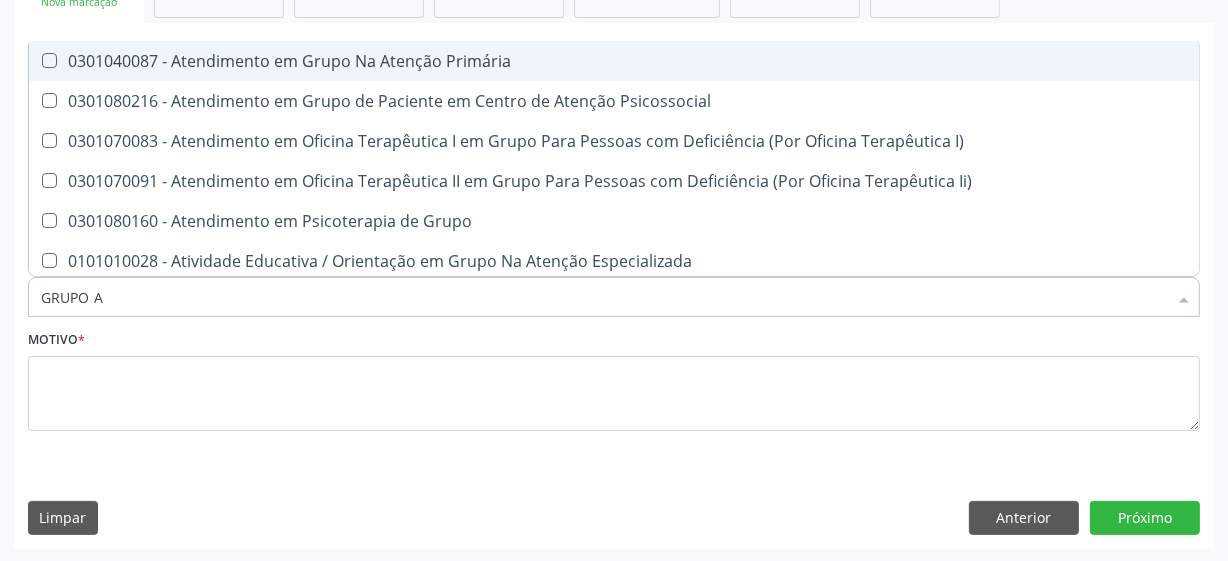 type on "GRUPO AB" 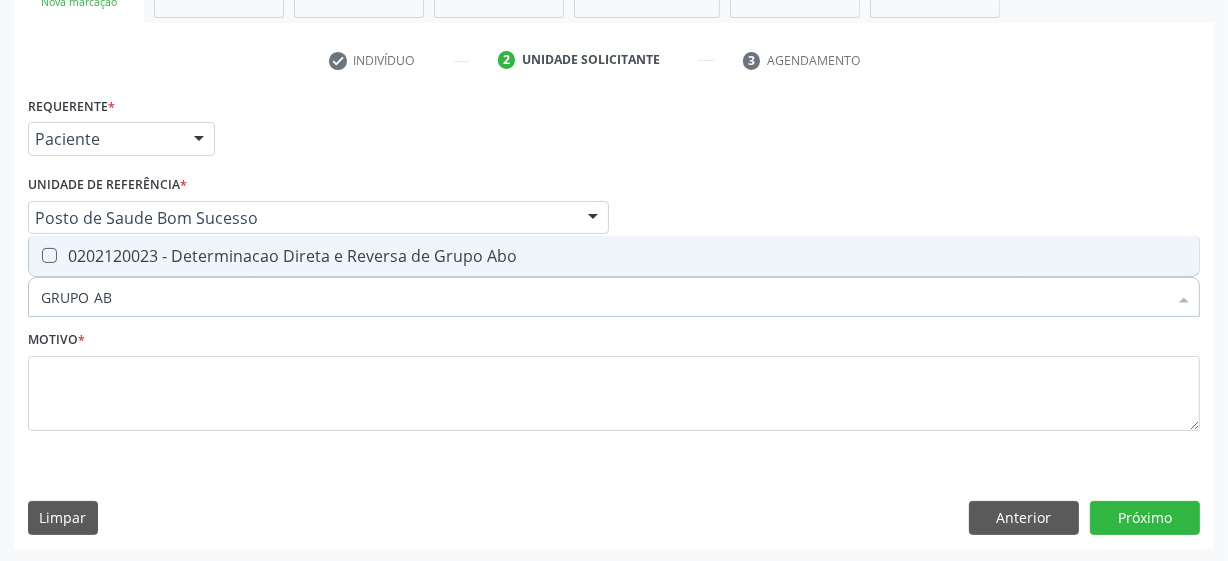 click on "0202120023 - Determinacao Direta e Reversa de Grupo Abo" at bounding box center [614, 256] 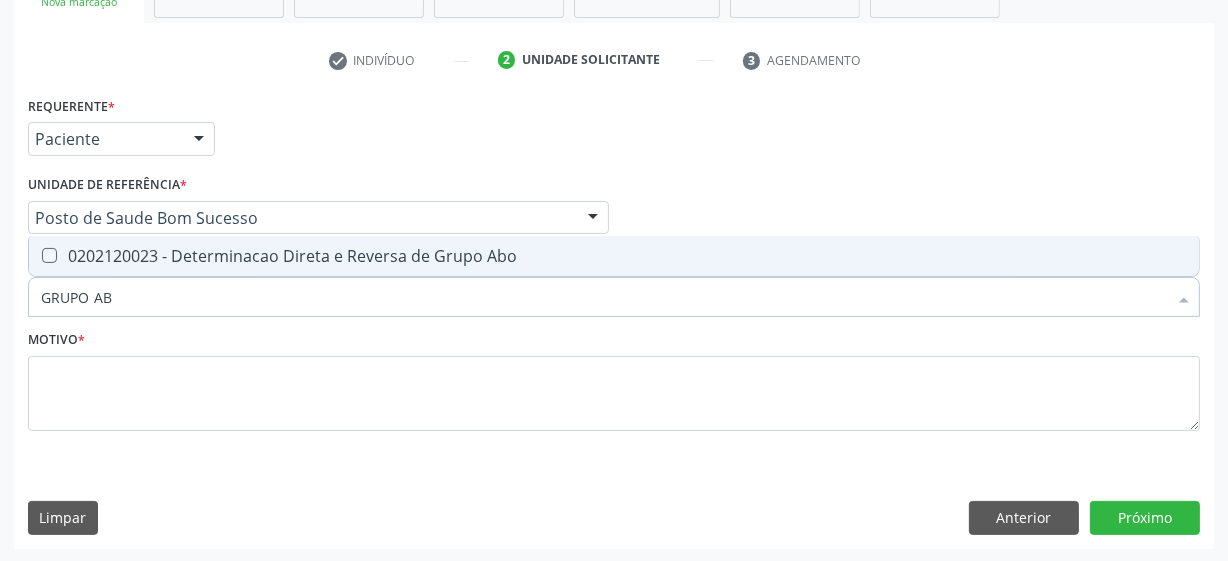 checkbox on "true" 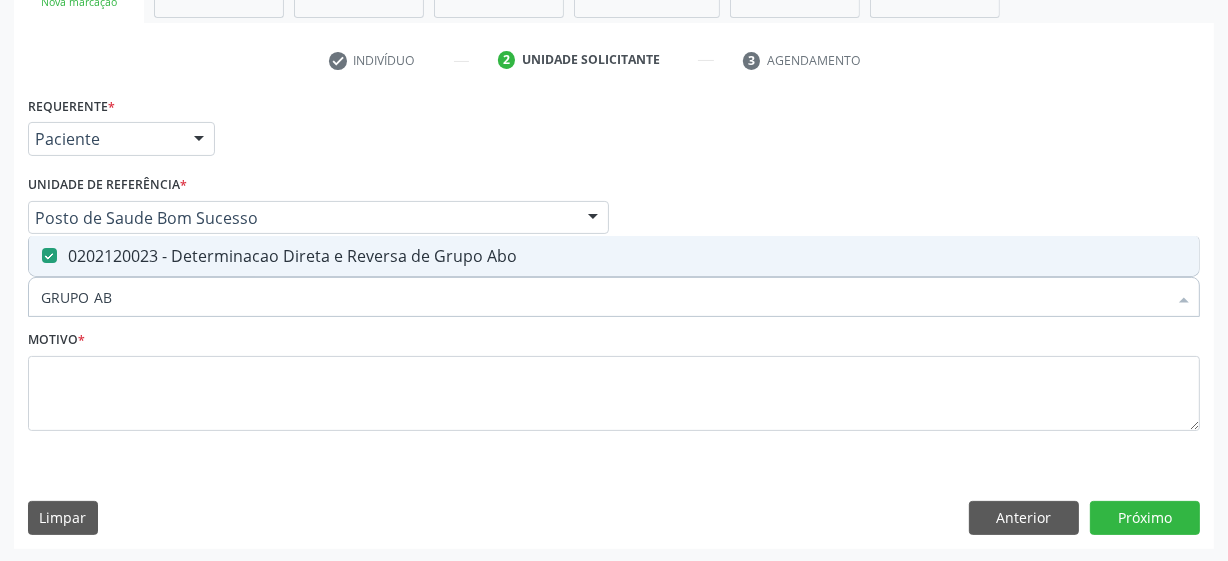 drag, startPoint x: 177, startPoint y: 290, endPoint x: 0, endPoint y: 273, distance: 177.81451 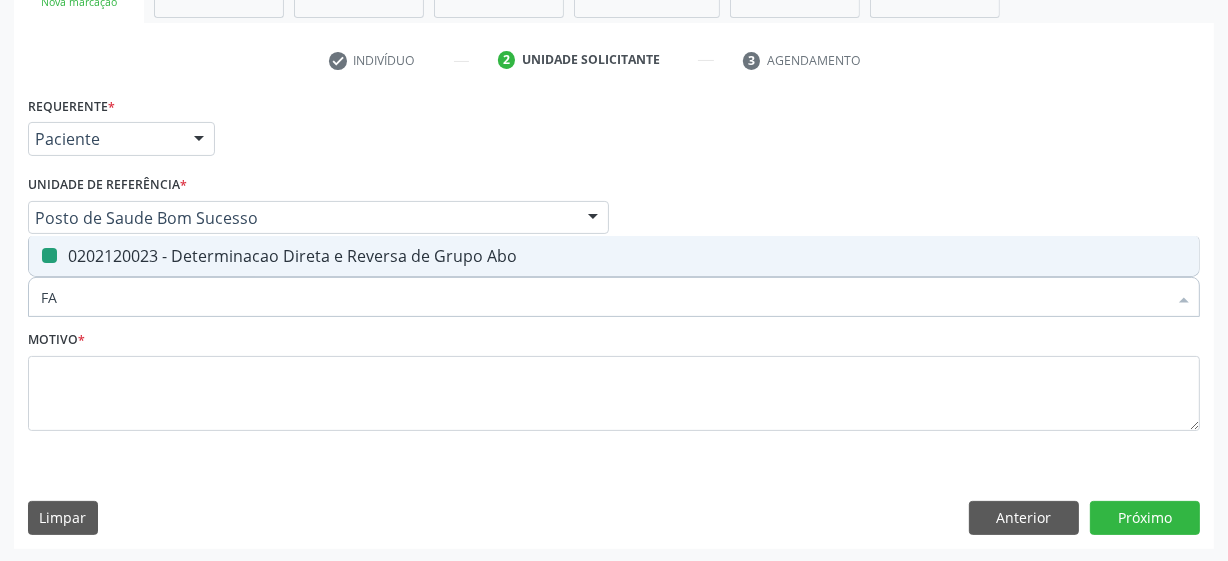 type on "FAT" 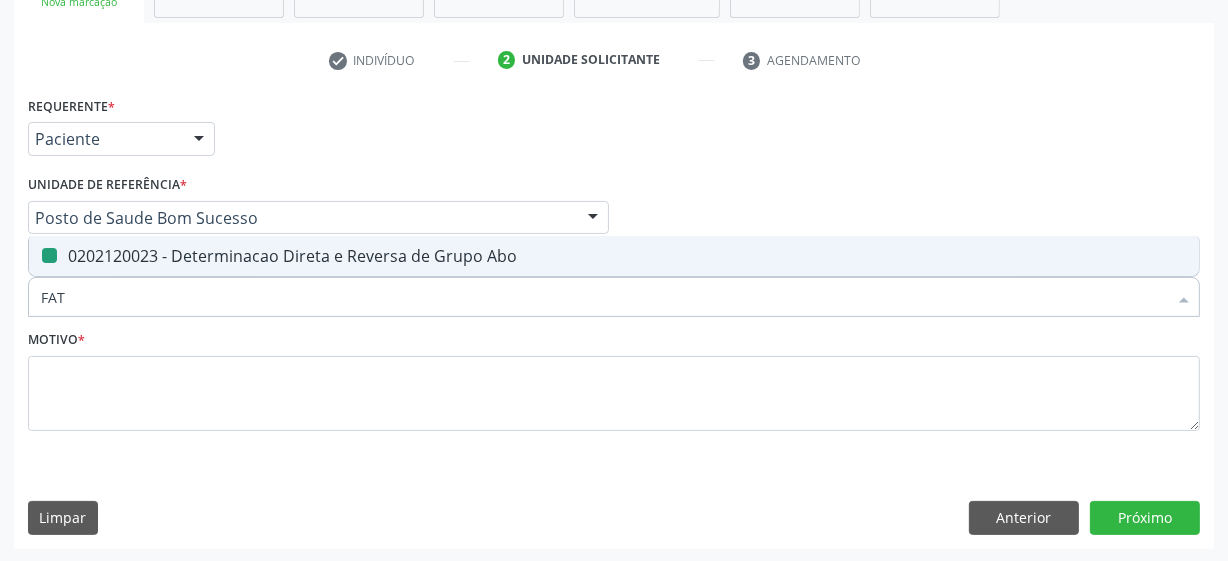 checkbox on "false" 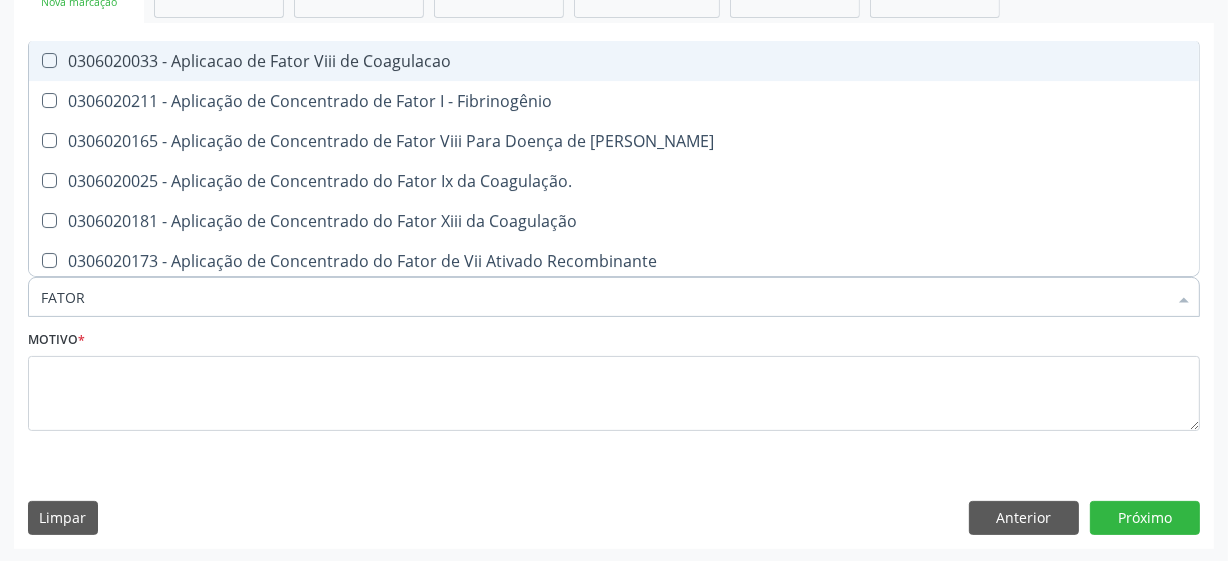 type on "[PERSON_NAME]" 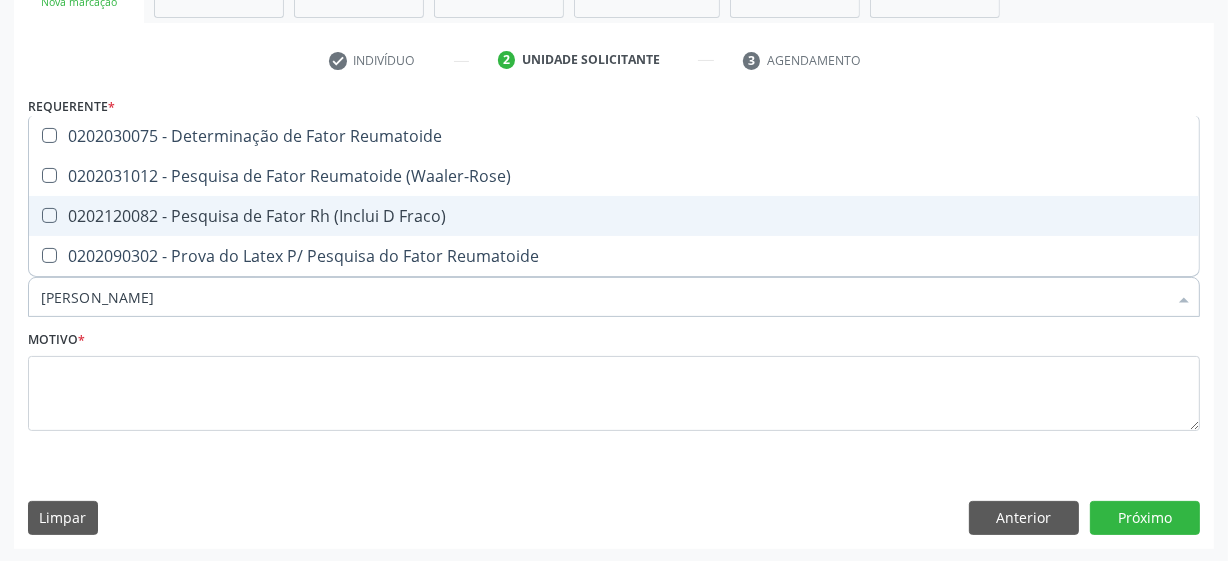click on "0202120082 - Pesquisa de Fator Rh (Inclui D Fraco)" at bounding box center [614, 216] 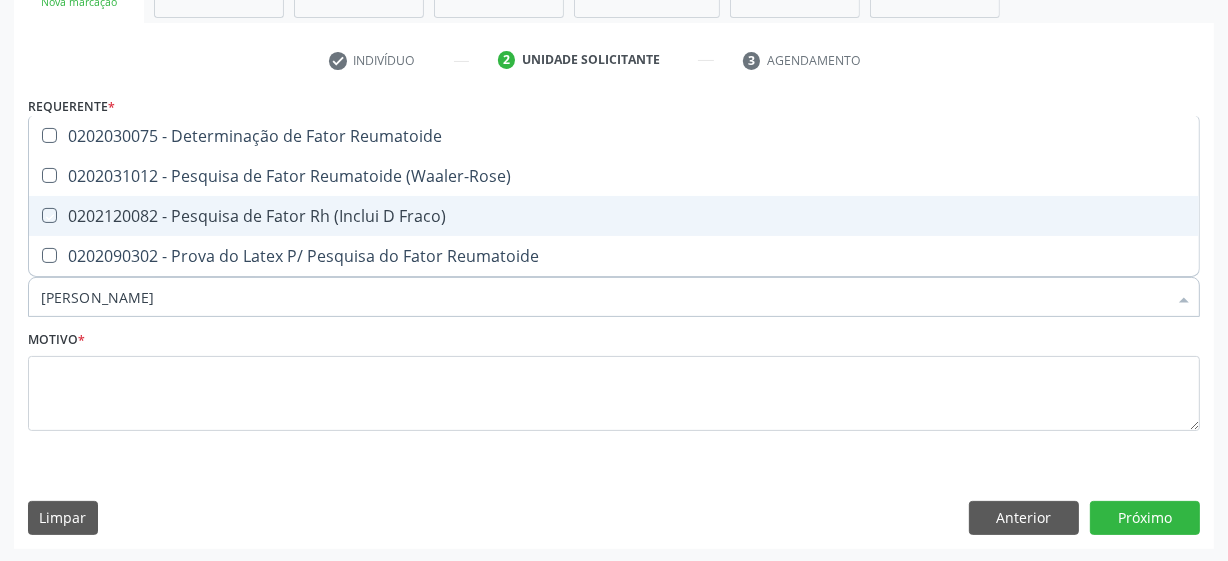 checkbox on "true" 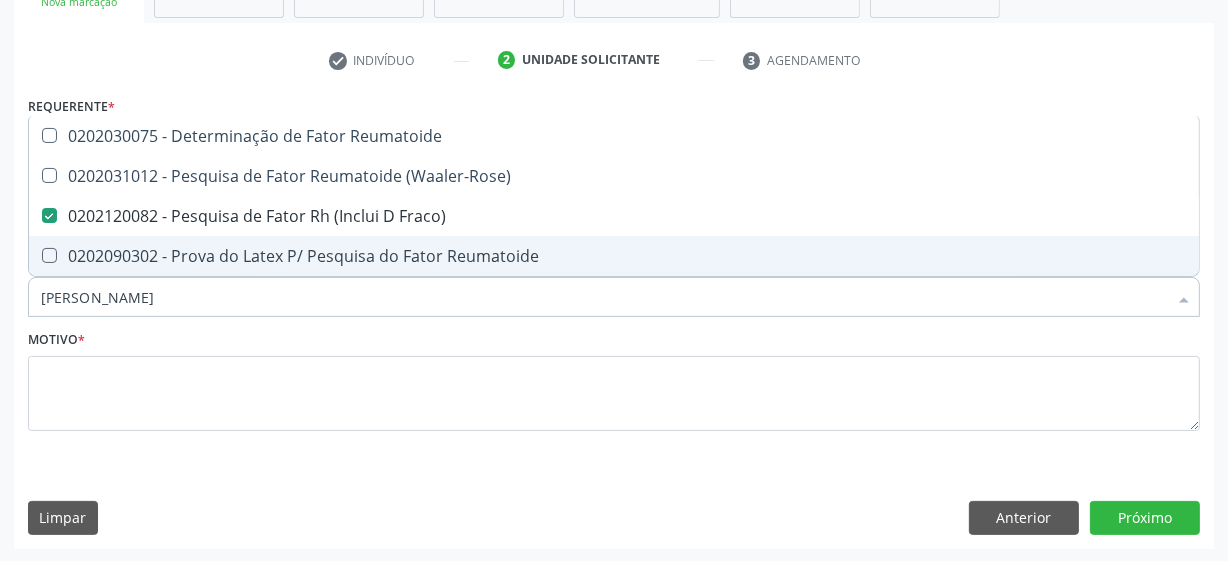 drag, startPoint x: 133, startPoint y: 290, endPoint x: 3, endPoint y: 291, distance: 130.00385 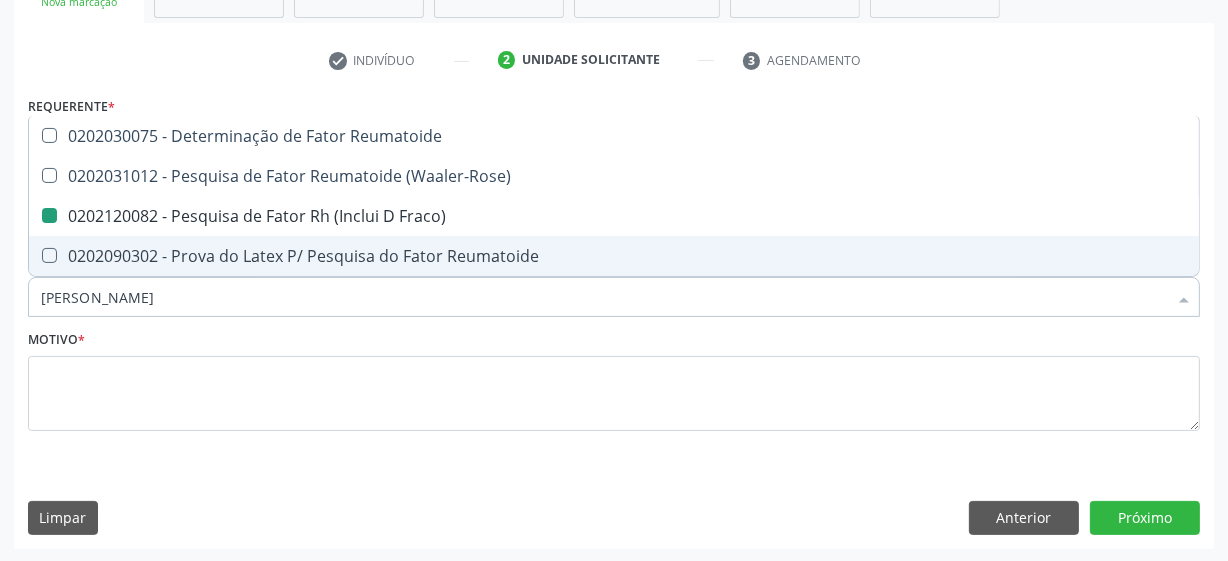 type 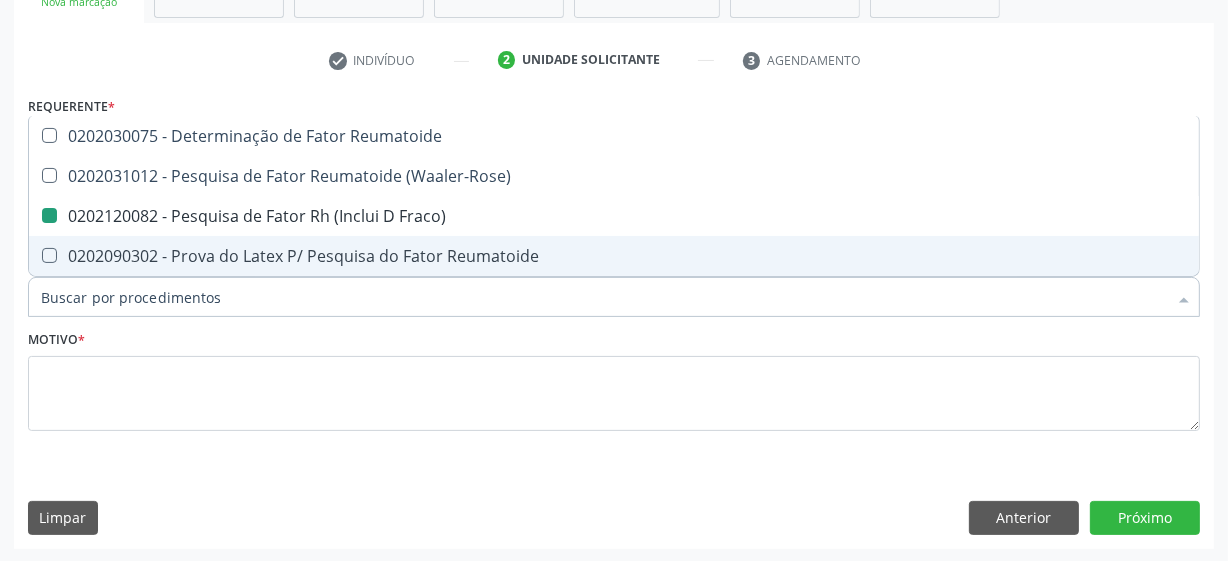 checkbox on "false" 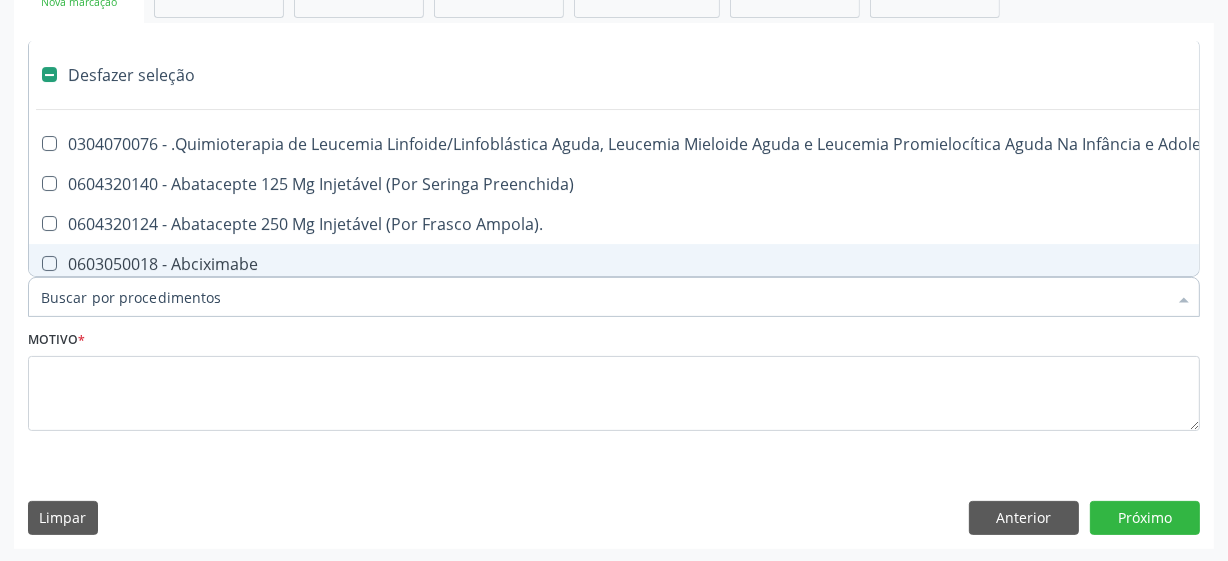 click on "Motivo
*" at bounding box center [614, 378] 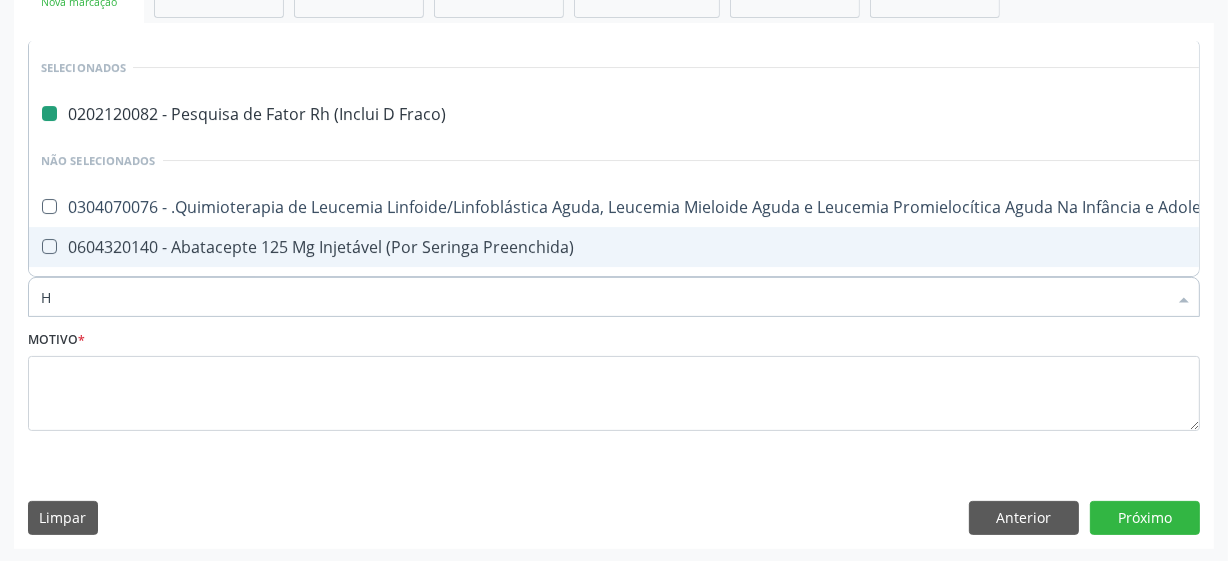 type on "HE" 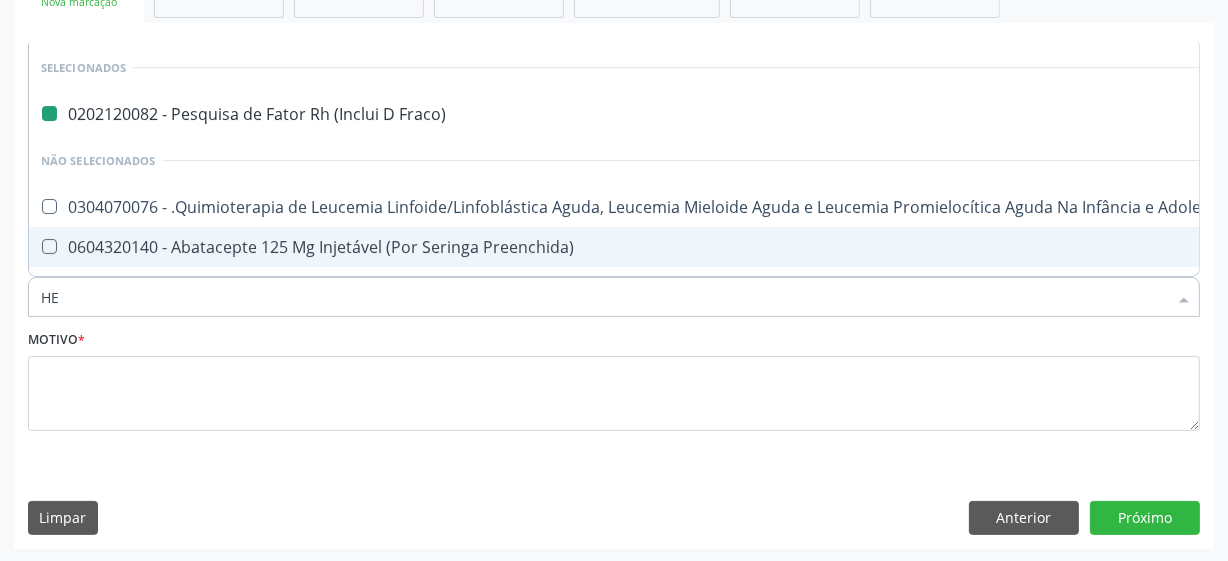 checkbox on "false" 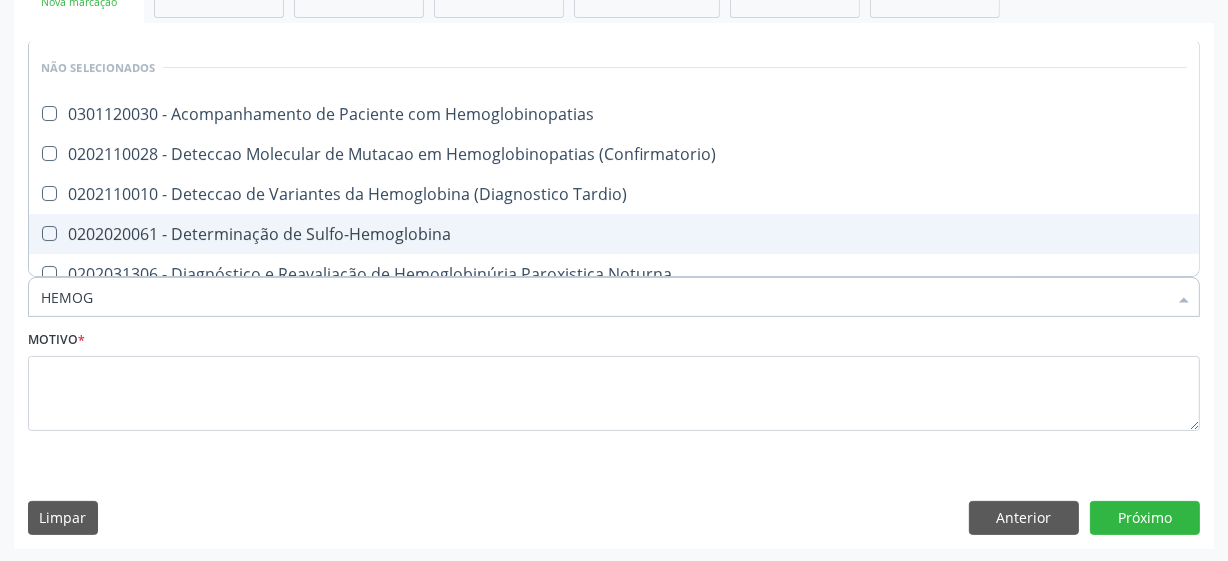 type on "HEMOGR" 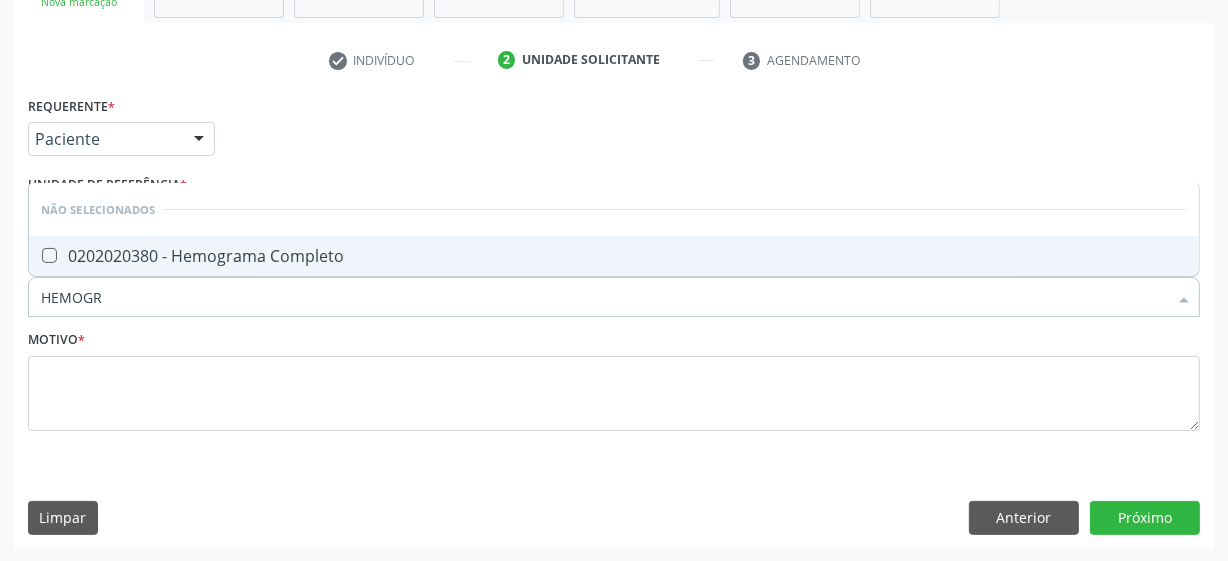 click on "0202020380 - Hemograma Completo" at bounding box center (614, 256) 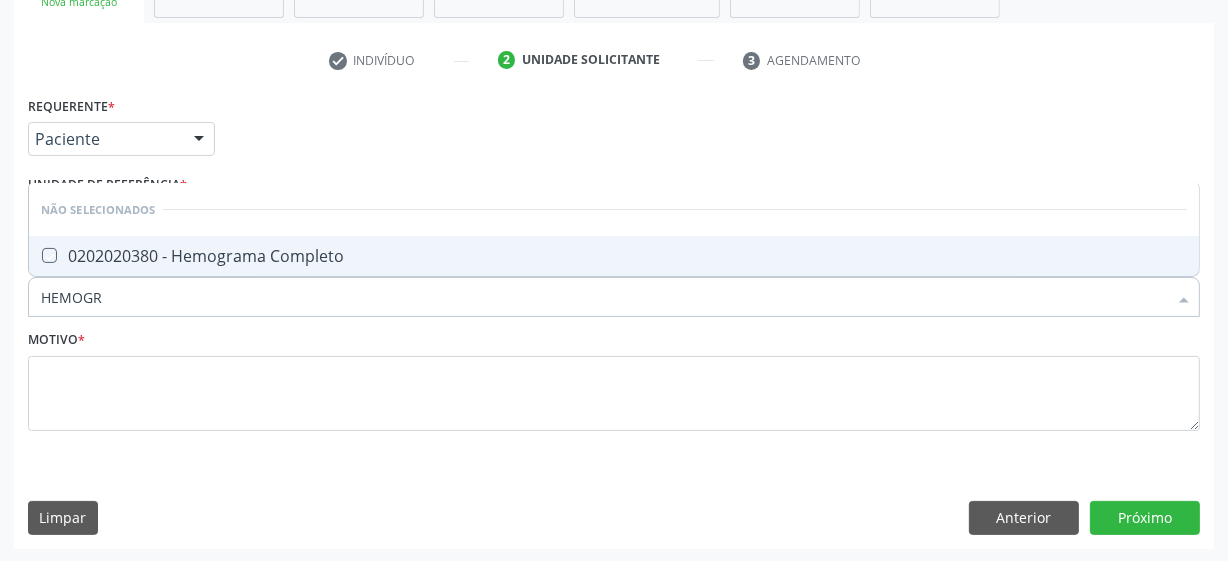 checkbox on "true" 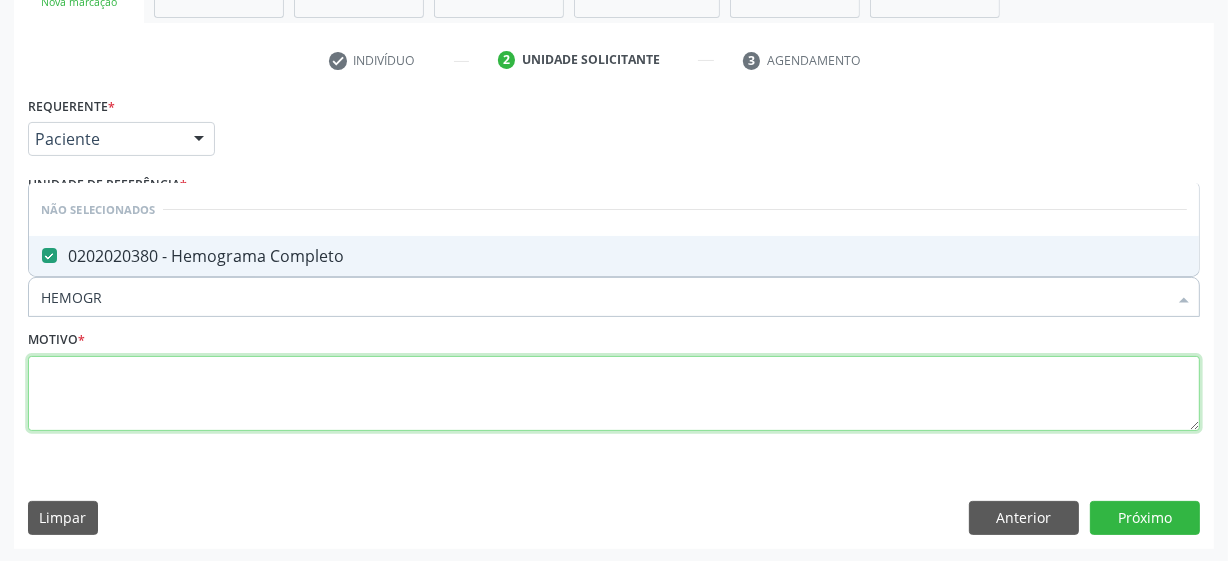 click at bounding box center [614, 394] 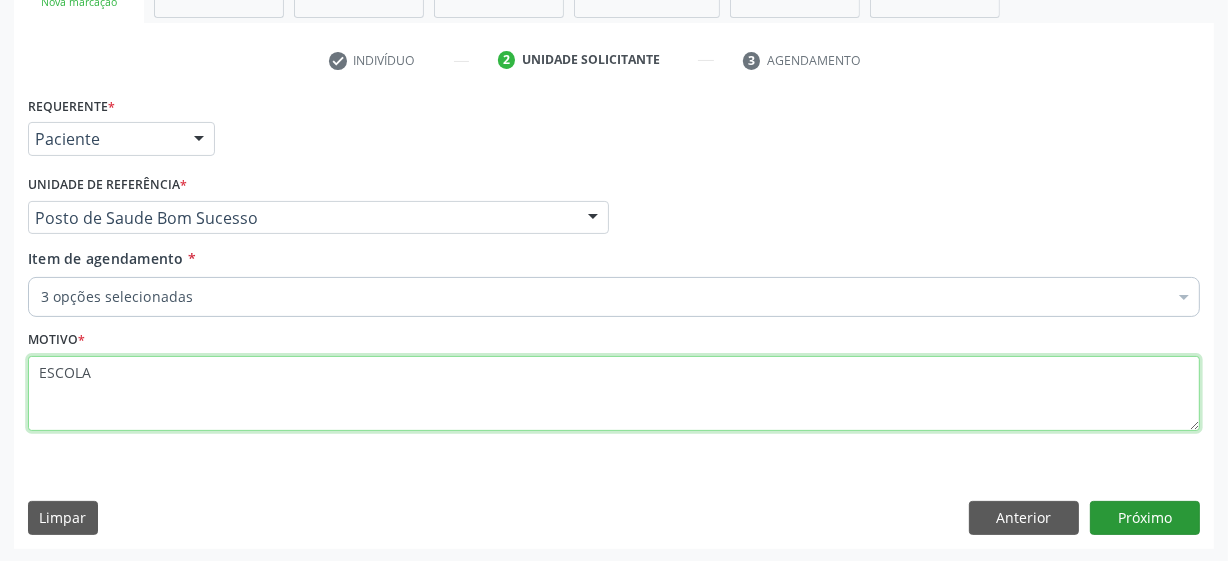 type on "ESCOLA" 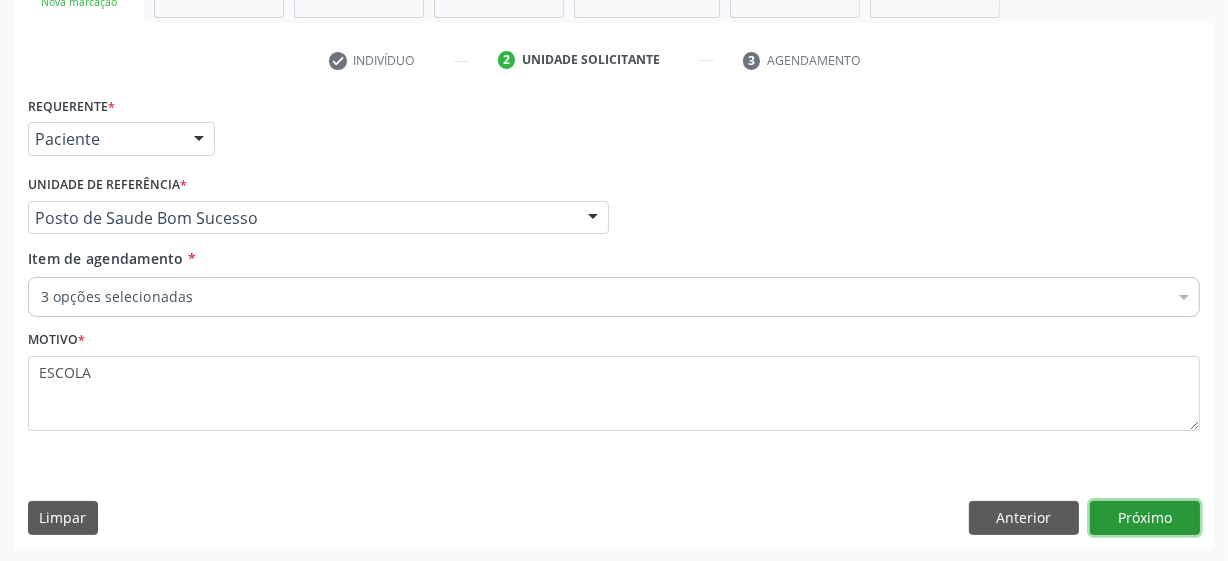 click on "Próximo" at bounding box center (1145, 518) 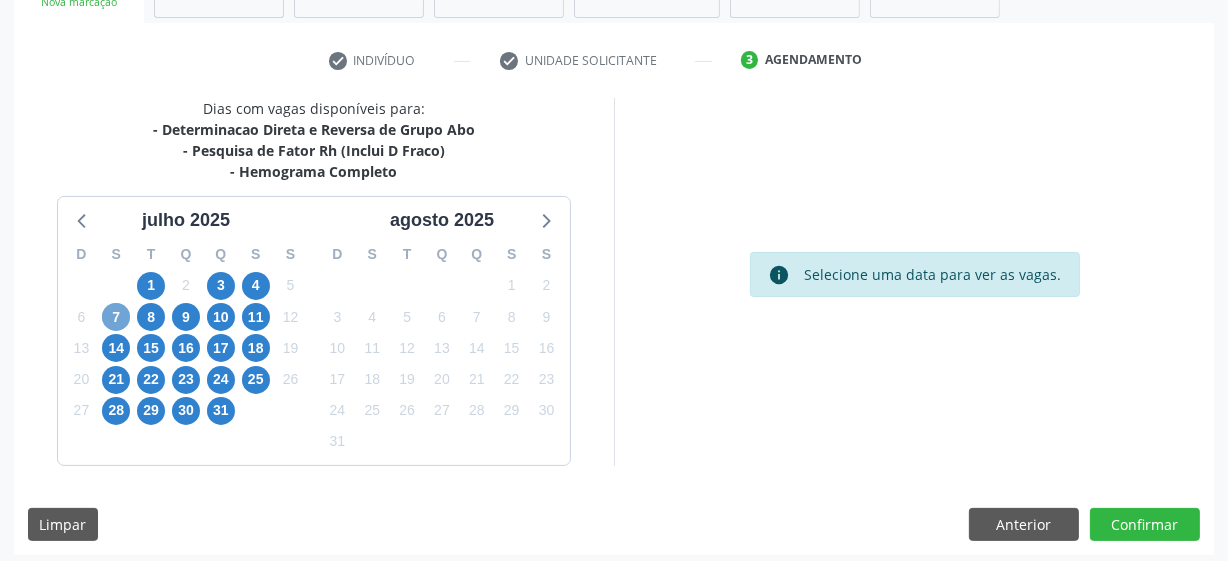 click on "7" at bounding box center [116, 317] 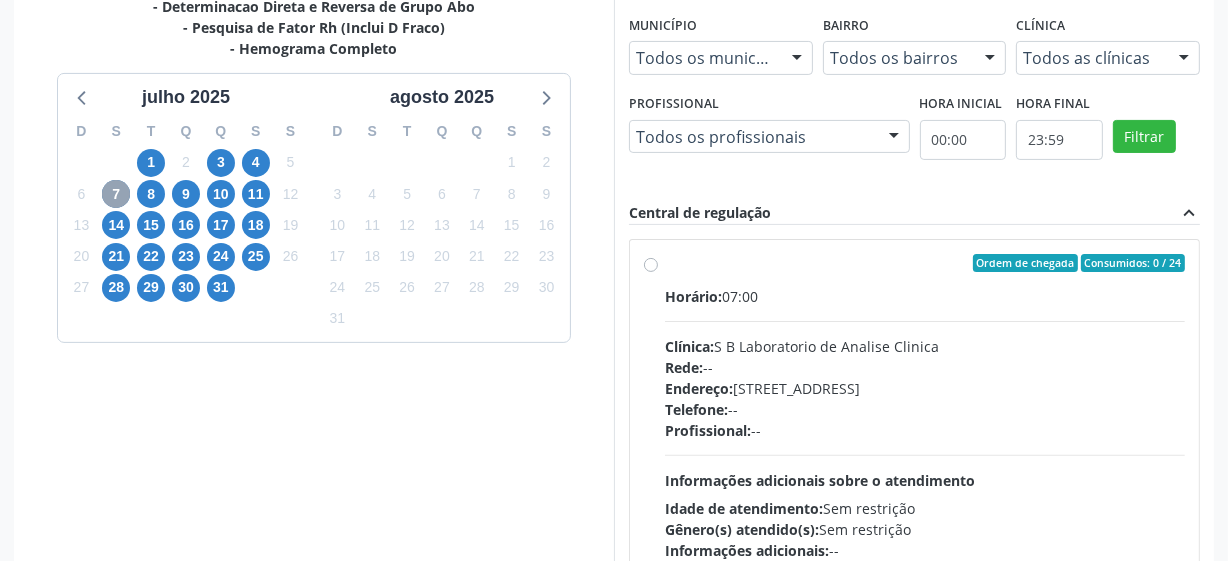 scroll, scrollTop: 434, scrollLeft: 0, axis: vertical 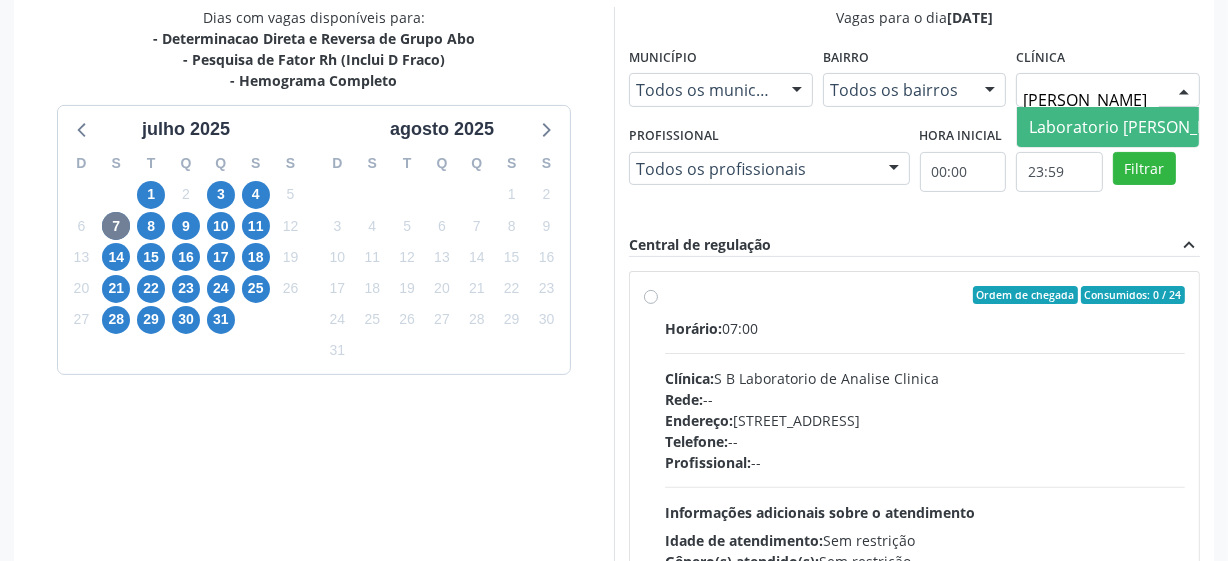 type on "PAULO" 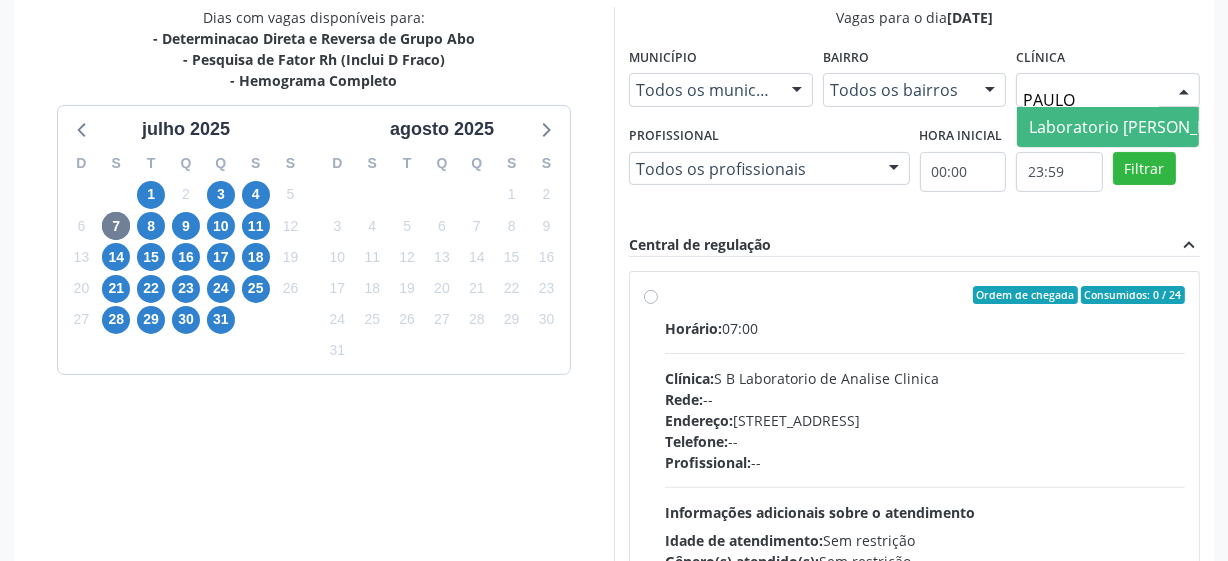 click on "Laboratorio [PERSON_NAME]" at bounding box center (1138, 127) 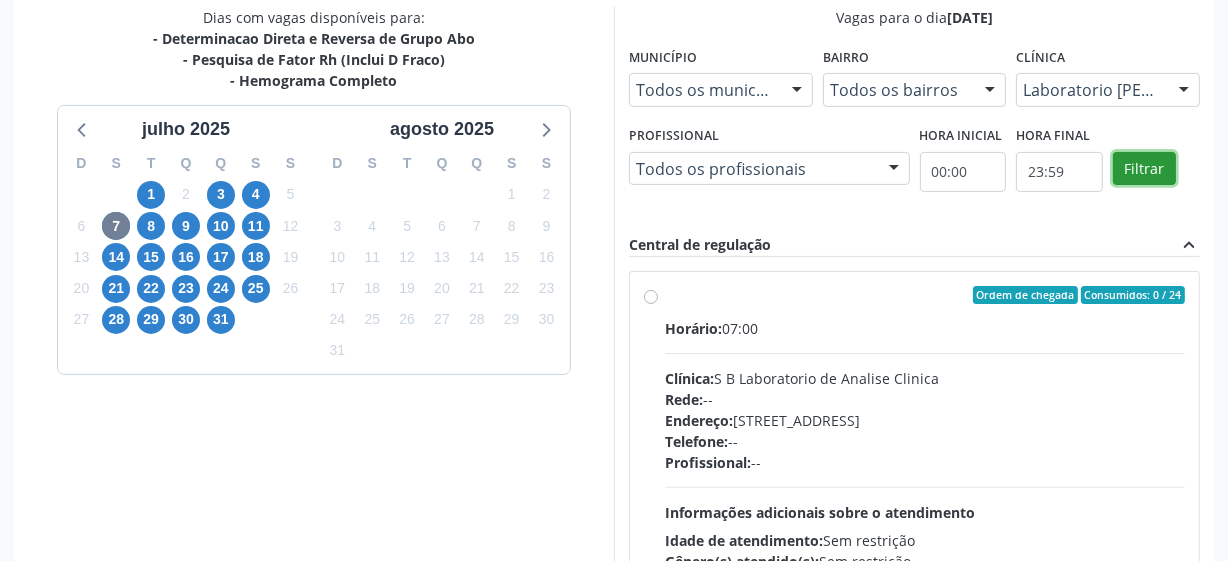 click on "Filtrar" at bounding box center (1144, 169) 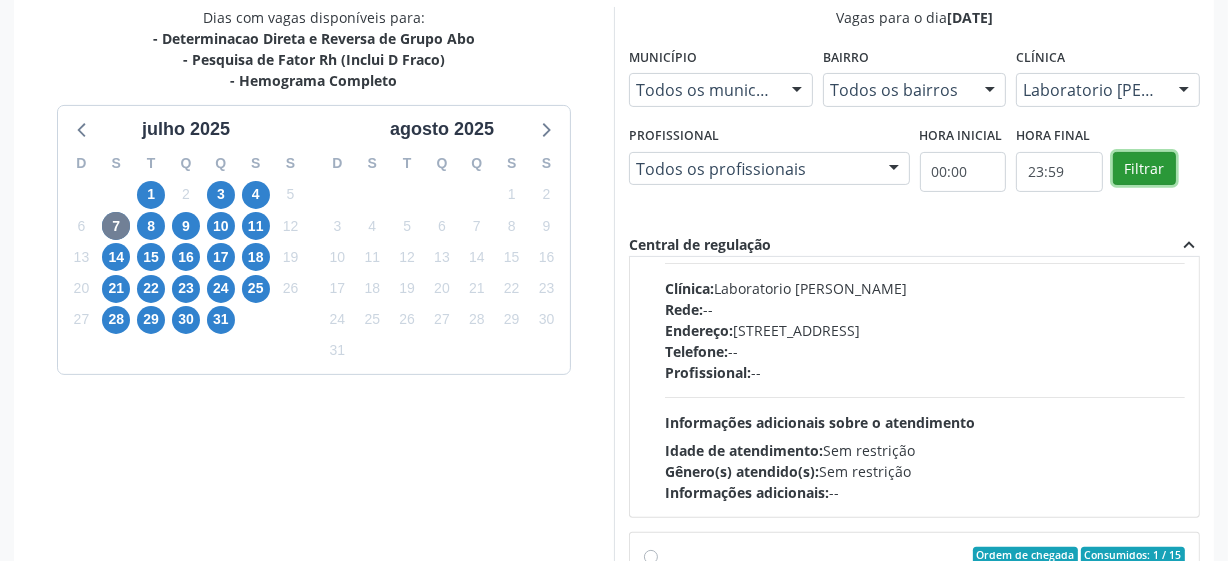 scroll, scrollTop: 0, scrollLeft: 0, axis: both 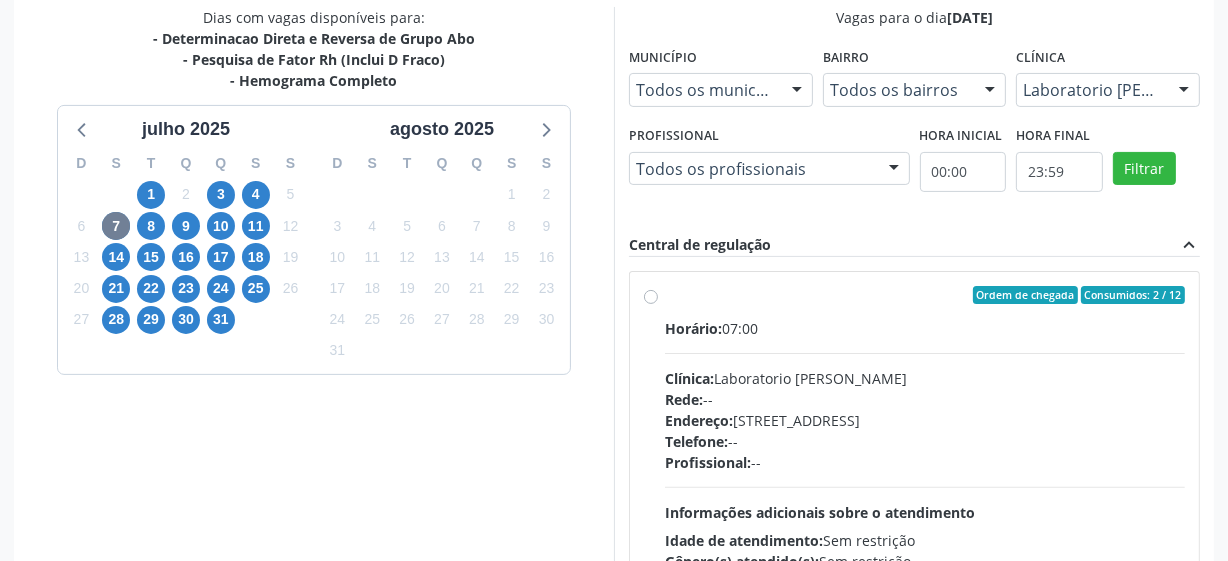 click on "Horário:   07:00" at bounding box center (925, 328) 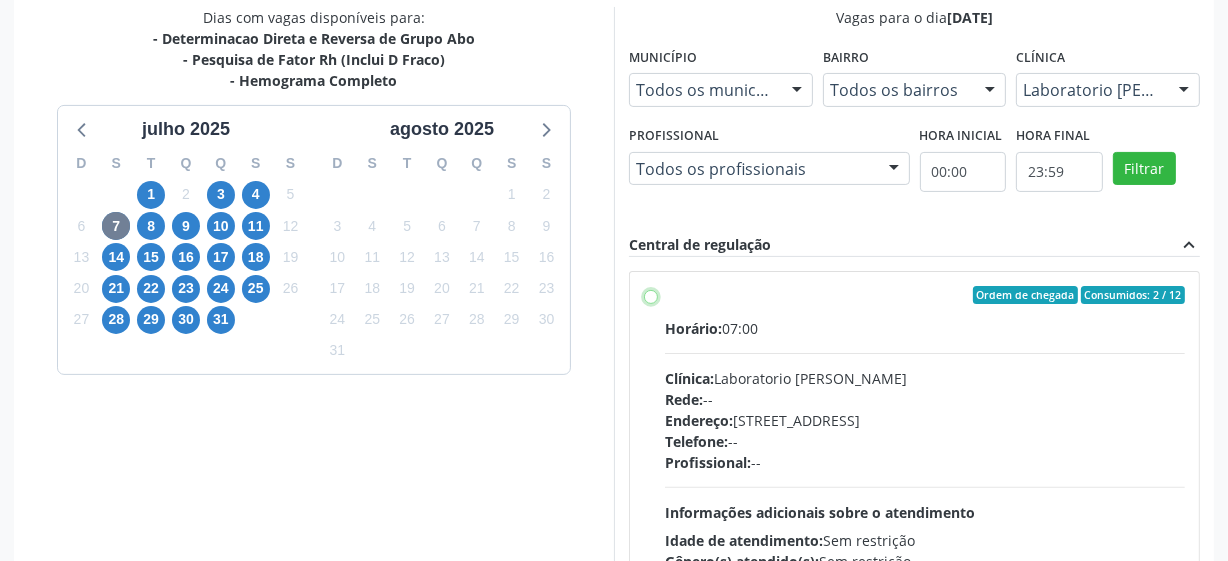 click on "Ordem de chegada
Consumidos: 2 / 12
Horário:   07:00
Clínica:  Laboratorio [PERSON_NAME]
Rede:
--
Endereço:   [STREET_ADDRESS]
Telefone:   --
Profissional:
--
Informações adicionais sobre o atendimento
Idade de atendimento:
Sem restrição
Gênero(s) atendido(s):
Sem restrição
Informações adicionais:
--" at bounding box center [651, 295] 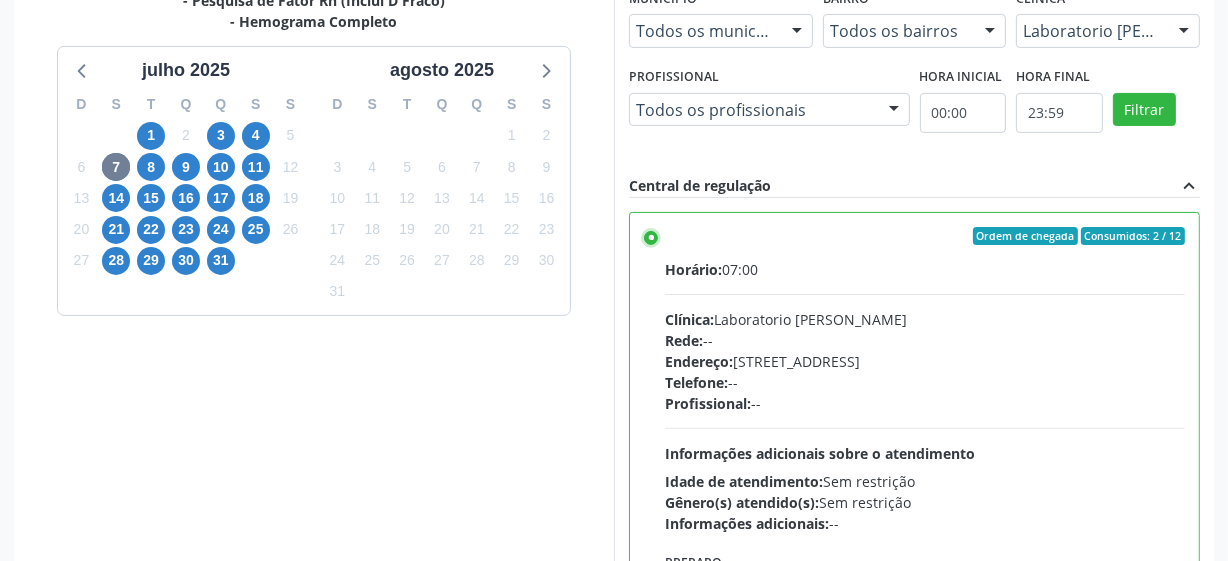 scroll, scrollTop: 525, scrollLeft: 0, axis: vertical 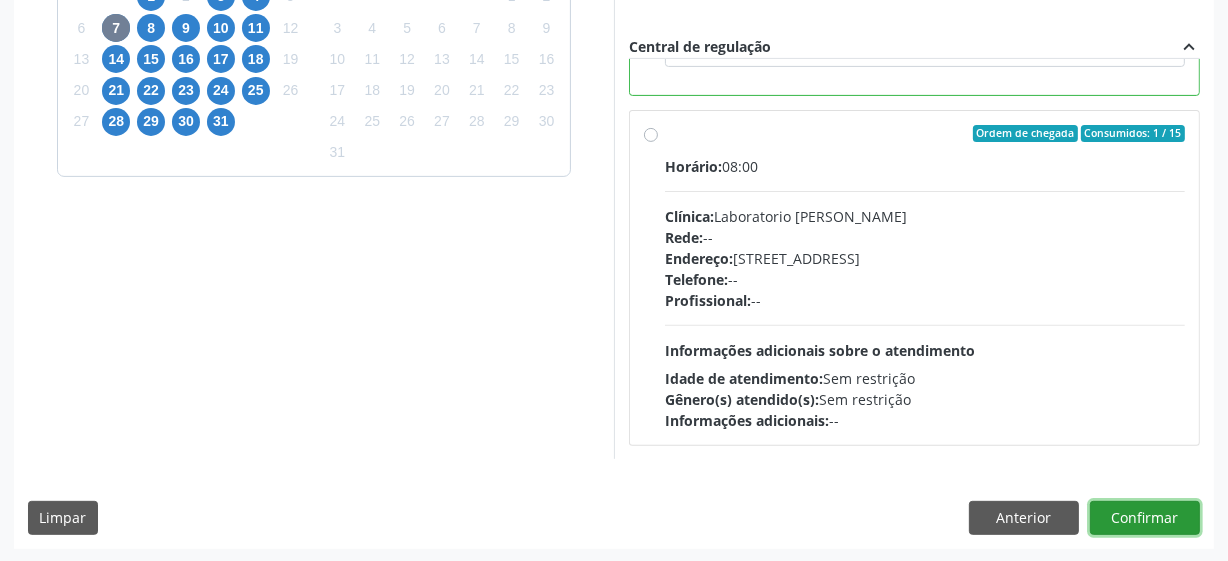 click on "Confirmar" at bounding box center (1145, 518) 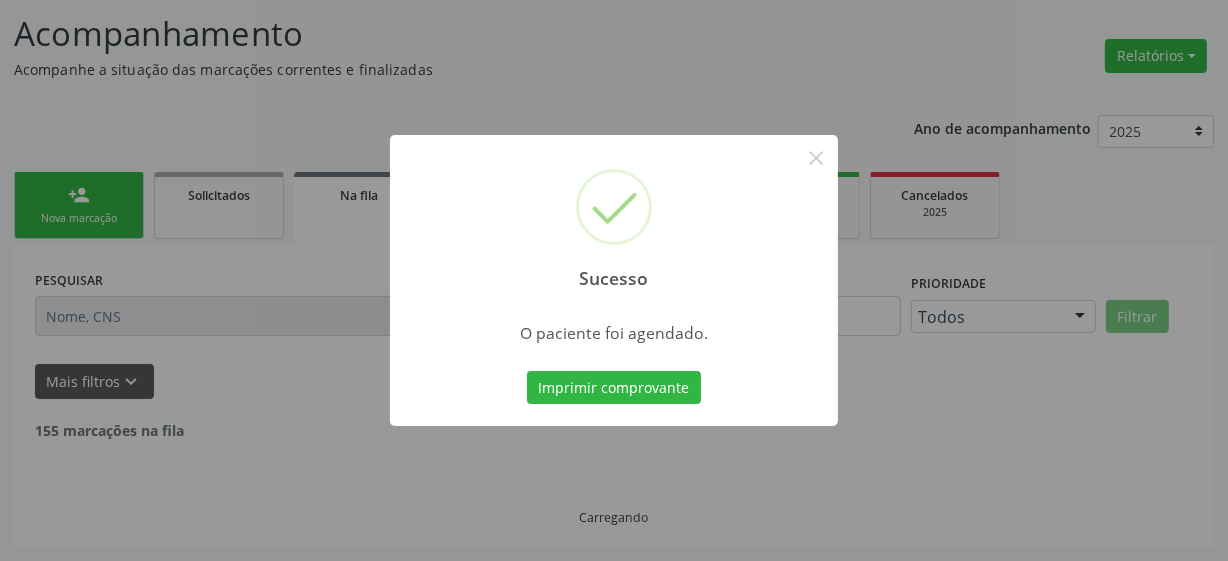 scroll, scrollTop: 105, scrollLeft: 0, axis: vertical 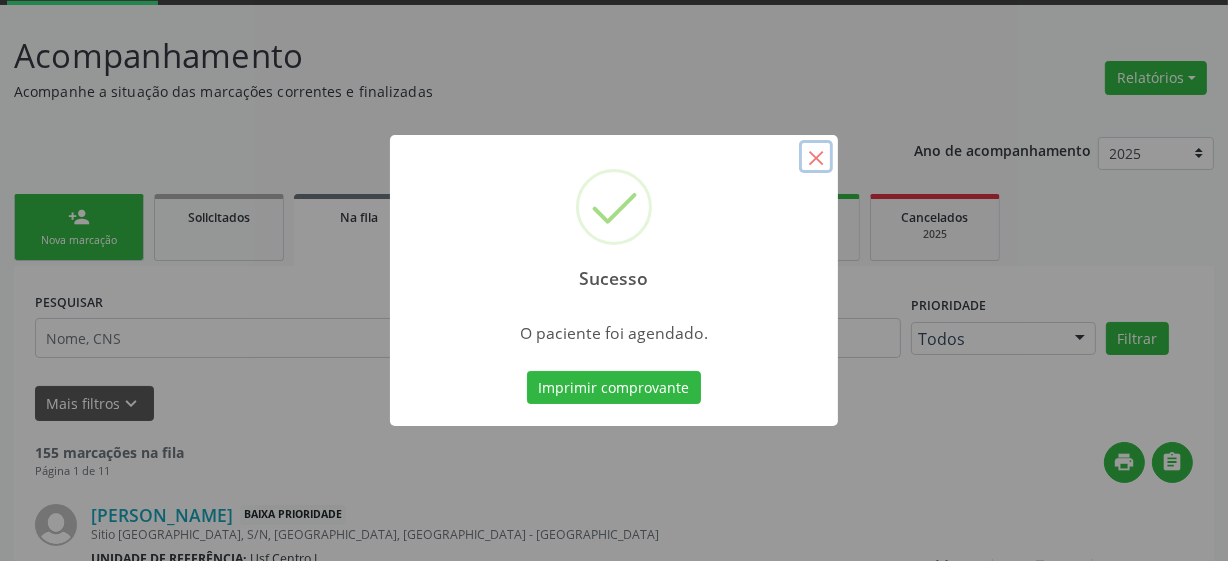 click on "×" at bounding box center [816, 157] 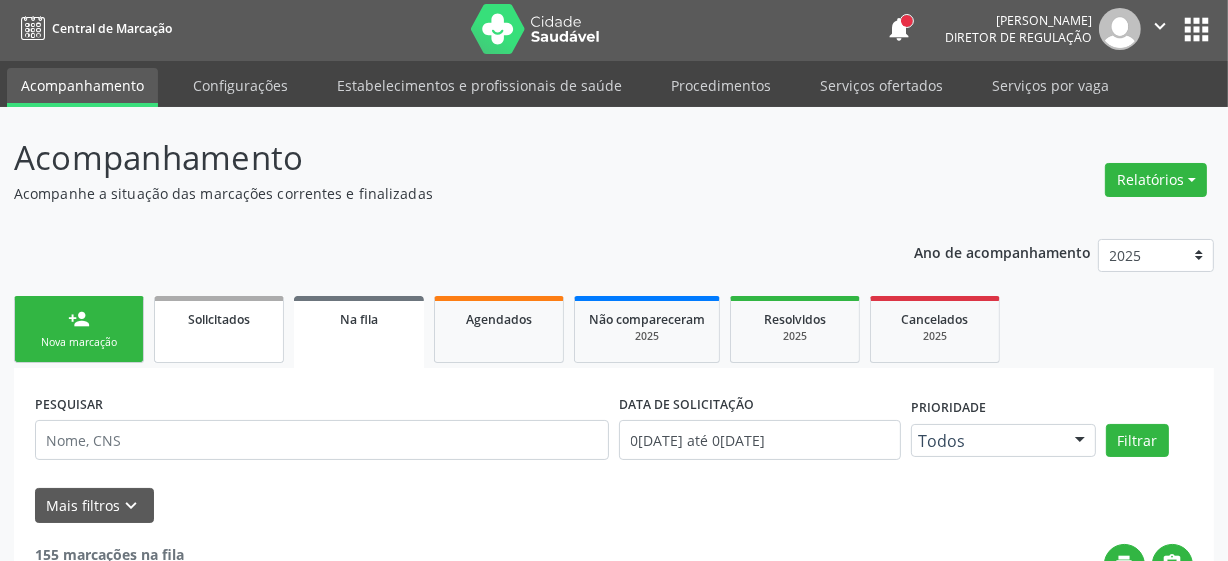 scroll, scrollTop: 0, scrollLeft: 0, axis: both 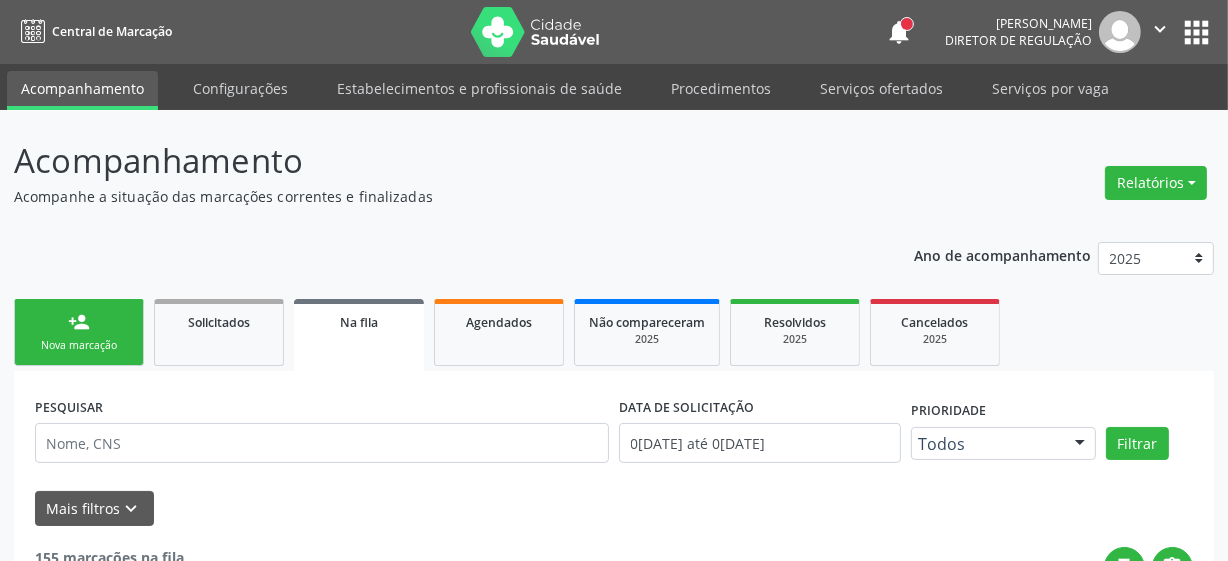 click on "Nova marcação" at bounding box center [79, 345] 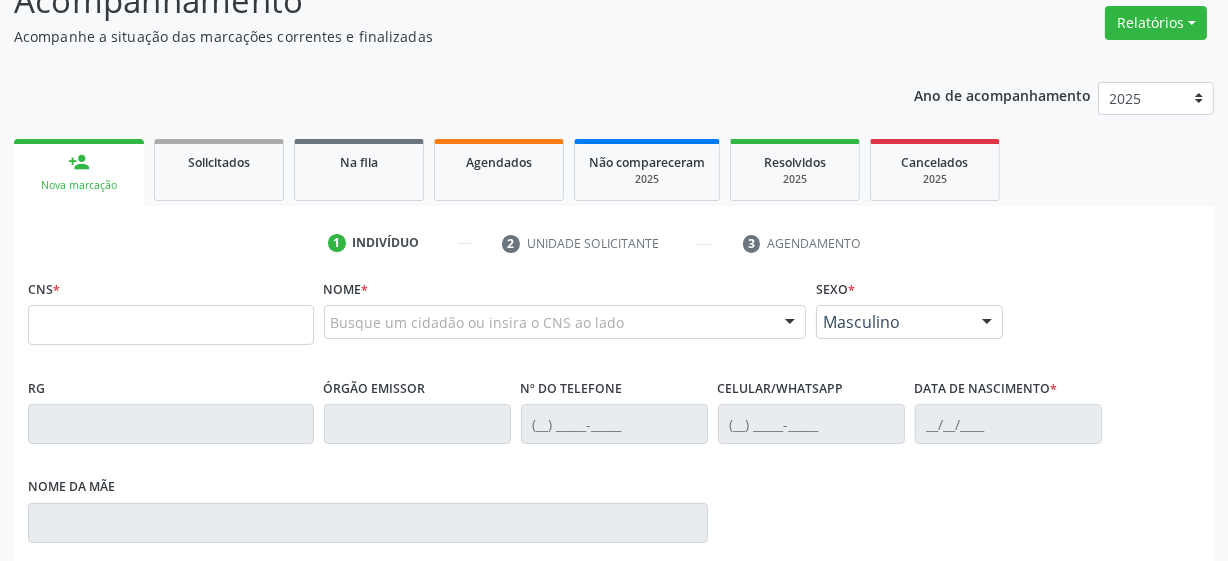 scroll, scrollTop: 181, scrollLeft: 0, axis: vertical 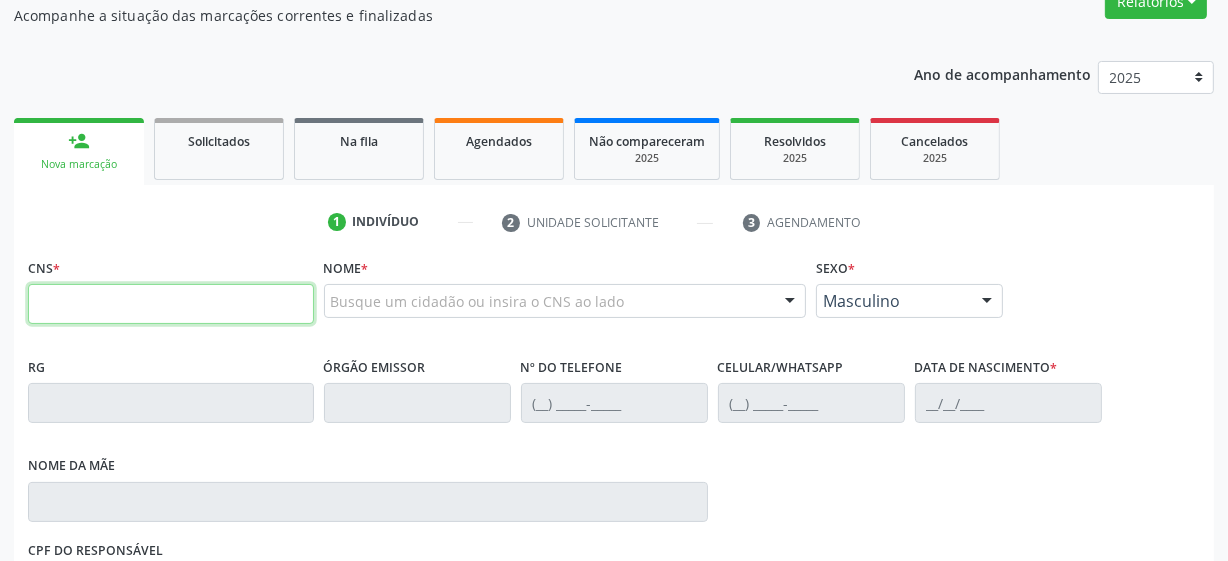 click at bounding box center [171, 304] 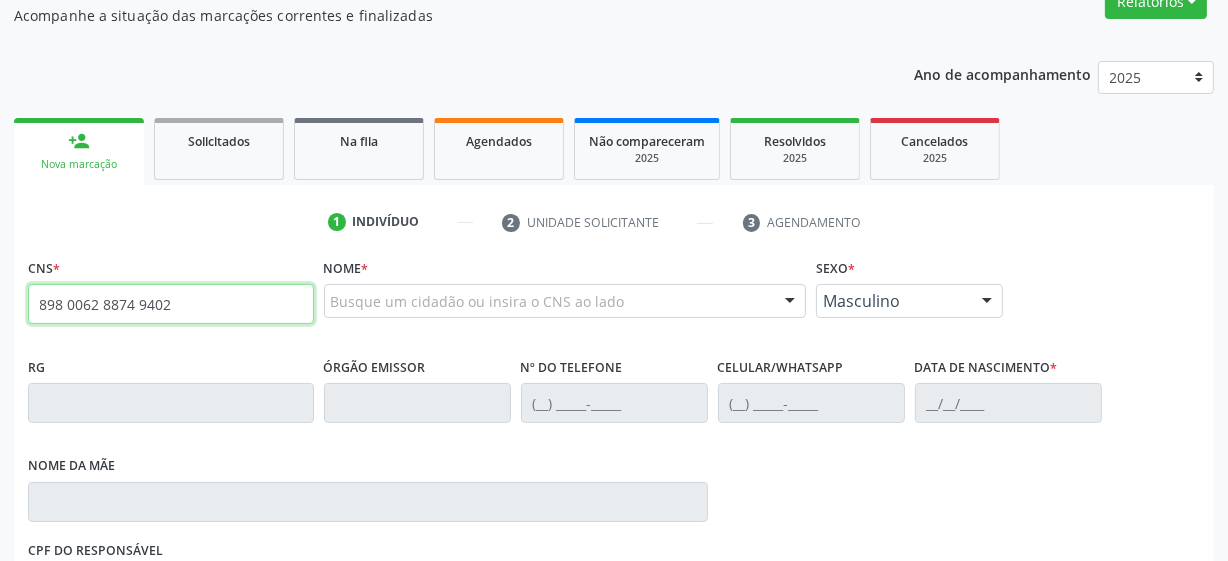 type on "898 0062 8874 9402" 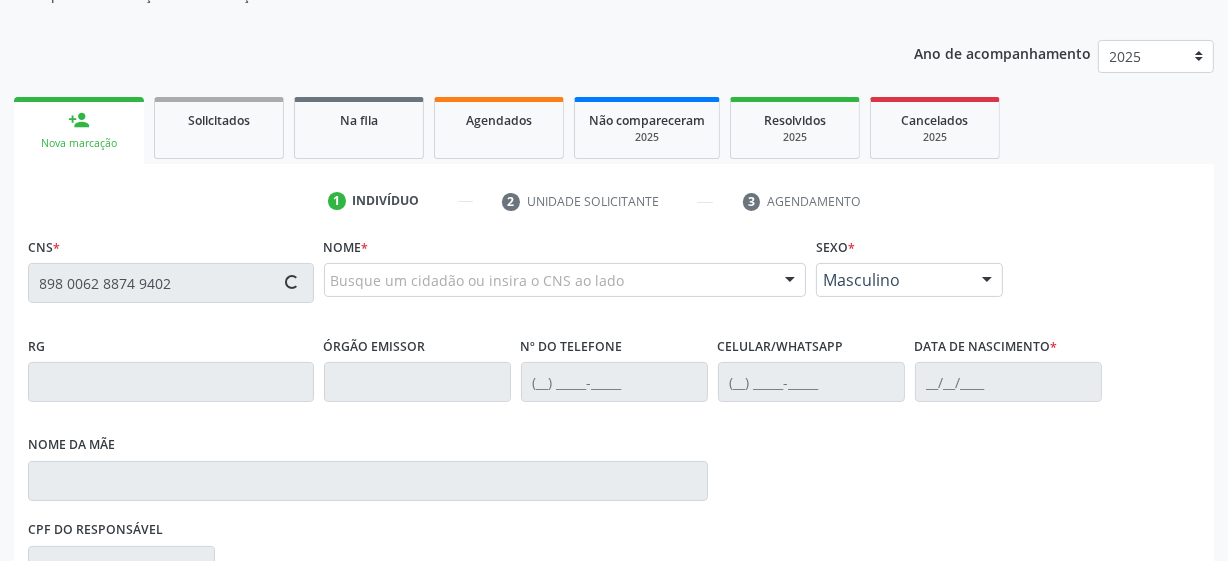 scroll, scrollTop: 272, scrollLeft: 0, axis: vertical 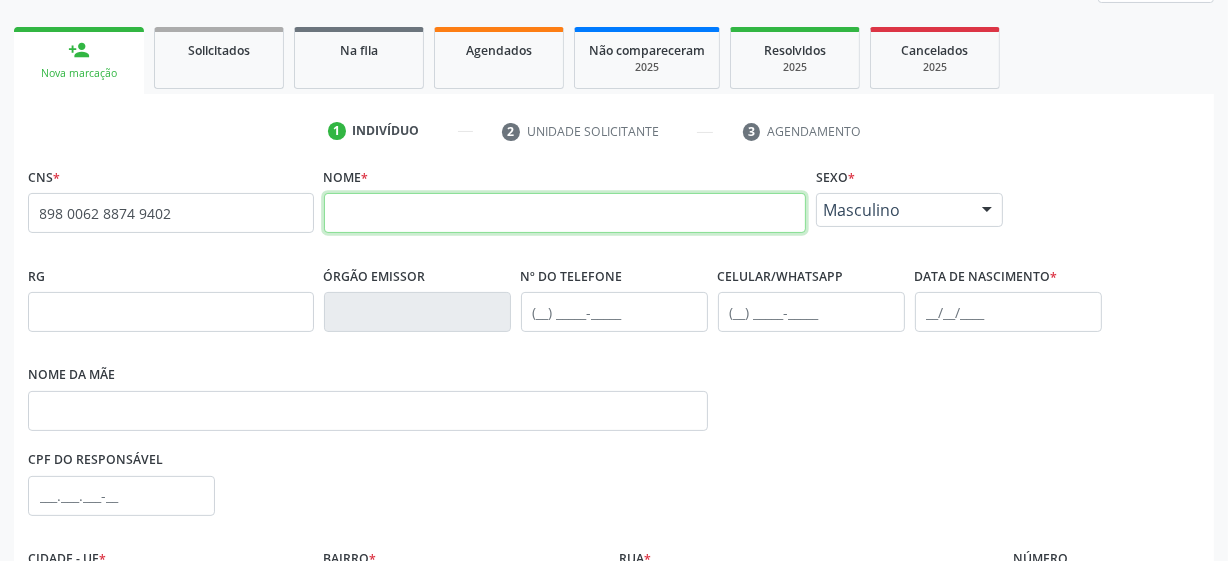 click at bounding box center [565, 213] 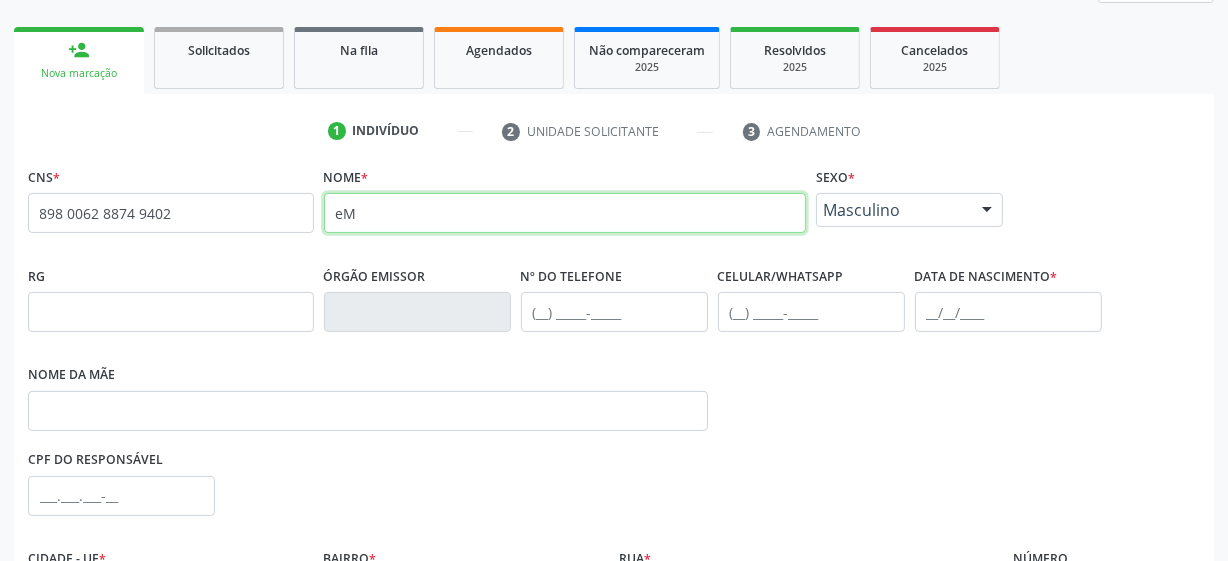 type on "e" 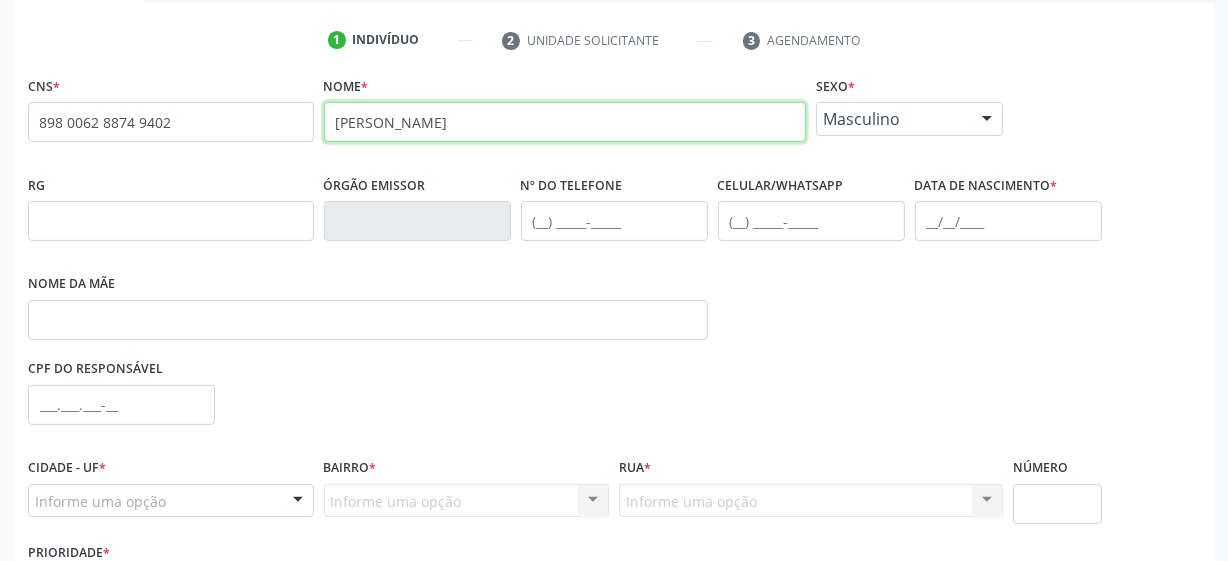 scroll, scrollTop: 272, scrollLeft: 0, axis: vertical 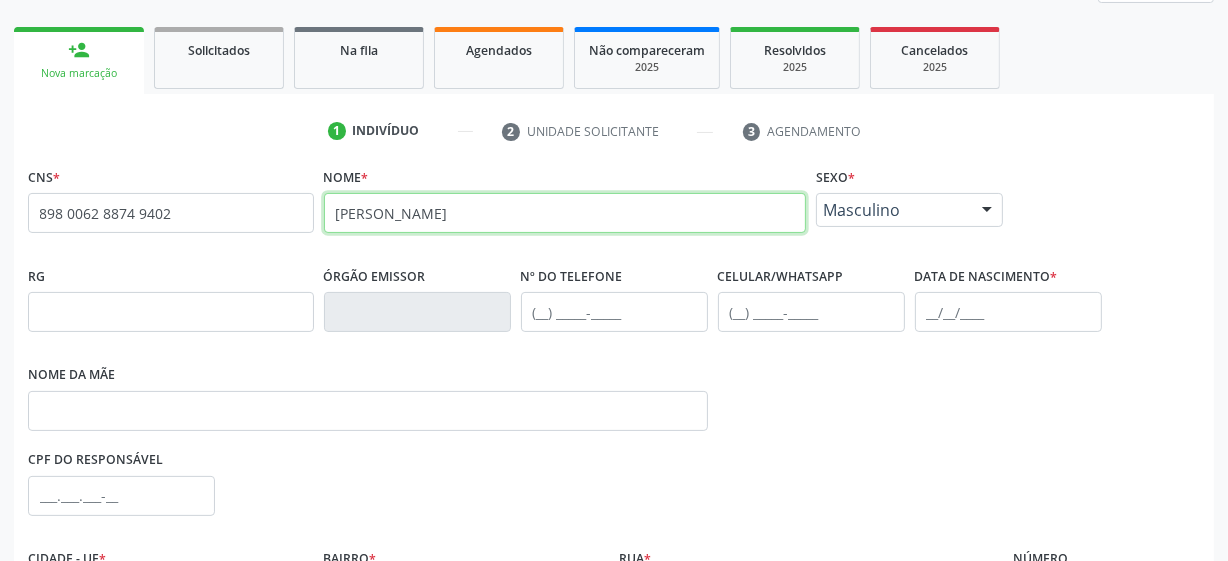 type on "[PERSON_NAME]" 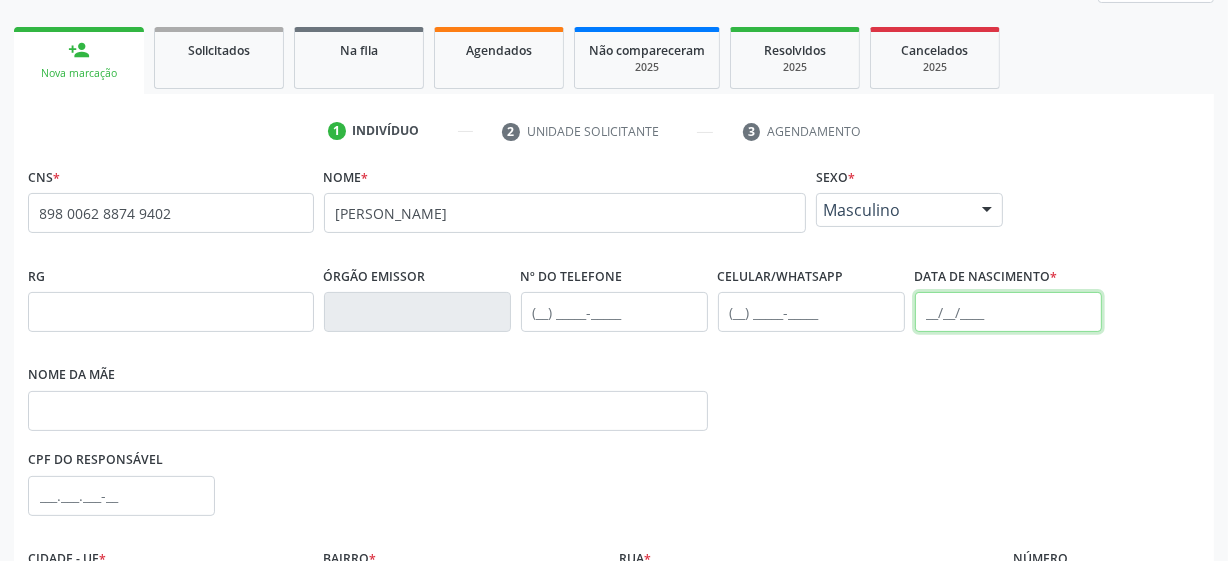 click at bounding box center [1008, 312] 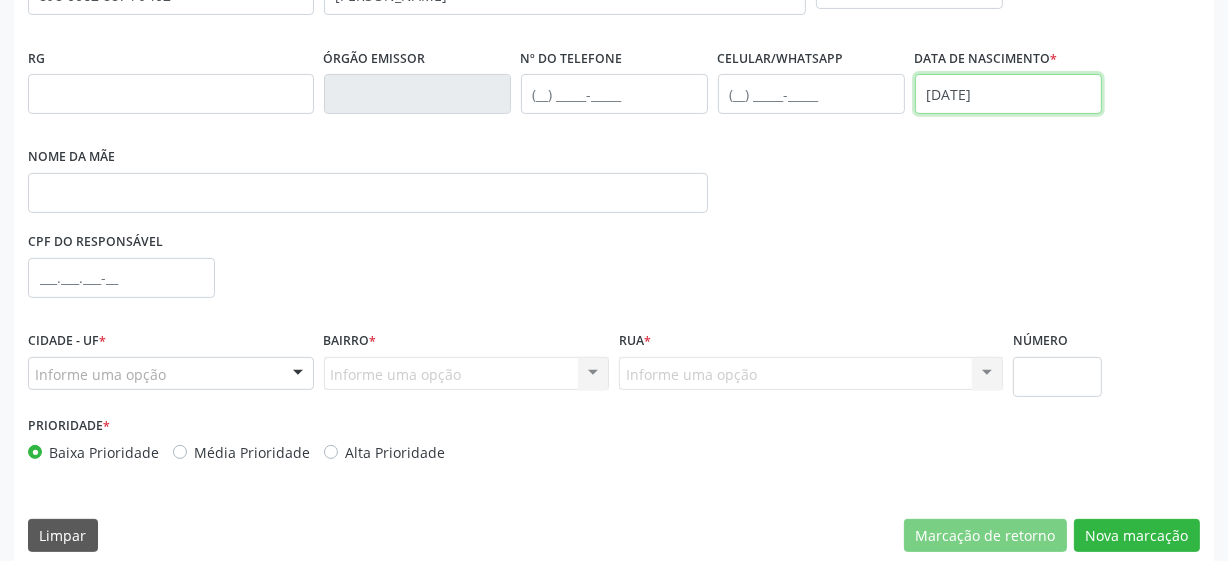 scroll, scrollTop: 508, scrollLeft: 0, axis: vertical 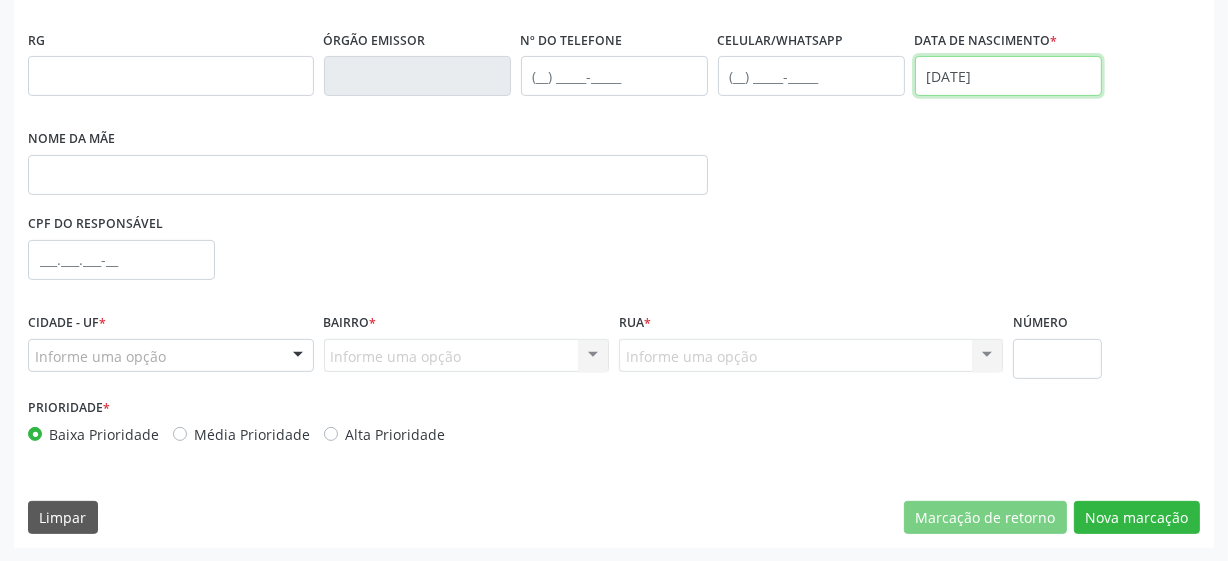 type on "[DATE]" 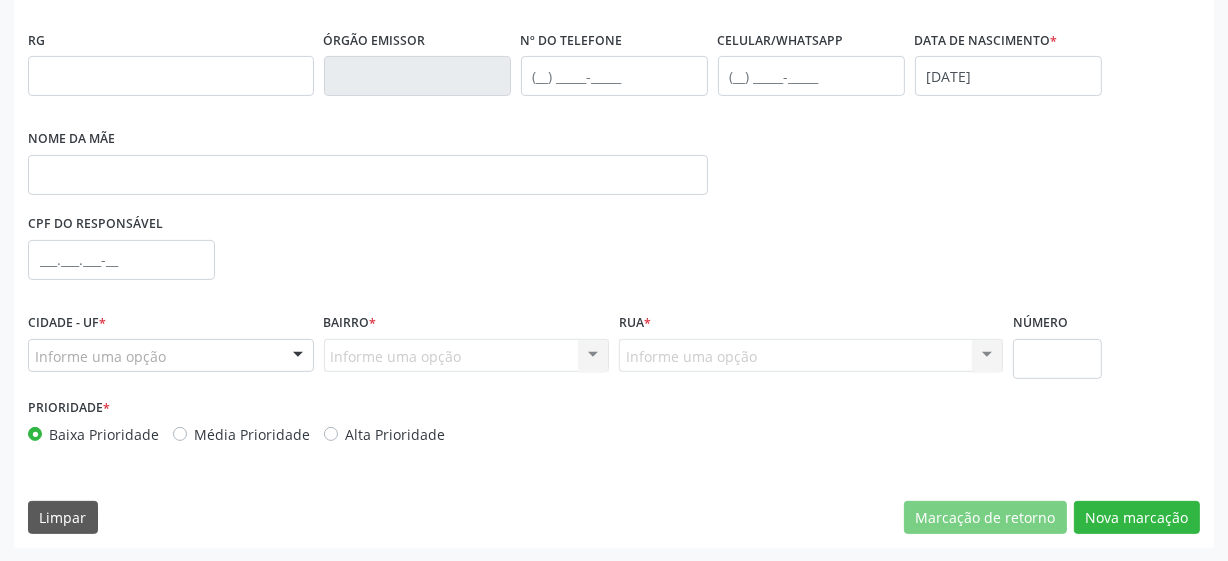 click on "Informe uma opção" at bounding box center (171, 356) 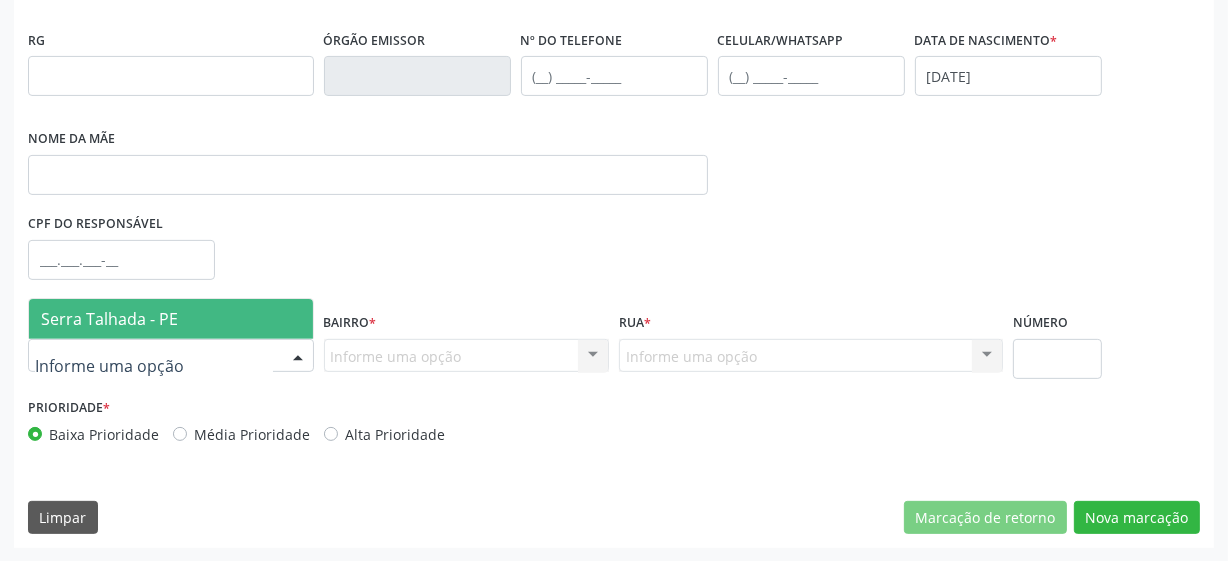 click on "Serra Talhada - PE" at bounding box center (109, 319) 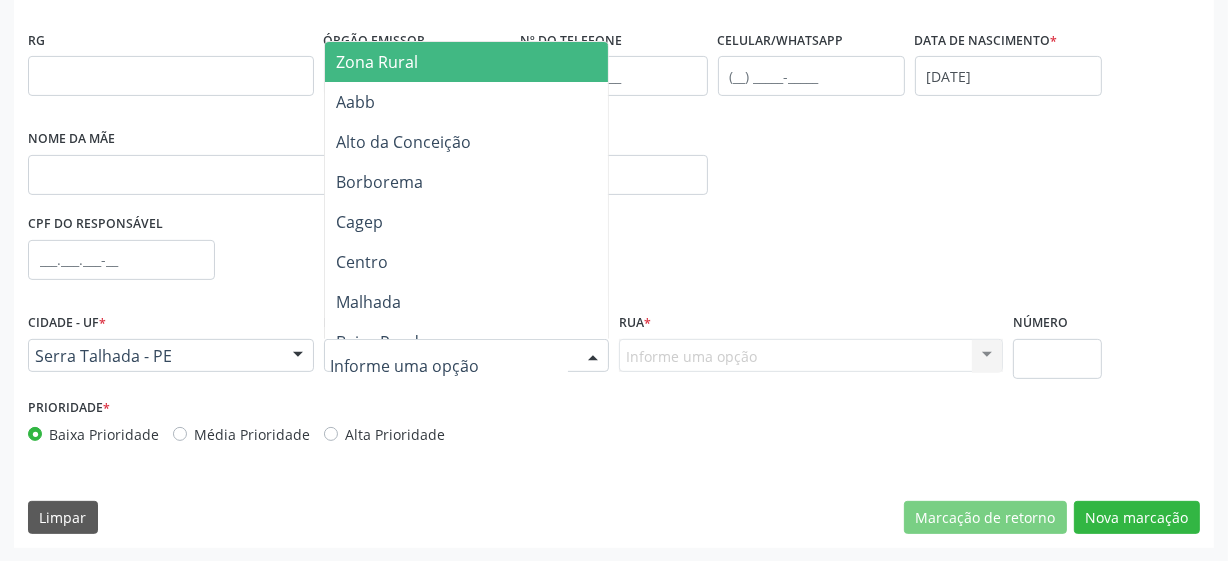 click on "Zona Rural" at bounding box center [378, 62] 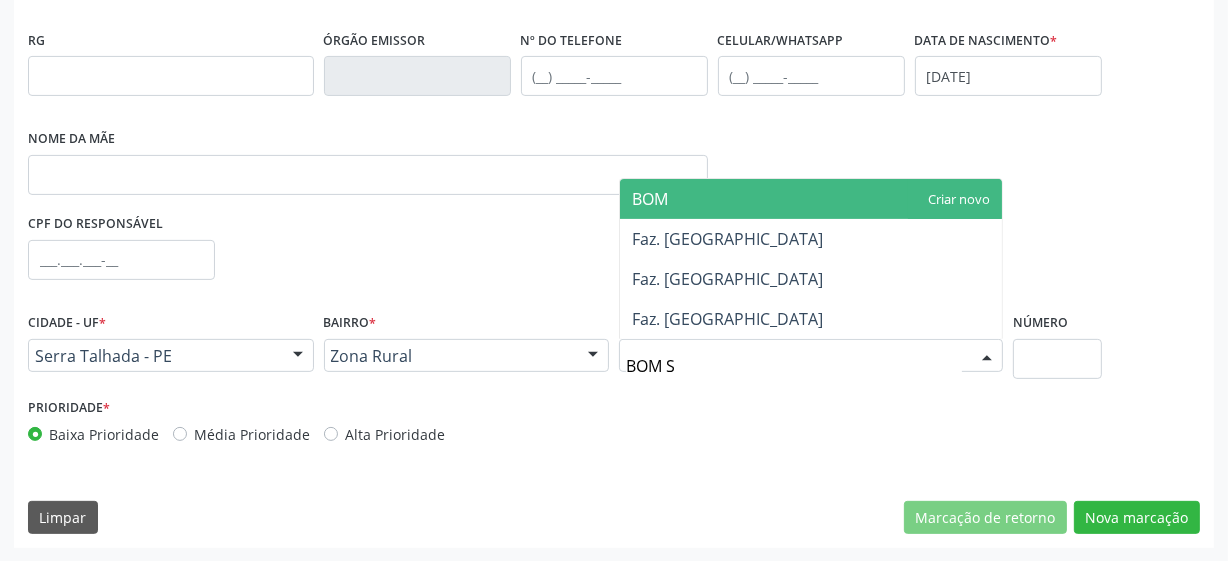 type on "BOM SU" 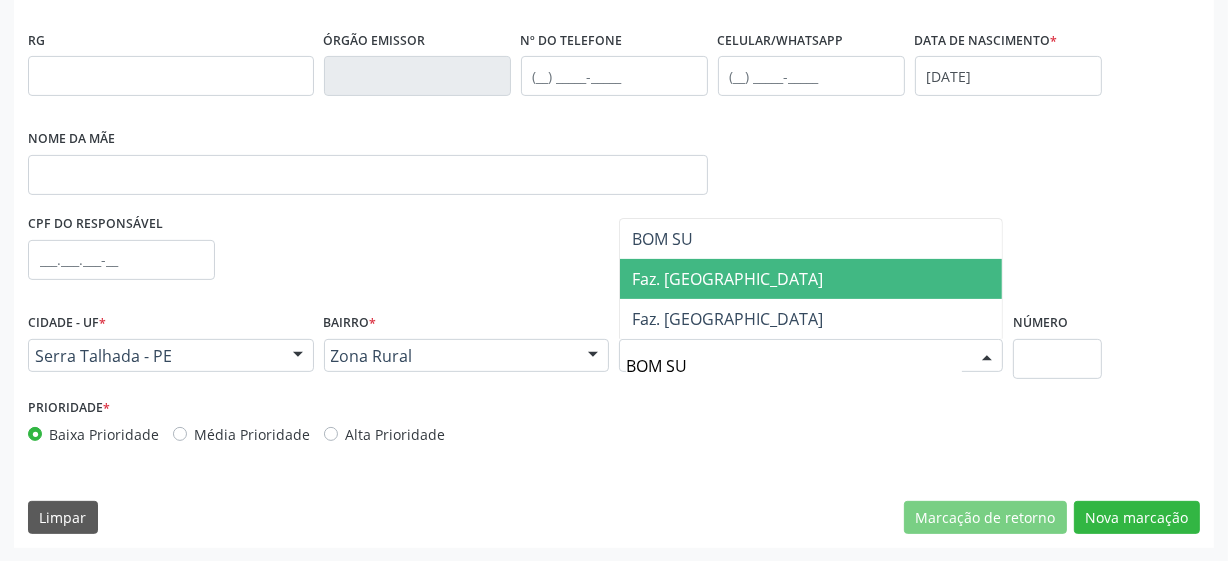 click on "Faz. [GEOGRAPHIC_DATA]" at bounding box center [727, 279] 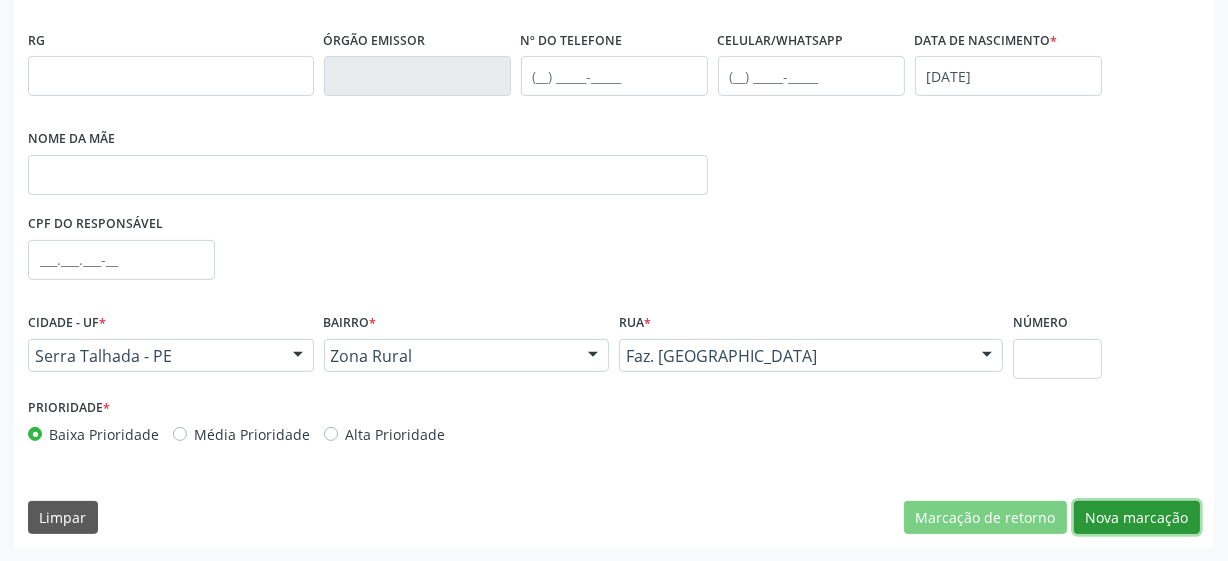 click on "Nova marcação" at bounding box center (1137, 518) 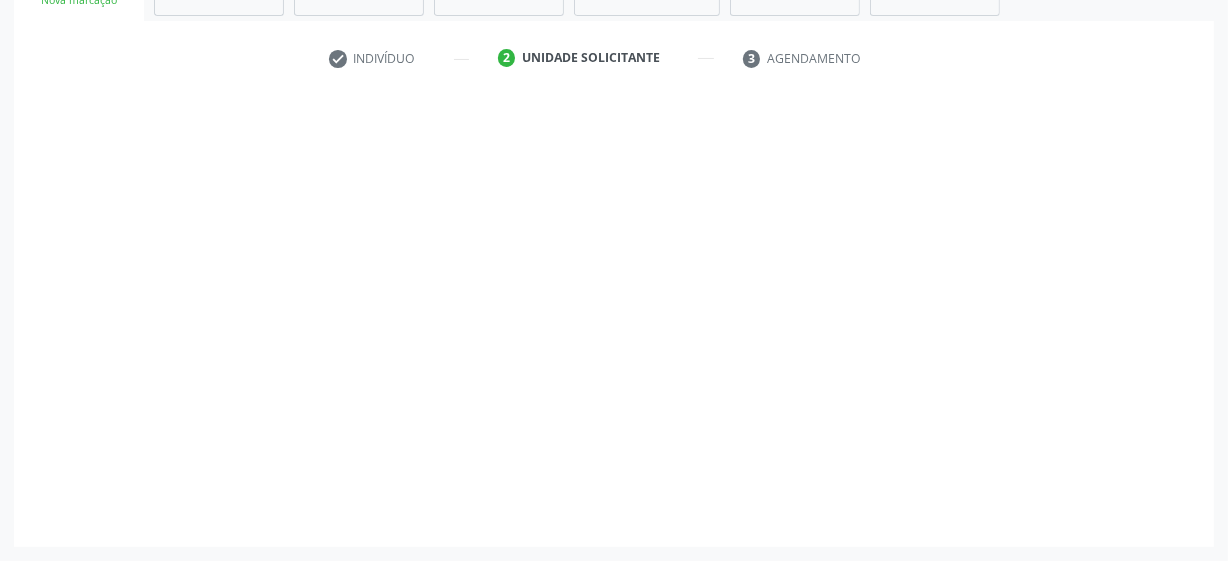 scroll, scrollTop: 343, scrollLeft: 0, axis: vertical 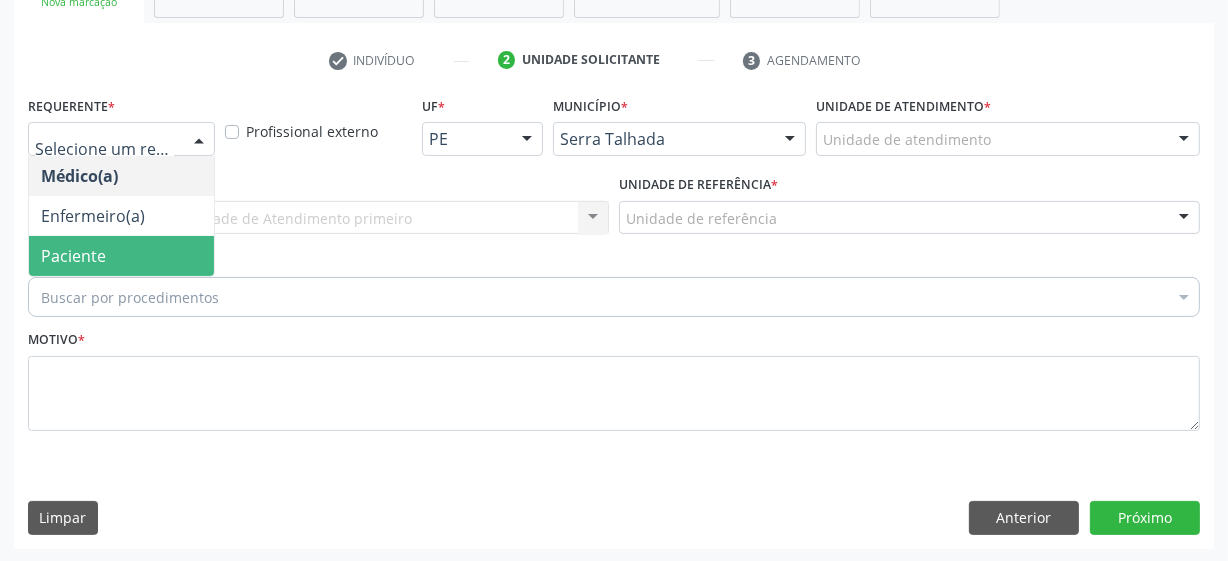 click on "Paciente" at bounding box center [121, 256] 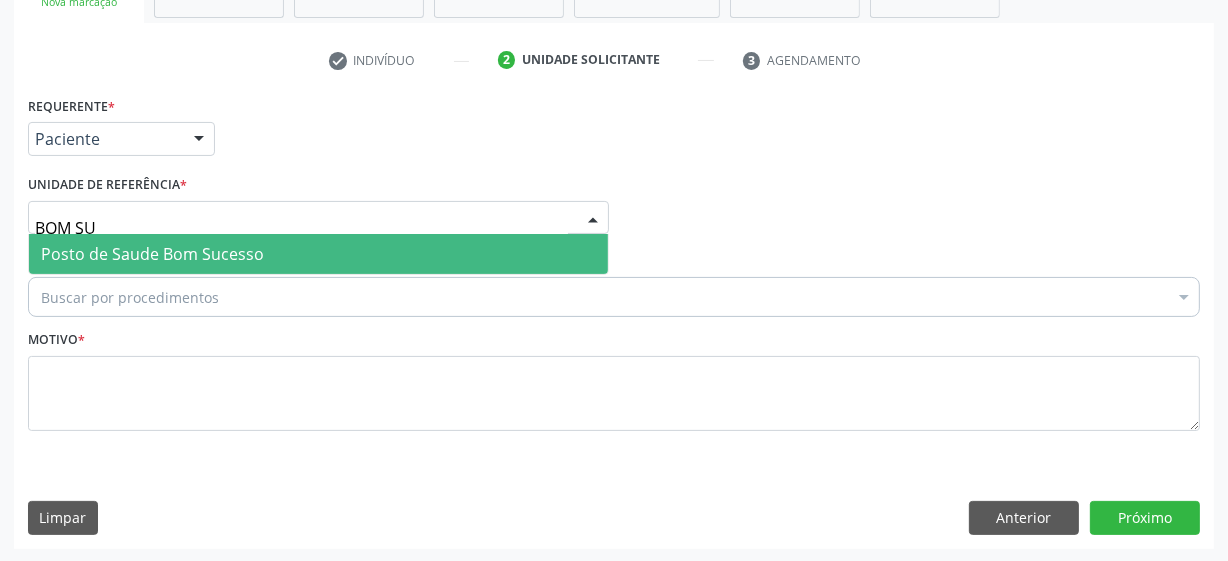 type on "BOM SUC" 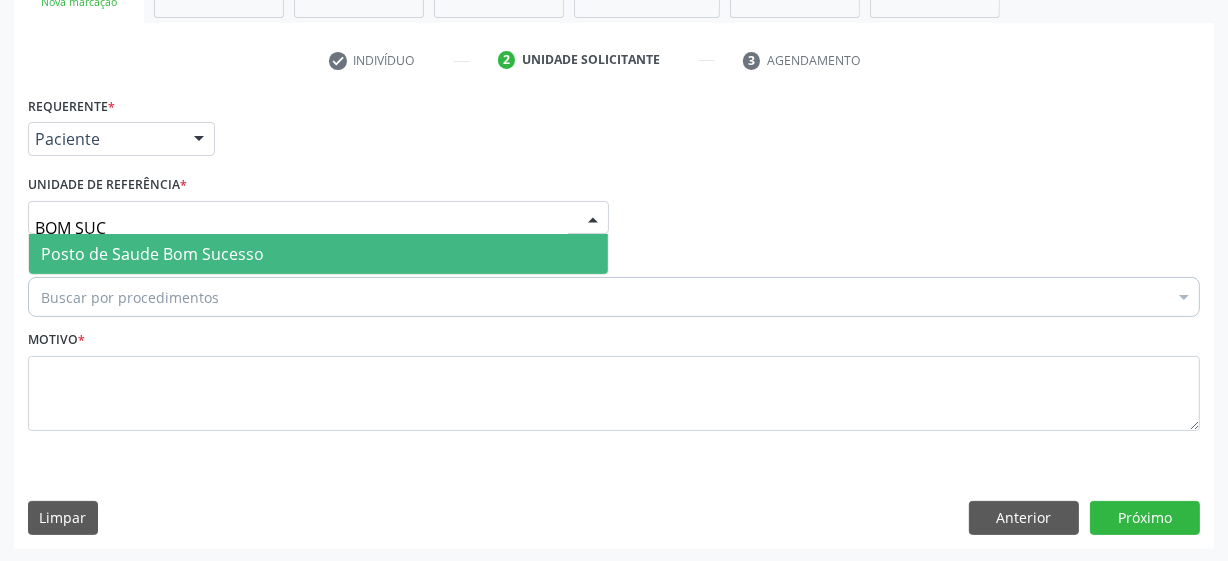 click on "Posto de Saude Bom Sucesso" at bounding box center [152, 254] 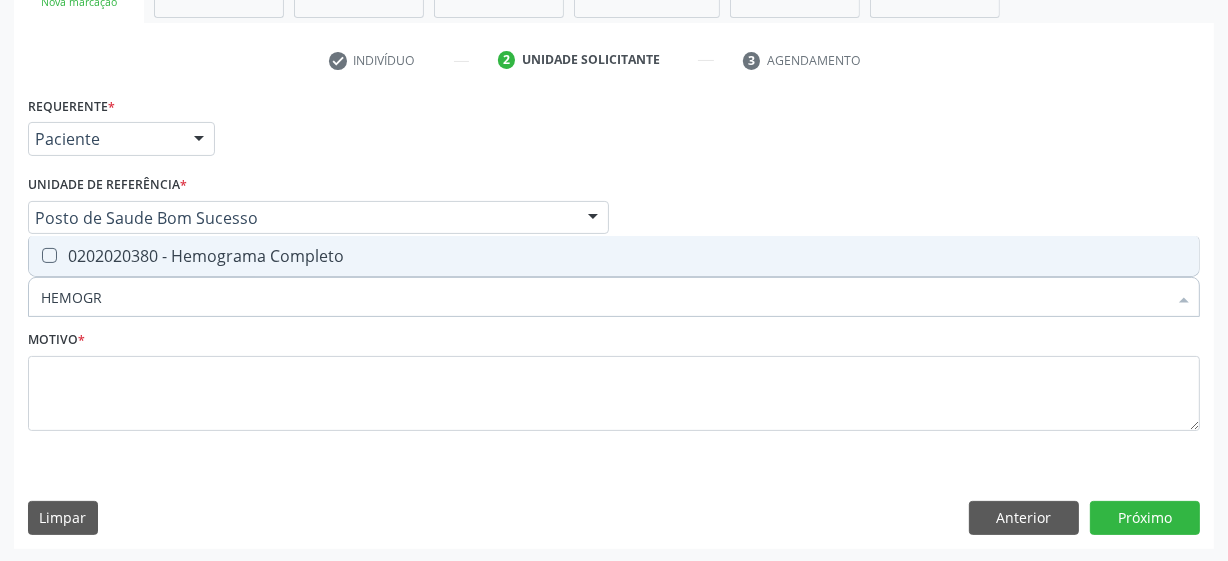 type on "HEMOGRA" 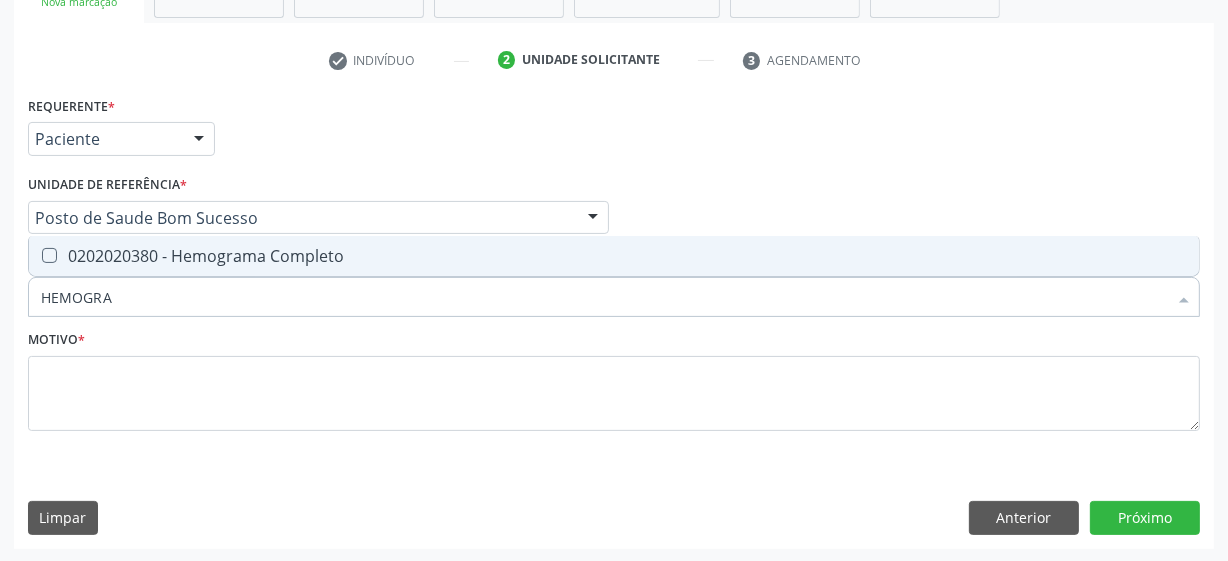 click on "0202020380 - Hemograma Completo" at bounding box center (614, 256) 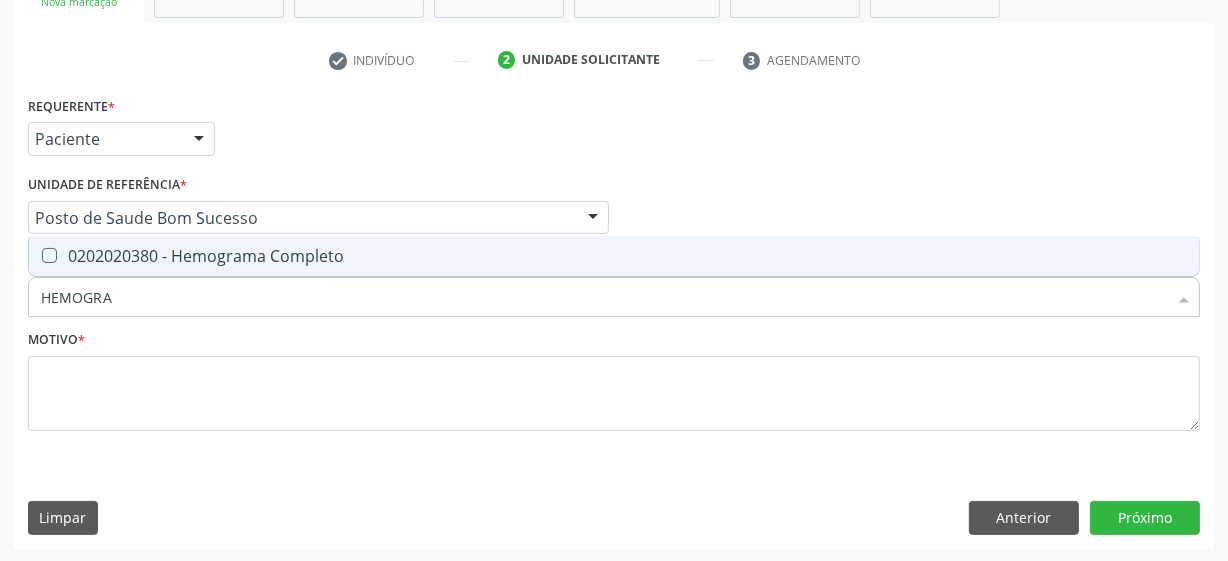 checkbox on "true" 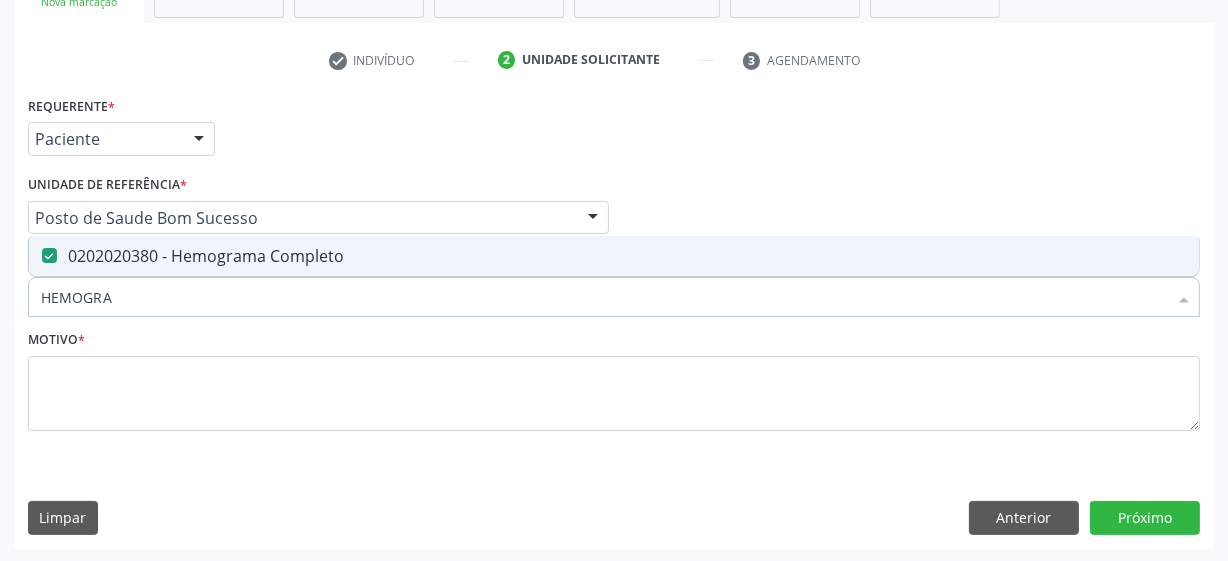 drag, startPoint x: 169, startPoint y: 291, endPoint x: 40, endPoint y: 295, distance: 129.062 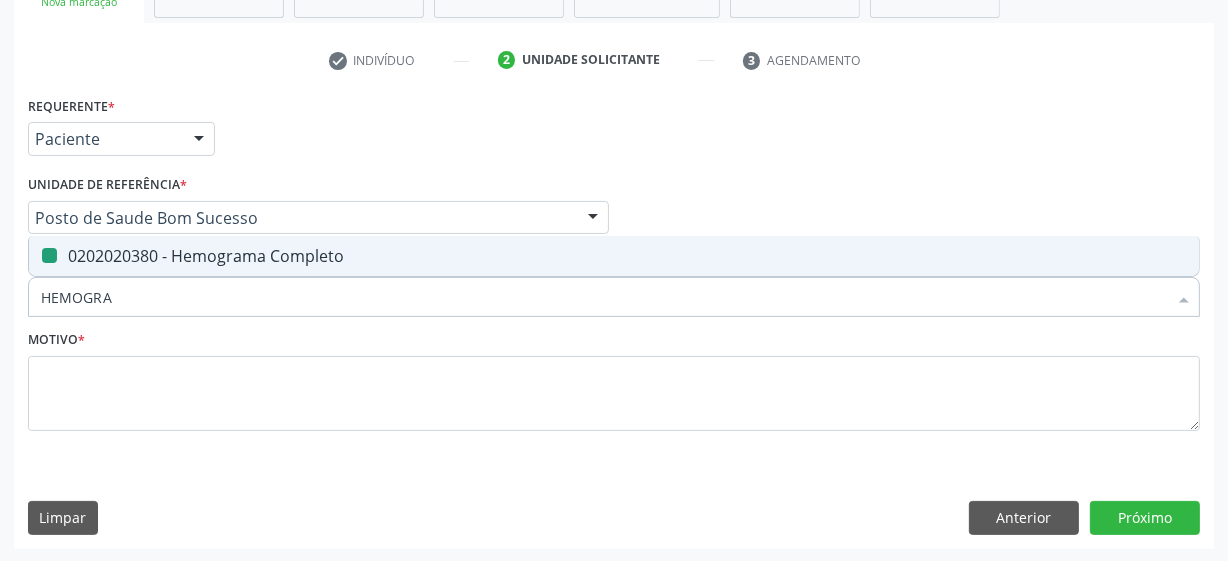 type 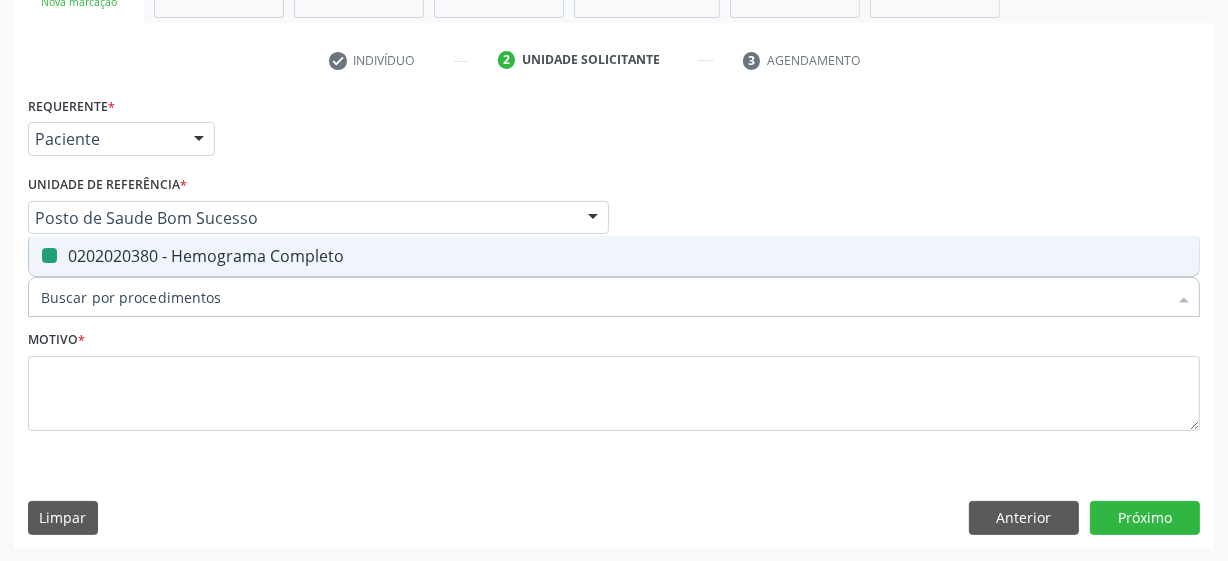 checkbox on "false" 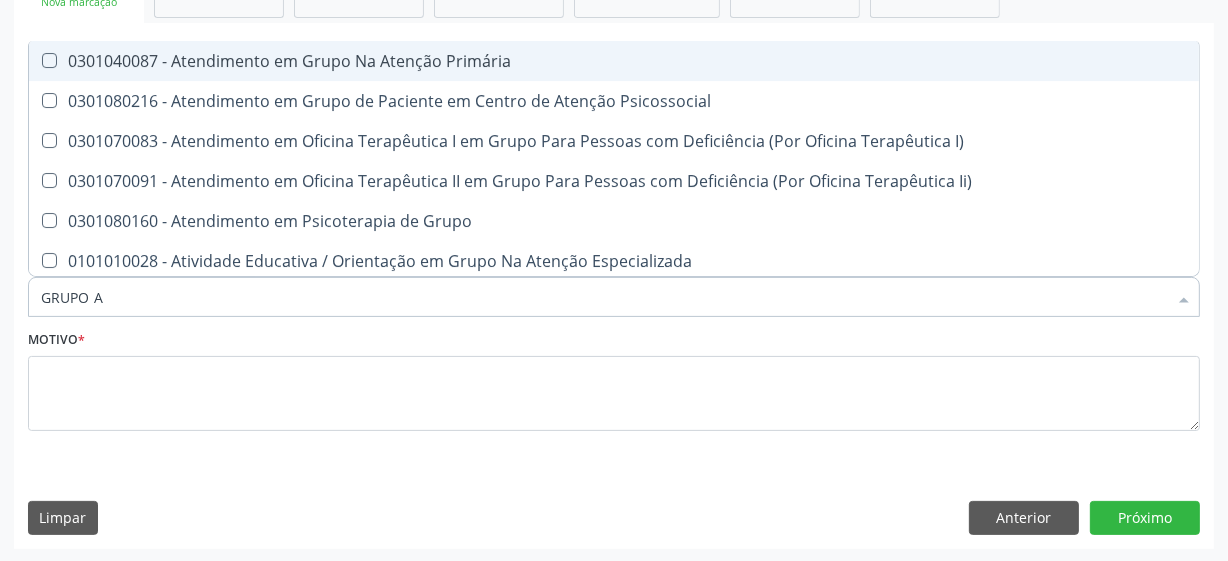 type on "GRUPO AB" 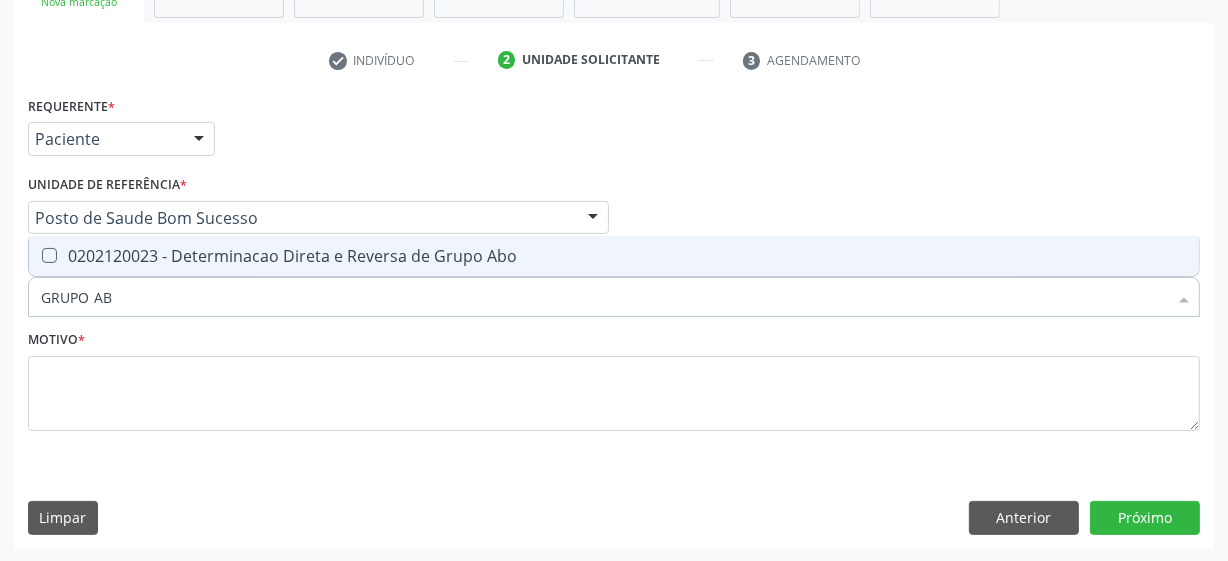 click on "0202120023 - Determinacao Direta e Reversa de Grupo Abo" at bounding box center [614, 256] 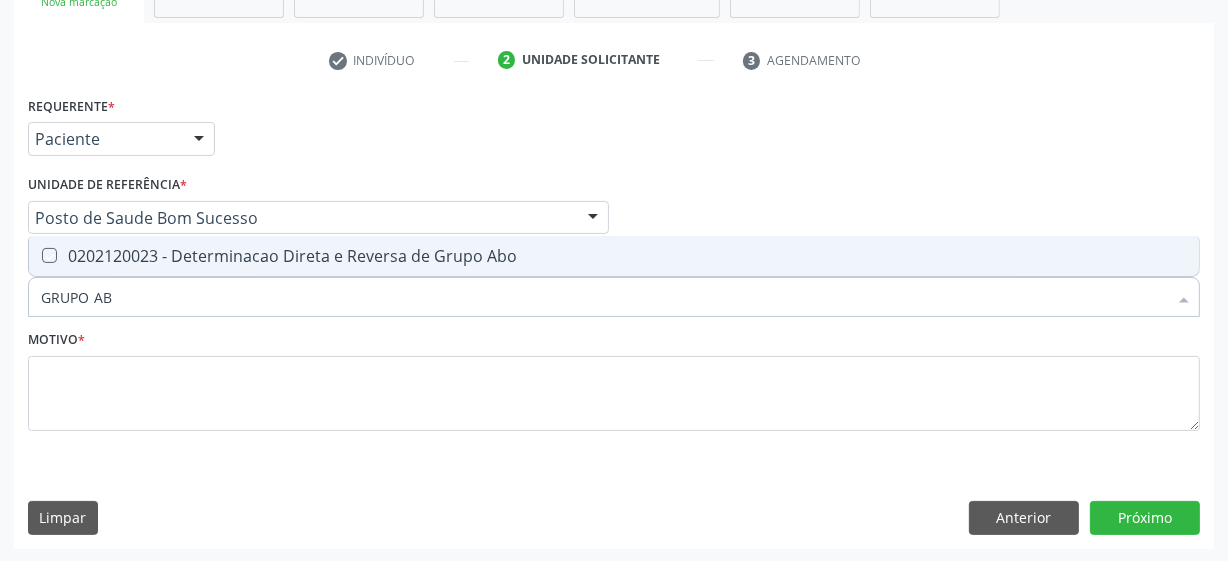 checkbox on "true" 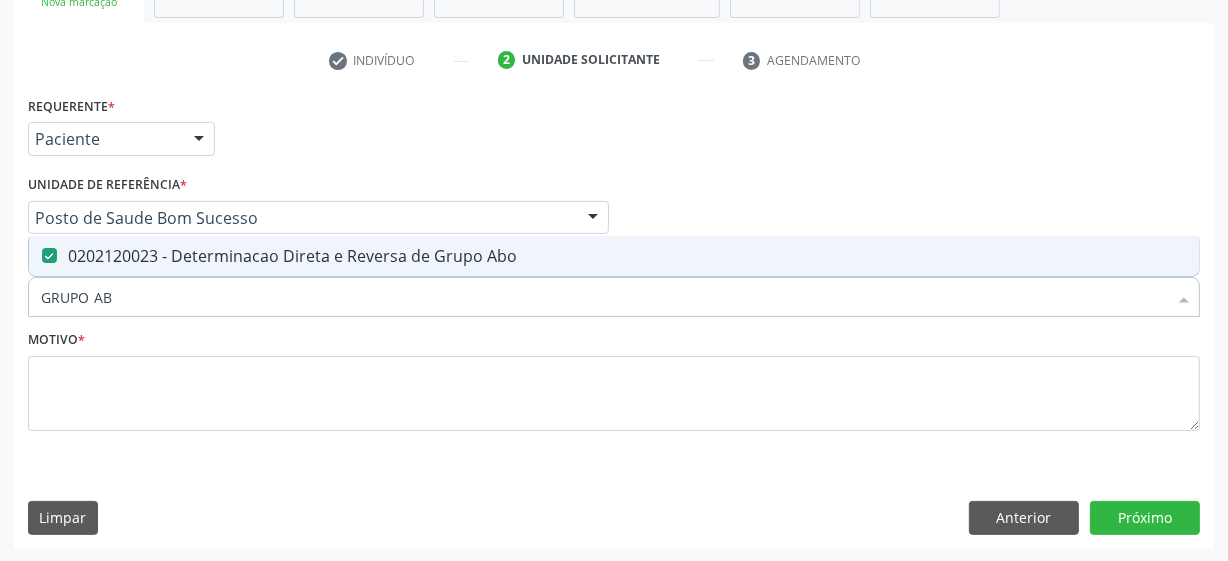 drag, startPoint x: 129, startPoint y: 297, endPoint x: 32, endPoint y: 281, distance: 98.31073 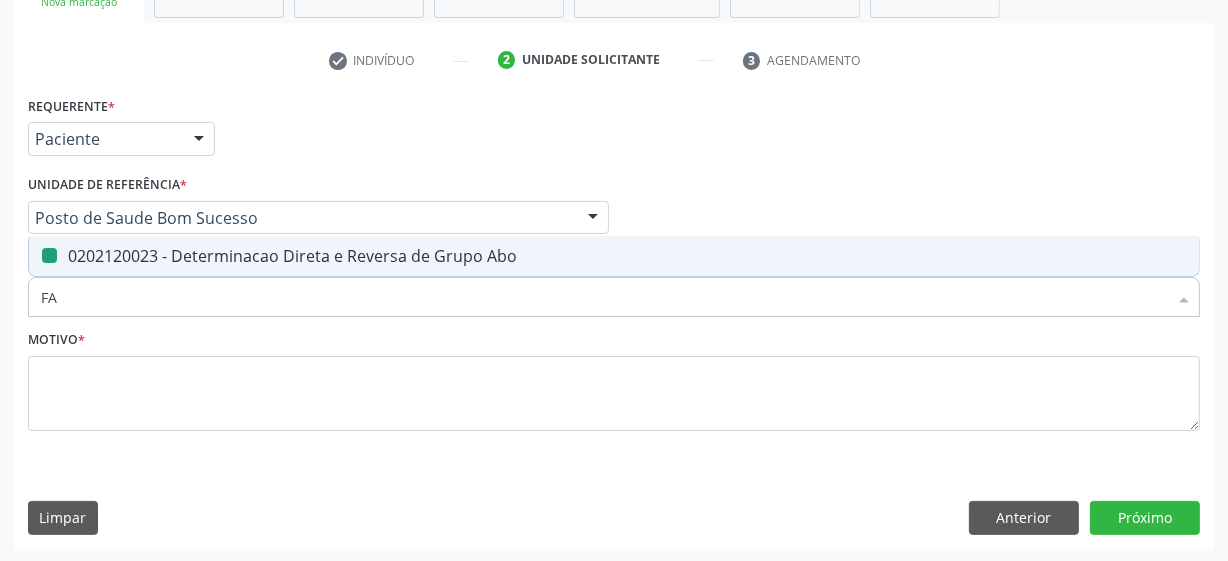 type on "FAT" 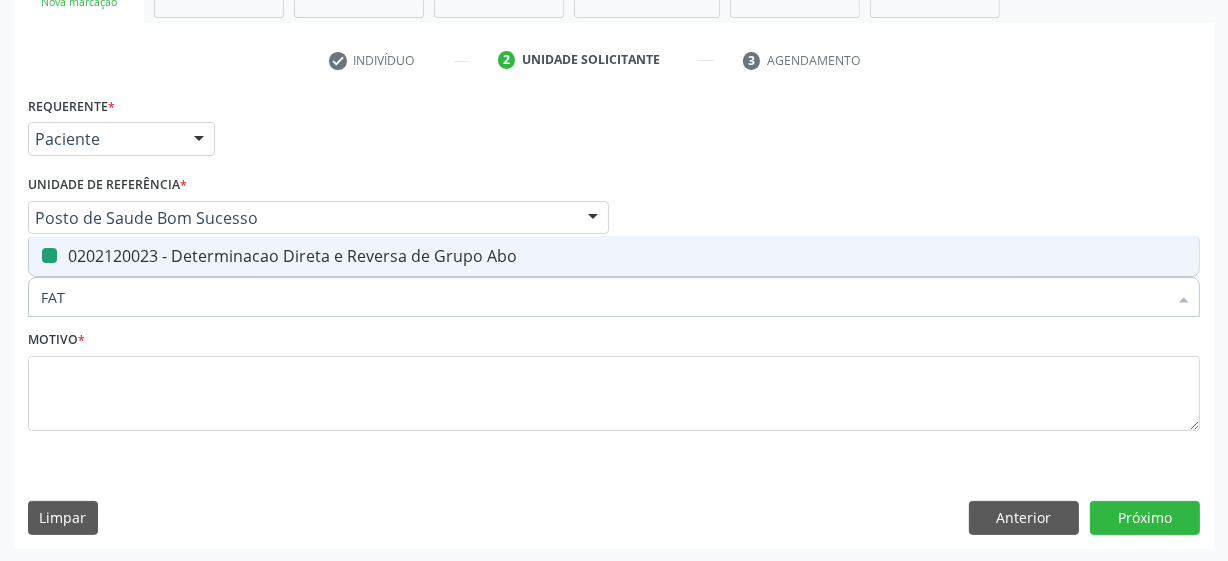checkbox on "false" 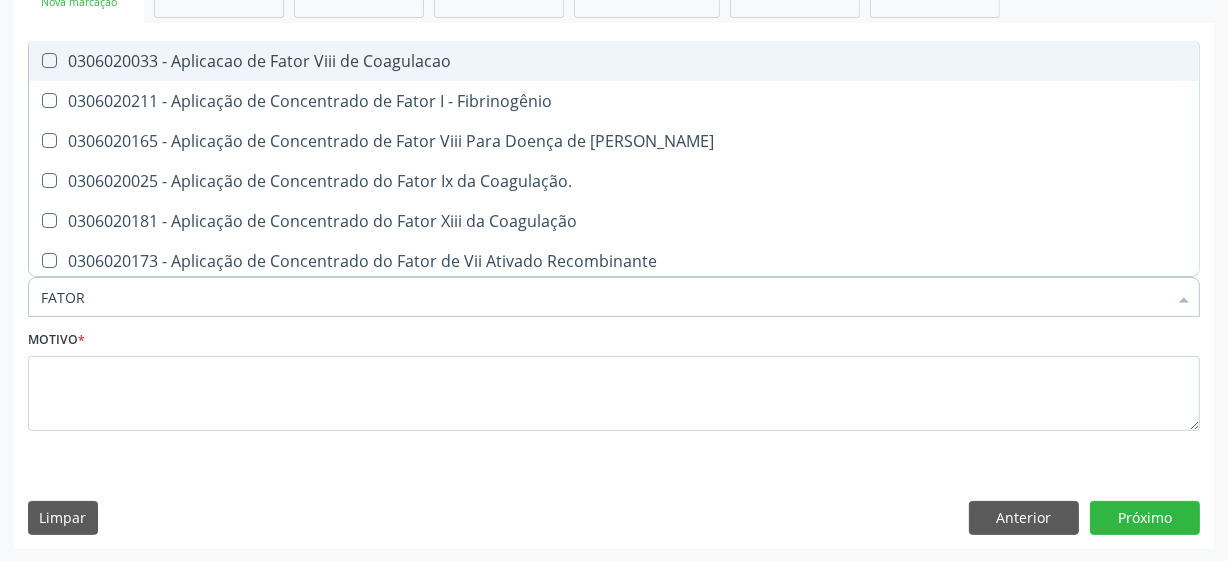 type on "[PERSON_NAME]" 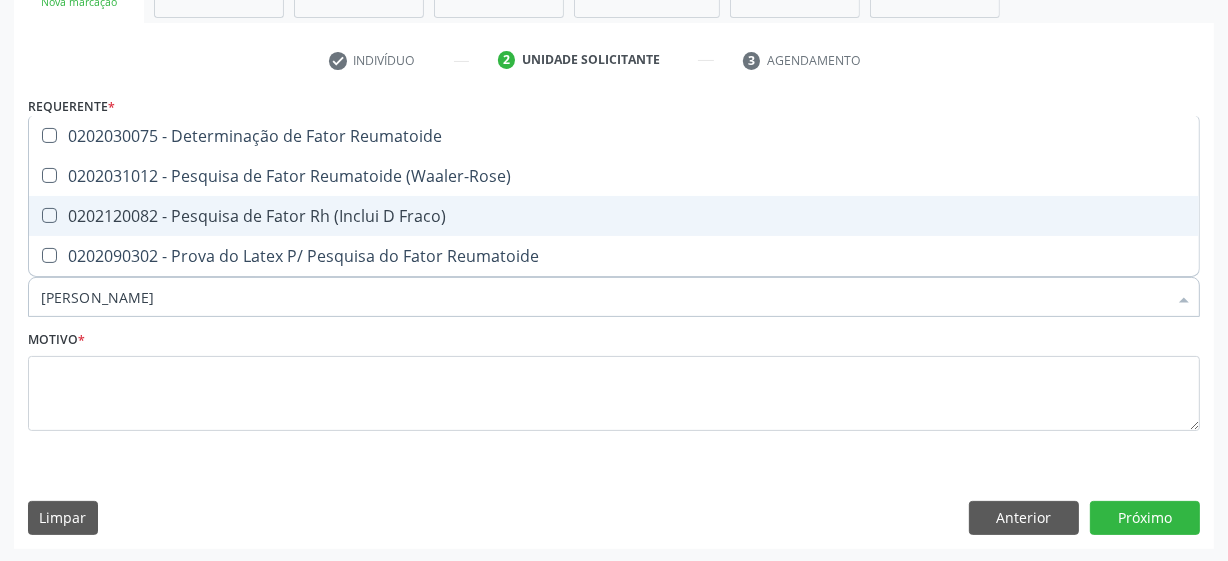 click on "0202120082 - Pesquisa de Fator Rh (Inclui D Fraco)" at bounding box center [614, 216] 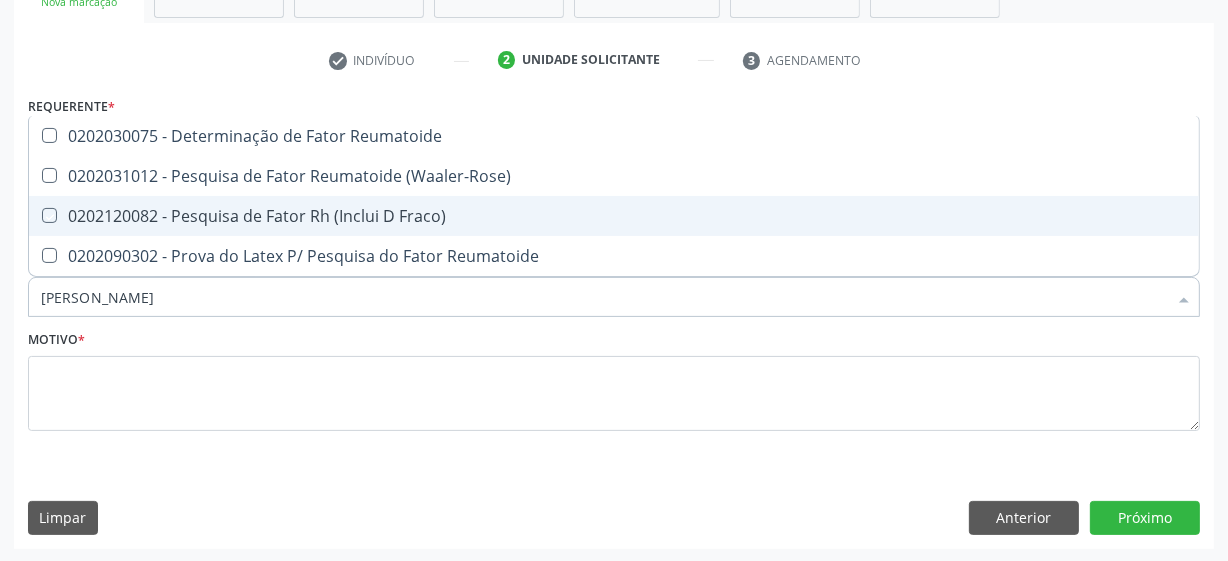 checkbox on "true" 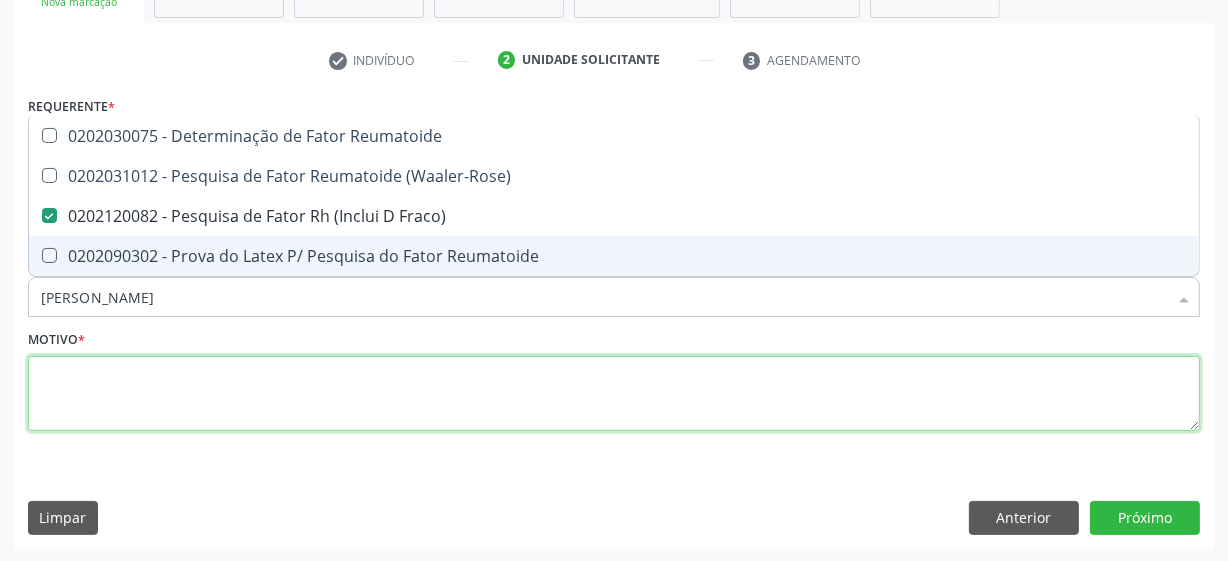 click at bounding box center (614, 394) 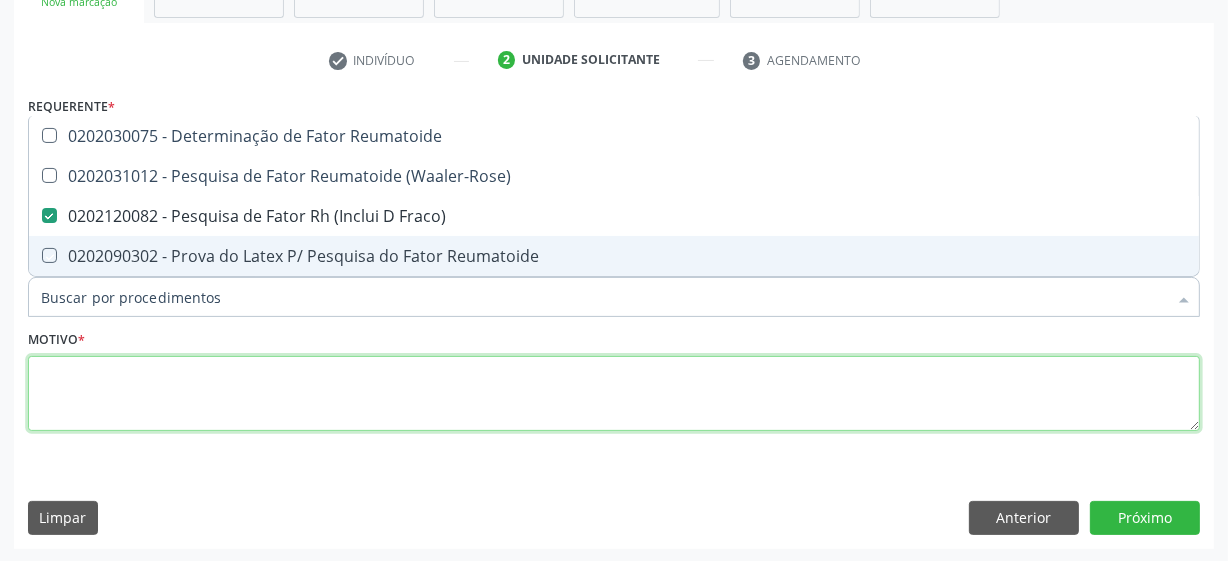 checkbox on "true" 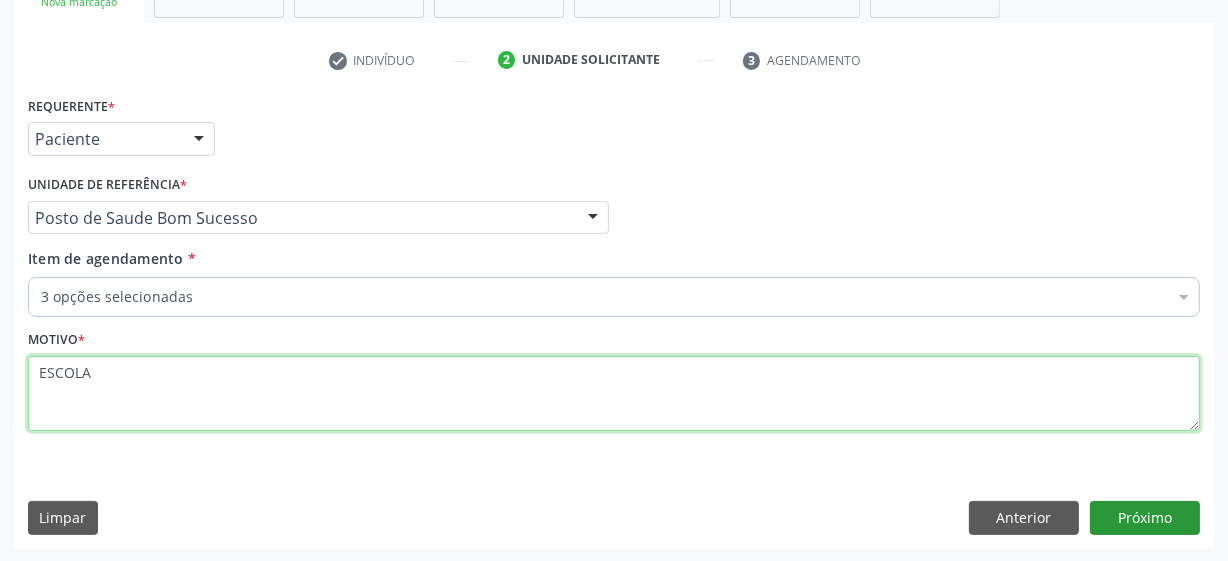 type on "ESCOLA" 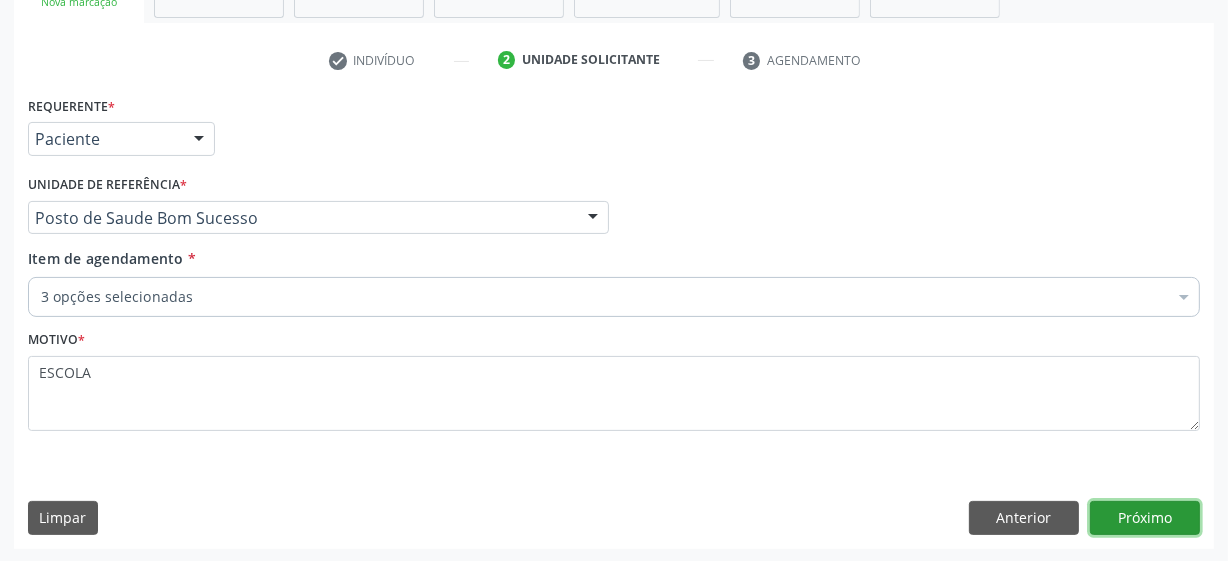 click on "Próximo" at bounding box center (1145, 518) 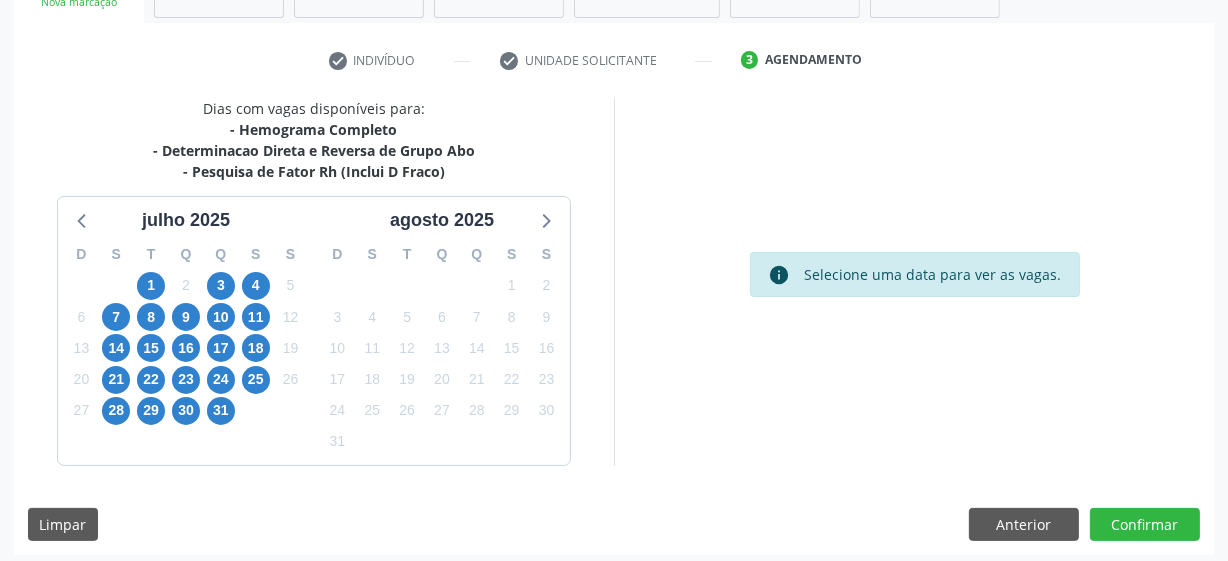 drag, startPoint x: 97, startPoint y: 311, endPoint x: 112, endPoint y: 316, distance: 15.811388 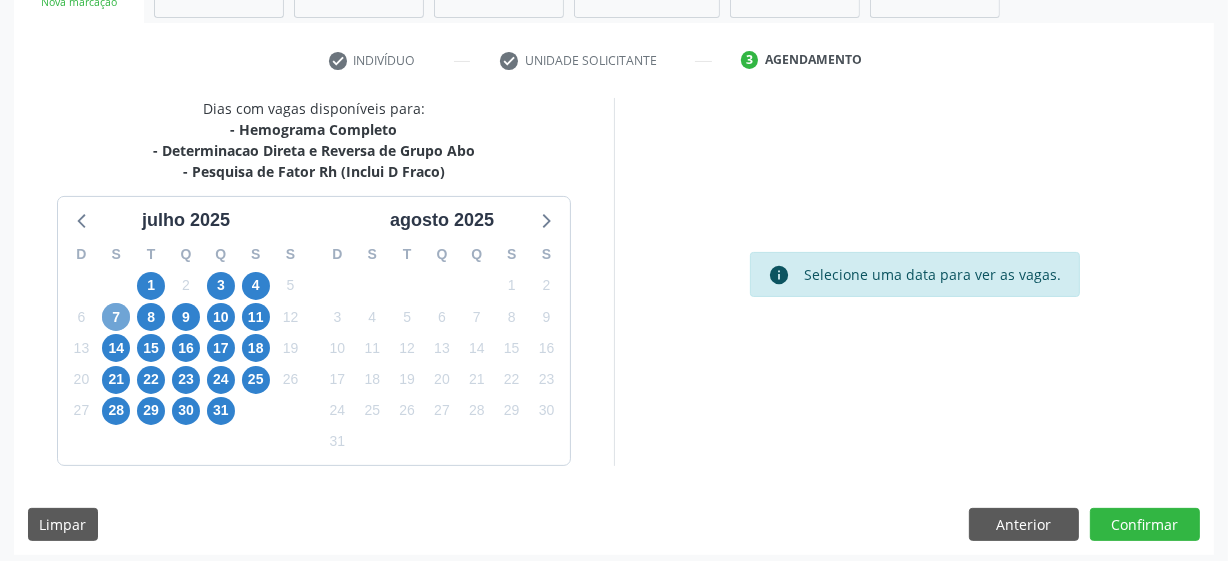 click on "7" at bounding box center (116, 317) 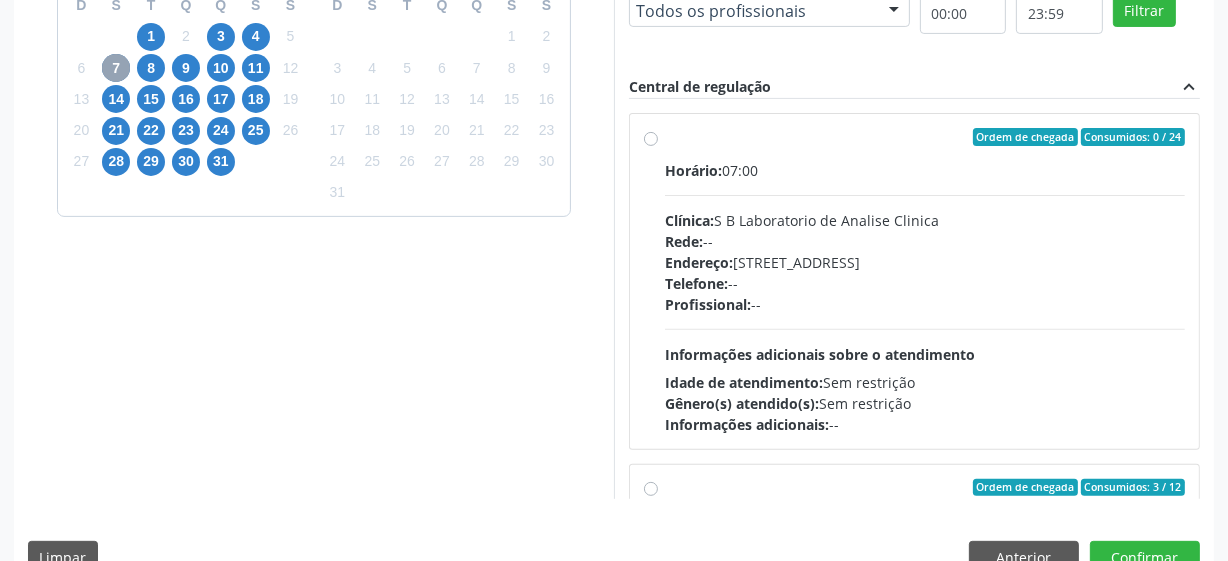 scroll, scrollTop: 616, scrollLeft: 0, axis: vertical 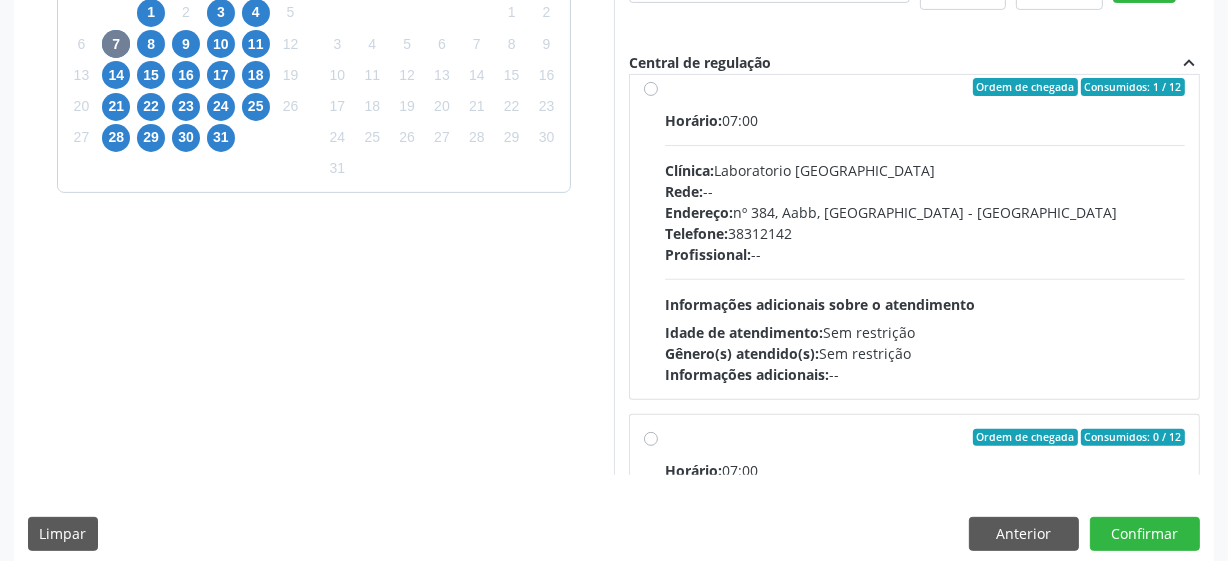 click on "Rede:
--" at bounding box center (925, 191) 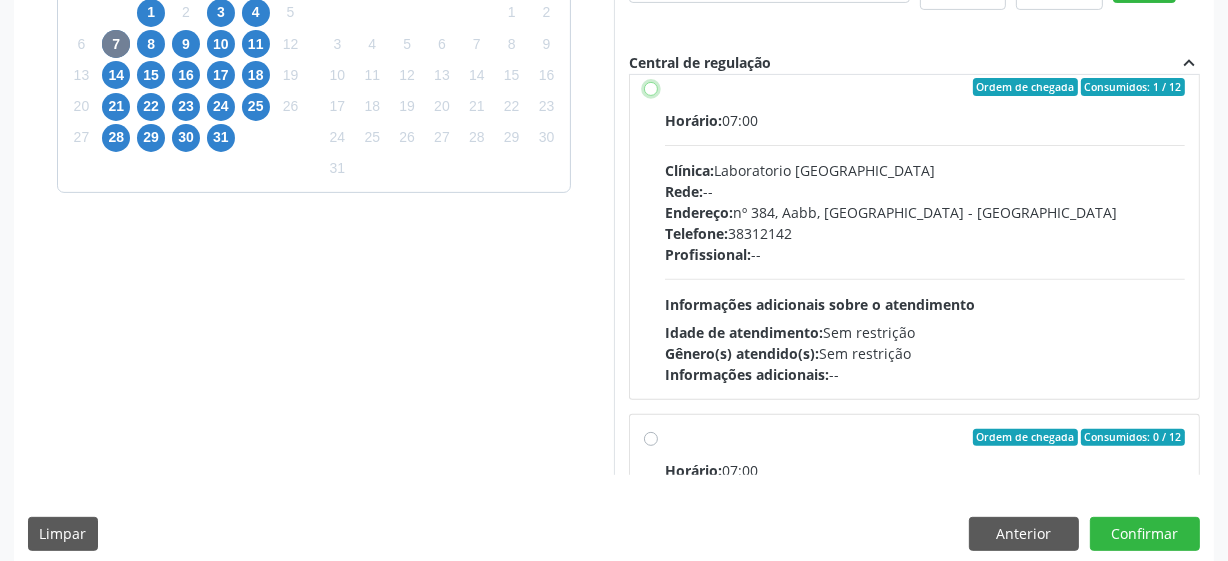 click on "Ordem de chegada
Consumidos: 1 / 12
Horário:   07:00
Clínica:  Laboratorio [GEOGRAPHIC_DATA]
Rede:
--
Endereço:   [STREET_ADDRESS]
Telefone:   [PHONE_NUMBER]
Profissional:
--
Informações adicionais sobre o atendimento
Idade de atendimento:
Sem restrição
Gênero(s) atendido(s):
Sem restrição
Informações adicionais:
--" at bounding box center (651, 87) 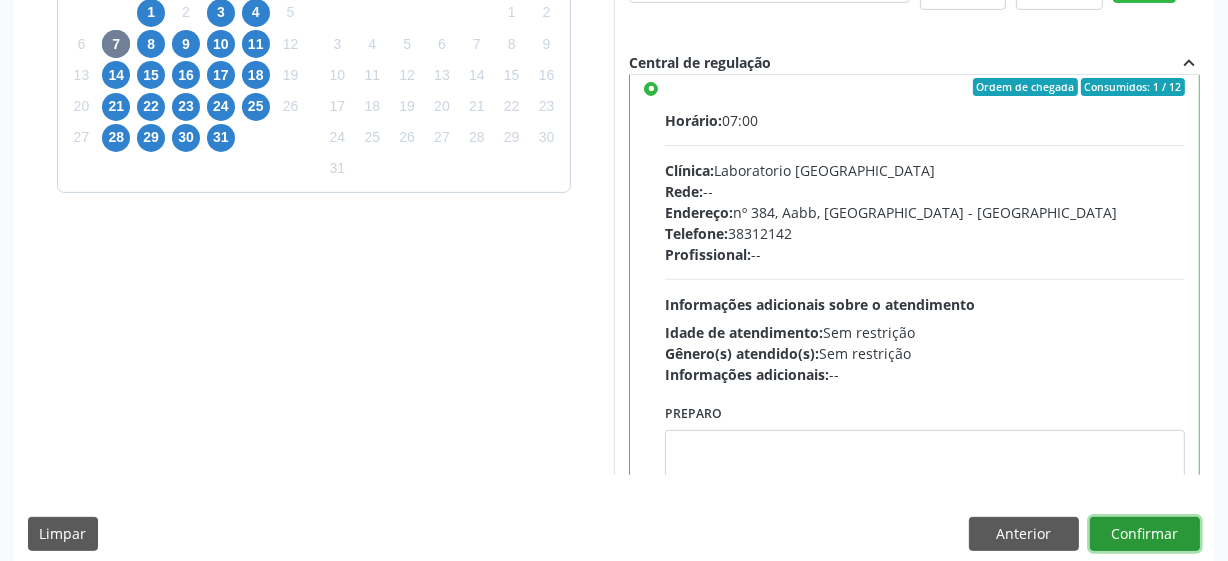 click on "Confirmar" at bounding box center (1145, 534) 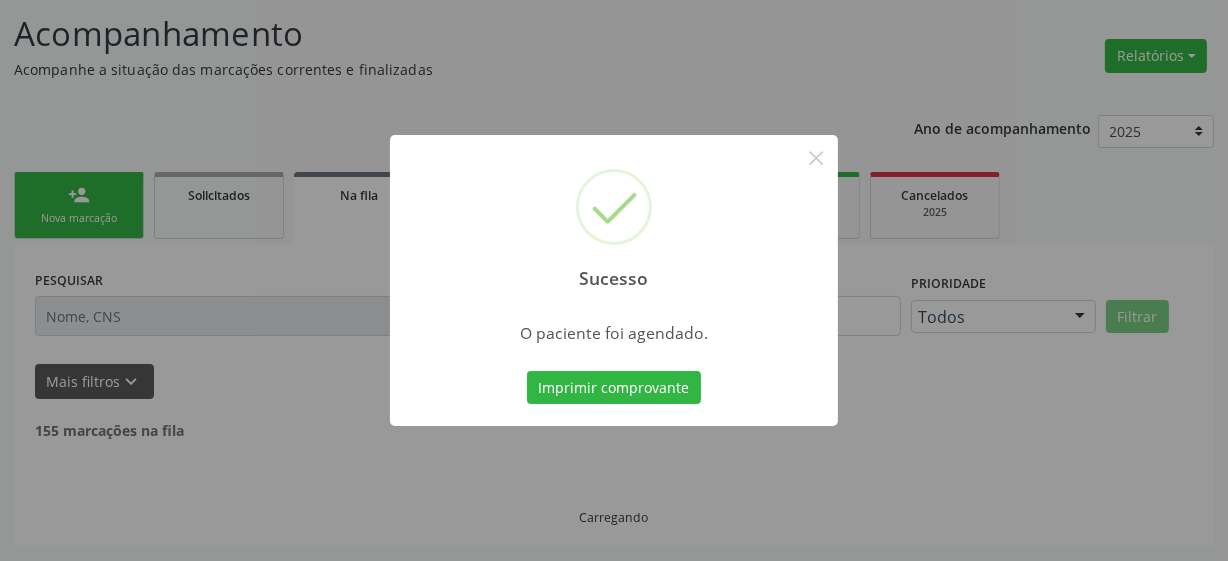 scroll, scrollTop: 105, scrollLeft: 0, axis: vertical 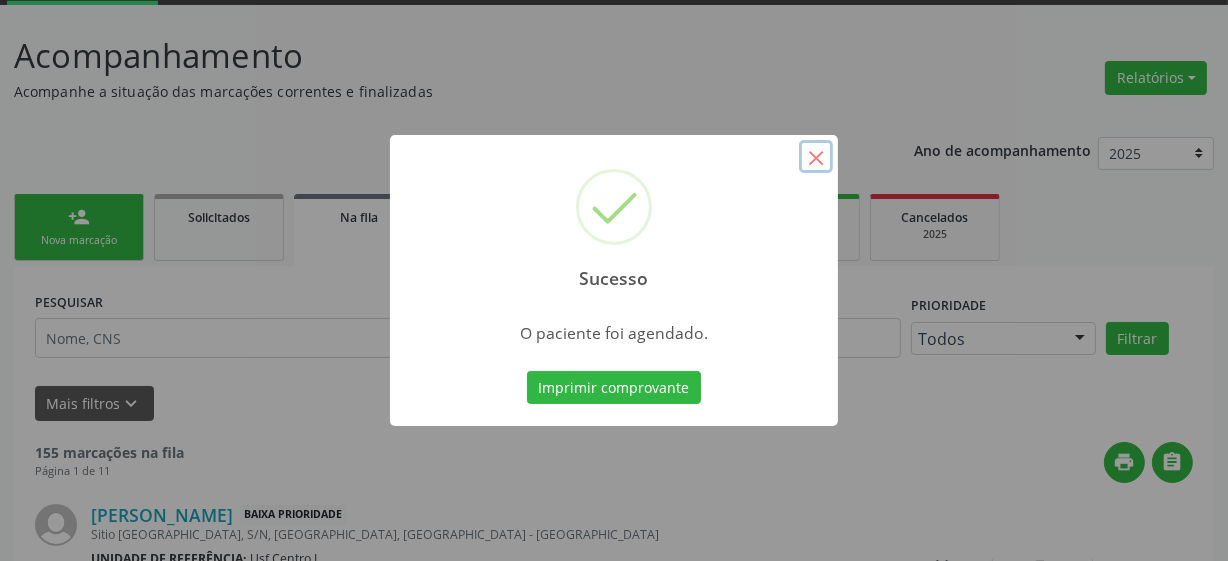 click on "×" at bounding box center (816, 157) 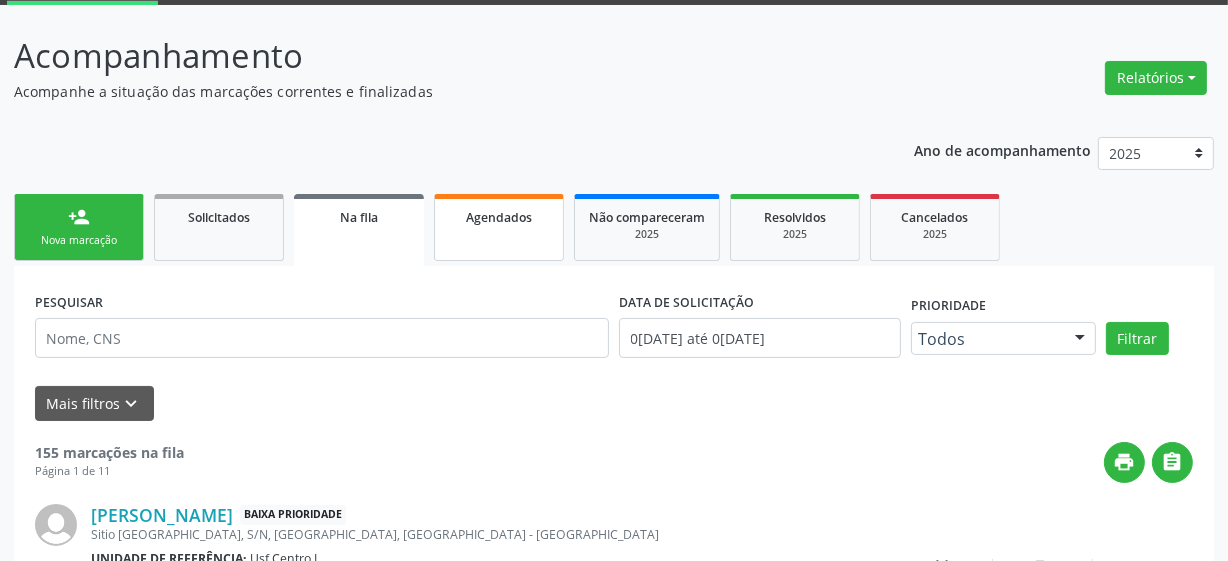 click on "Agendados" at bounding box center [499, 227] 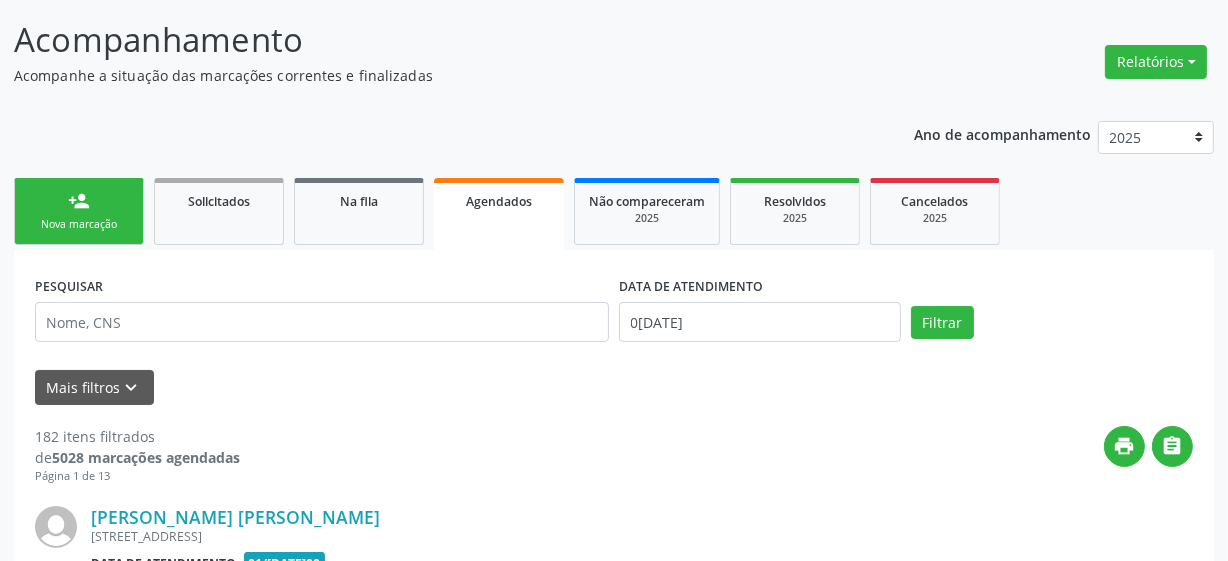 scroll, scrollTop: 126, scrollLeft: 0, axis: vertical 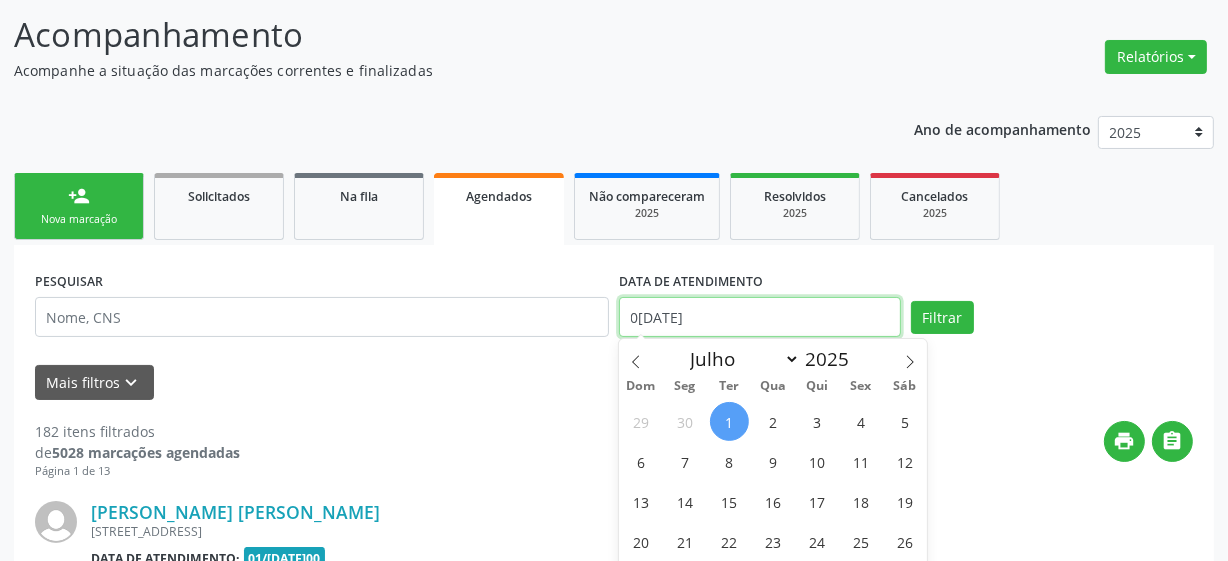 click on "0[DATE]" at bounding box center (760, 317) 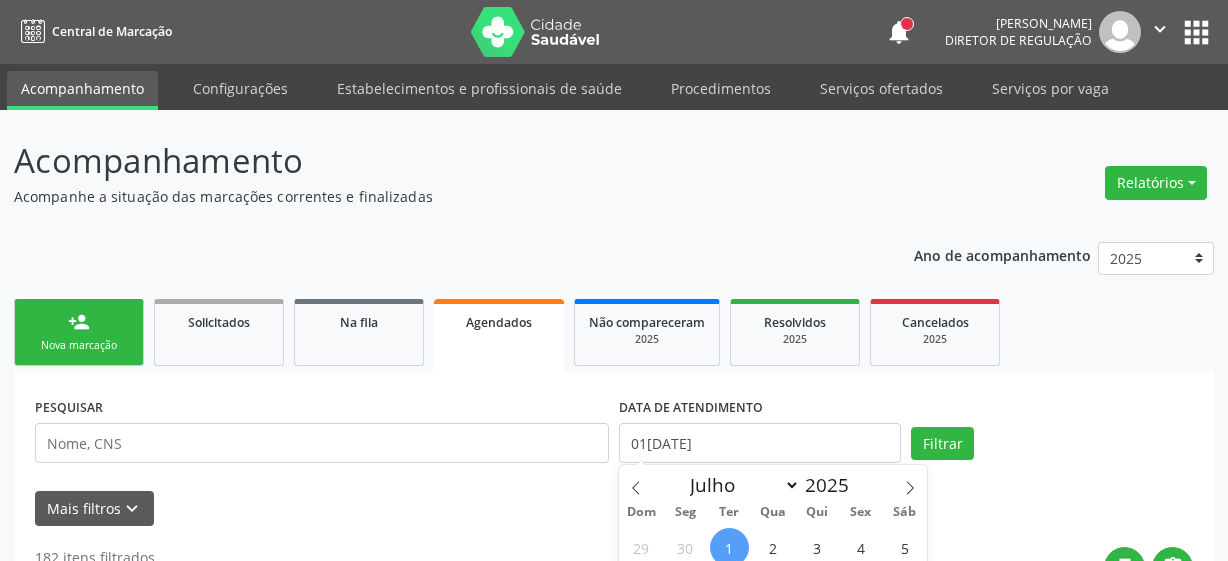 select on "6" 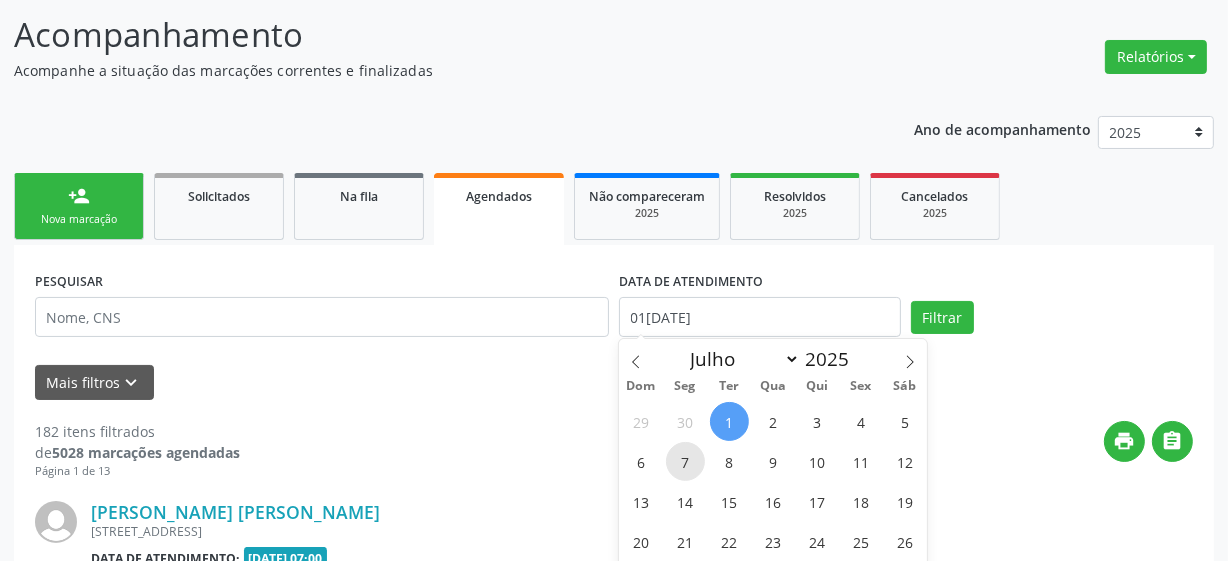 click on "7" at bounding box center [685, 461] 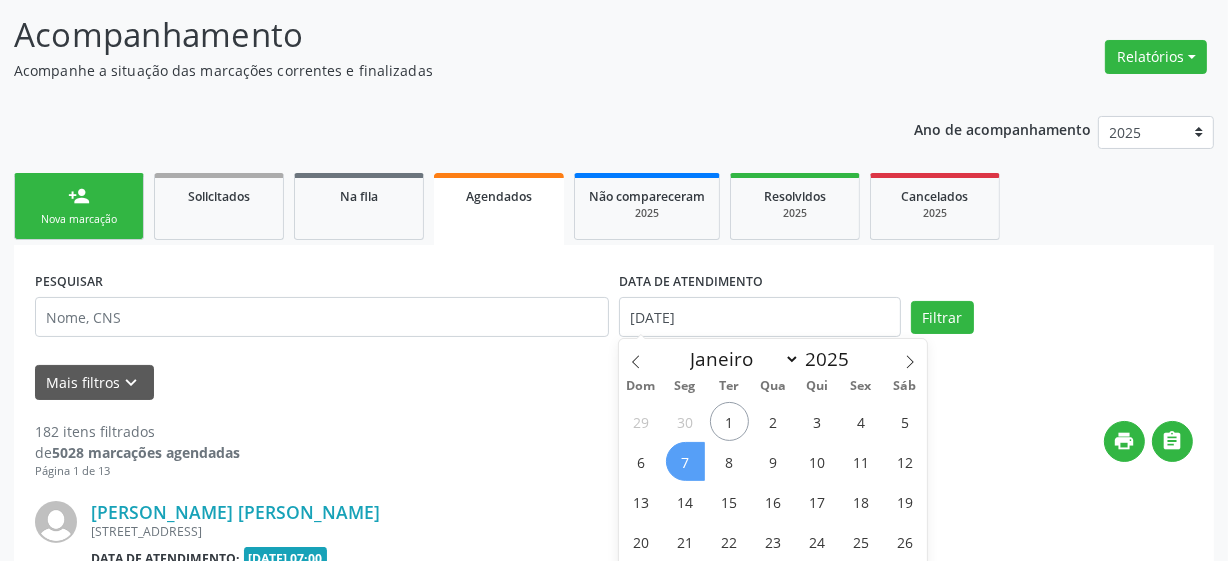 click on "7" at bounding box center (685, 461) 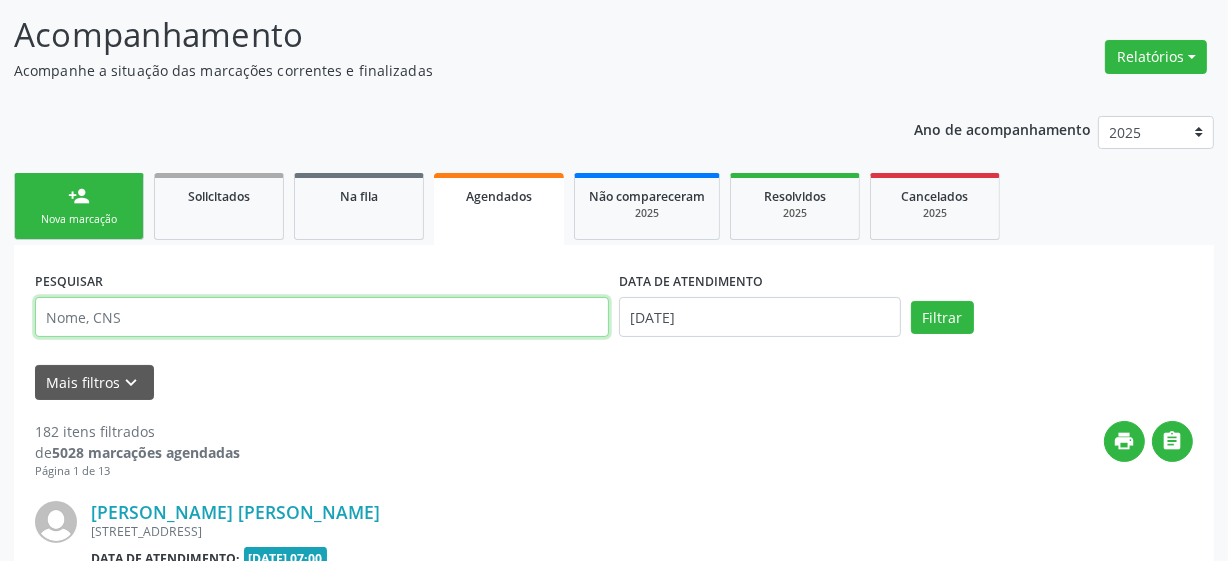 click at bounding box center [322, 317] 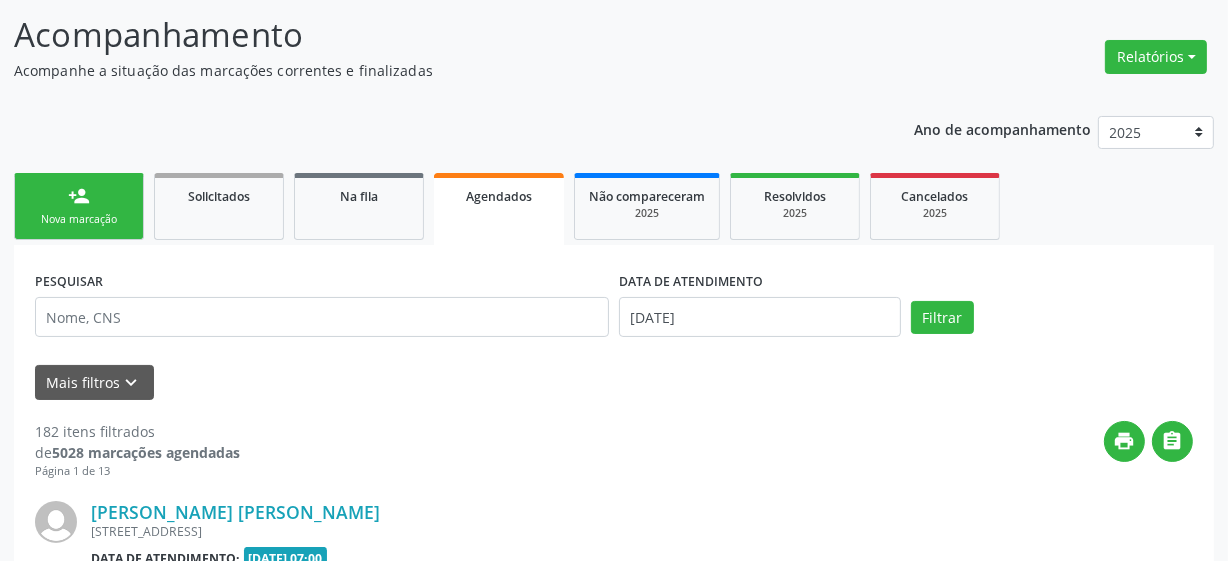 click on "Mais filtros
keyboard_arrow_down" at bounding box center [614, 382] 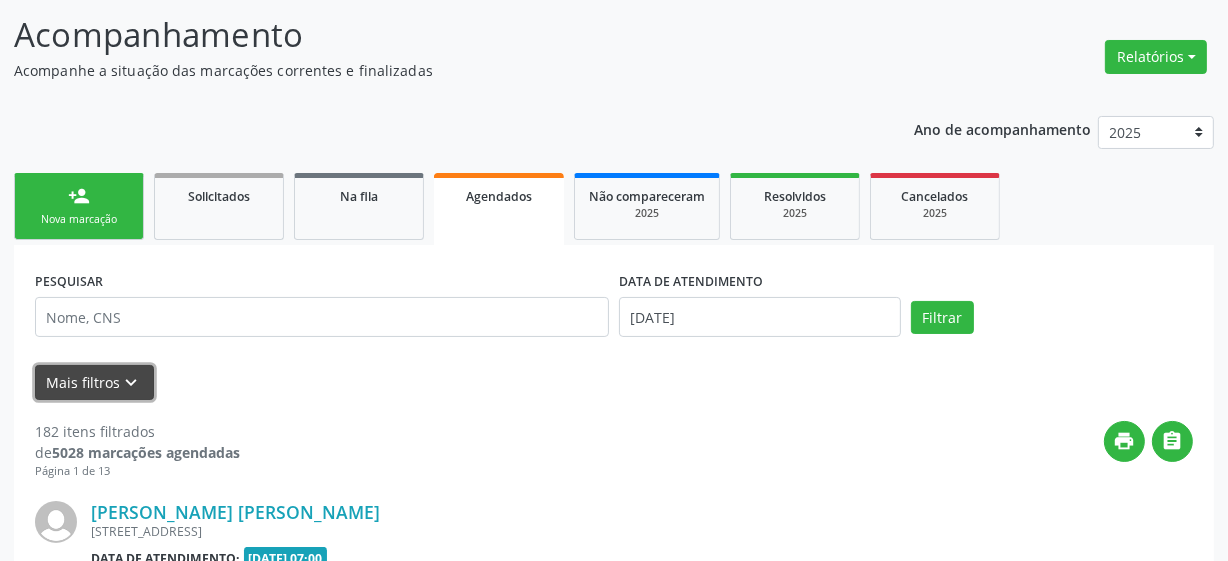drag, startPoint x: 139, startPoint y: 387, endPoint x: 160, endPoint y: 388, distance: 21.023796 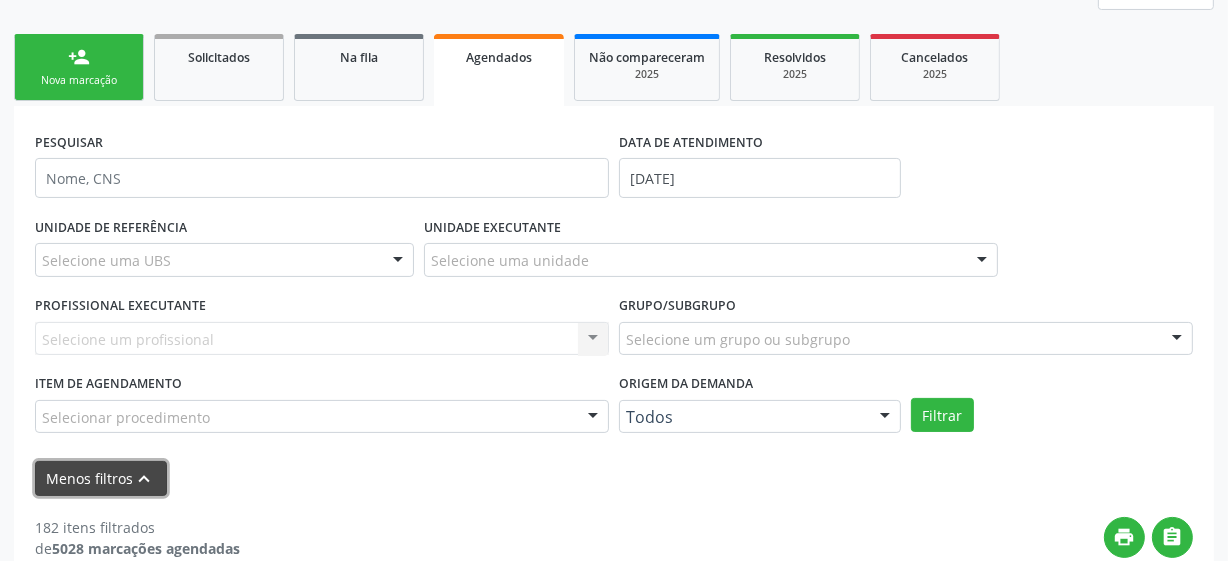 scroll, scrollTop: 308, scrollLeft: 0, axis: vertical 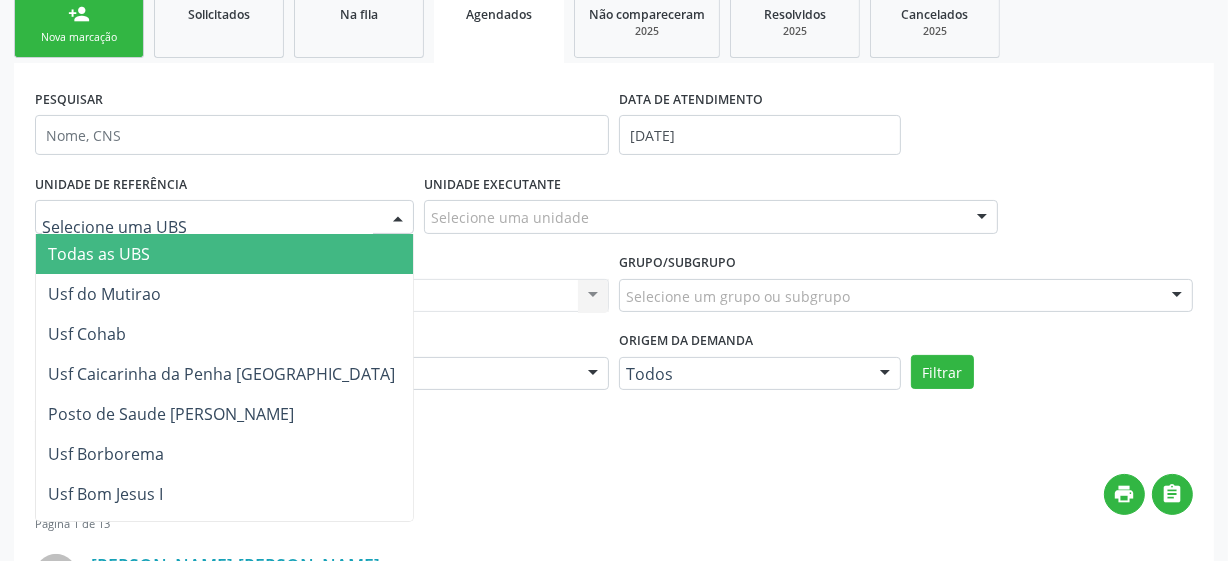 click at bounding box center [224, 217] 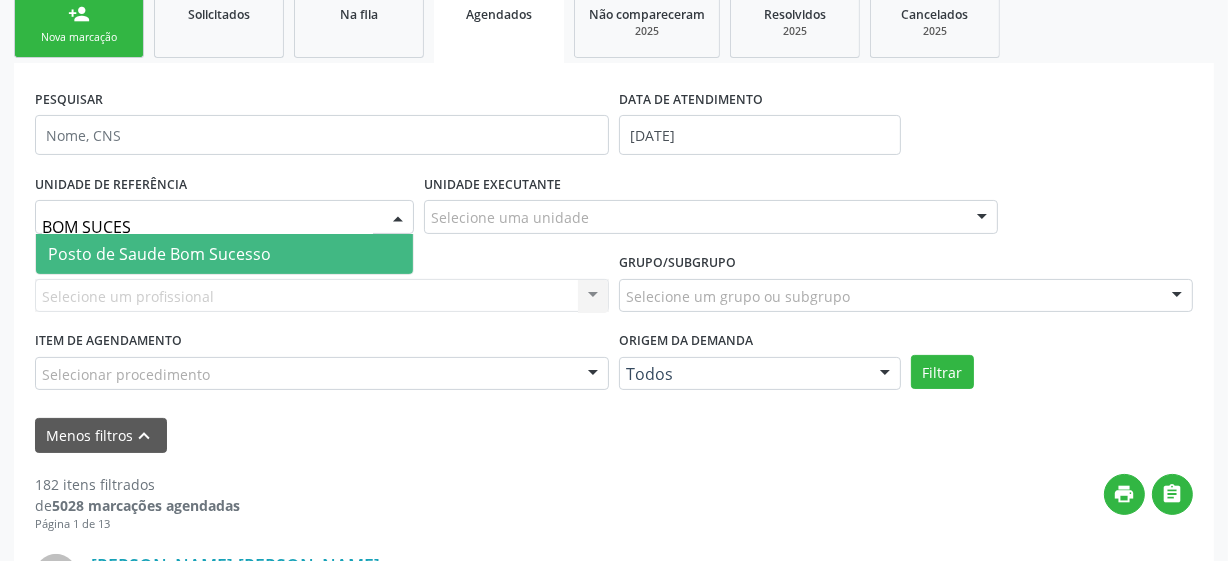 type on "BOM SUCESS" 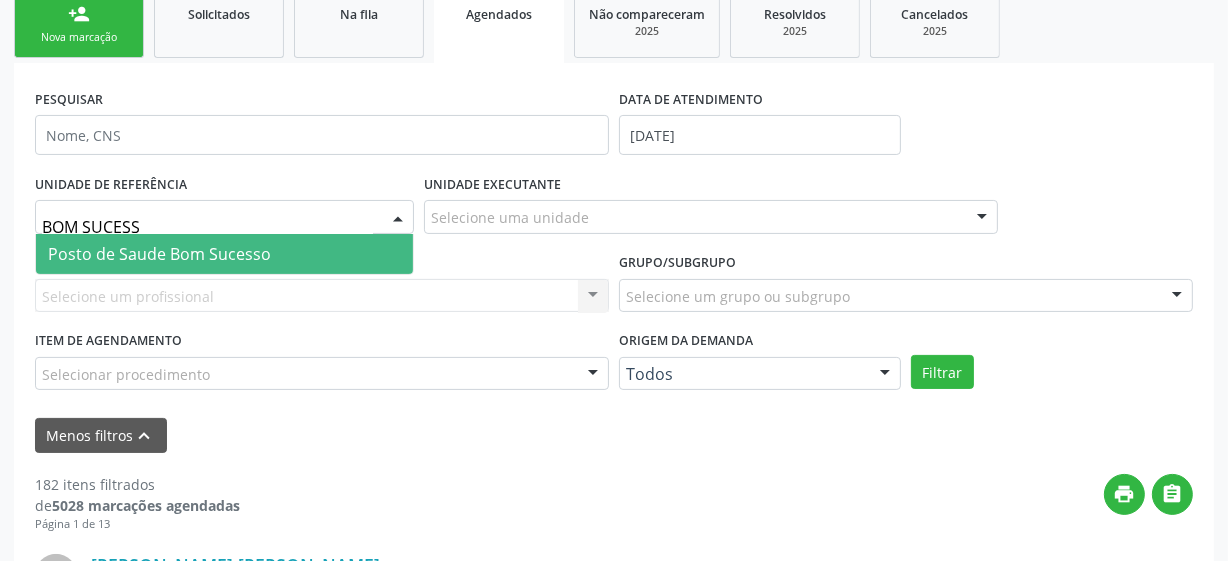click on "Posto de Saude Bom Sucesso" at bounding box center (159, 254) 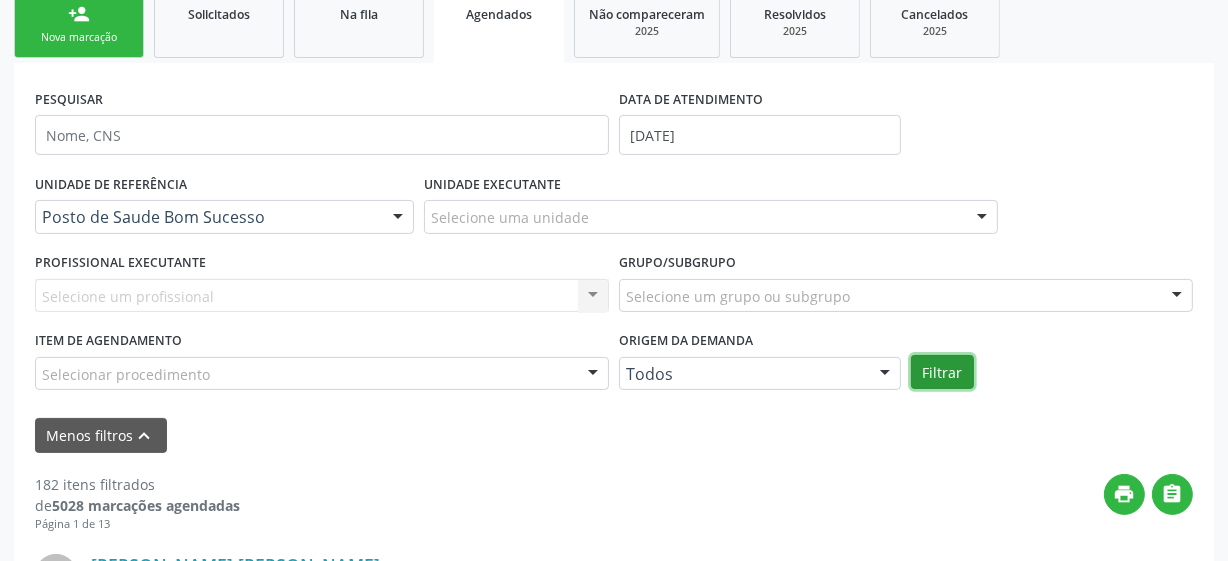 click on "Filtrar" at bounding box center (942, 372) 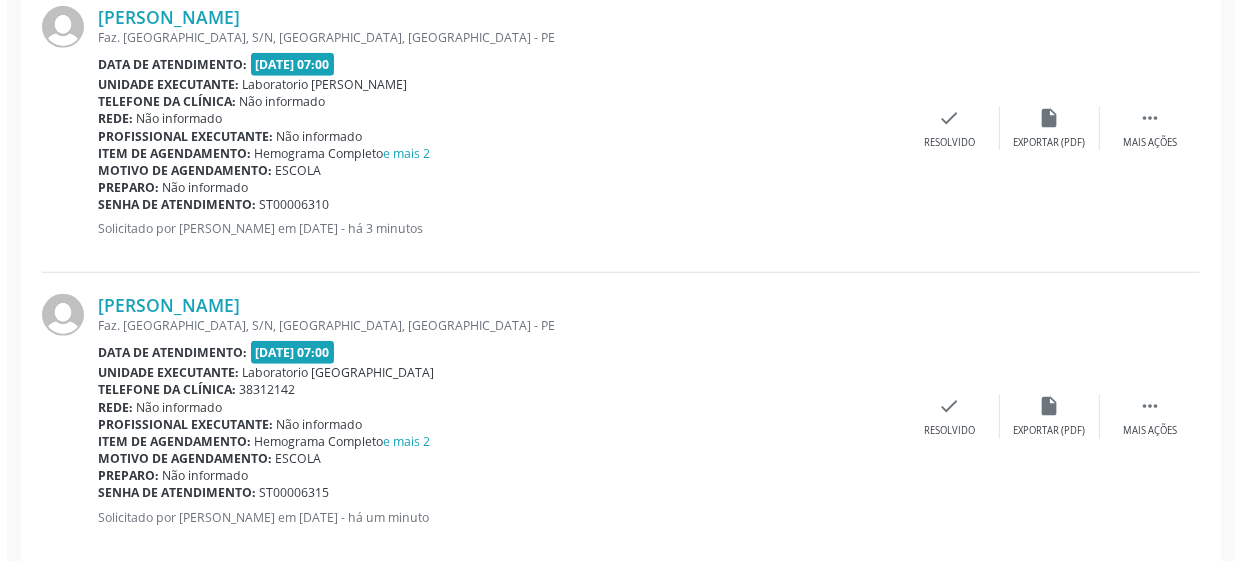 scroll, scrollTop: 1464, scrollLeft: 0, axis: vertical 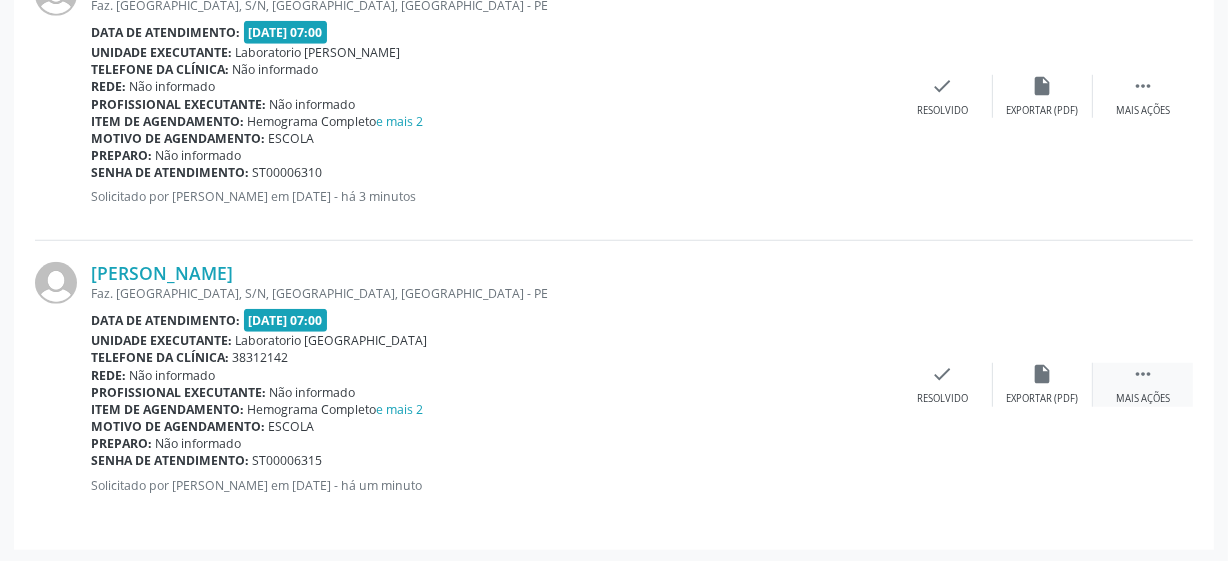 click on "
Mais ações" at bounding box center (1143, 384) 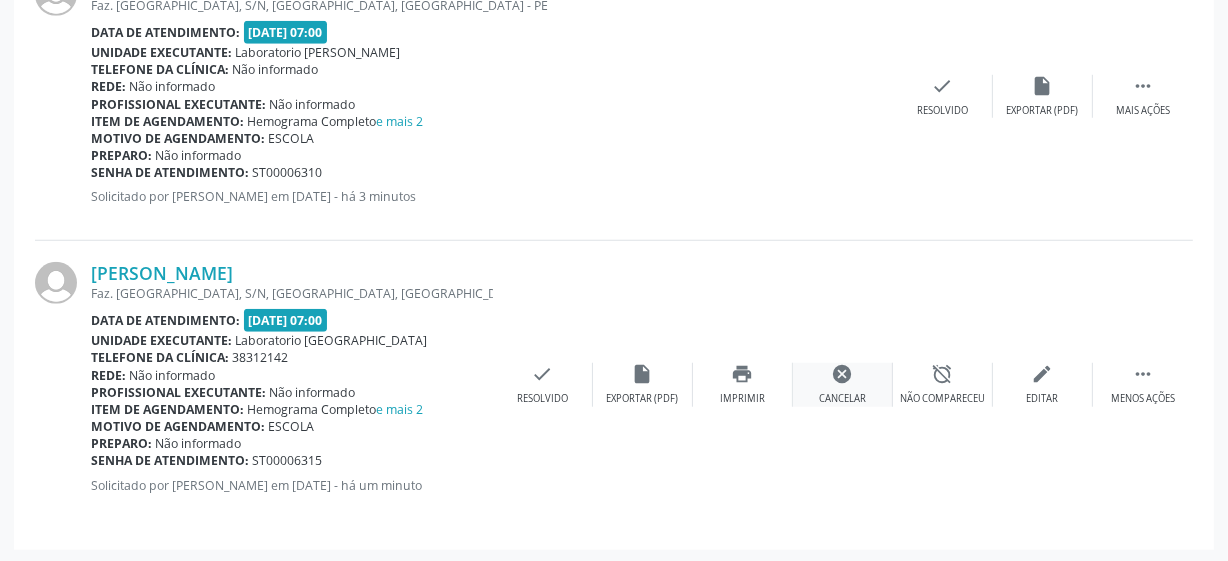 click on "cancel
Cancelar" at bounding box center [843, 384] 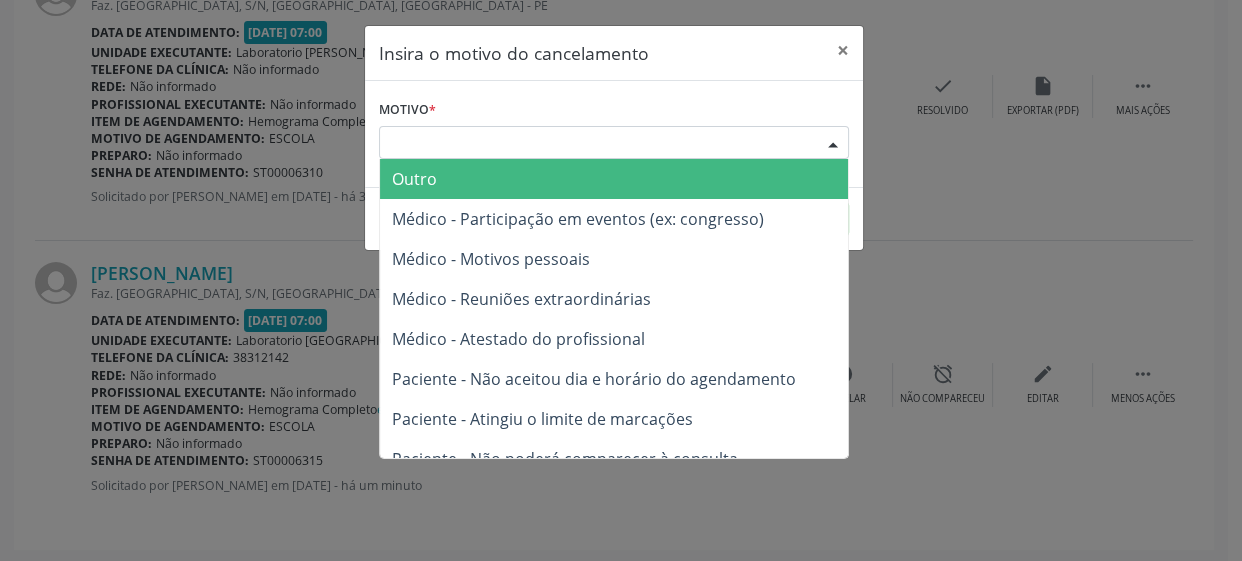 click on "Escolha o motivo" at bounding box center [614, 143] 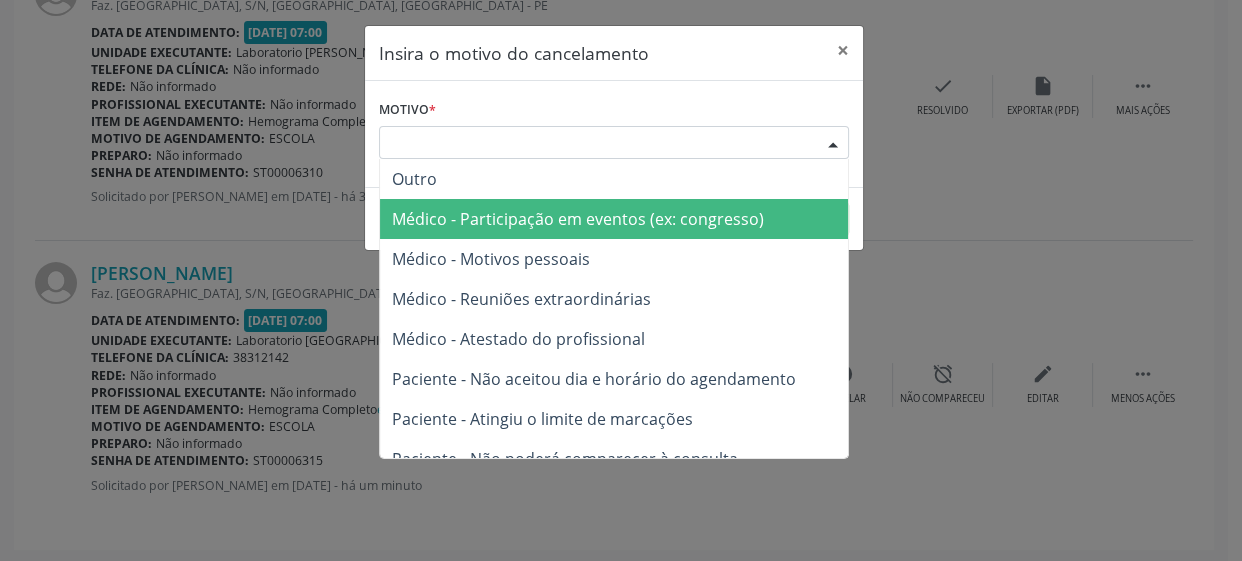 click on "Médico - Participação em eventos (ex: congresso)" at bounding box center (614, 219) 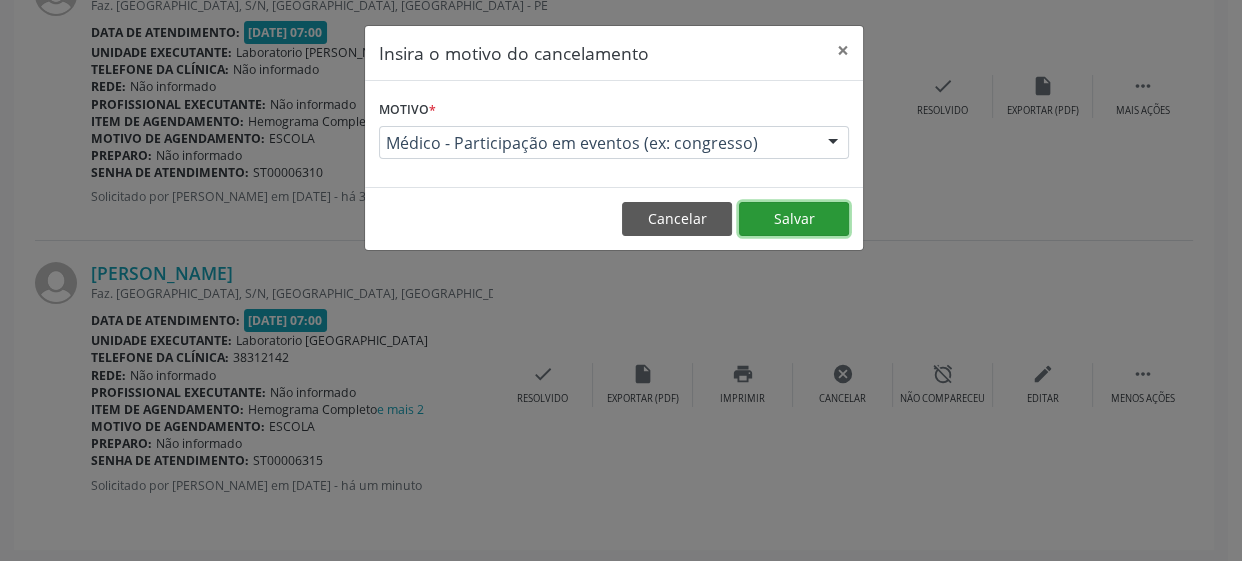 click on "Salvar" at bounding box center [794, 219] 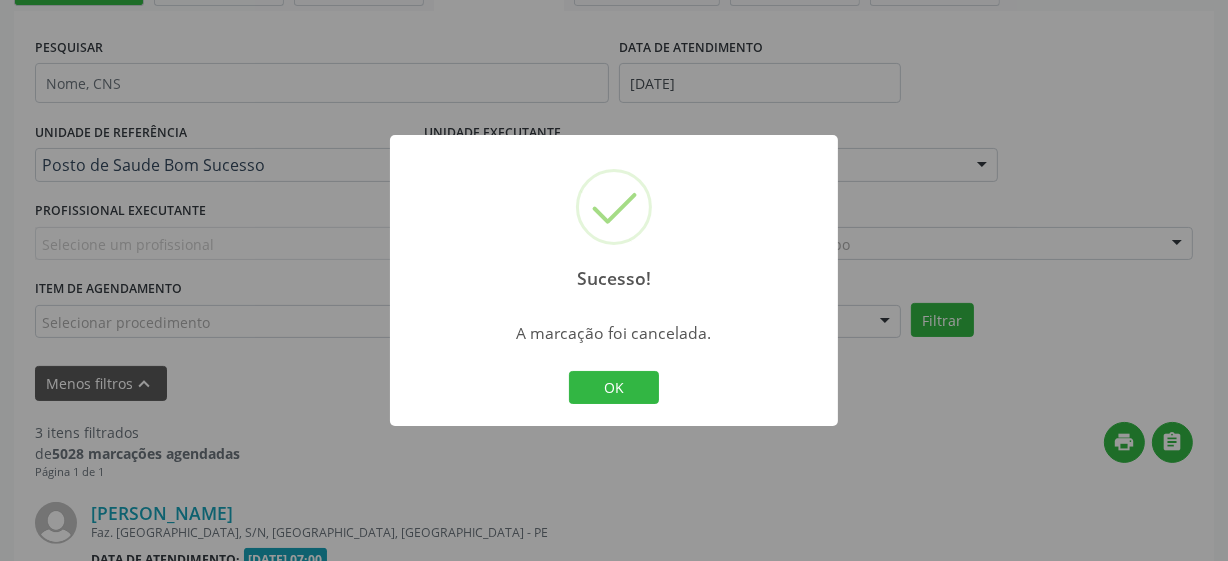 scroll, scrollTop: 1177, scrollLeft: 0, axis: vertical 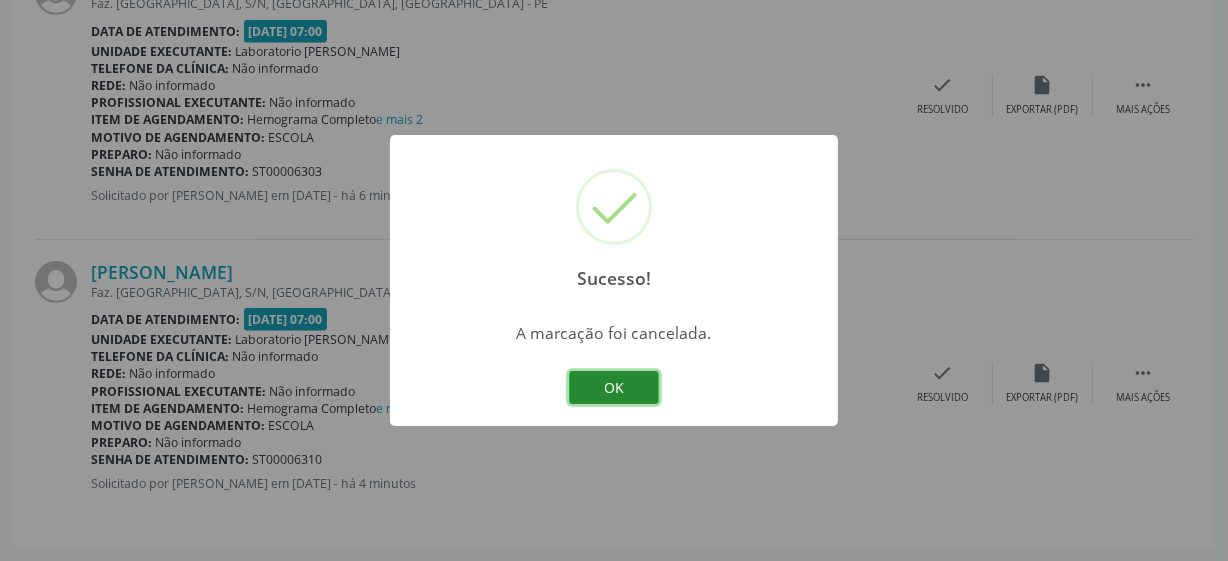 click on "OK" at bounding box center (614, 388) 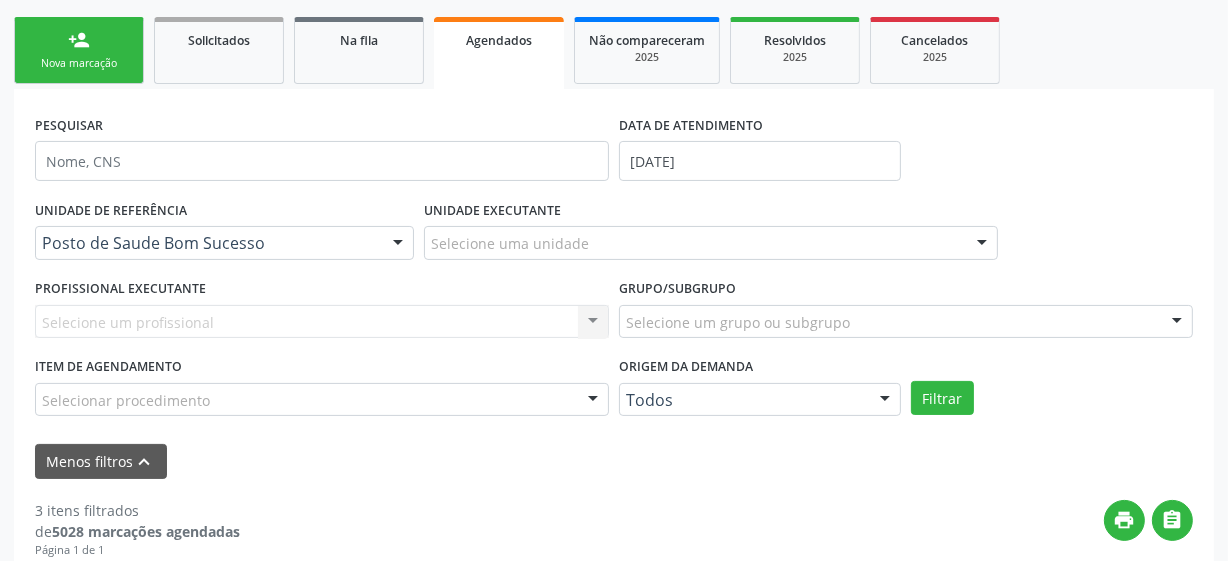 scroll, scrollTop: 268, scrollLeft: 0, axis: vertical 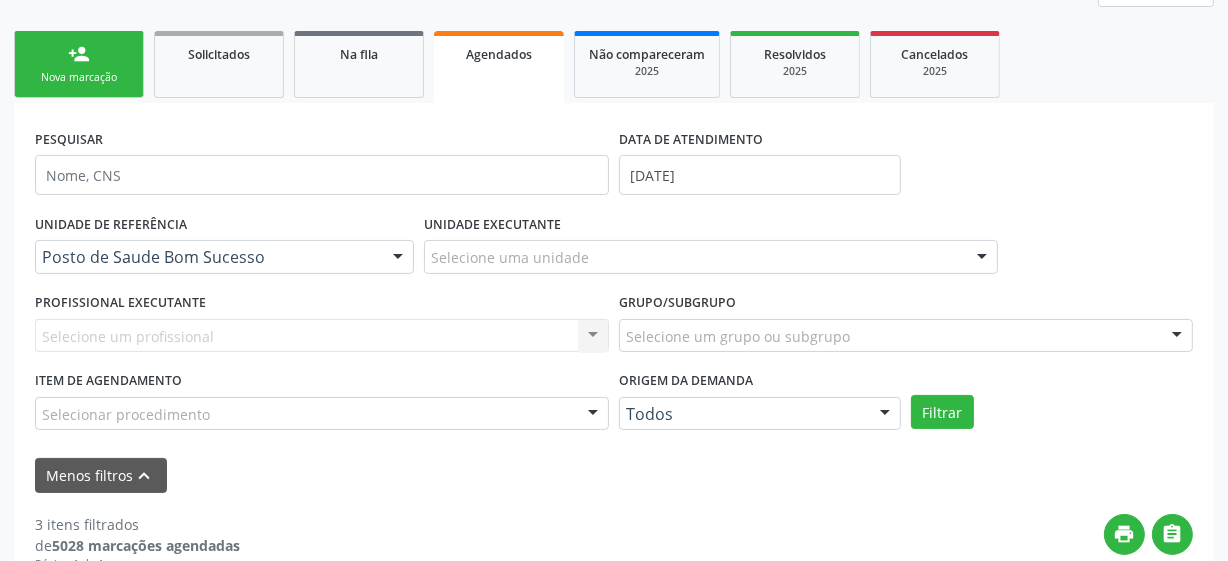 click on "Nova marcação" at bounding box center [79, 77] 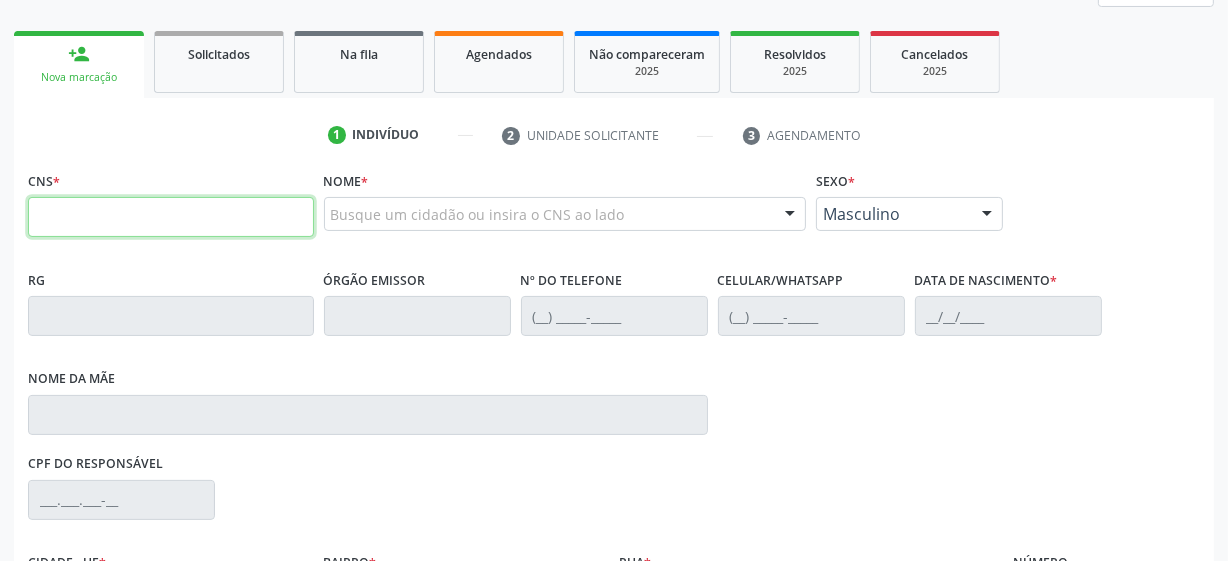 click at bounding box center [171, 217] 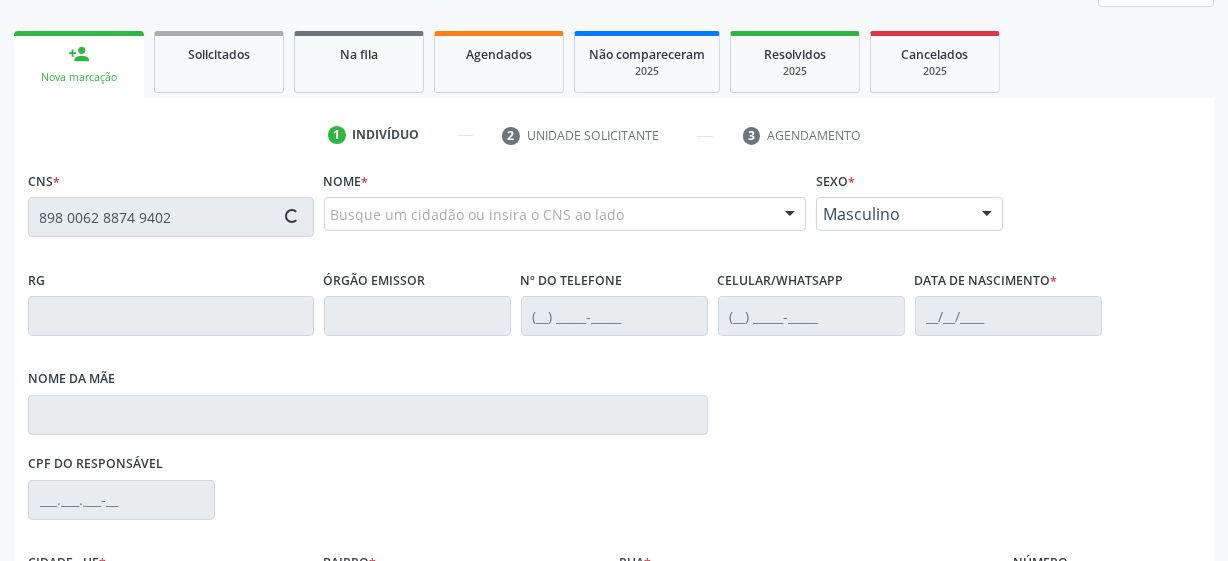 type on "898 0062 8874 9402" 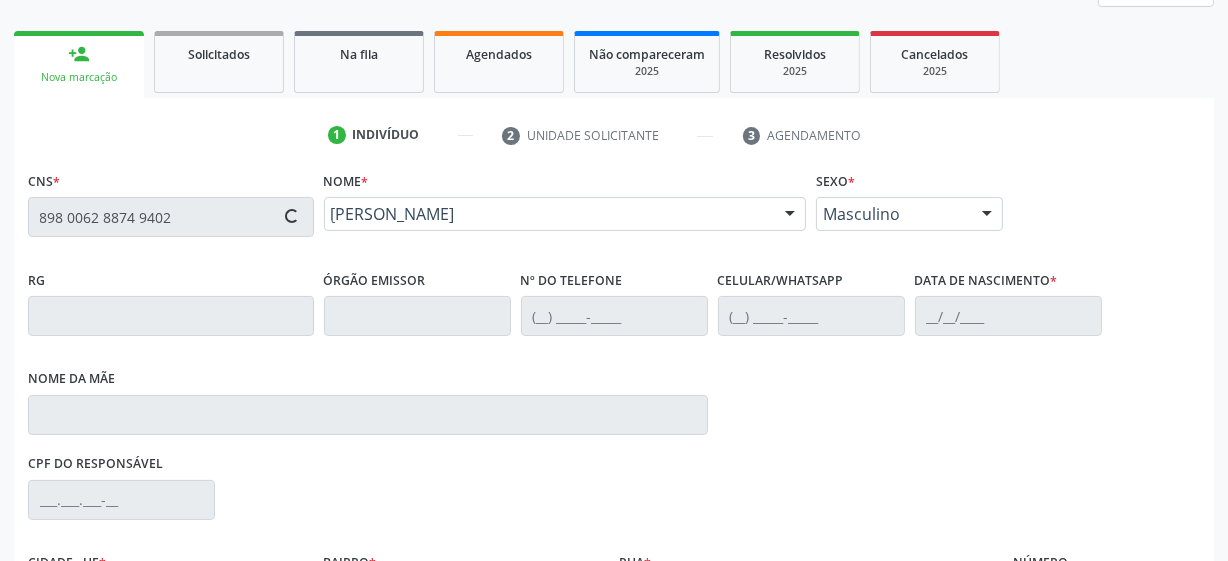 scroll, scrollTop: 432, scrollLeft: 0, axis: vertical 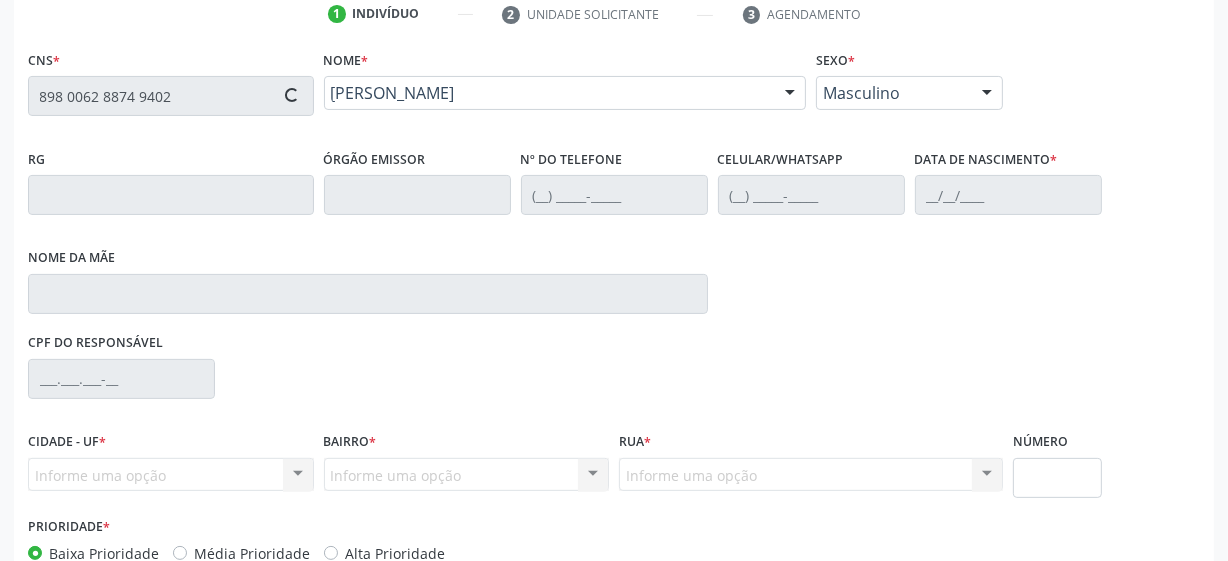 type on "[DATE]" 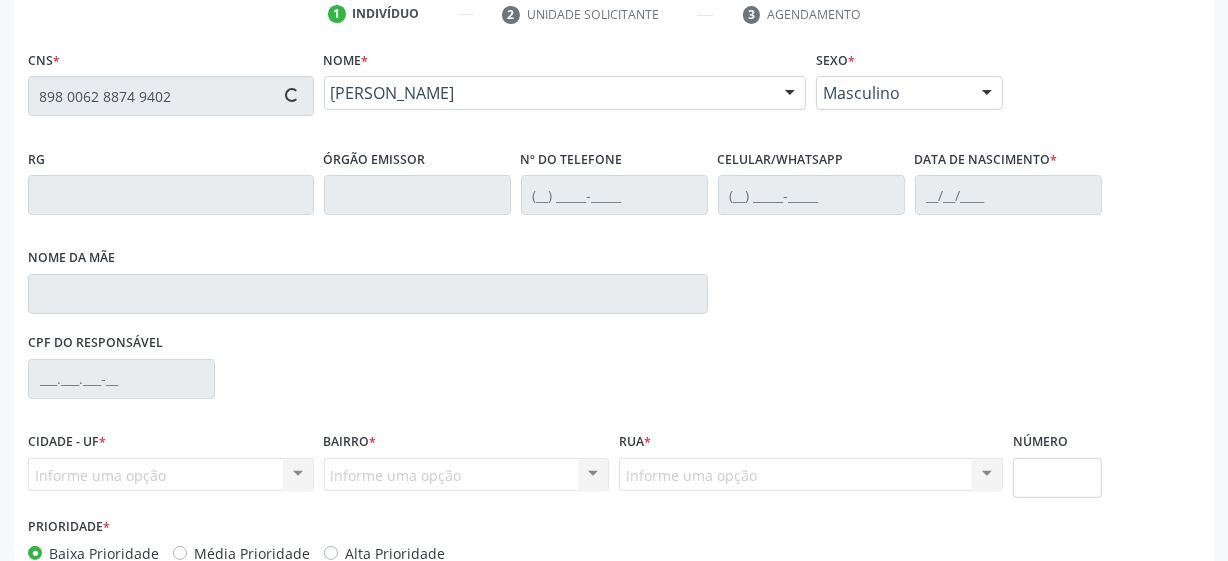type on "S/N" 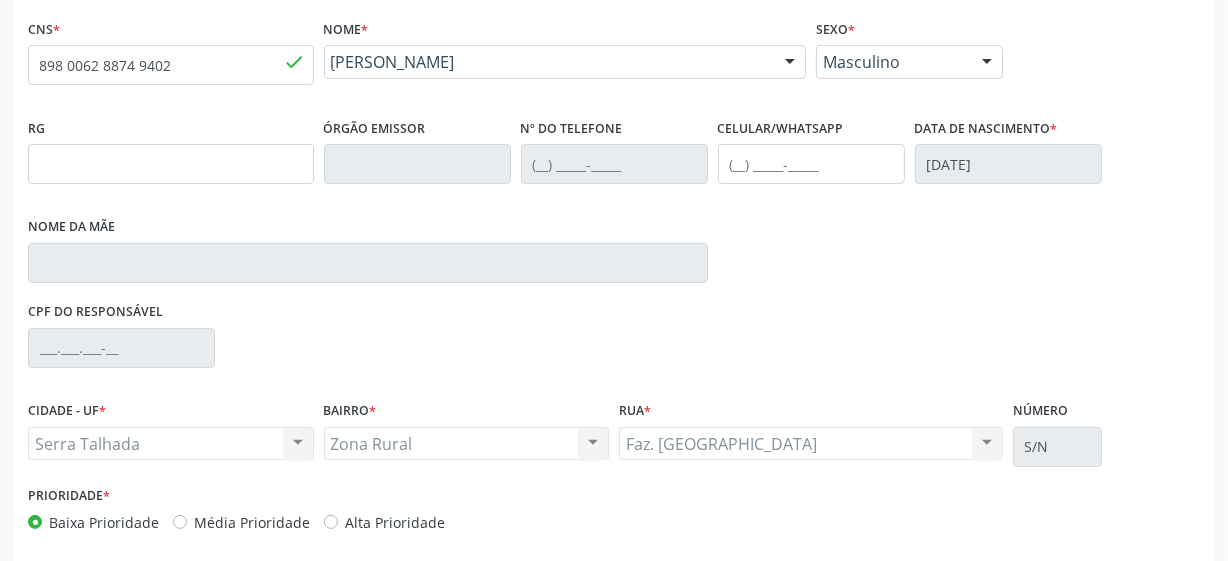 scroll, scrollTop: 508, scrollLeft: 0, axis: vertical 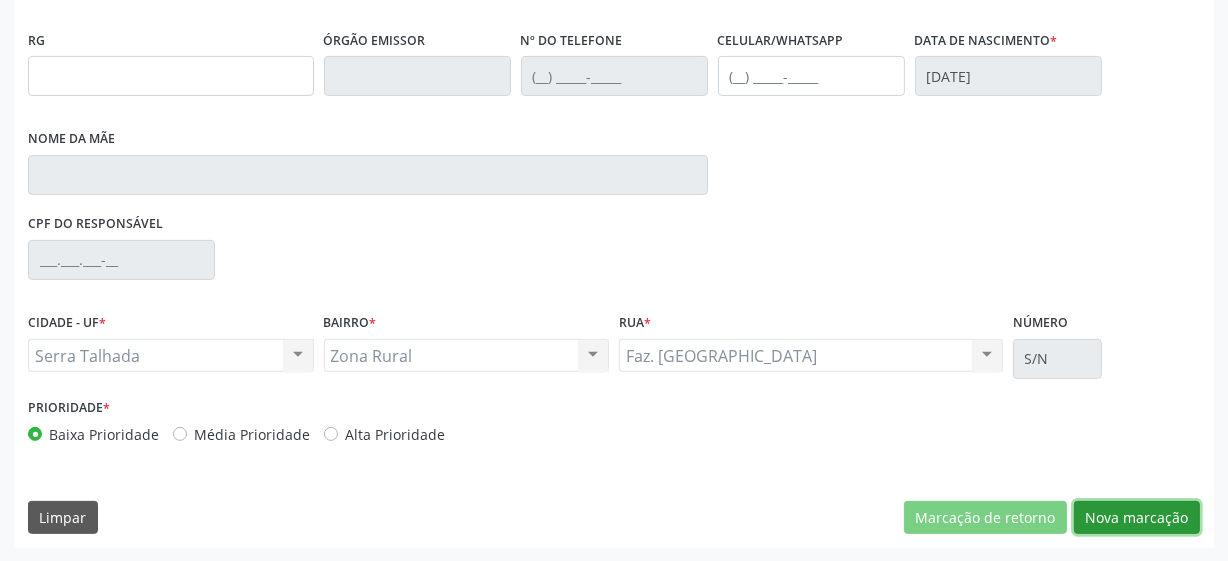 click on "Nova marcação" at bounding box center (1137, 518) 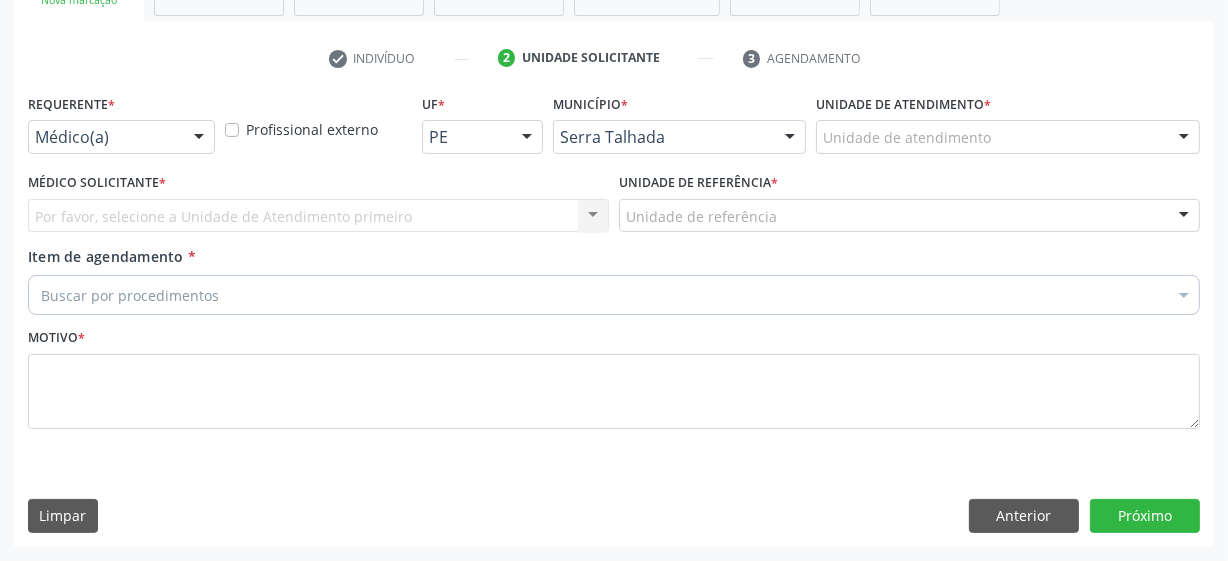 scroll, scrollTop: 343, scrollLeft: 0, axis: vertical 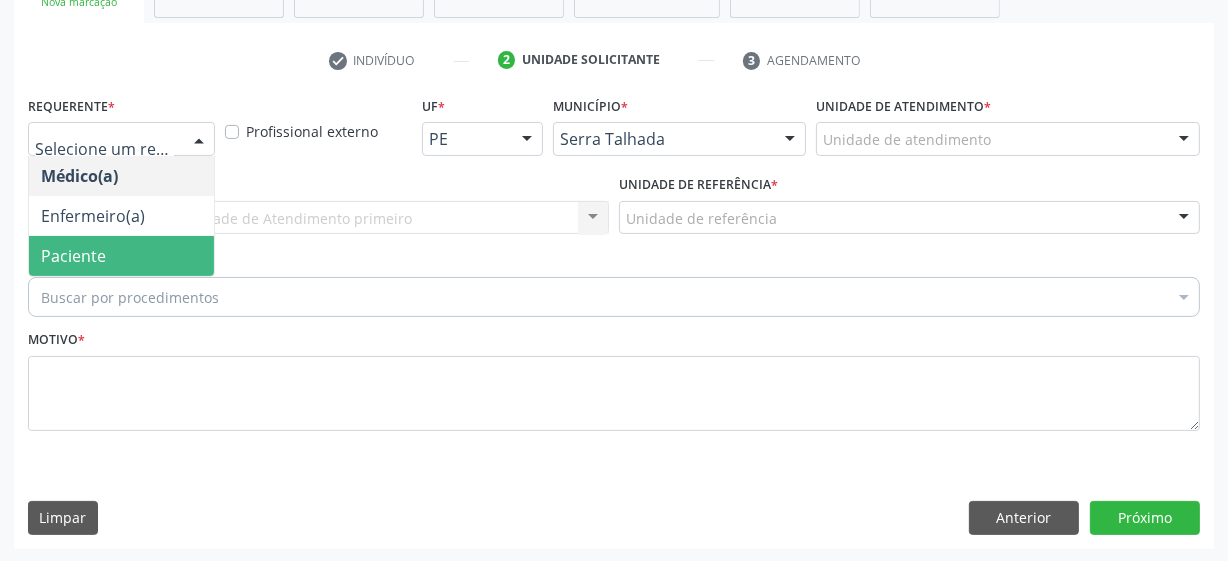 click on "Paciente" at bounding box center (73, 256) 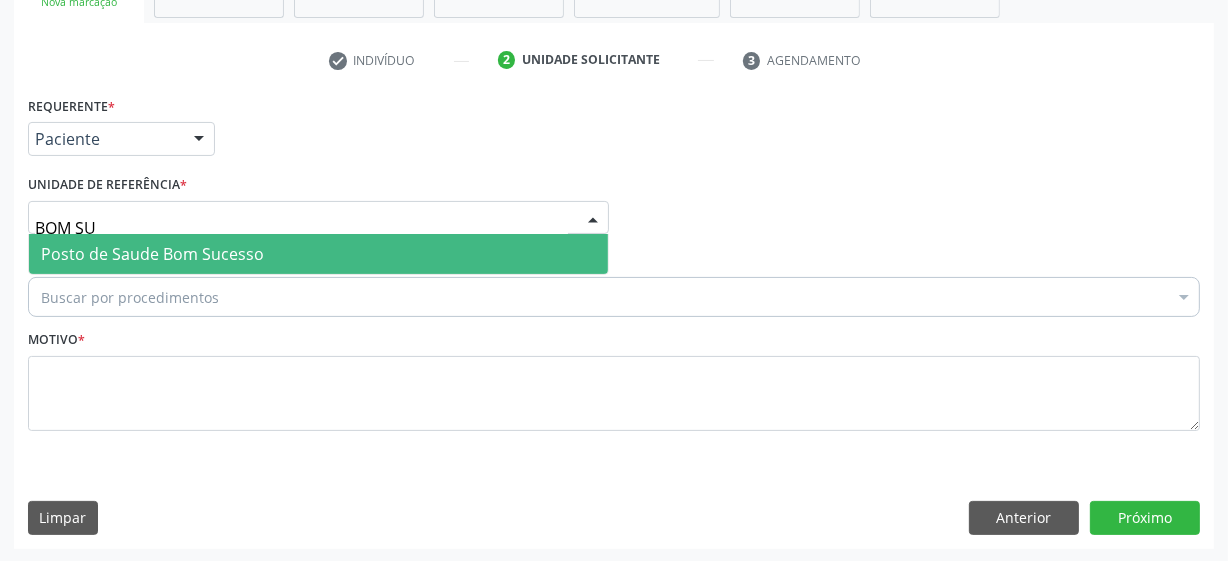 type on "BOM SUC" 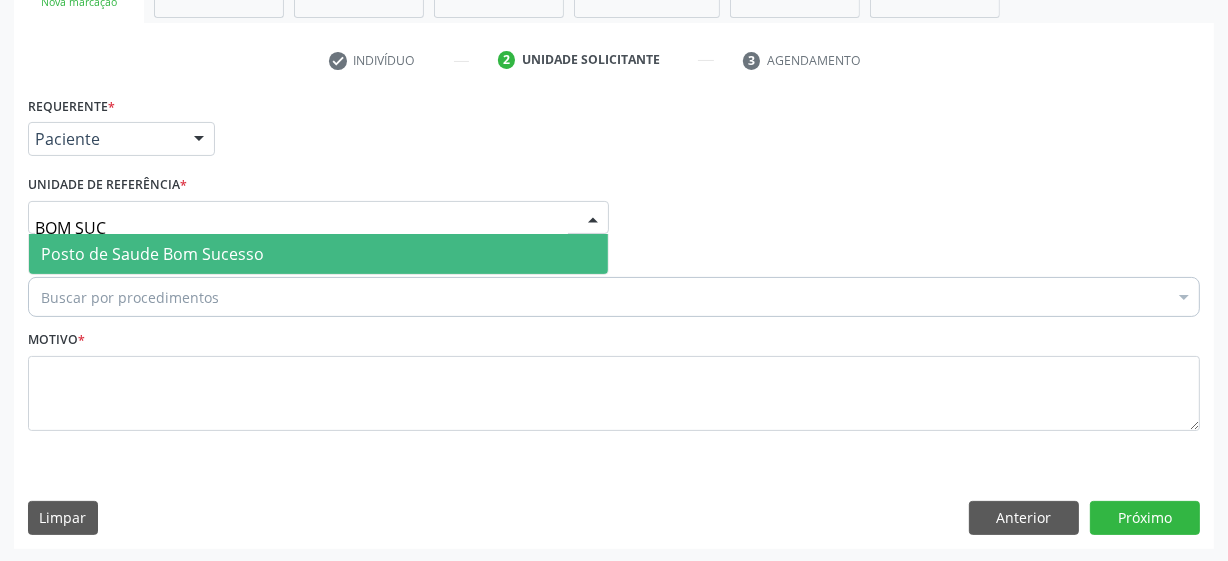 click on "Posto de Saude Bom Sucesso" at bounding box center (152, 254) 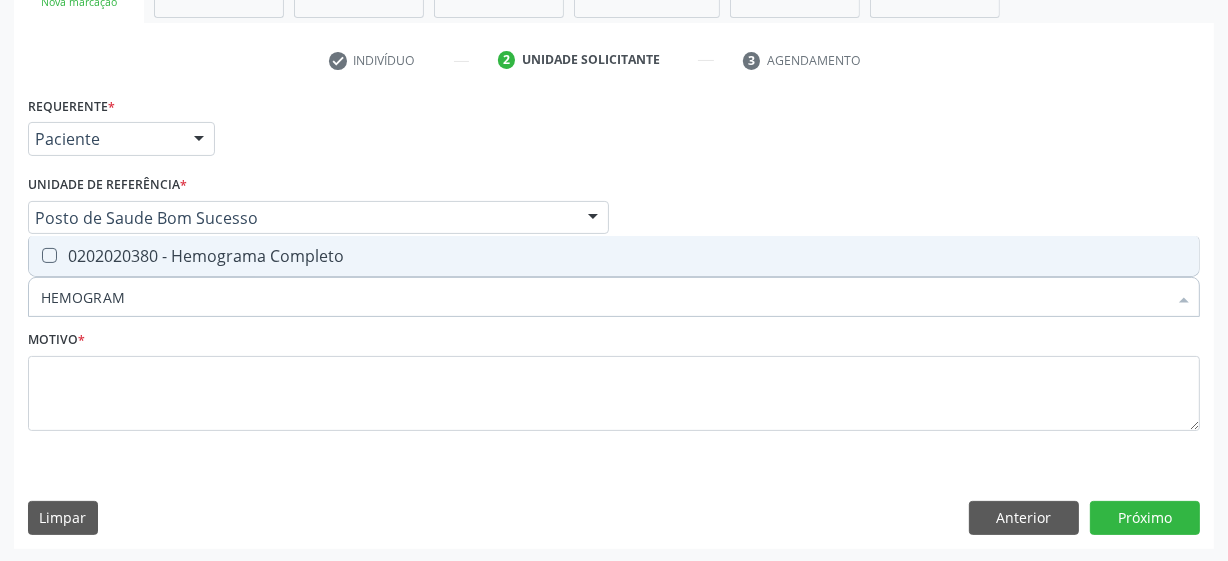 type on "HEMOGRAMA" 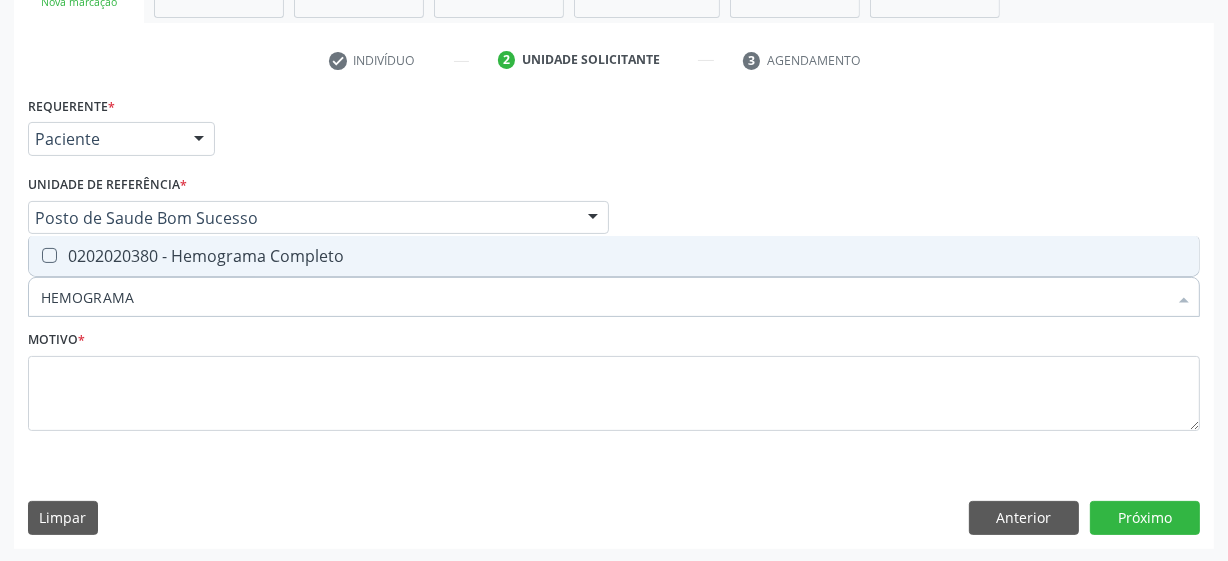 click on "0202020380 - Hemograma Completo" at bounding box center [614, 256] 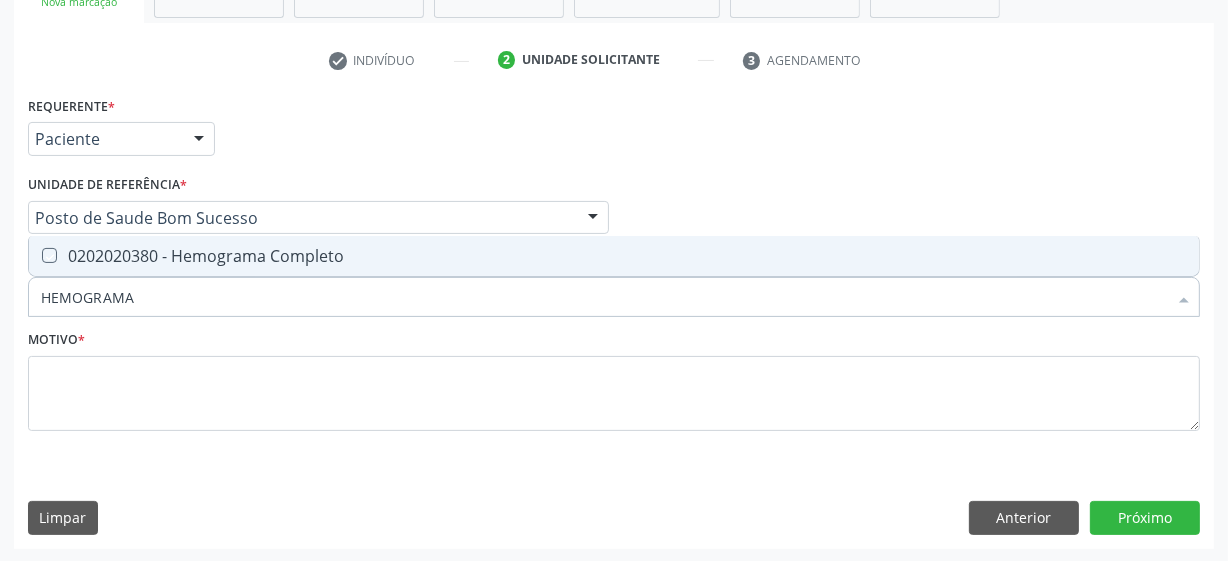 checkbox on "true" 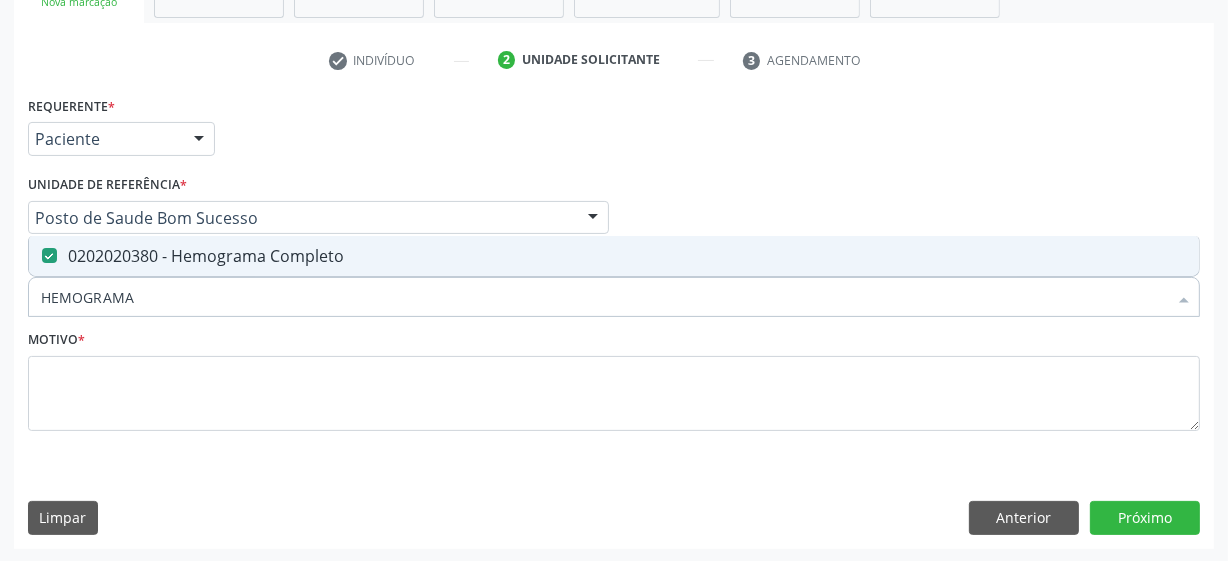 drag, startPoint x: 189, startPoint y: 292, endPoint x: 0, endPoint y: 298, distance: 189.09521 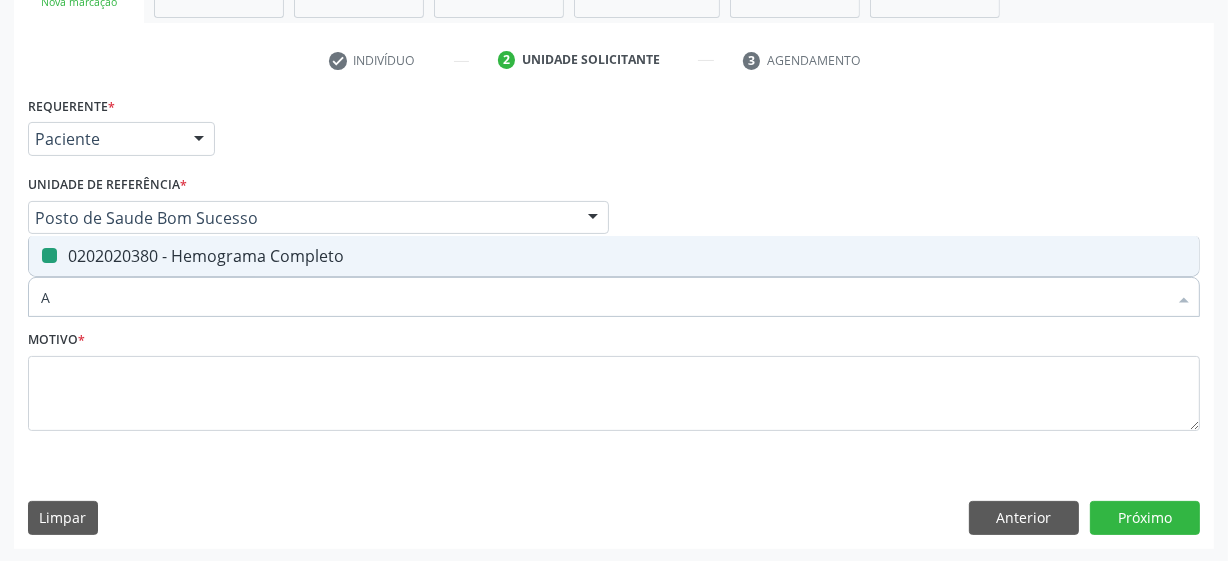 type on "AB" 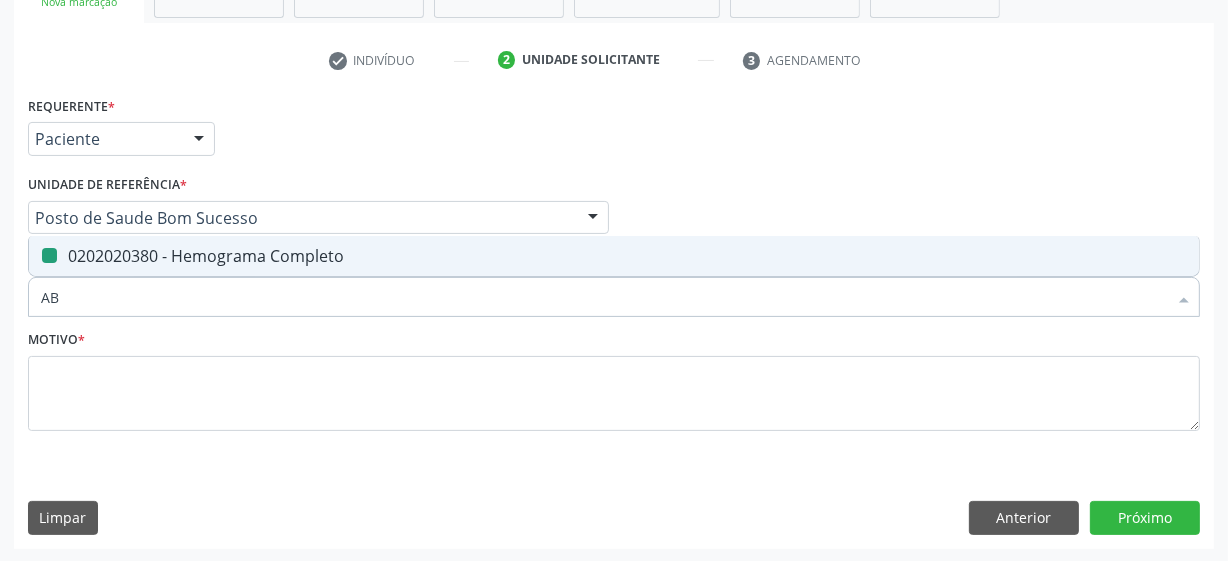 checkbox on "false" 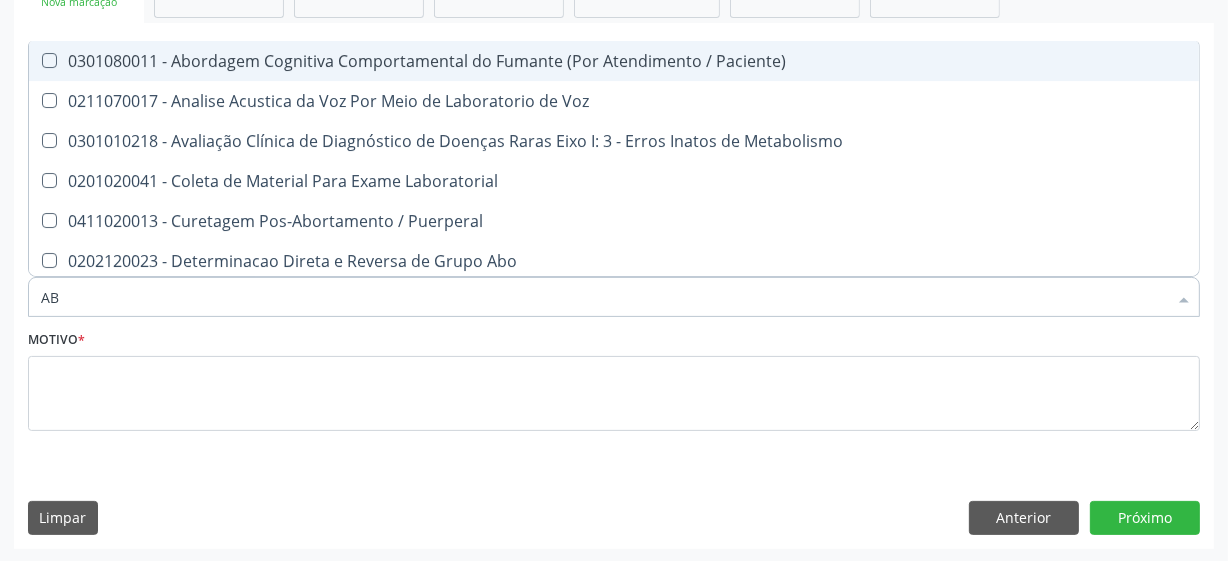 type on "A" 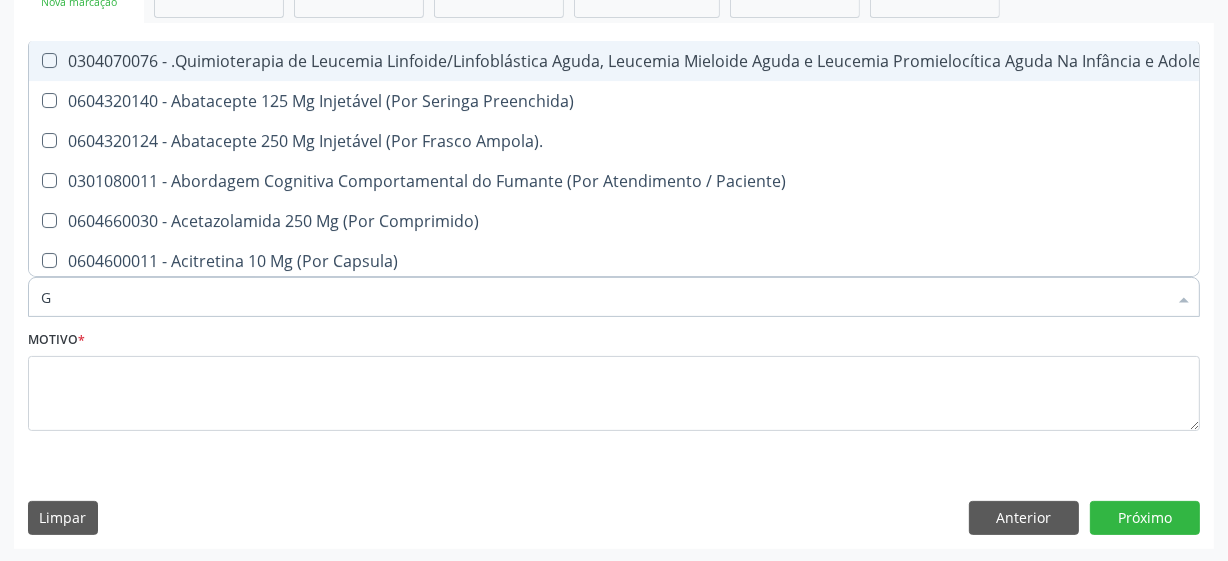 type on "GR" 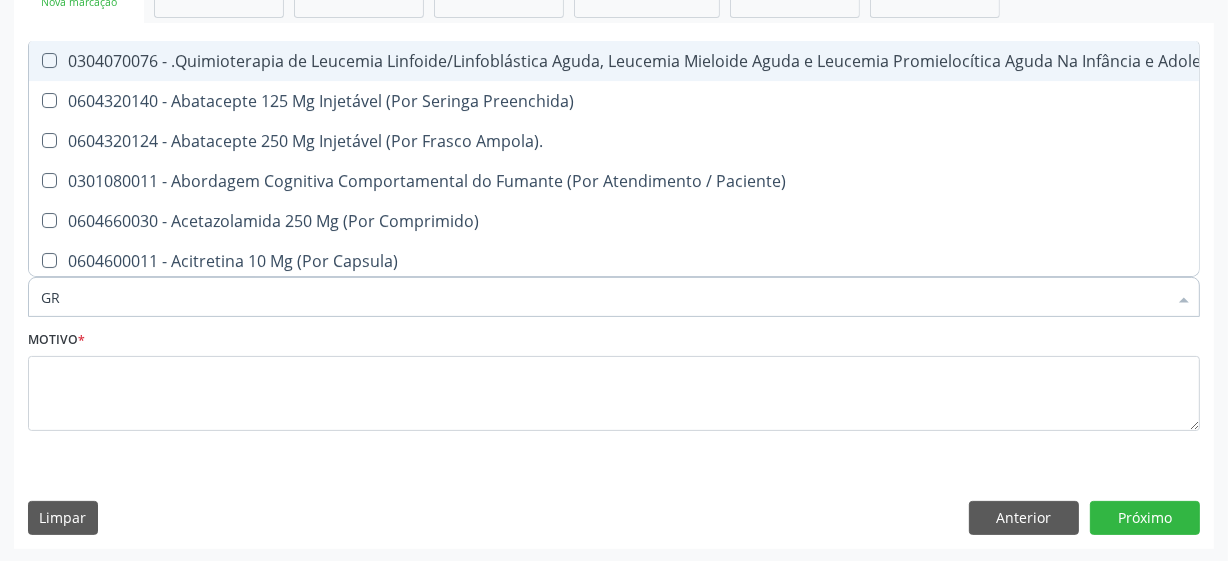 checkbox on "true" 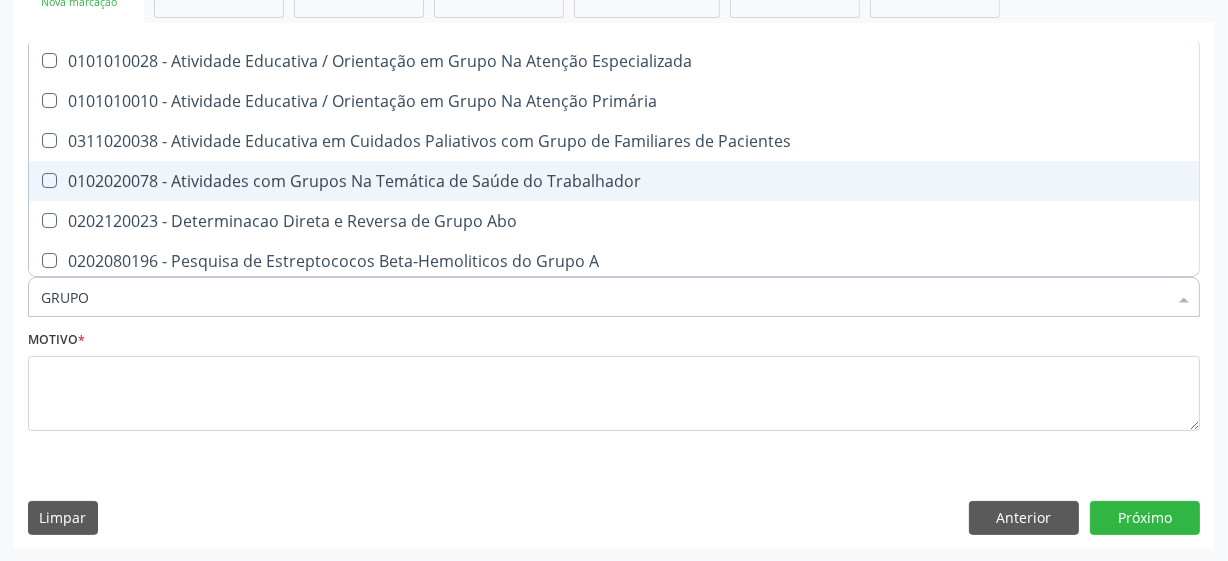 scroll, scrollTop: 272, scrollLeft: 0, axis: vertical 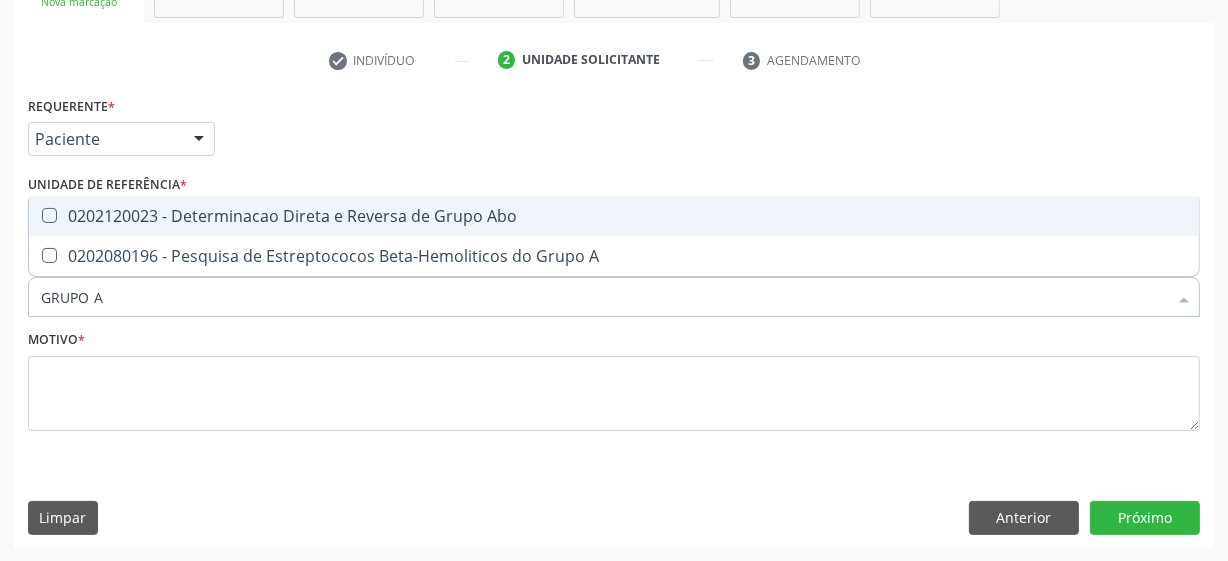 type on "GRUPO AB" 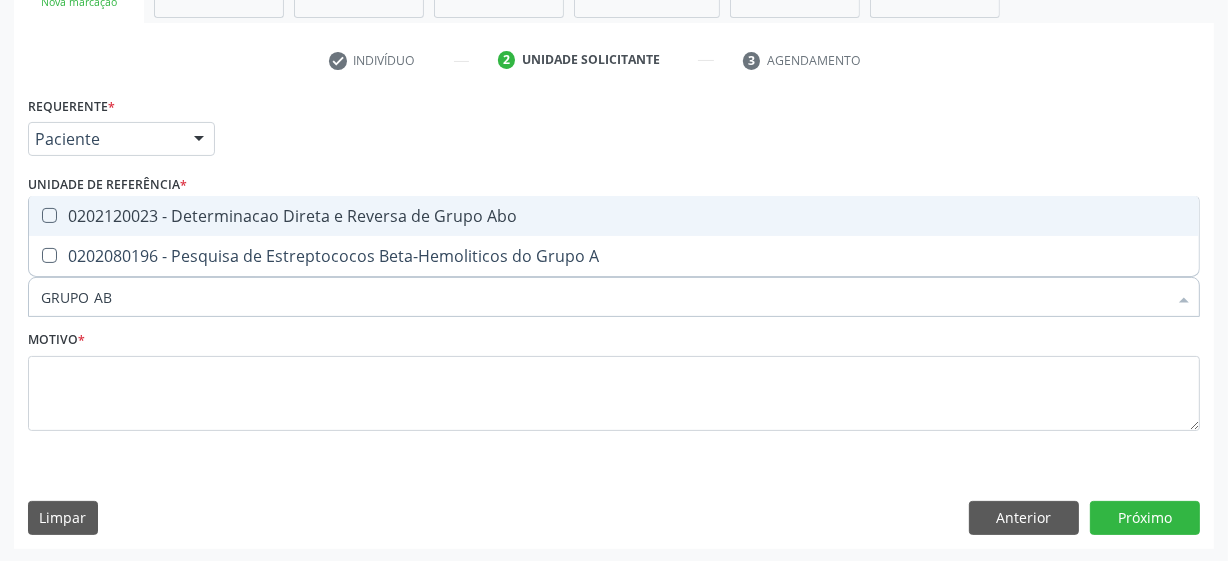 scroll, scrollTop: 0, scrollLeft: 0, axis: both 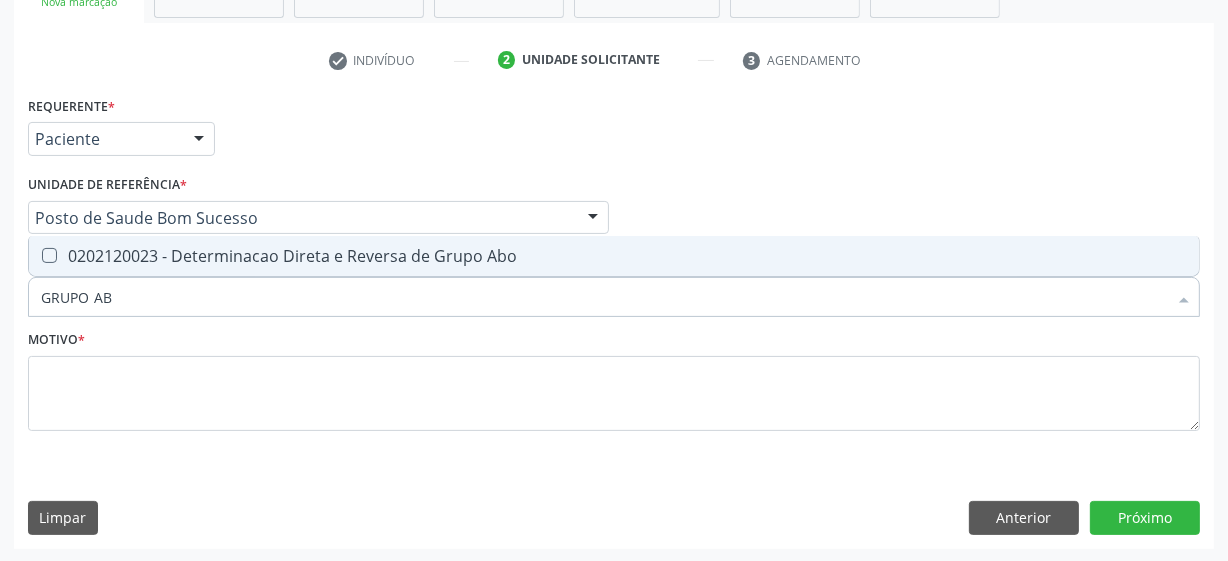 click on "0202120023 - Determinacao Direta e Reversa de Grupo Abo" at bounding box center (614, 256) 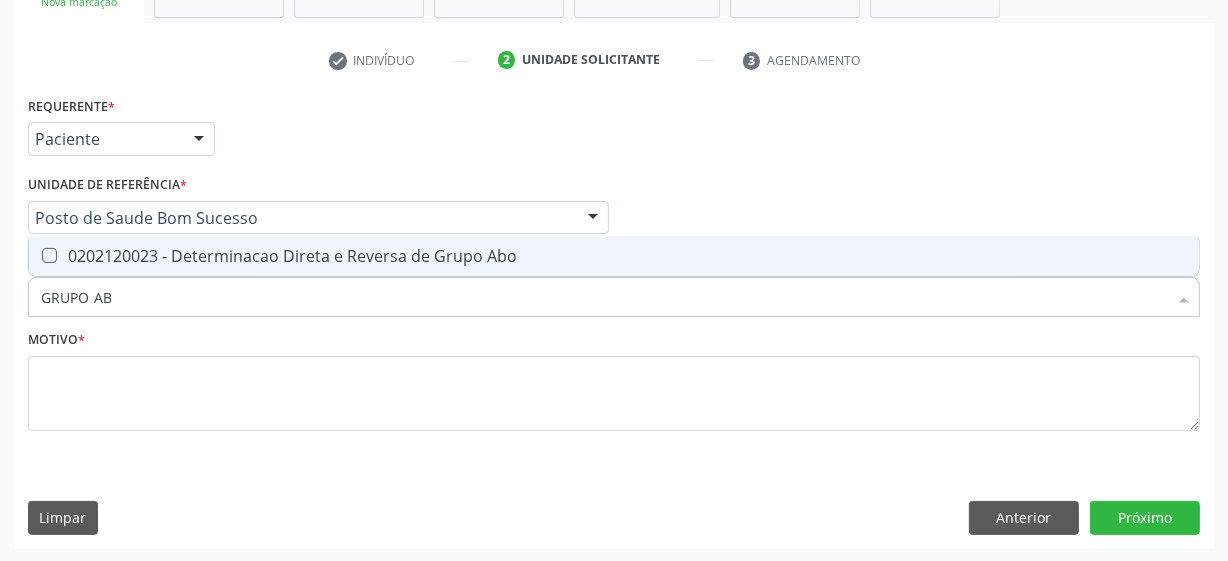 checkbox on "true" 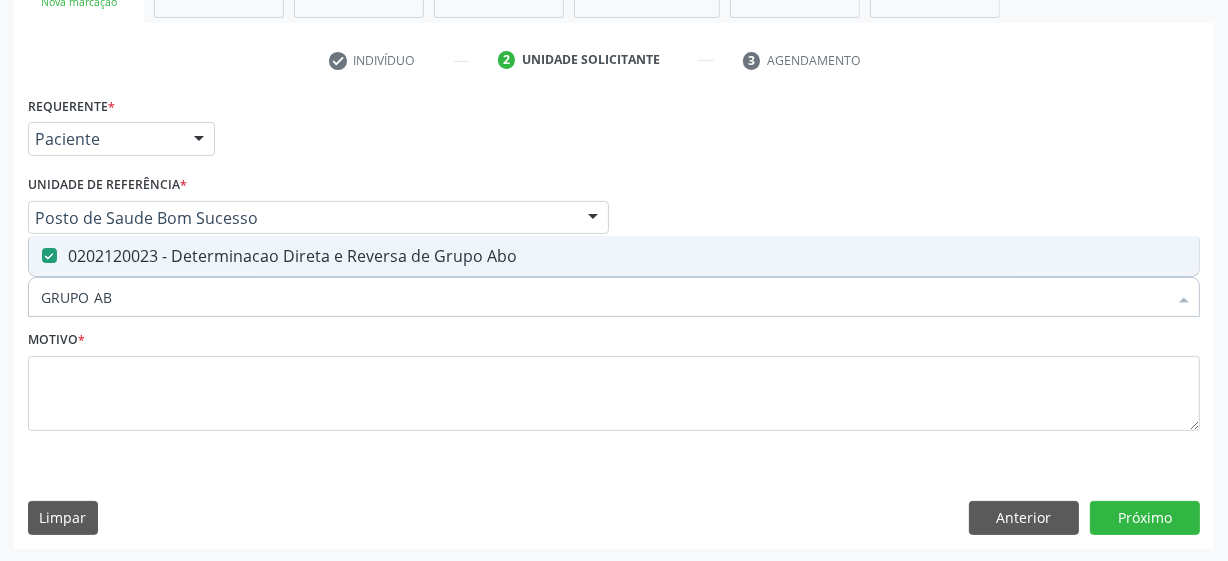 drag, startPoint x: 185, startPoint y: 302, endPoint x: 0, endPoint y: 304, distance: 185.0108 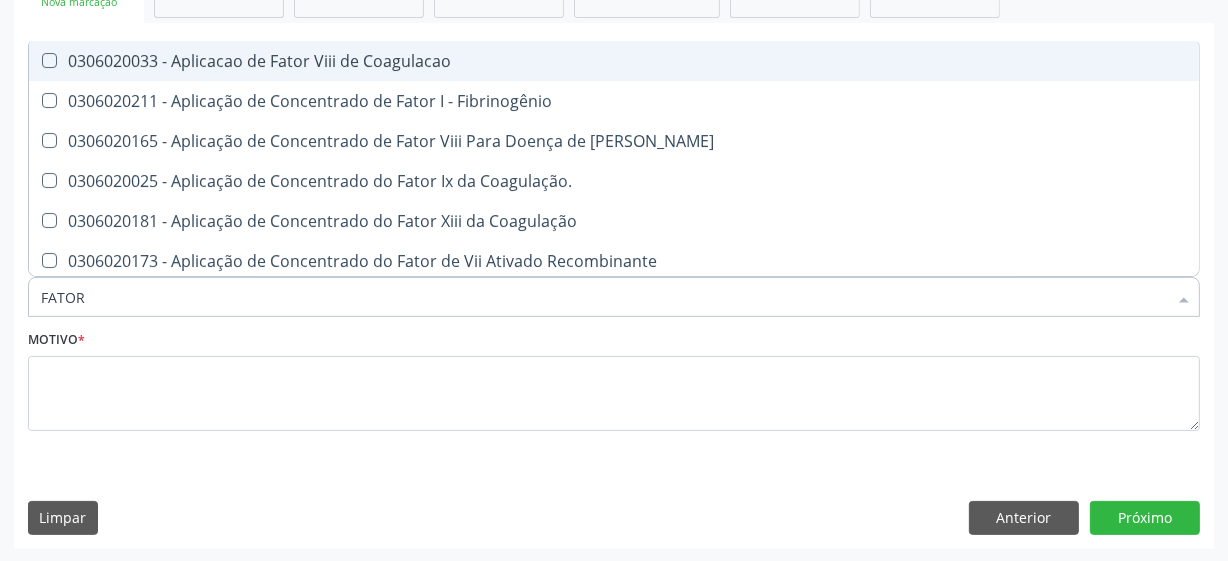 type on "[PERSON_NAME]" 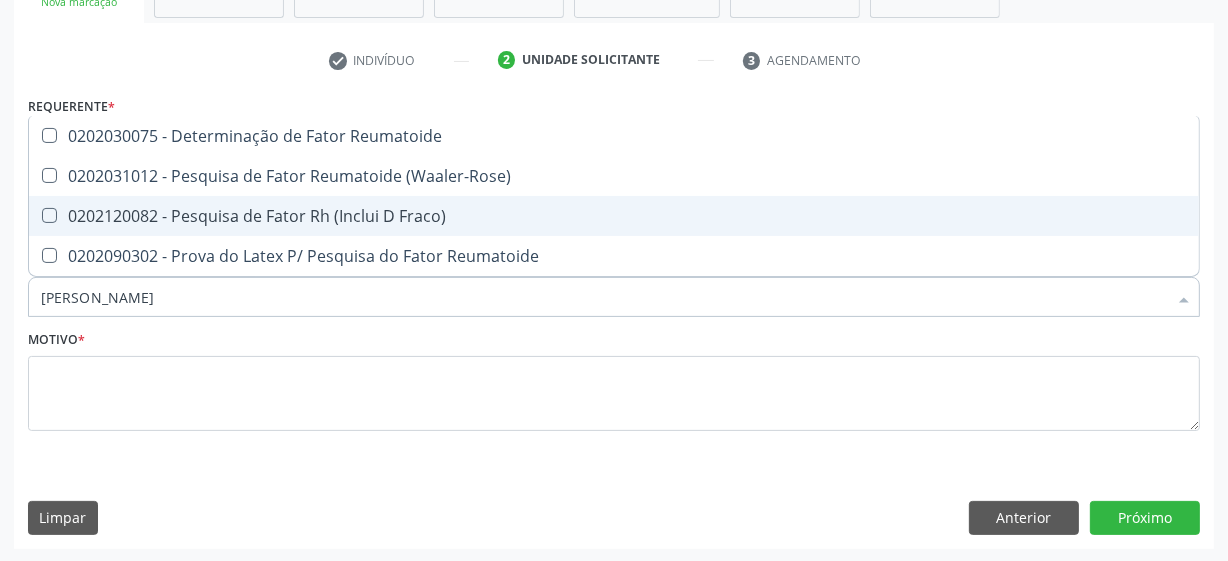 click on "0202120082 - Pesquisa de Fator Rh (Inclui D Fraco)" at bounding box center (614, 216) 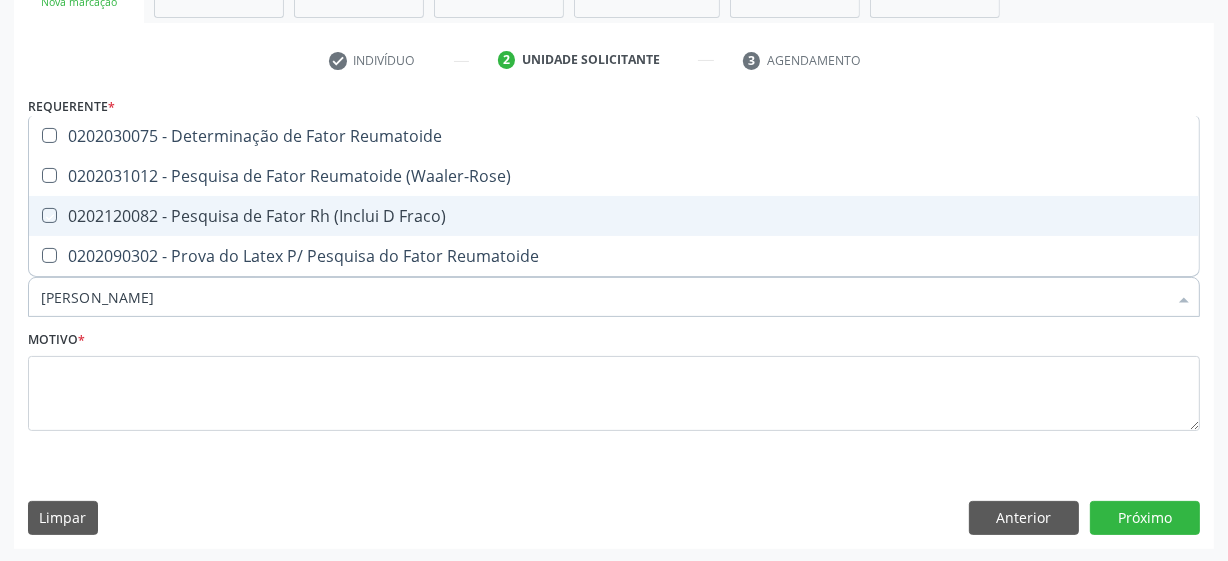 checkbox on "true" 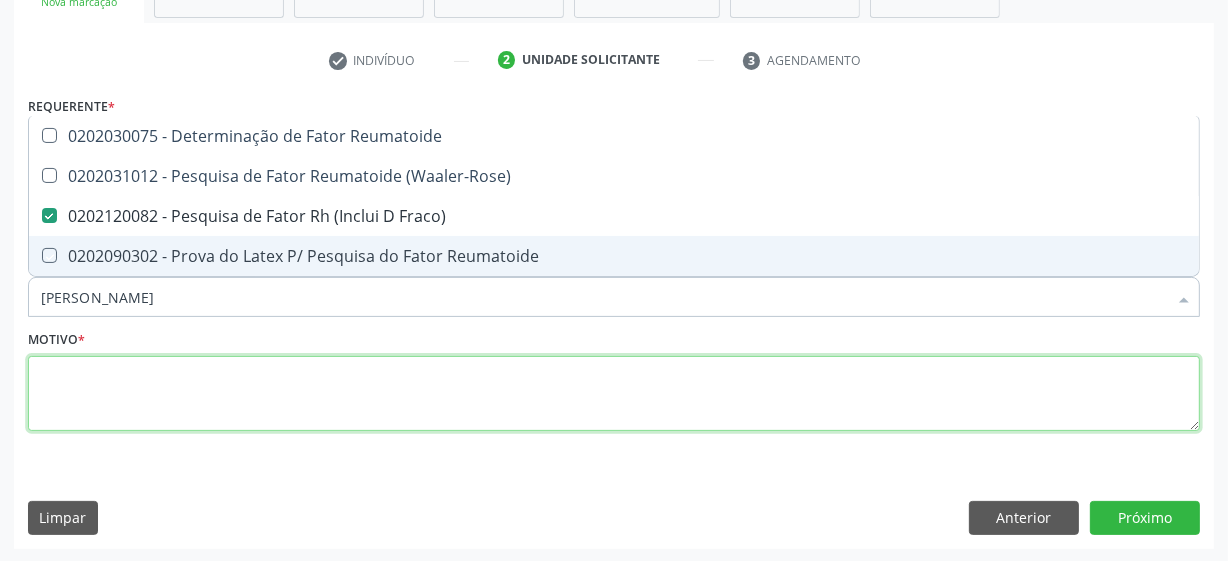 click at bounding box center [614, 394] 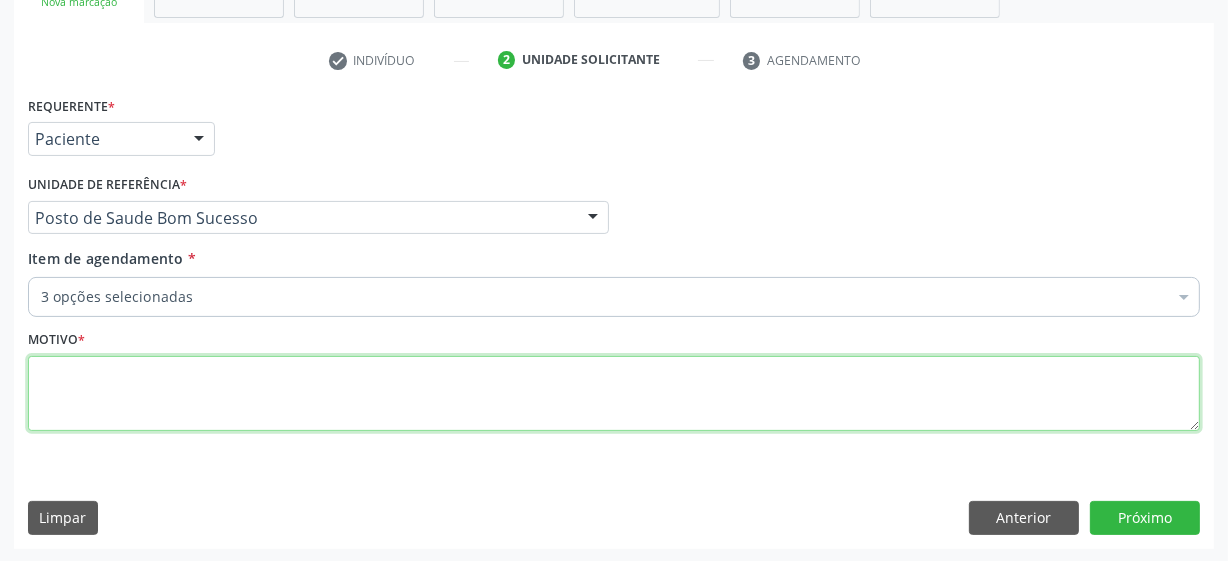 type on "A" 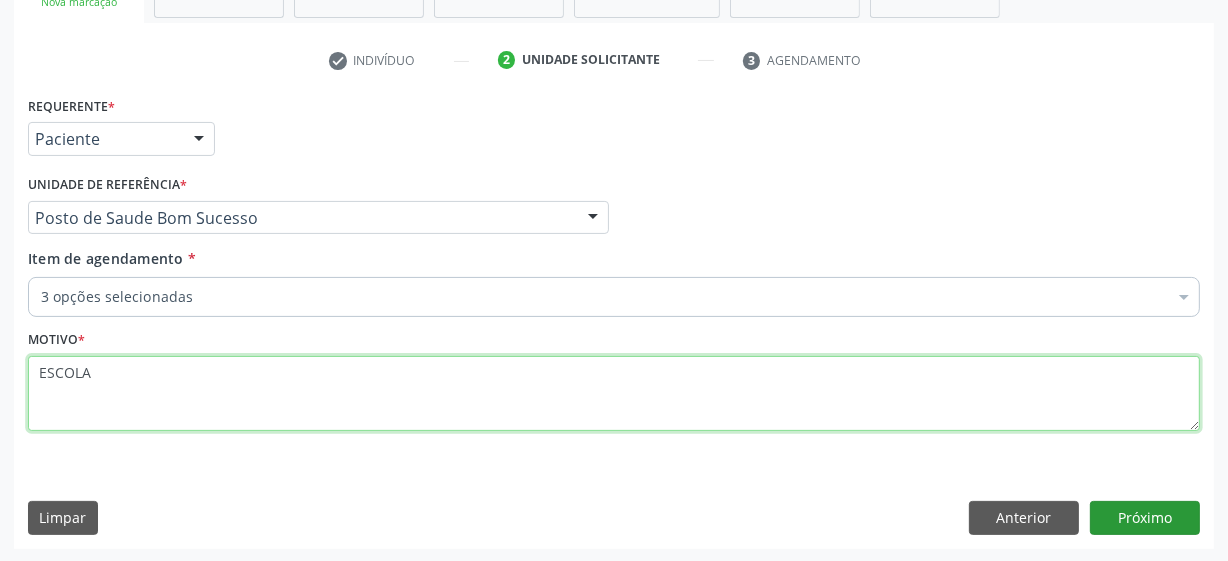type on "ESCOLA" 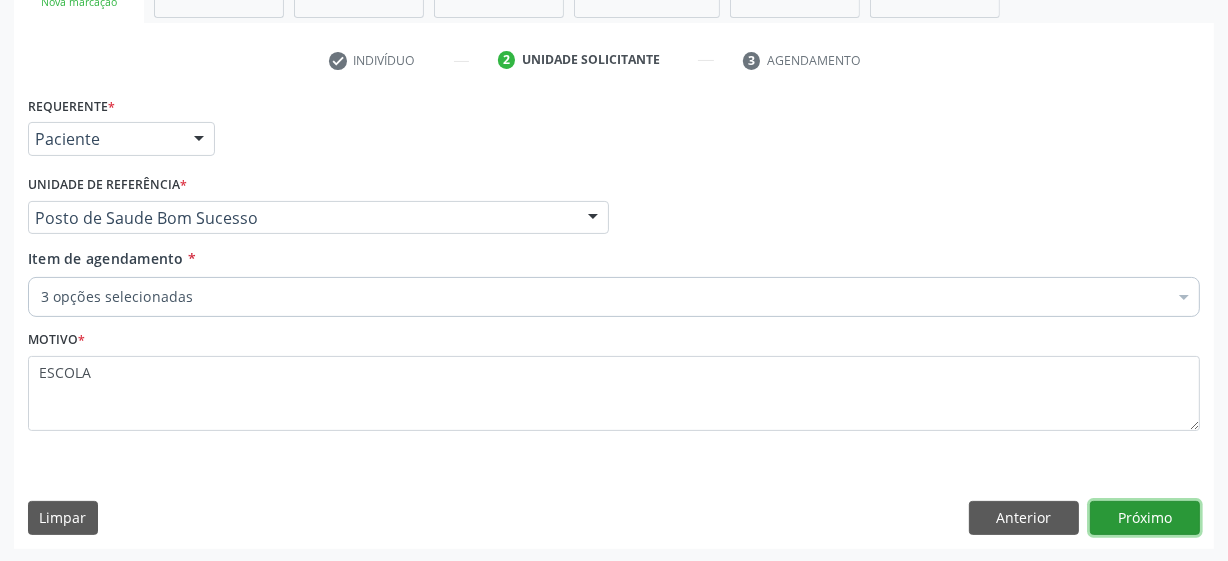 click on "Próximo" at bounding box center [1145, 518] 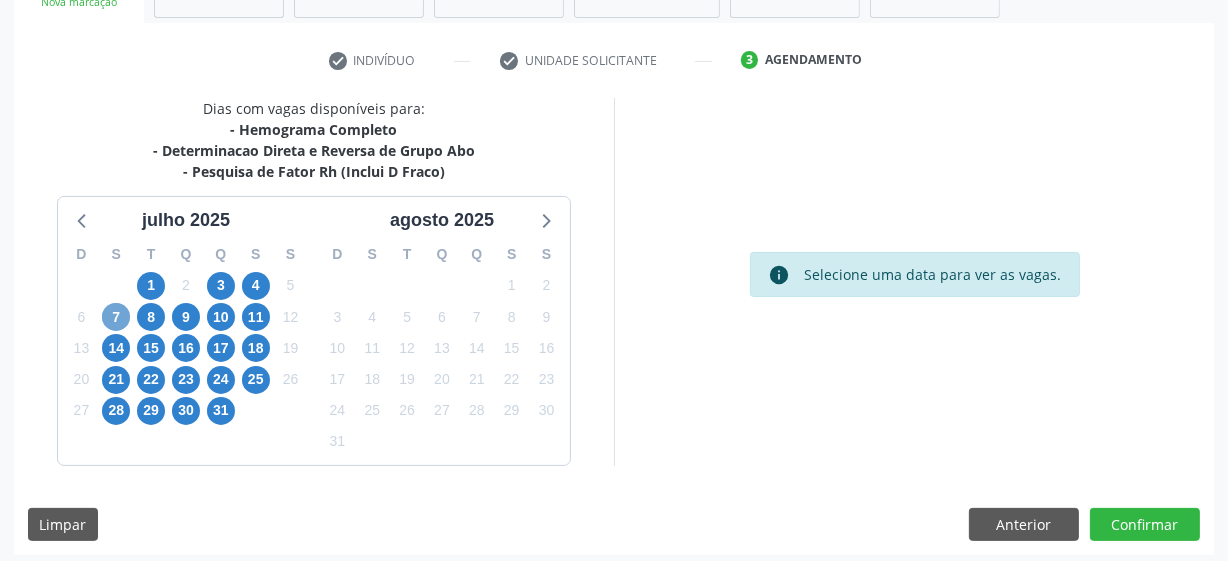 click on "7" at bounding box center [116, 317] 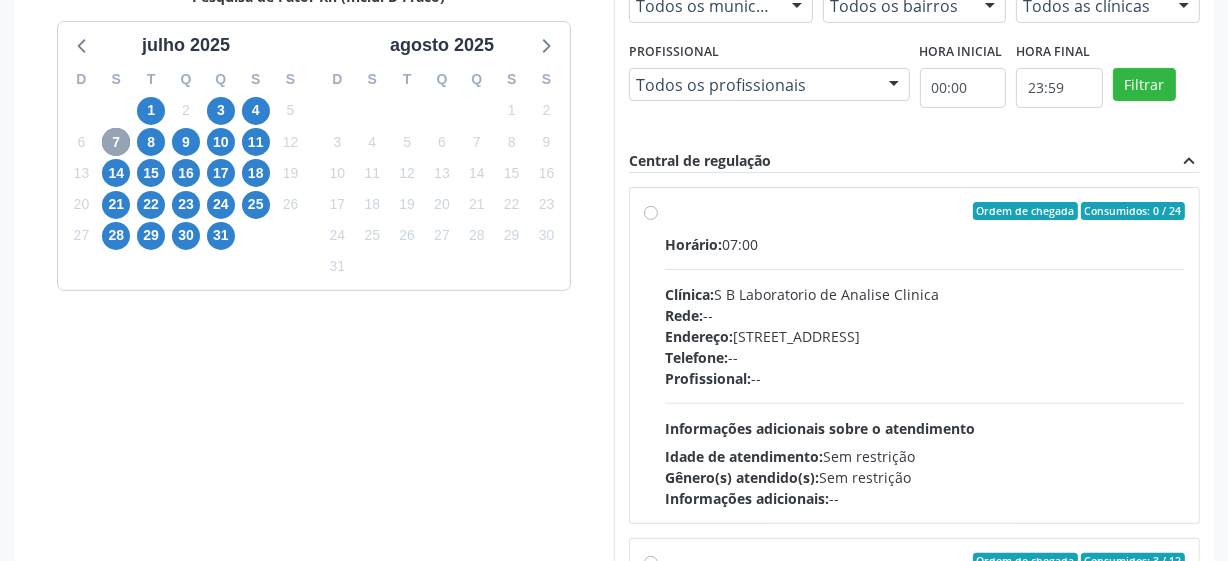 scroll, scrollTop: 525, scrollLeft: 0, axis: vertical 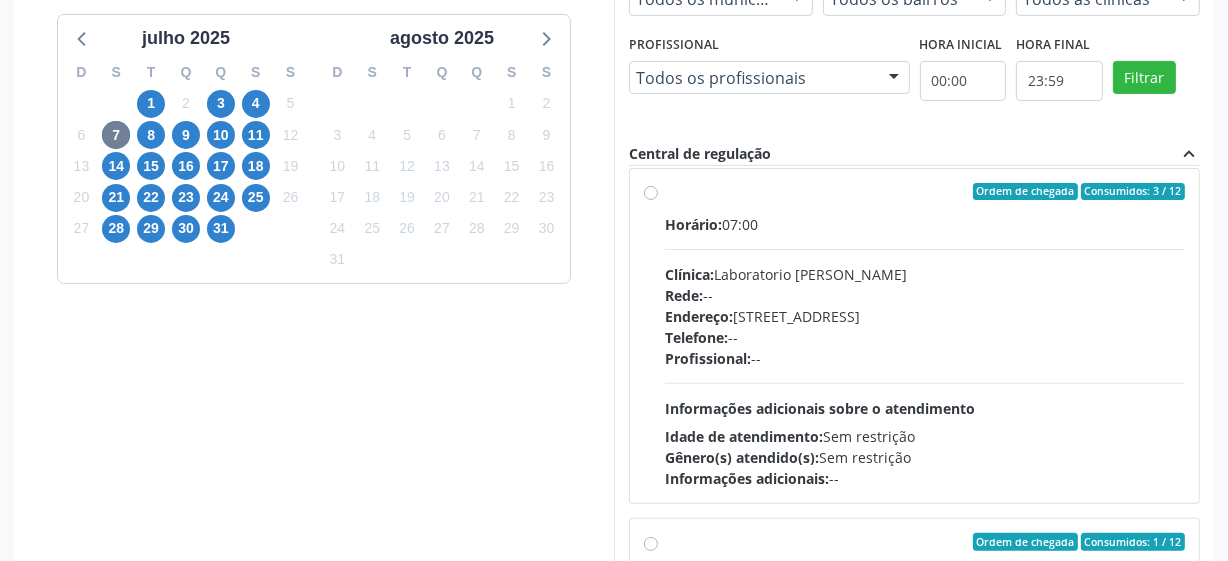 click on "Ordem de chegada
Consumidos: 3 / 12
Horário:   07:00
Clínica:  Laboratorio Jose Paulo Terto
Rede:
--
Endereço:   Casa, nº 409, N Senhora da Penha, Serra Talhada - PE
Telefone:   --
Profissional:
--
Informações adicionais sobre o atendimento
Idade de atendimento:
Sem restrição
Gênero(s) atendido(s):
Sem restrição
Informações adicionais:
--" at bounding box center (925, 336) 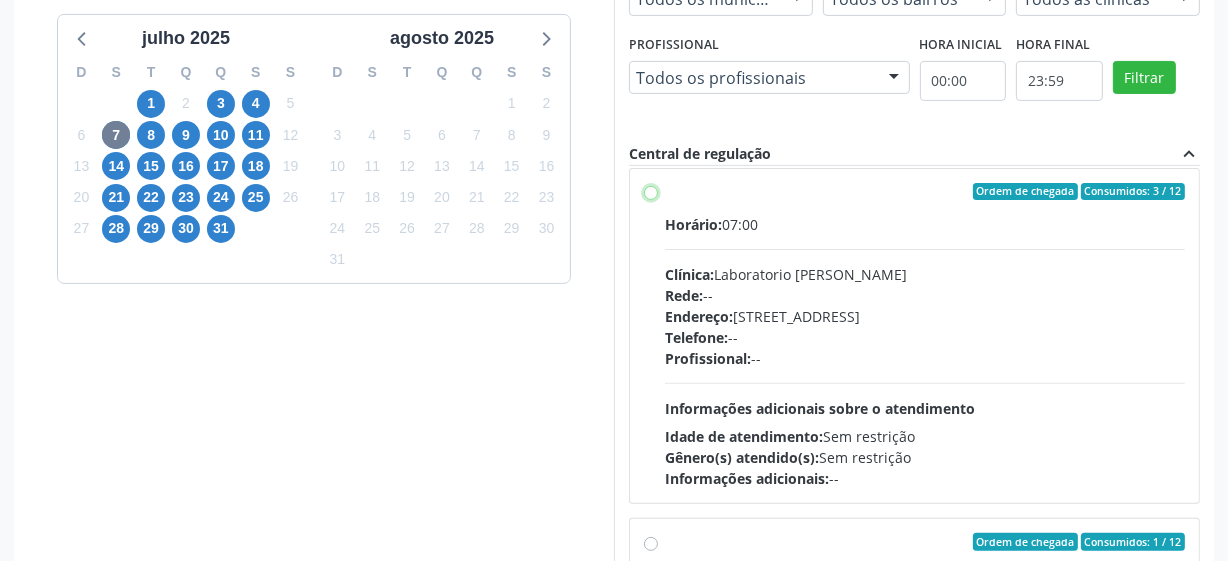 click on "Ordem de chegada
Consumidos: 3 / 12
Horário:   07:00
Clínica:  Laboratorio Jose Paulo Terto
Rede:
--
Endereço:   Casa, nº 409, N Senhora da Penha, Serra Talhada - PE
Telefone:   --
Profissional:
--
Informações adicionais sobre o atendimento
Idade de atendimento:
Sem restrição
Gênero(s) atendido(s):
Sem restrição
Informações adicionais:
--" at bounding box center [651, 192] 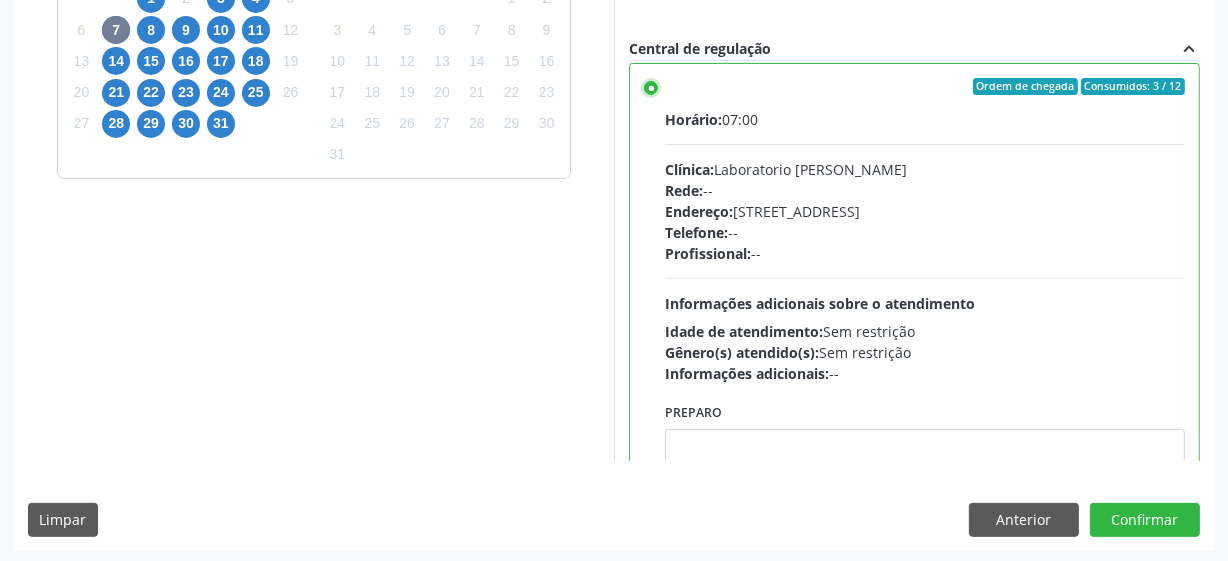 scroll, scrollTop: 632, scrollLeft: 0, axis: vertical 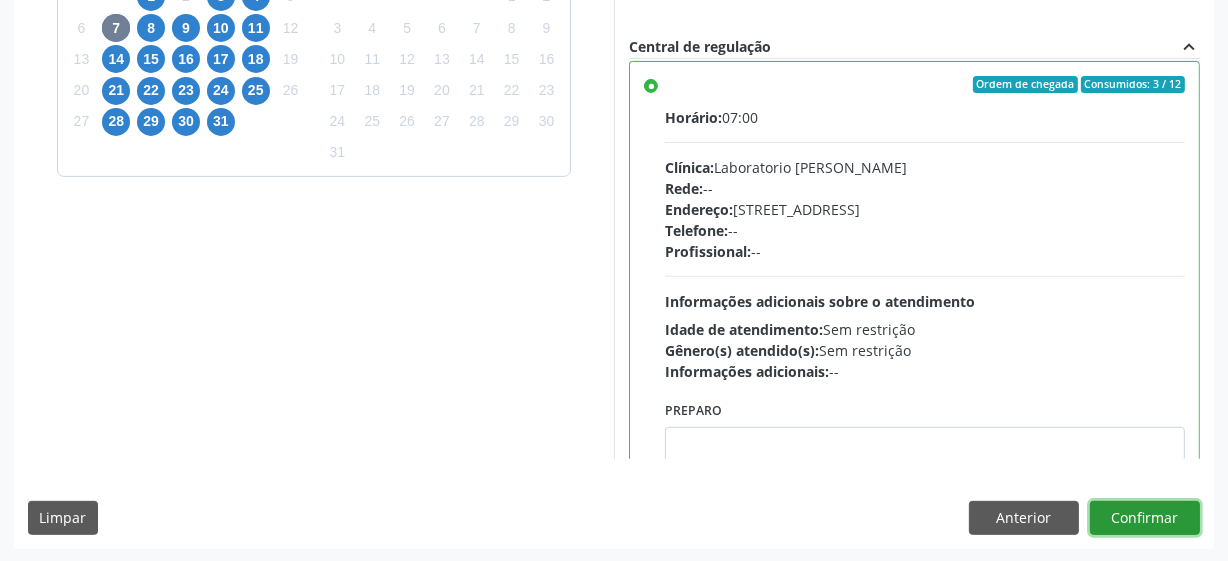 click on "Confirmar" at bounding box center [1145, 518] 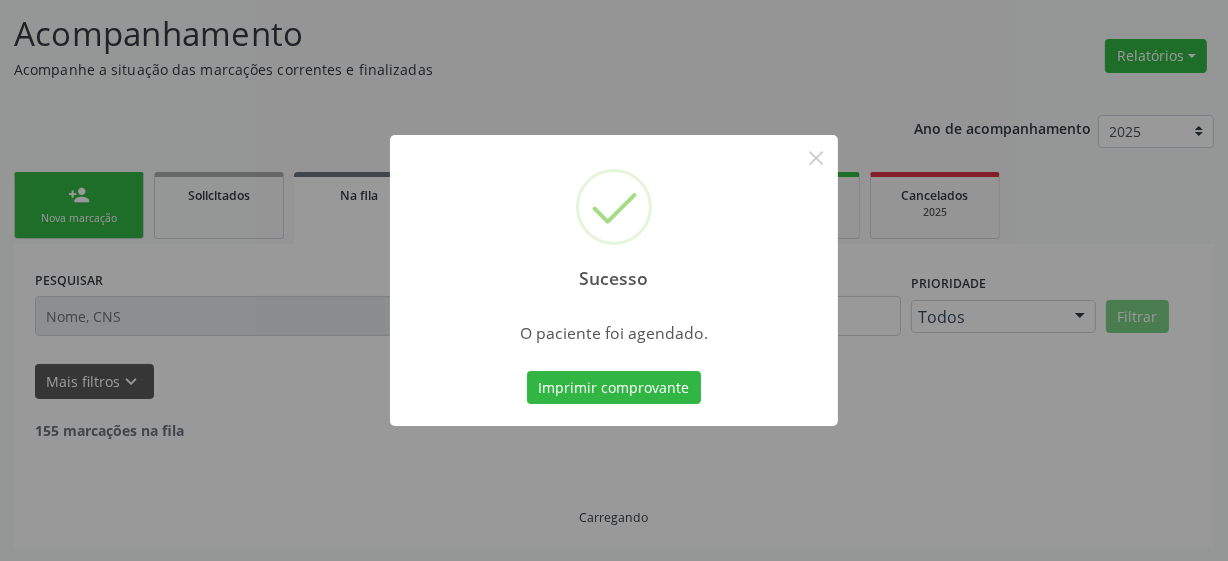 scroll, scrollTop: 105, scrollLeft: 0, axis: vertical 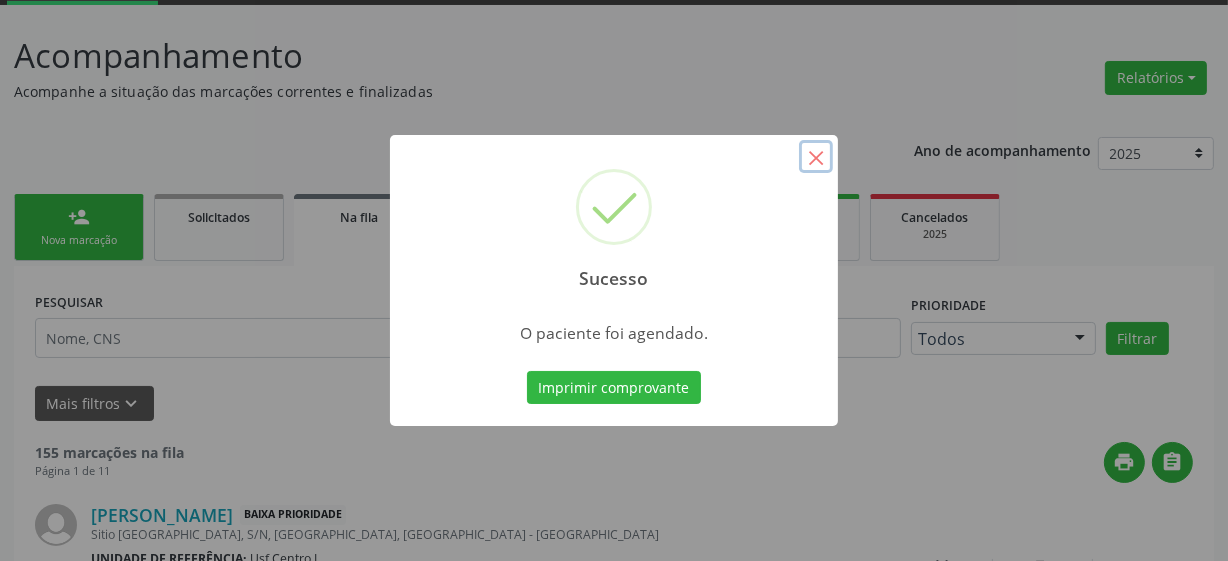 click on "×" at bounding box center [816, 157] 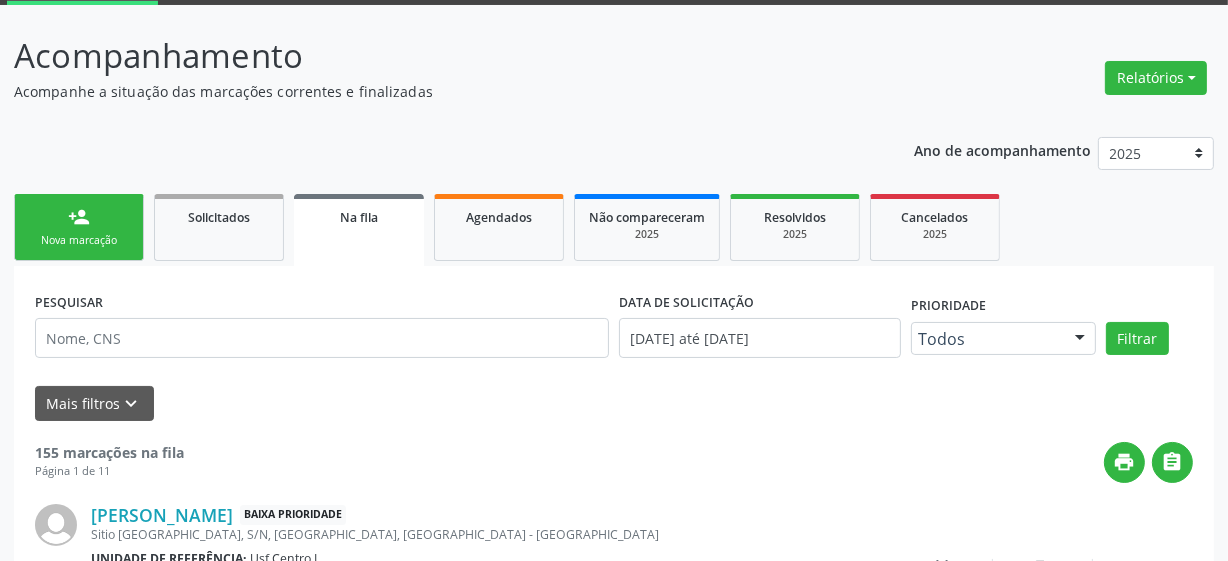 click on "Nova marcação" at bounding box center [79, 240] 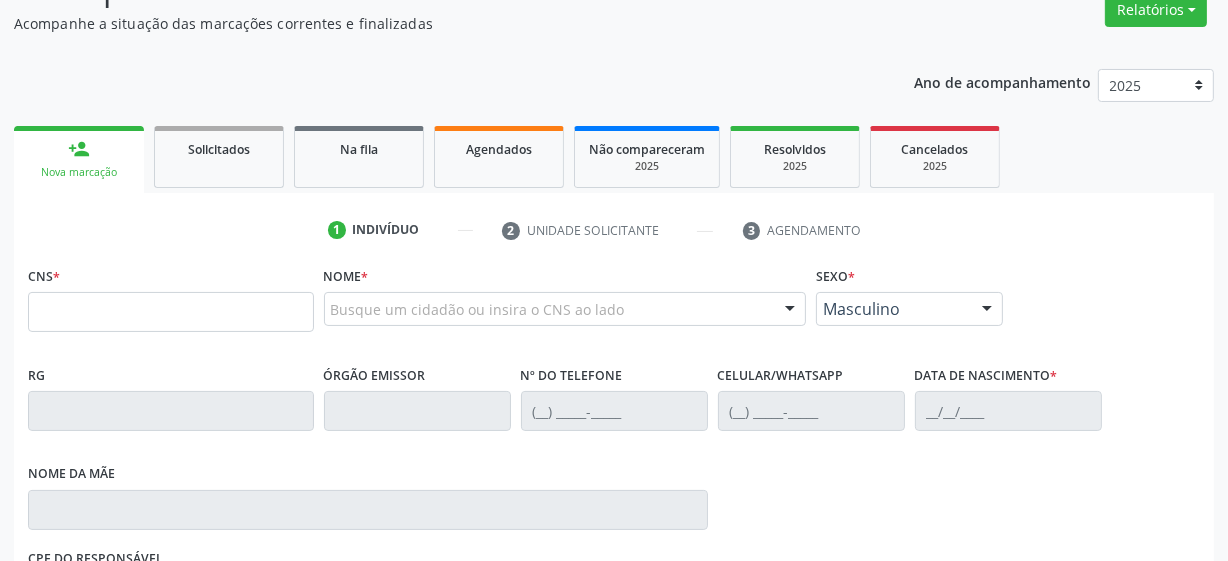 scroll, scrollTop: 287, scrollLeft: 0, axis: vertical 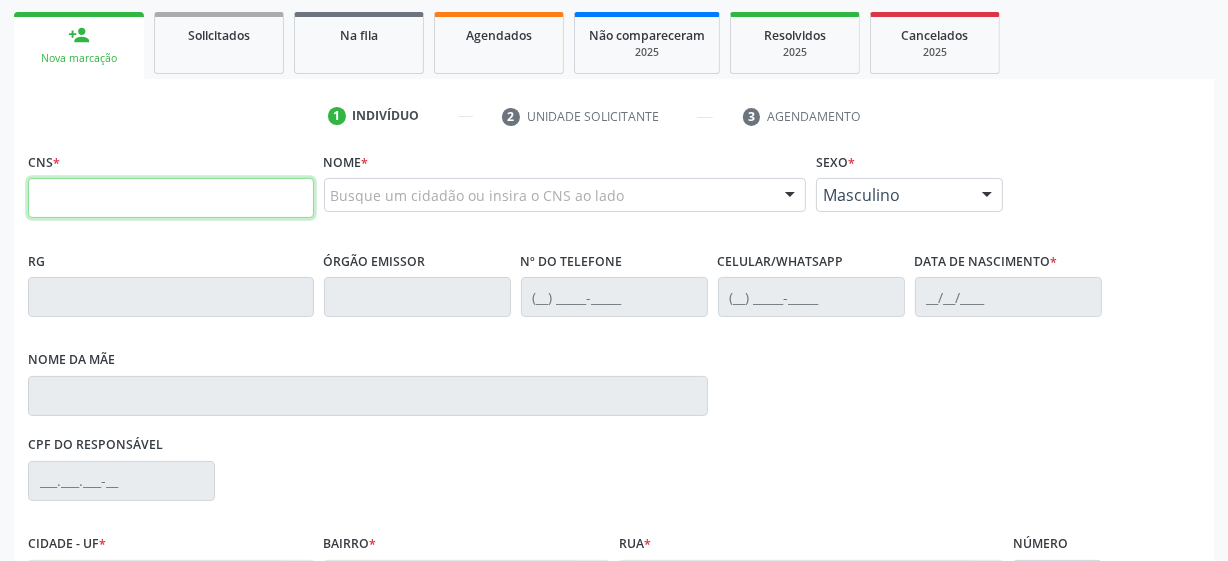 click at bounding box center [171, 198] 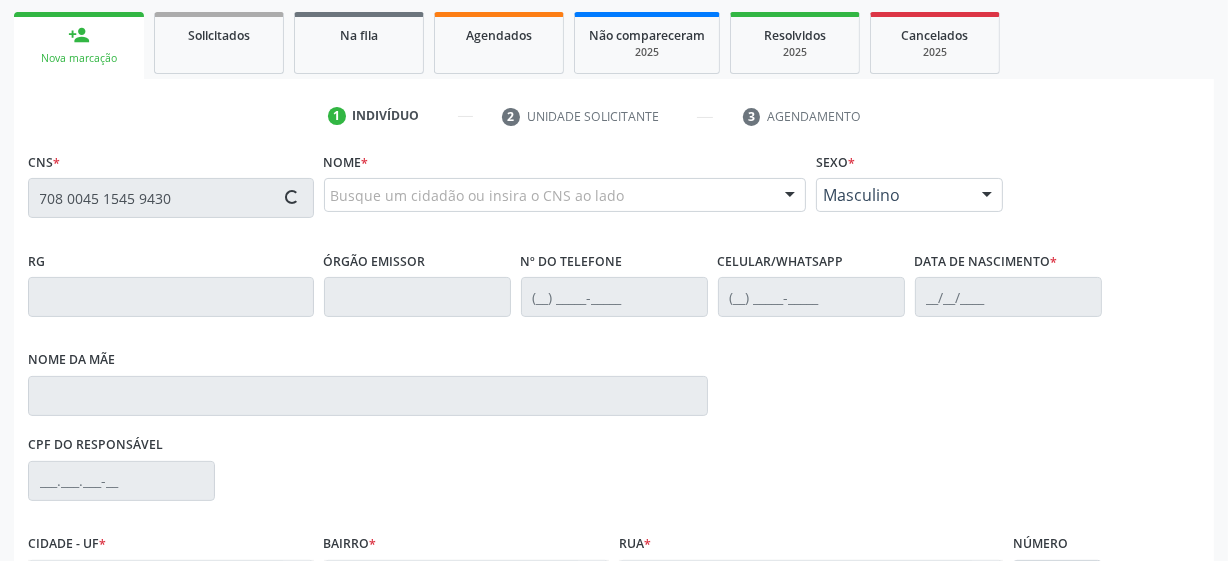 type on "708 0045 1545 9430" 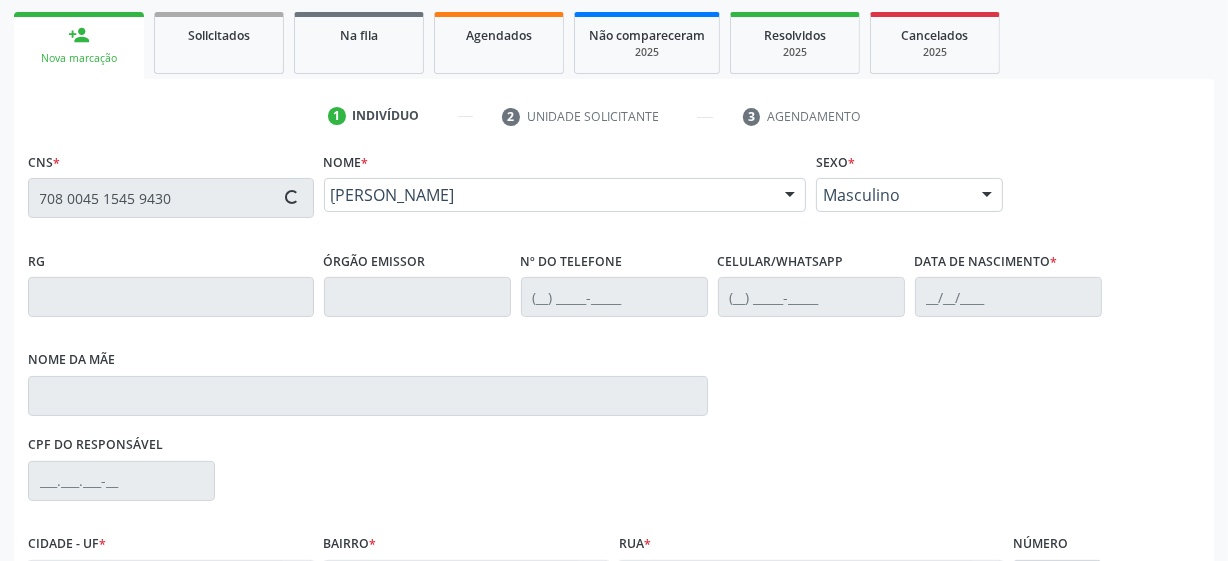 type on "(87) 98817-7966" 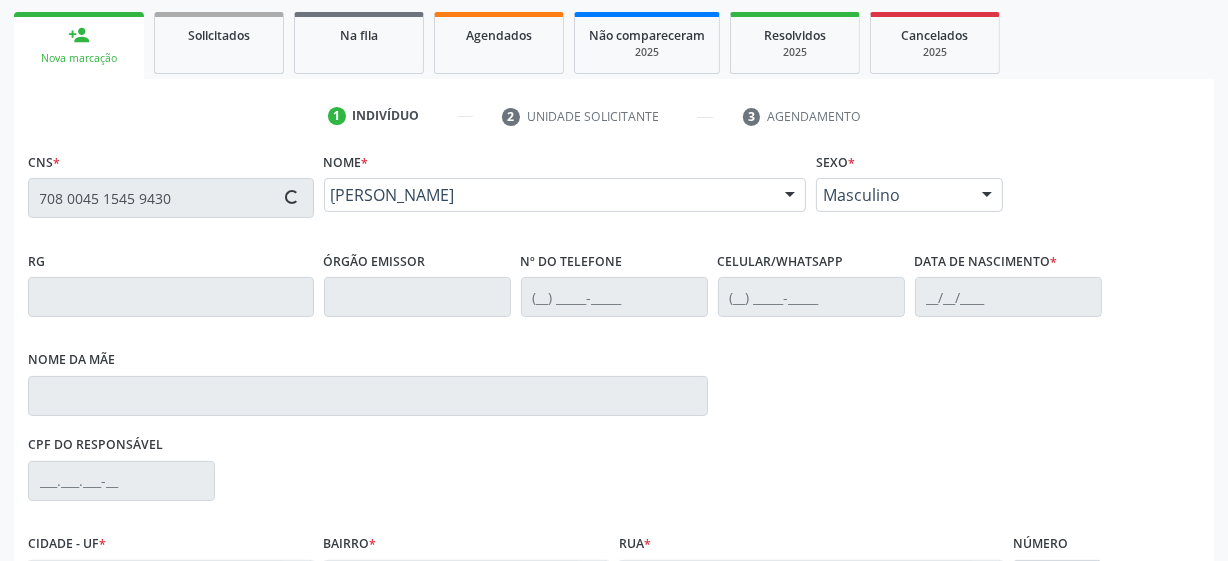 type on "09/03/2022" 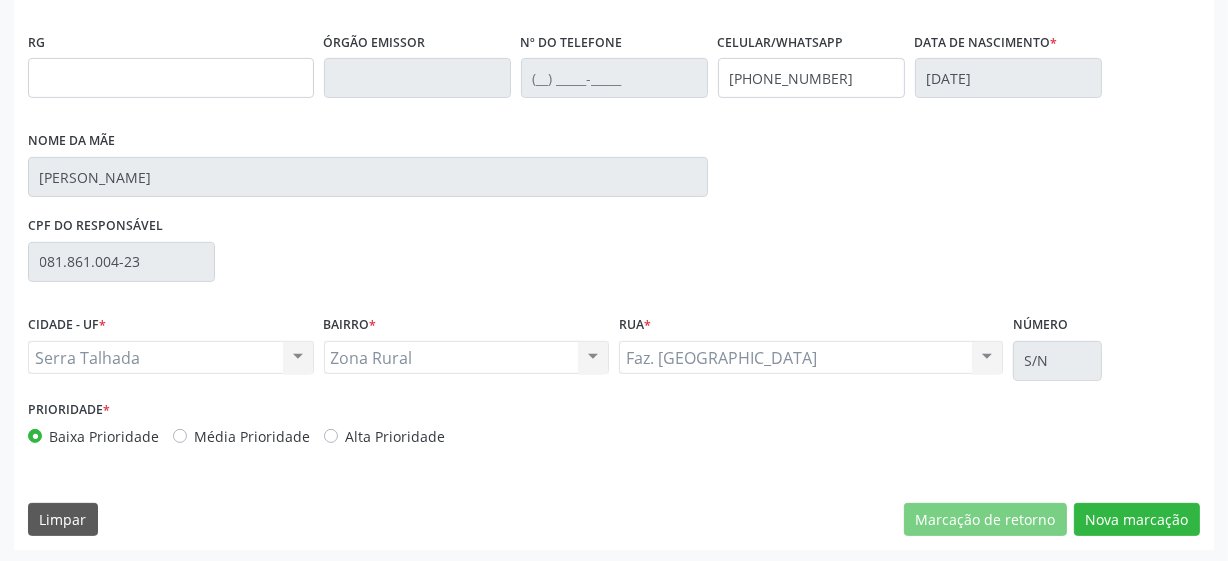 scroll, scrollTop: 508, scrollLeft: 0, axis: vertical 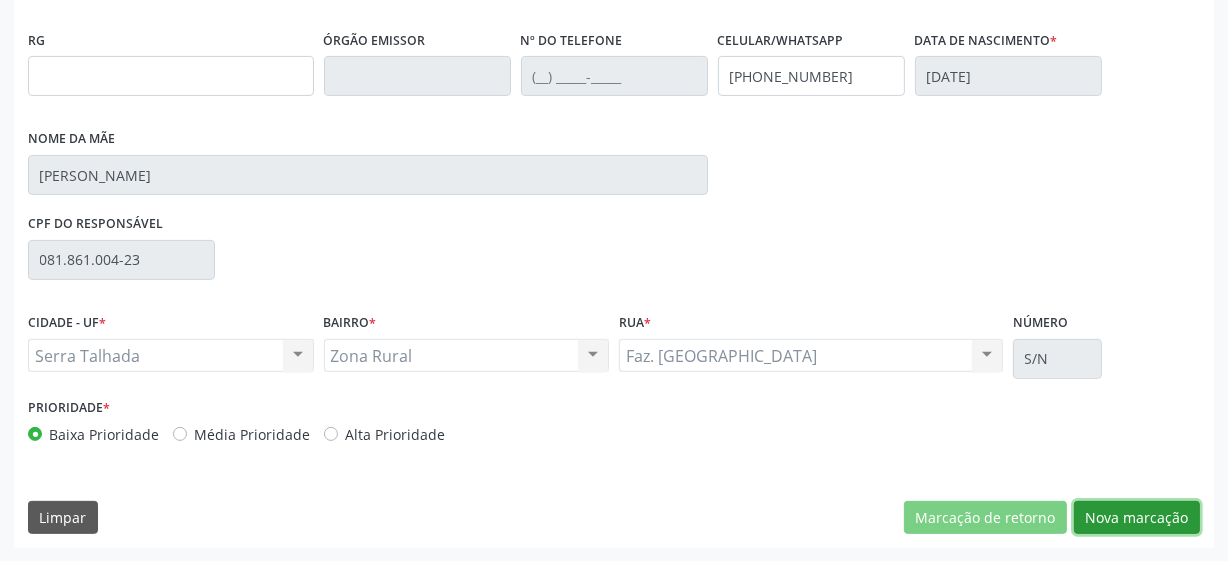 click on "Nova marcação" at bounding box center [1137, 518] 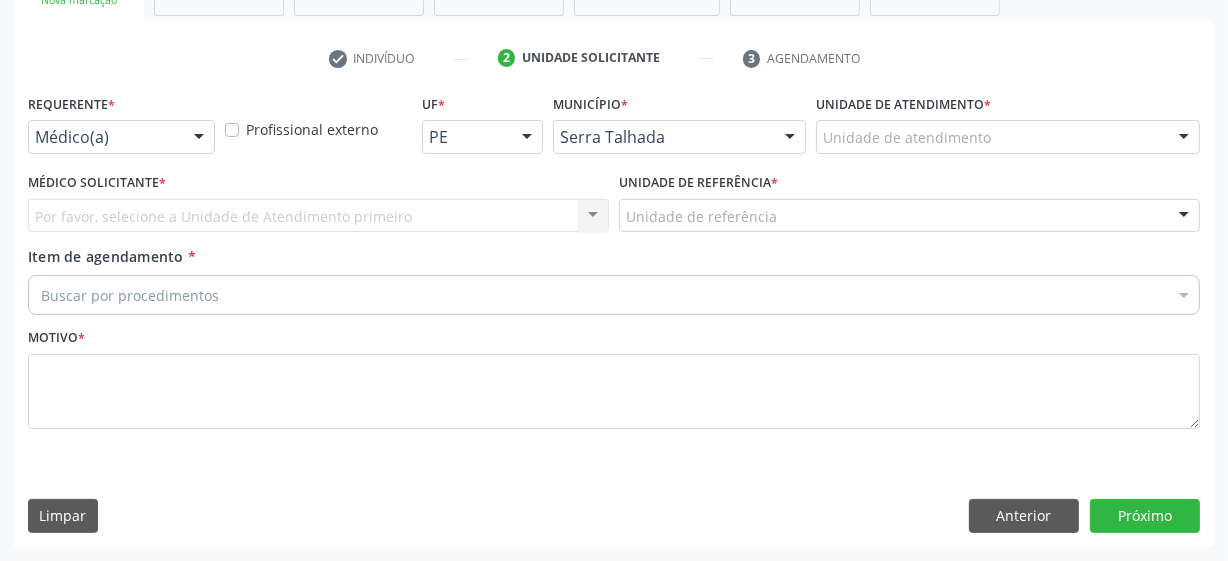 scroll, scrollTop: 343, scrollLeft: 0, axis: vertical 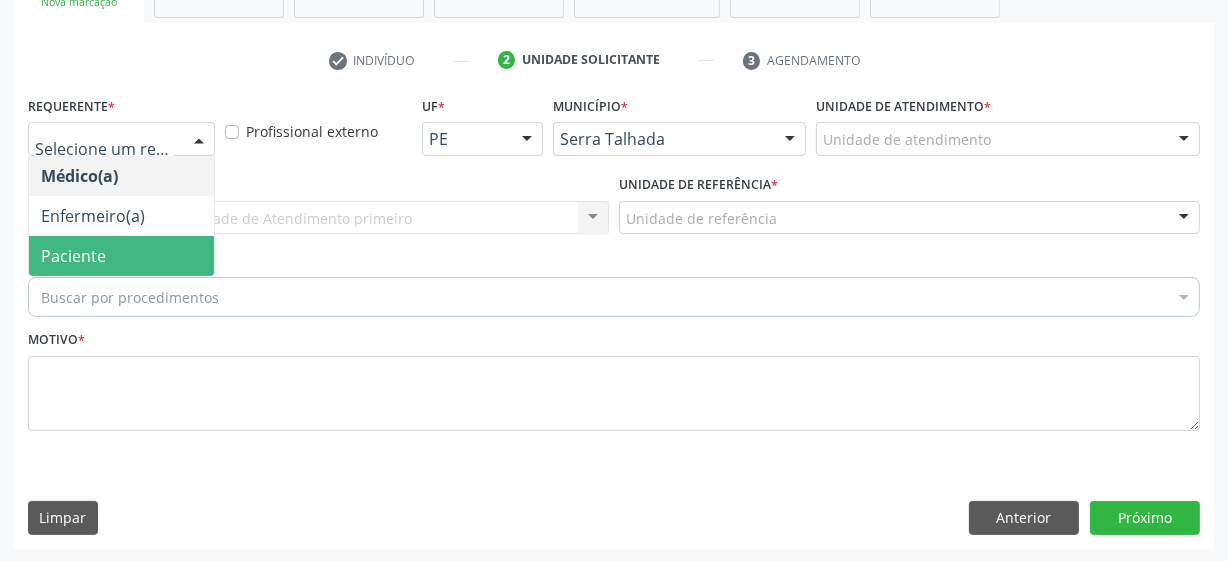 click on "Paciente" at bounding box center [73, 256] 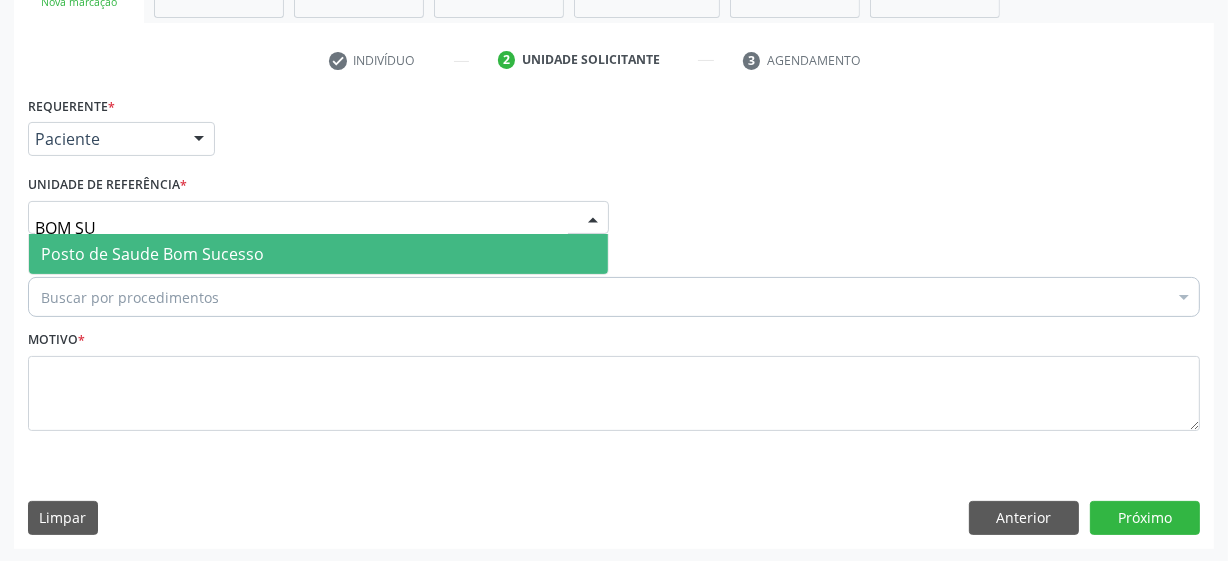 type on "BOM SUC" 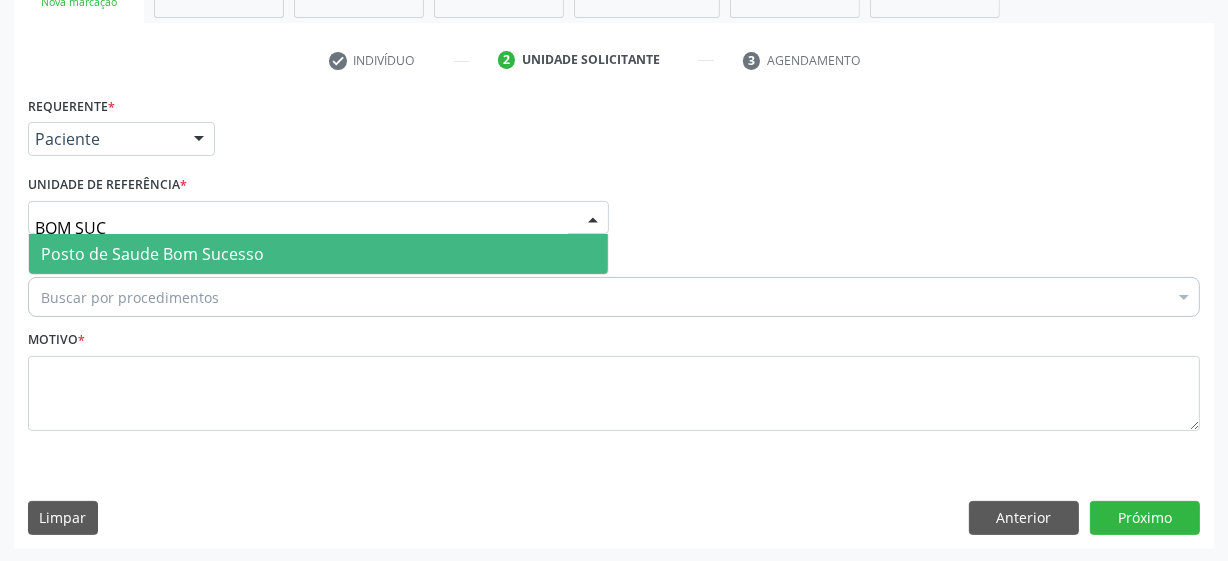 click on "Posto de Saude Bom Sucesso" at bounding box center (152, 254) 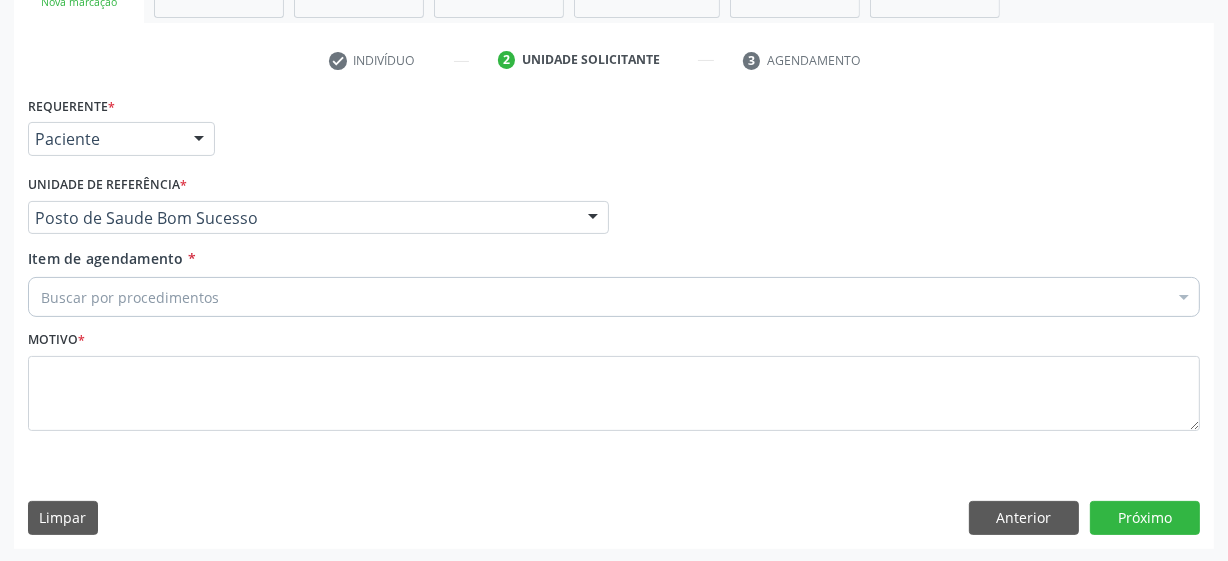 click on "Buscar por procedimentos" at bounding box center [614, 297] 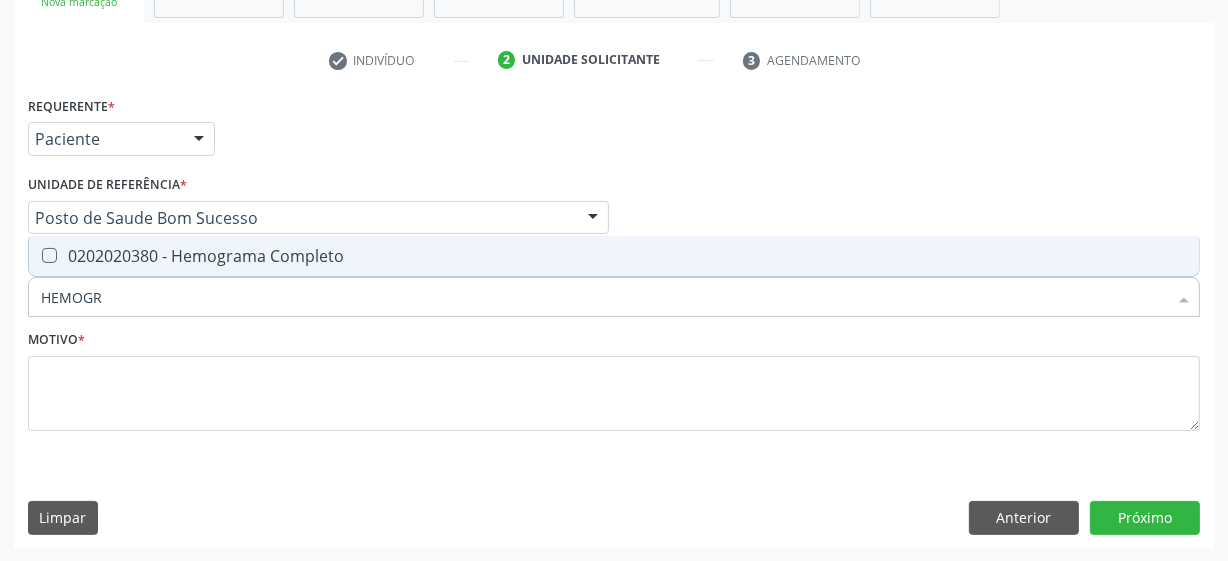 type on "HEMOGRA" 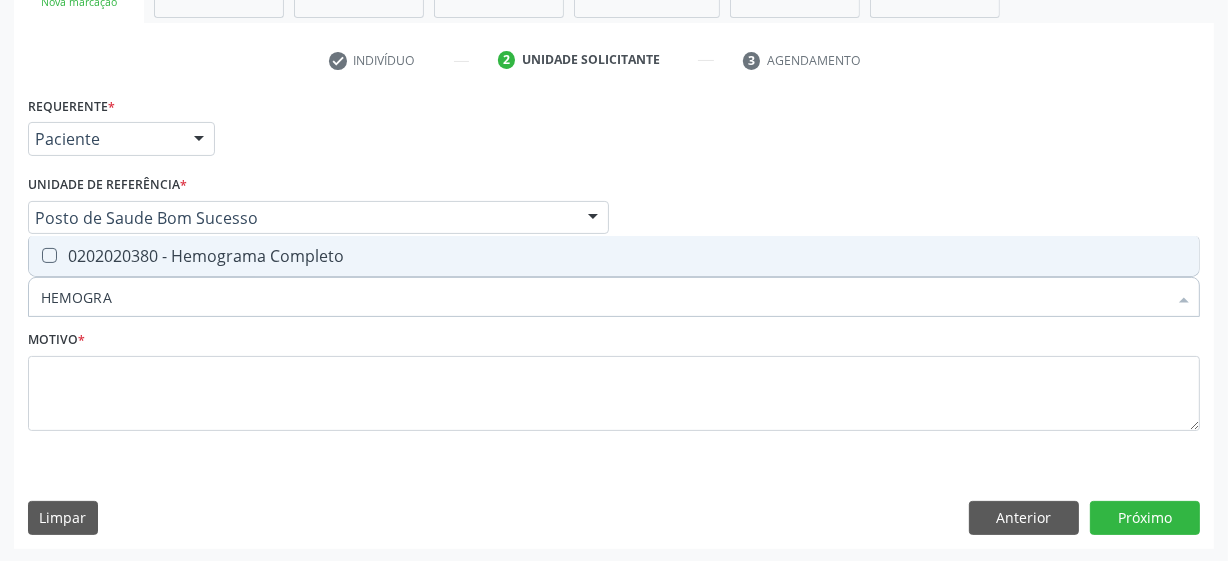click on "0202020380 - Hemograma Completo" at bounding box center [614, 256] 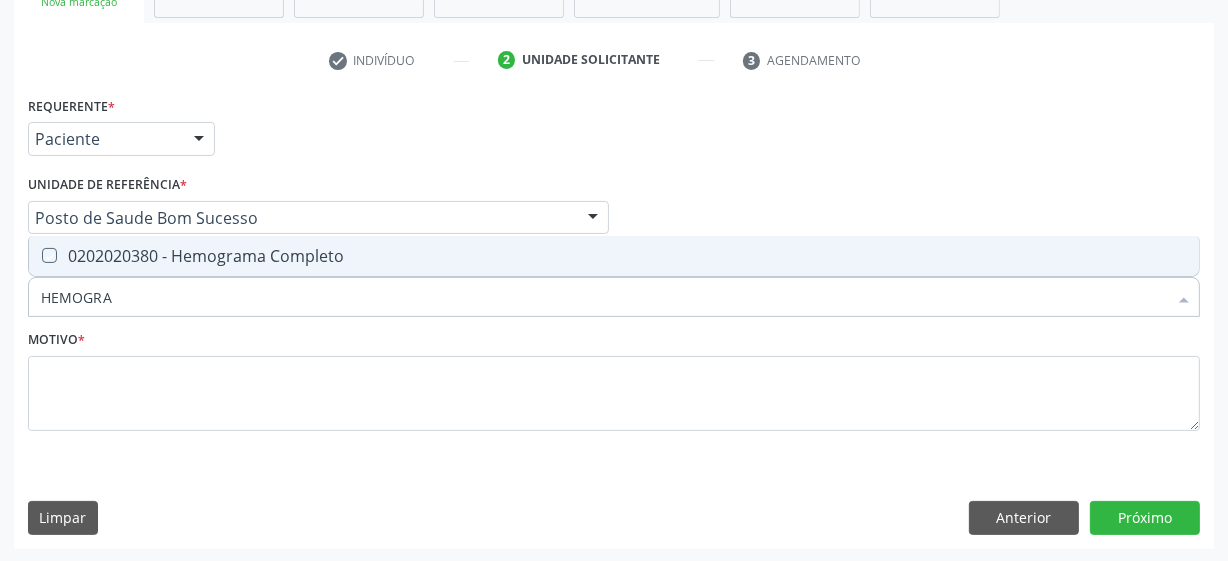 checkbox on "true" 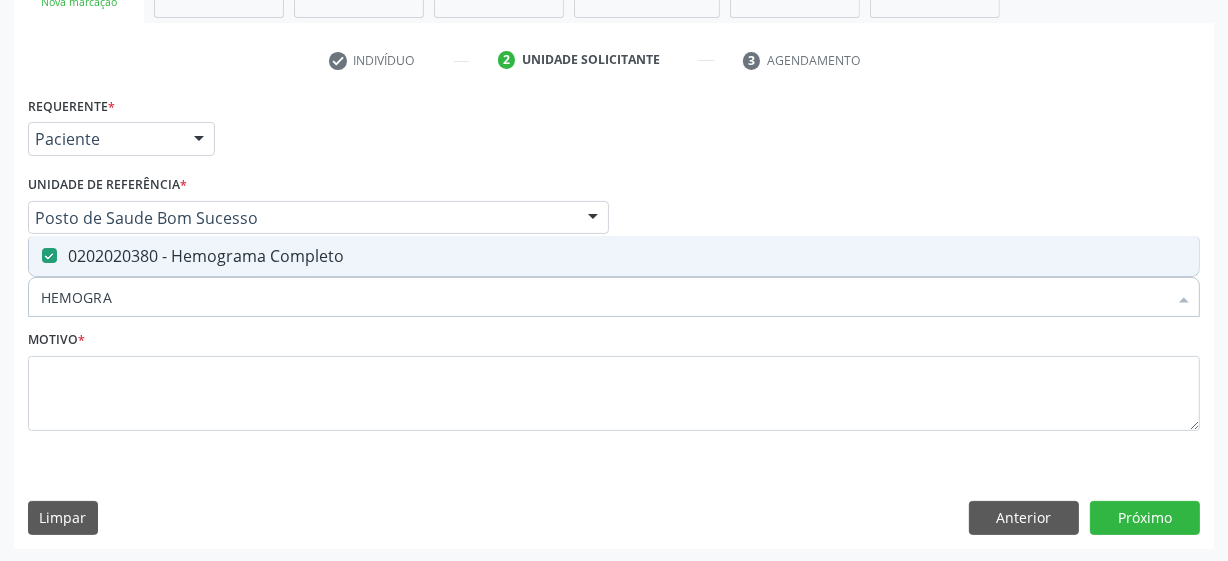 drag, startPoint x: 140, startPoint y: 290, endPoint x: 22, endPoint y: 290, distance: 118 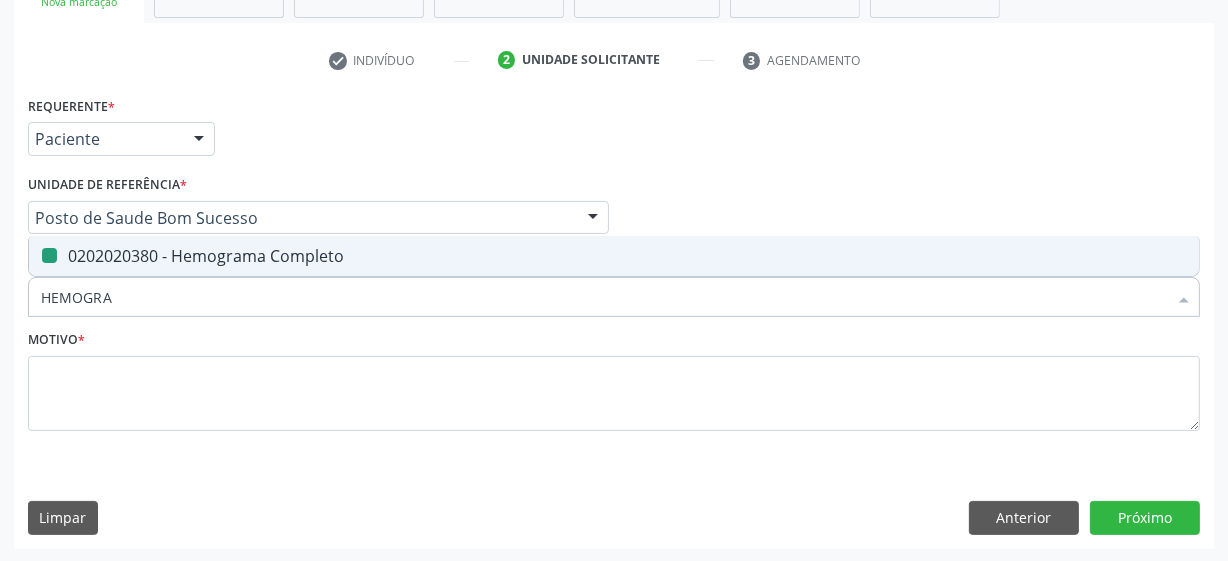type on "G" 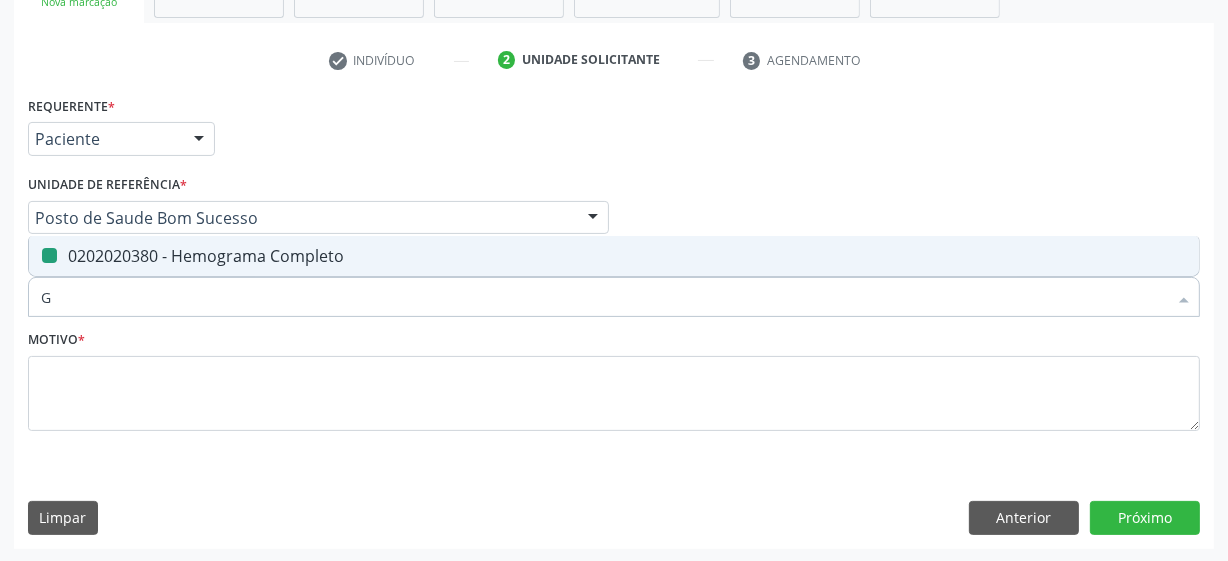 checkbox on "false" 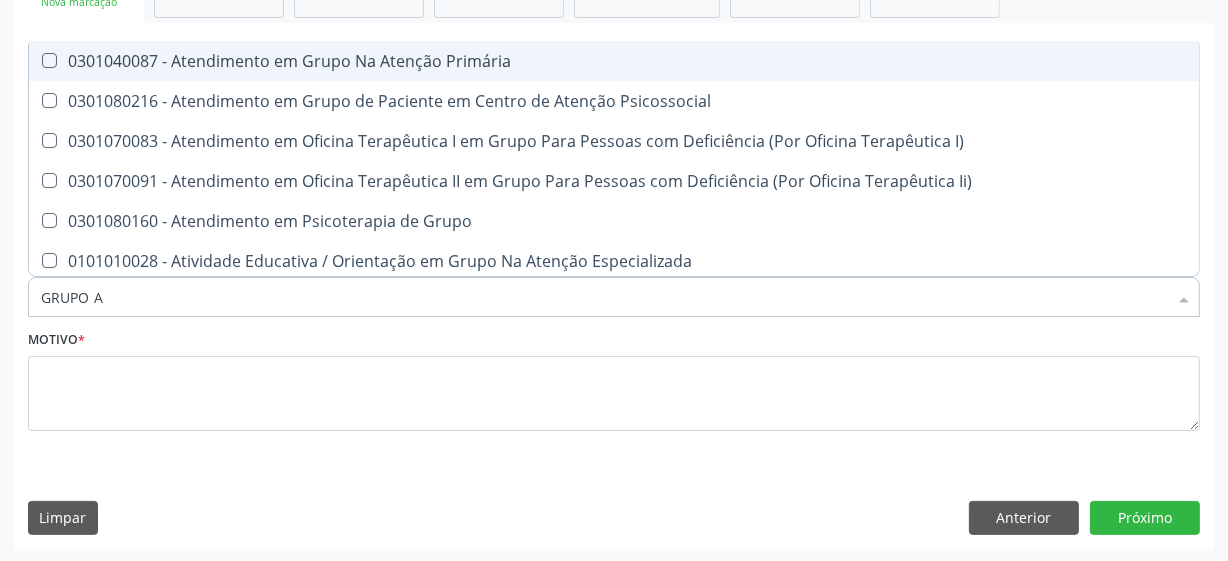 type on "GRUPO AB" 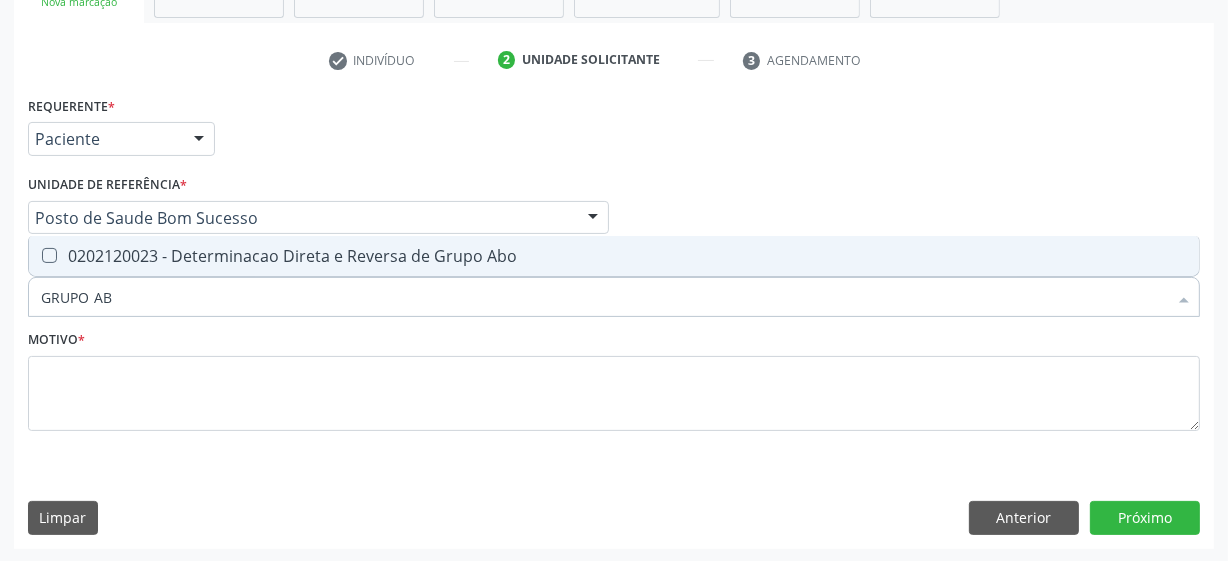 click on "0202120023 - Determinacao Direta e Reversa de Grupo Abo" at bounding box center [614, 256] 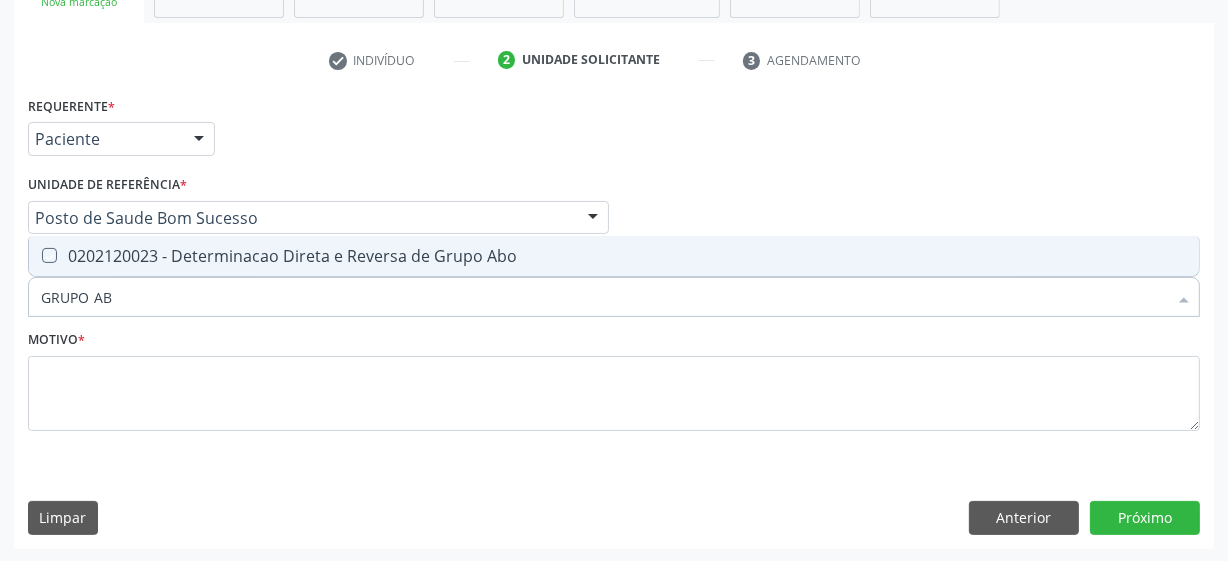 checkbox on "true" 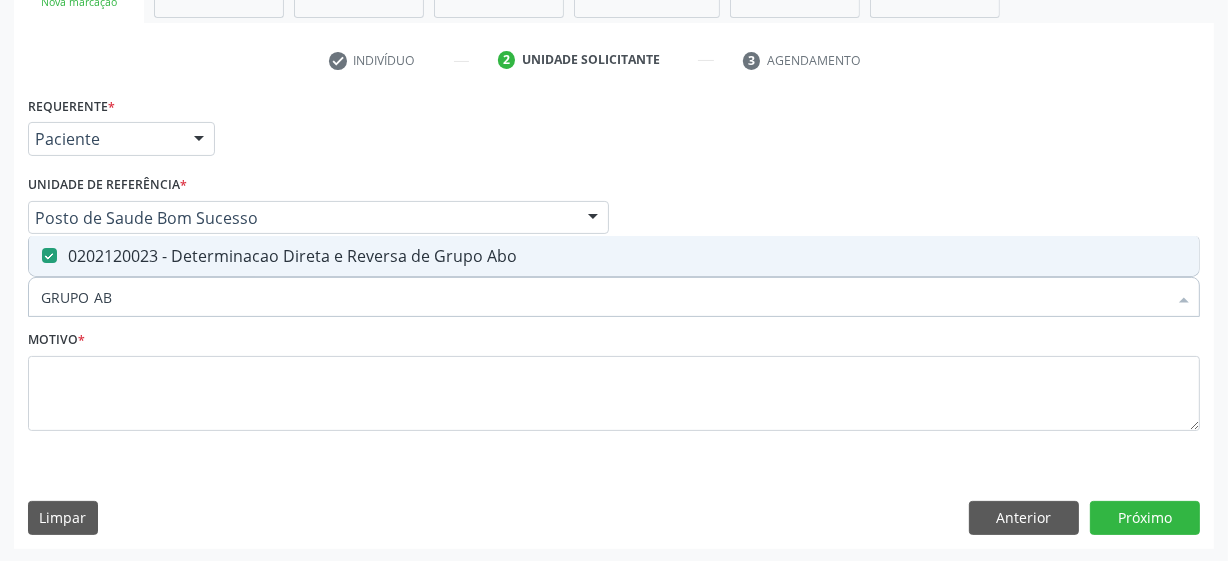 drag, startPoint x: 118, startPoint y: 295, endPoint x: 30, endPoint y: 295, distance: 88 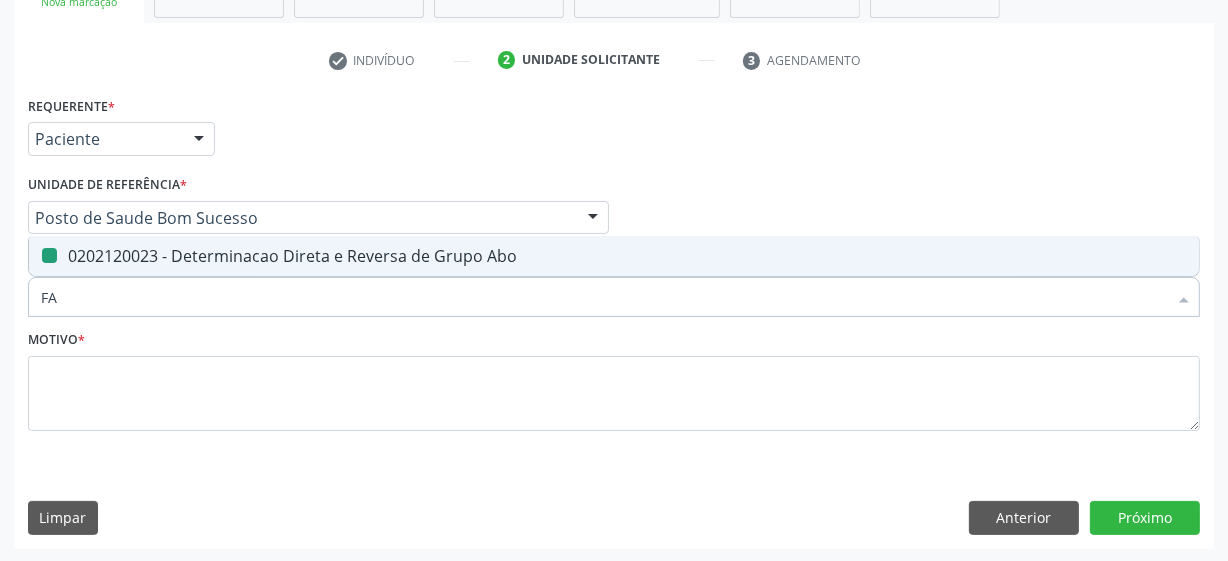 type on "FAT" 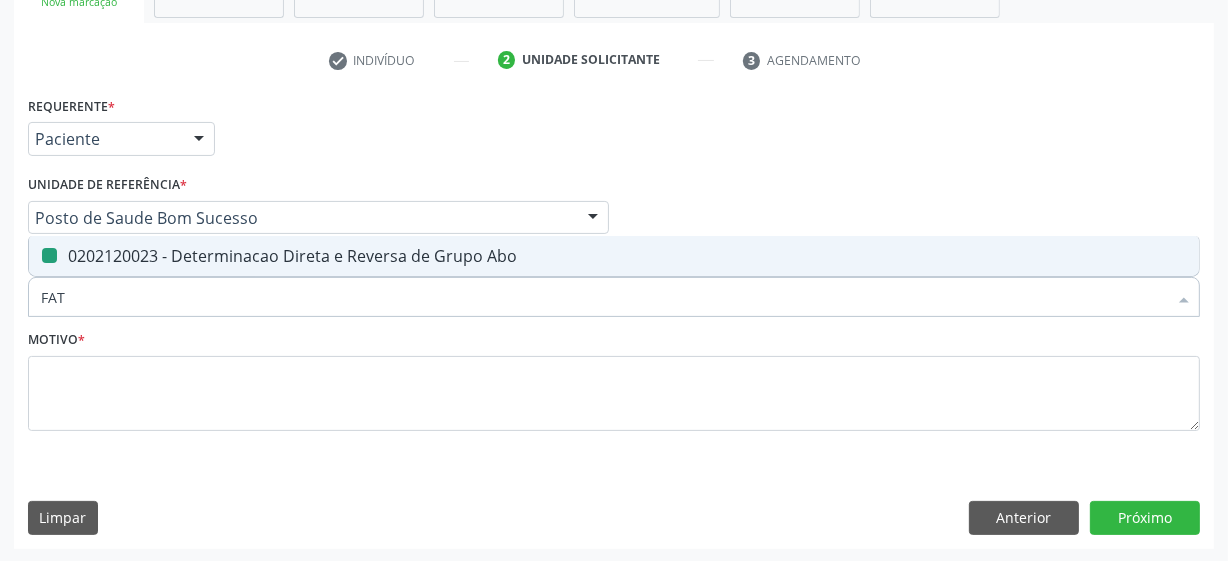 checkbox on "false" 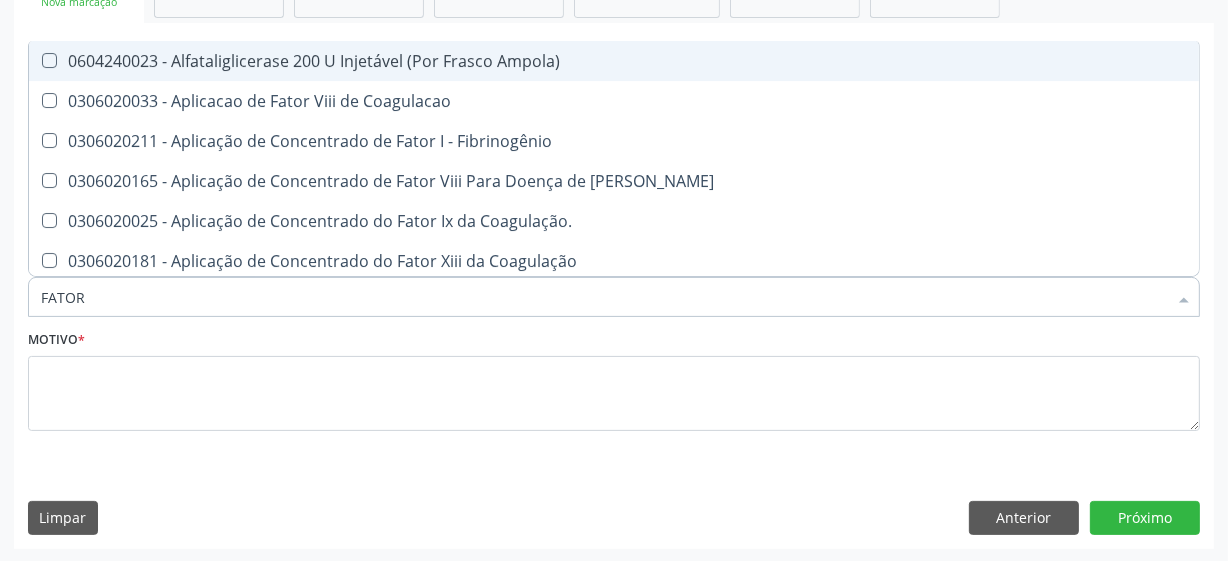 type on "[PERSON_NAME]" 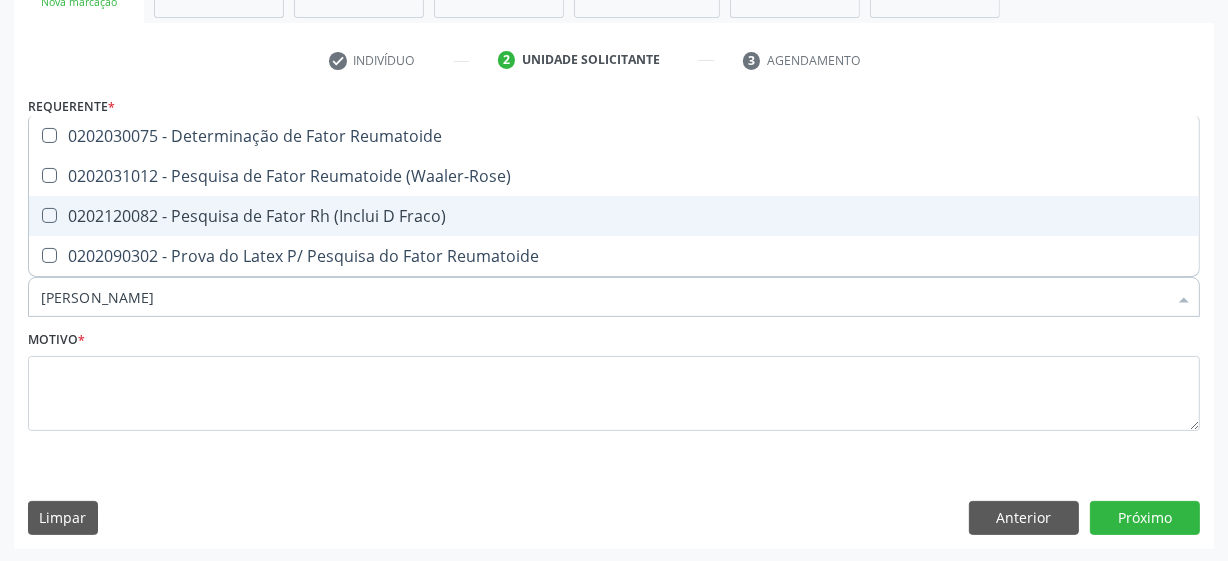 click on "0202120082 - Pesquisa de Fator Rh (Inclui D Fraco)" at bounding box center (614, 216) 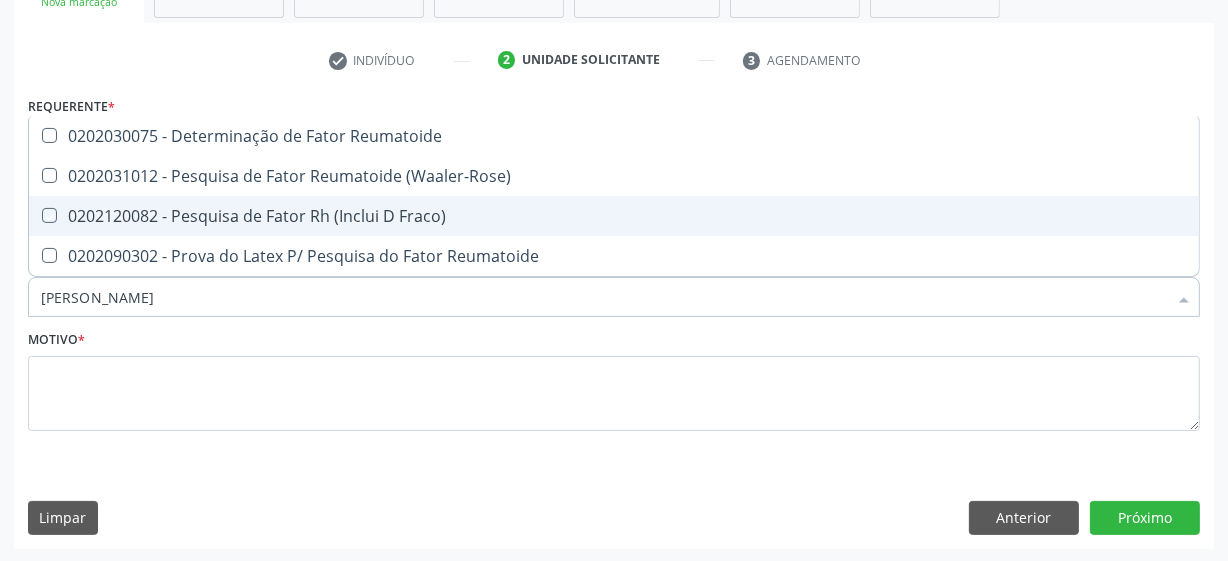 checkbox on "true" 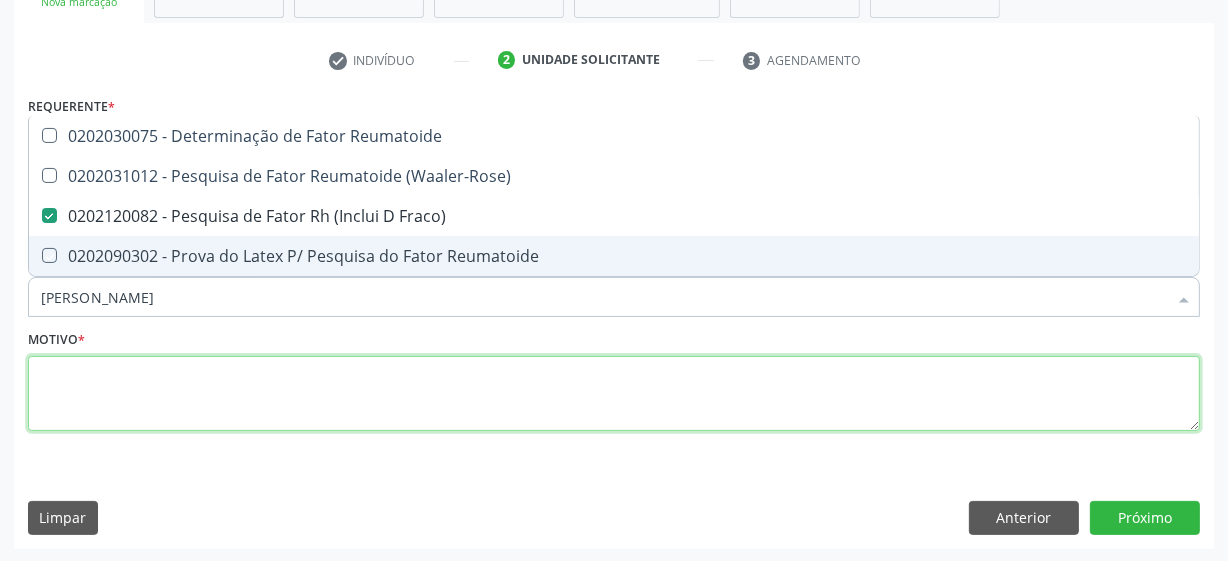 click at bounding box center (614, 394) 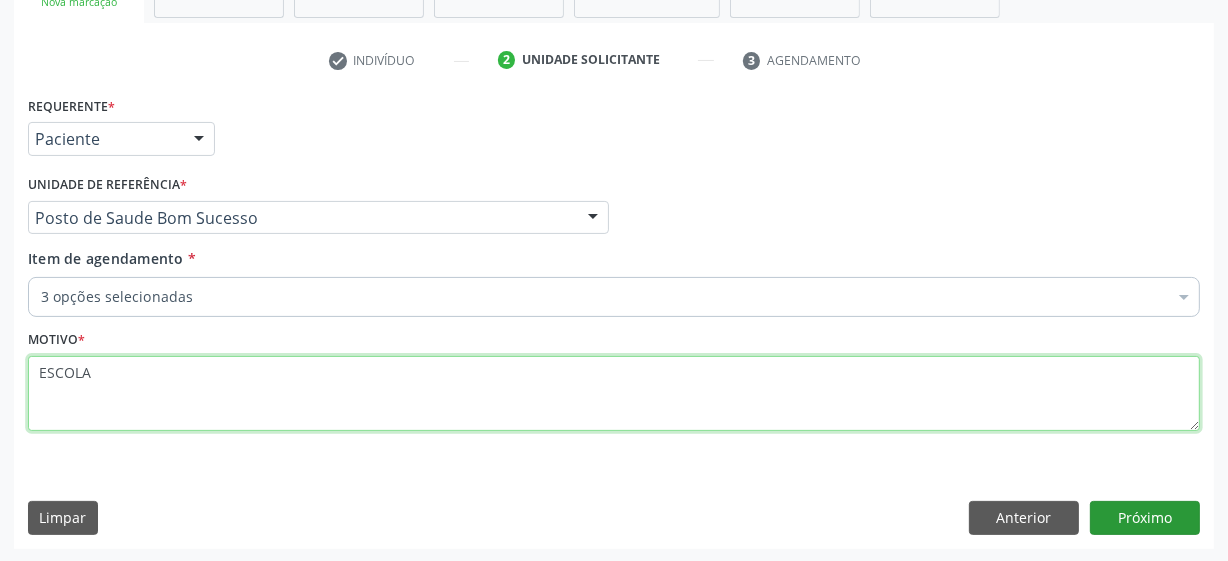 type on "ESCOLA" 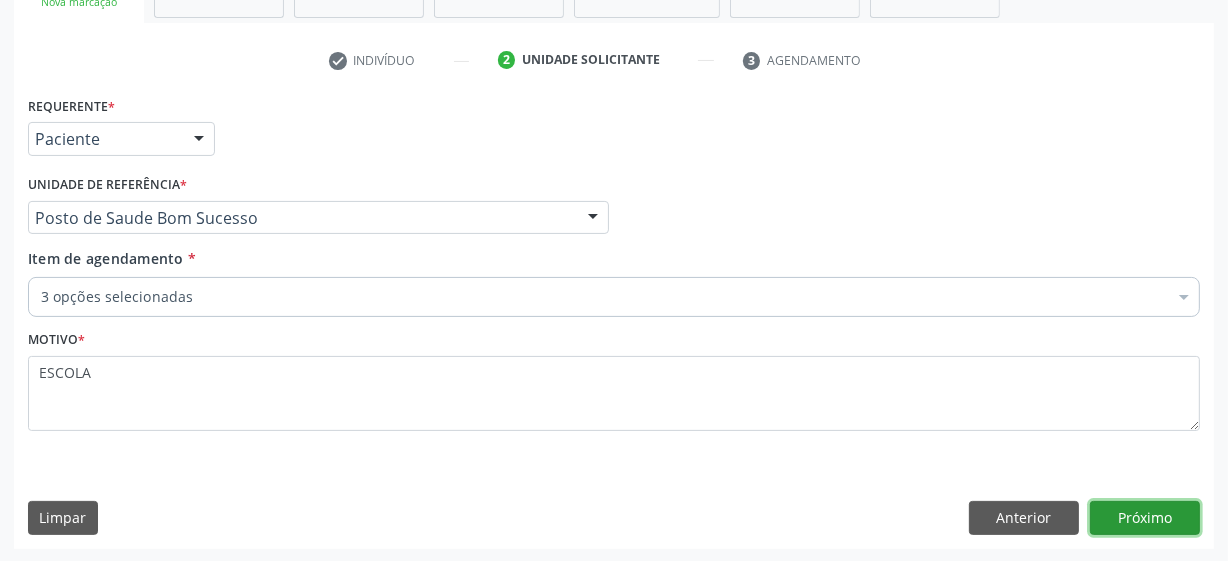 click on "Próximo" at bounding box center (1145, 518) 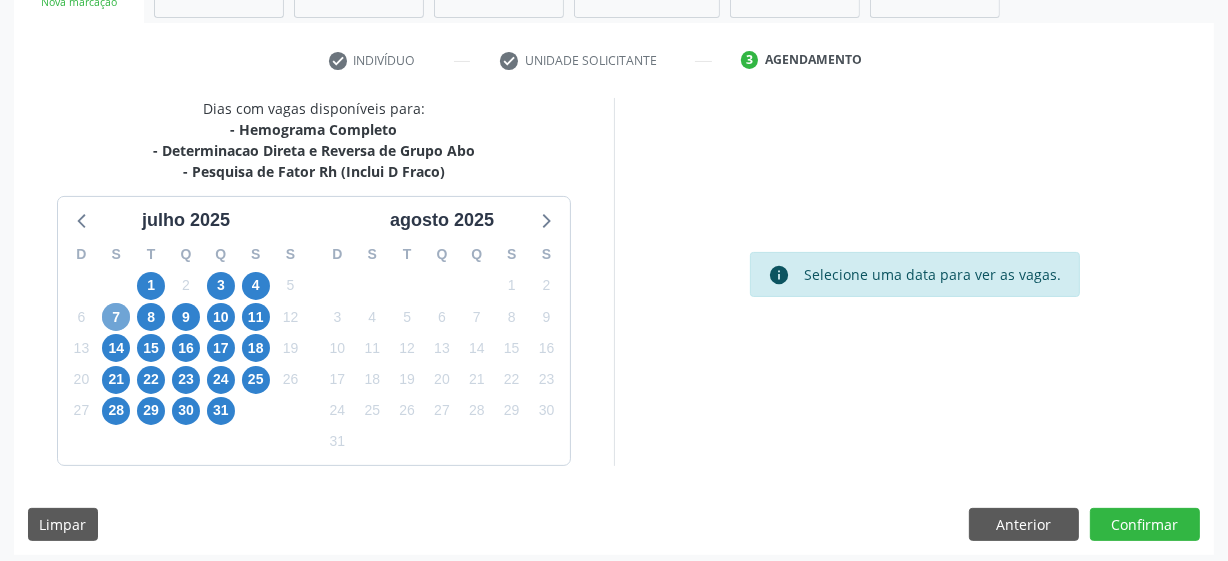 click on "7" at bounding box center (116, 317) 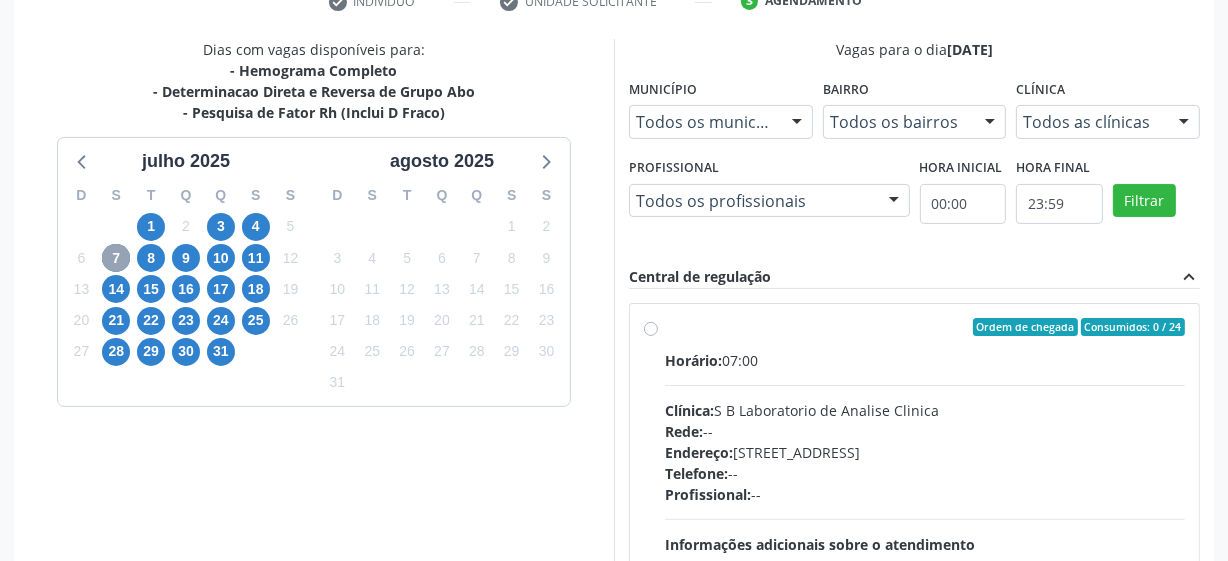 scroll, scrollTop: 434, scrollLeft: 0, axis: vertical 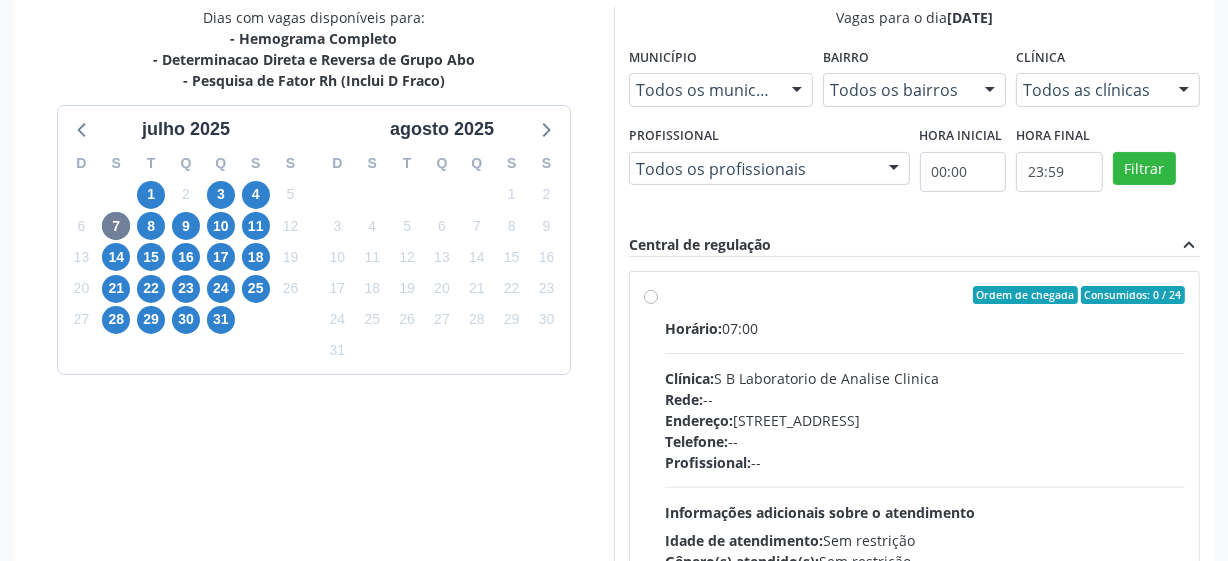 click on "Ordem de chegada
Consumidos: 0 / 24
Horário:   07:00
Clínica:  S B Laboratorio de Analise Clinica
Rede:
--
Endereço:   [STREET_ADDRESS]
Telefone:   --
Profissional:
--
Informações adicionais sobre o atendimento
Idade de atendimento:
Sem restrição
Gênero(s) atendido(s):
Sem restrição
Informações adicionais:
--" at bounding box center (925, 439) 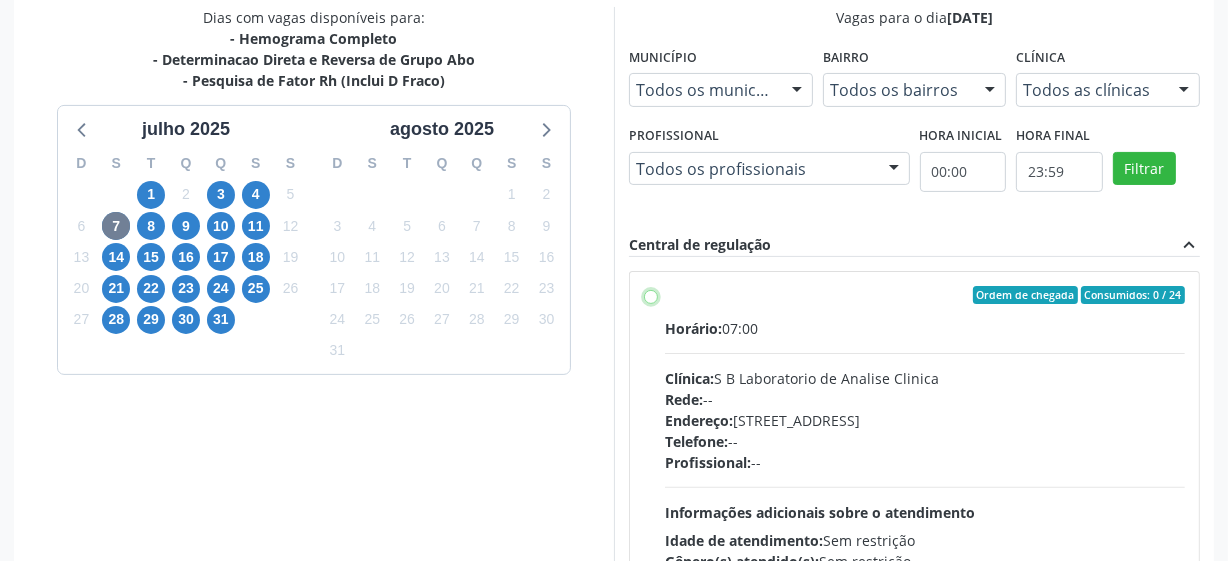click on "Ordem de chegada
Consumidos: 0 / 24
Horário:   07:00
Clínica:  S B Laboratorio de Analise Clinica
Rede:
--
Endereço:   [STREET_ADDRESS]
Telefone:   --
Profissional:
--
Informações adicionais sobre o atendimento
Idade de atendimento:
Sem restrição
Gênero(s) atendido(s):
Sem restrição
Informações adicionais:
--" at bounding box center [651, 295] 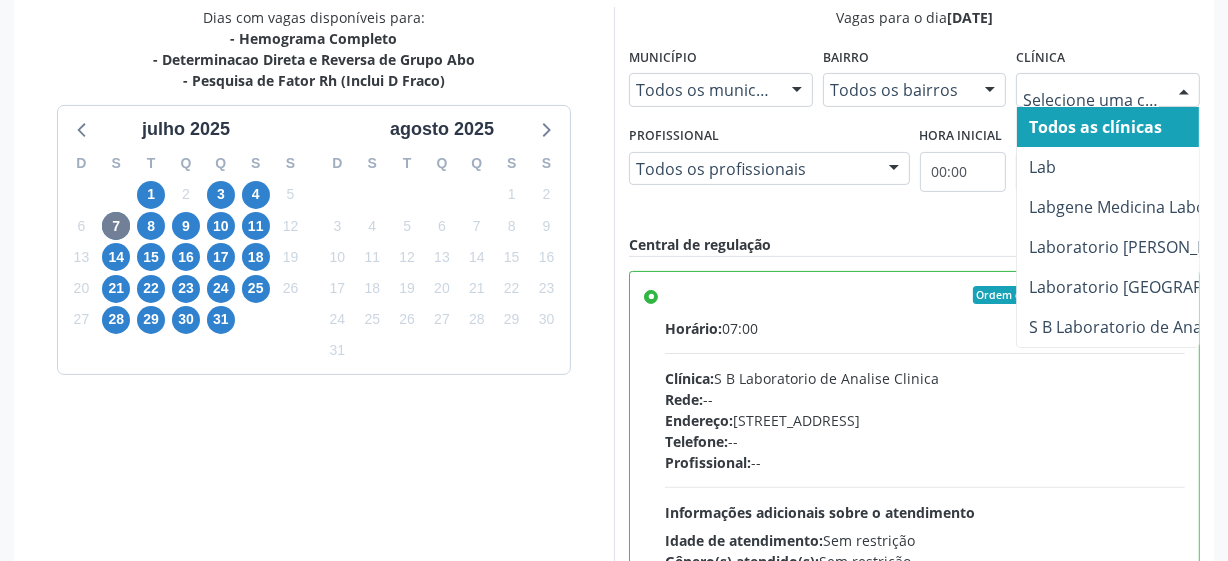 click at bounding box center (1108, 90) 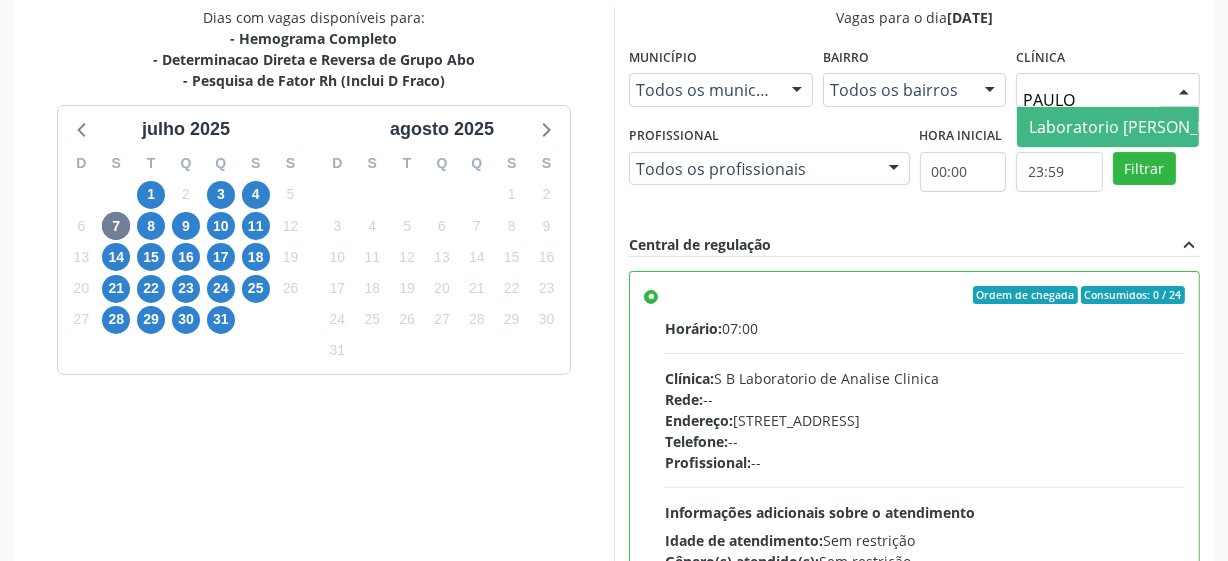 type on "PAULO T" 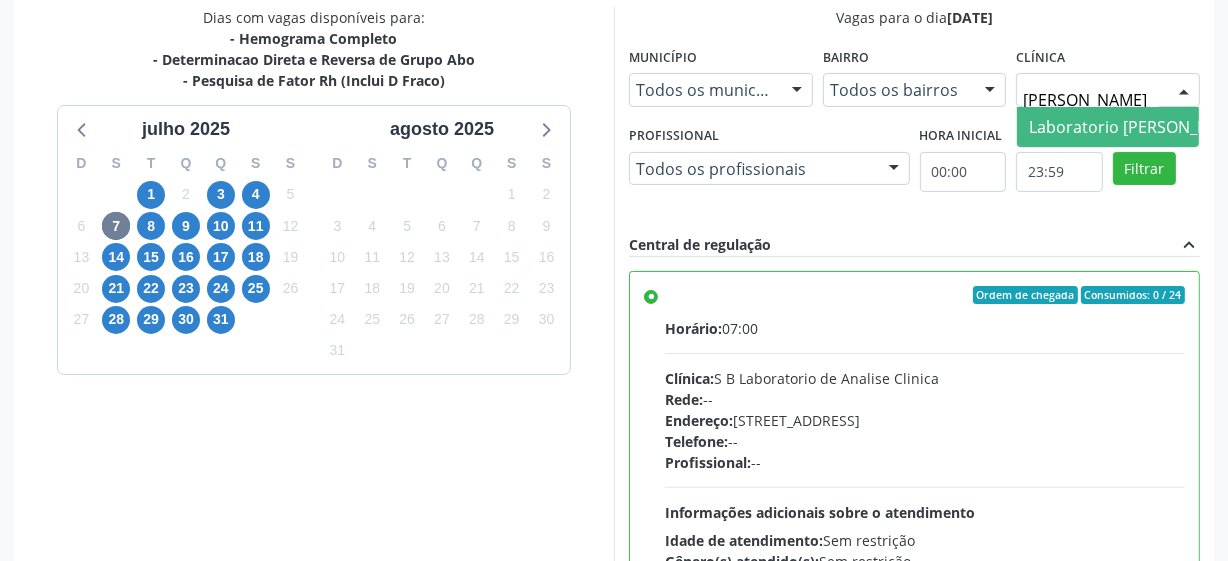 click on "Laboratorio [PERSON_NAME]" at bounding box center [1138, 127] 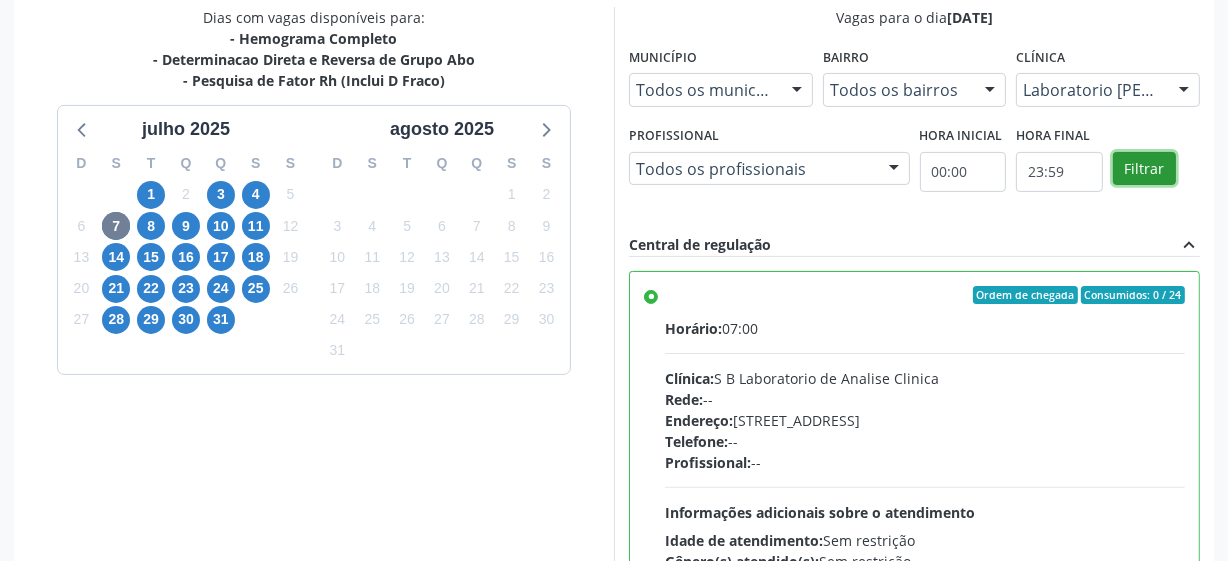 click on "Filtrar" at bounding box center [1144, 169] 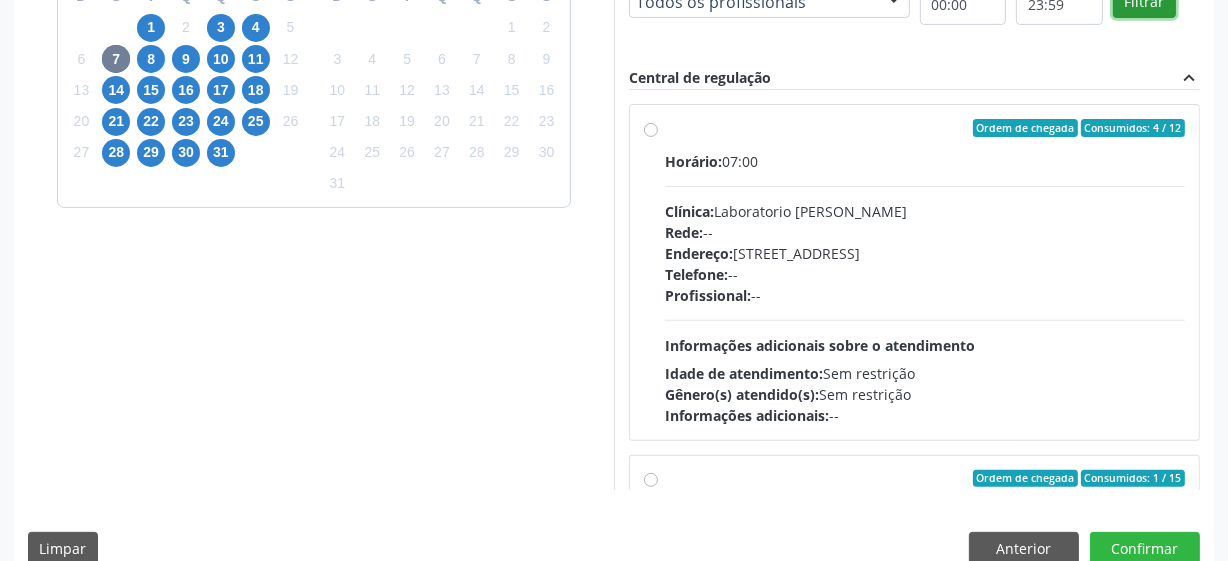 scroll, scrollTop: 616, scrollLeft: 0, axis: vertical 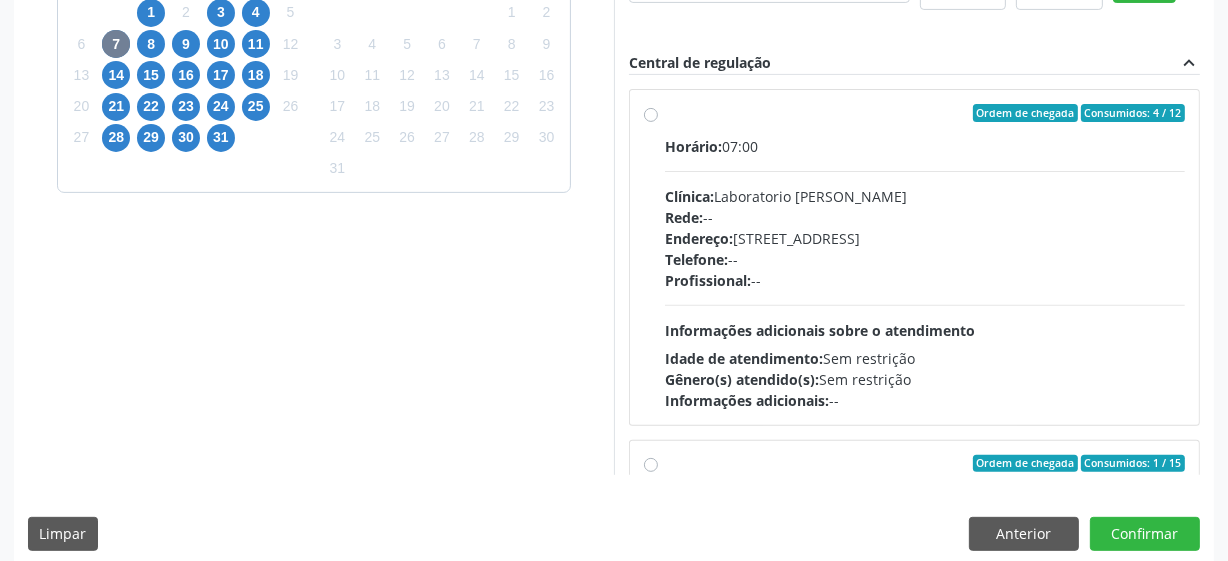 click on "Horário:   07:00
Clínica:  Laboratorio Jose Paulo Terto
Rede:
--
Endereço:   Casa, nº 409, N Senhora da Penha, Serra Talhada - PE
Telefone:   --
Profissional:
--
Informações adicionais sobre o atendimento
Idade de atendimento:
Sem restrição
Gênero(s) atendido(s):
Sem restrição
Informações adicionais:
--" at bounding box center [925, 273] 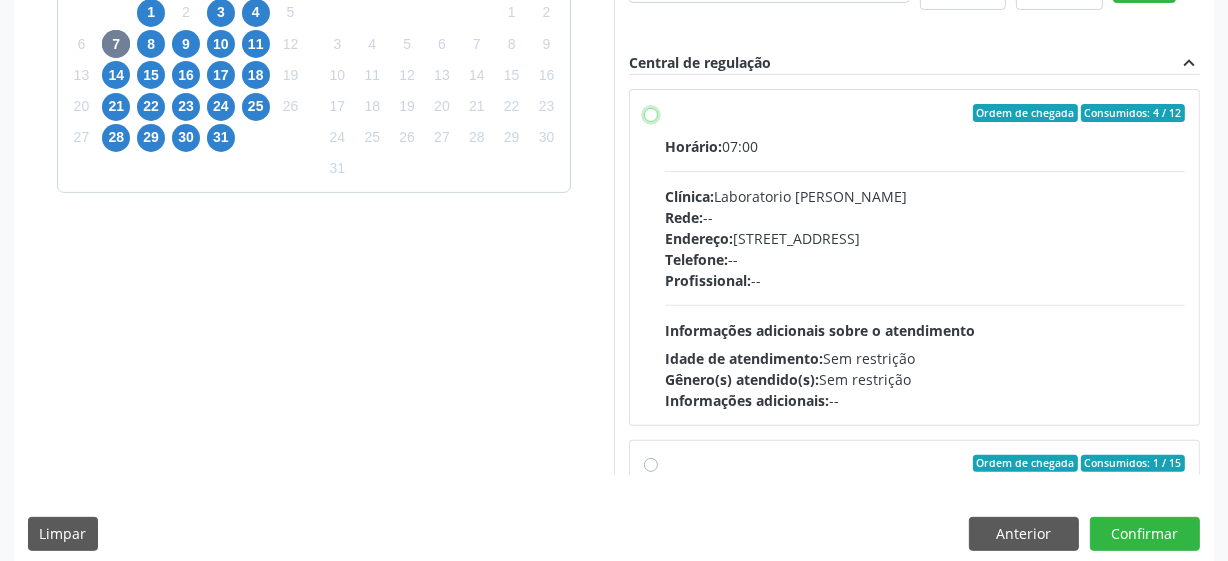 click on "Ordem de chegada
Consumidos: 4 / 12
Horário:   07:00
Clínica:  Laboratorio Jose Paulo Terto
Rede:
--
Endereço:   Casa, nº 409, N Senhora da Penha, Serra Talhada - PE
Telefone:   --
Profissional:
--
Informações adicionais sobre o atendimento
Idade de atendimento:
Sem restrição
Gênero(s) atendido(s):
Sem restrição
Informações adicionais:
--" at bounding box center (651, 113) 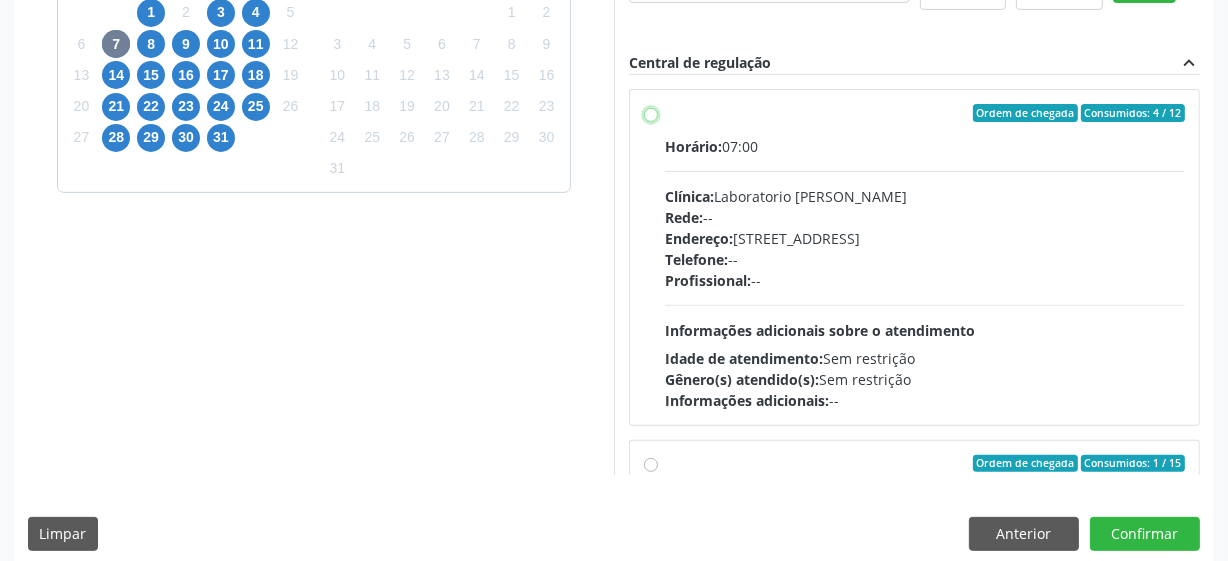 radio on "true" 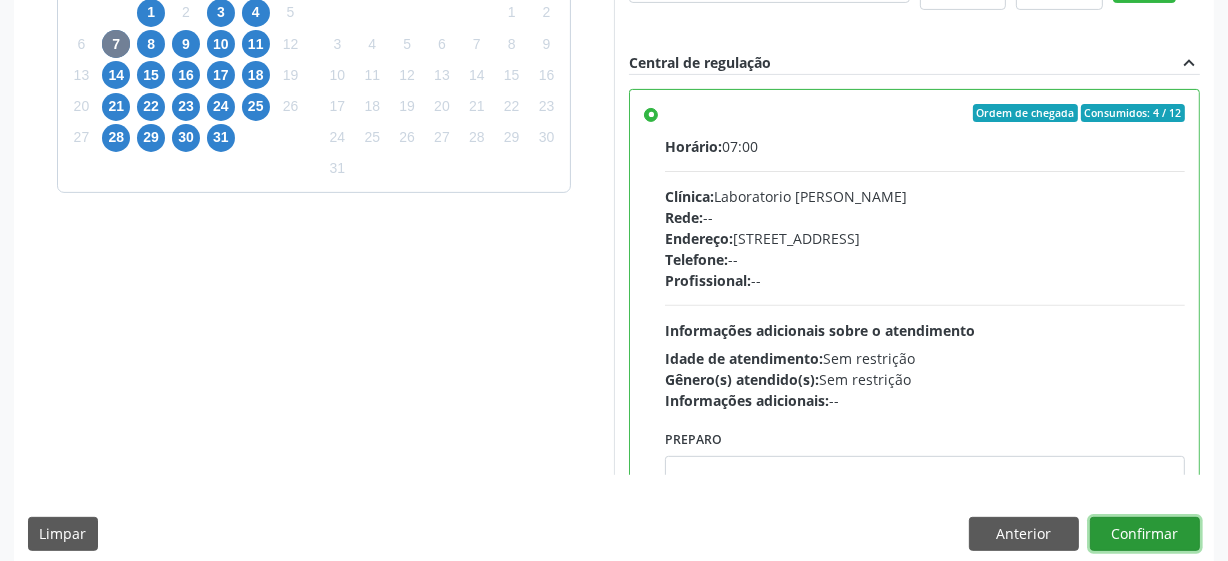 click on "Confirmar" at bounding box center [1145, 534] 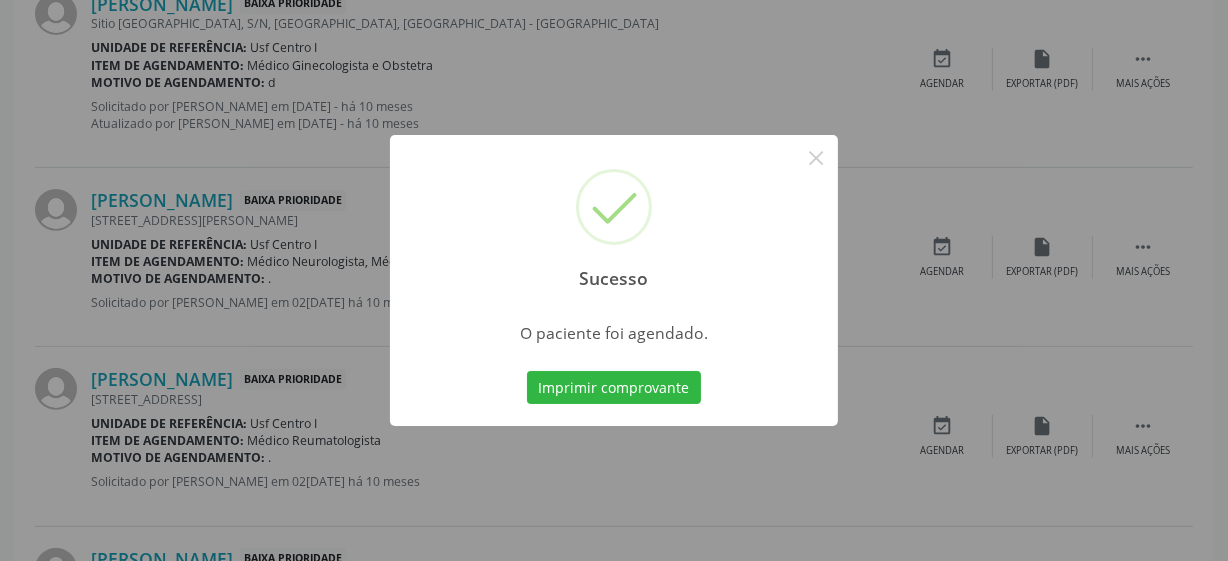 scroll, scrollTop: 105, scrollLeft: 0, axis: vertical 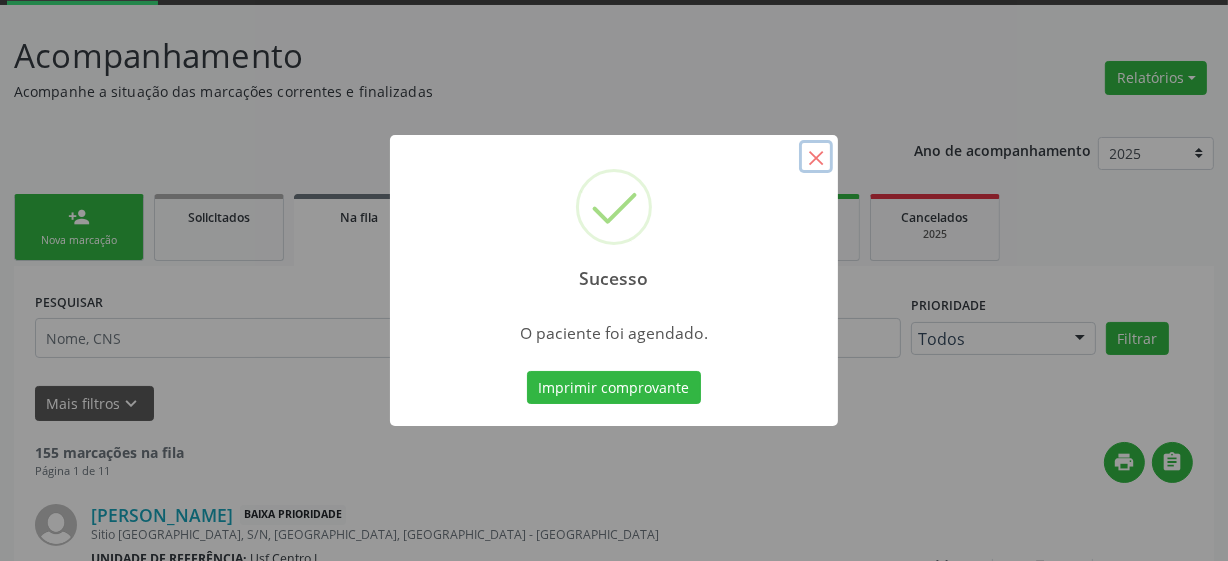 click on "×" at bounding box center (816, 157) 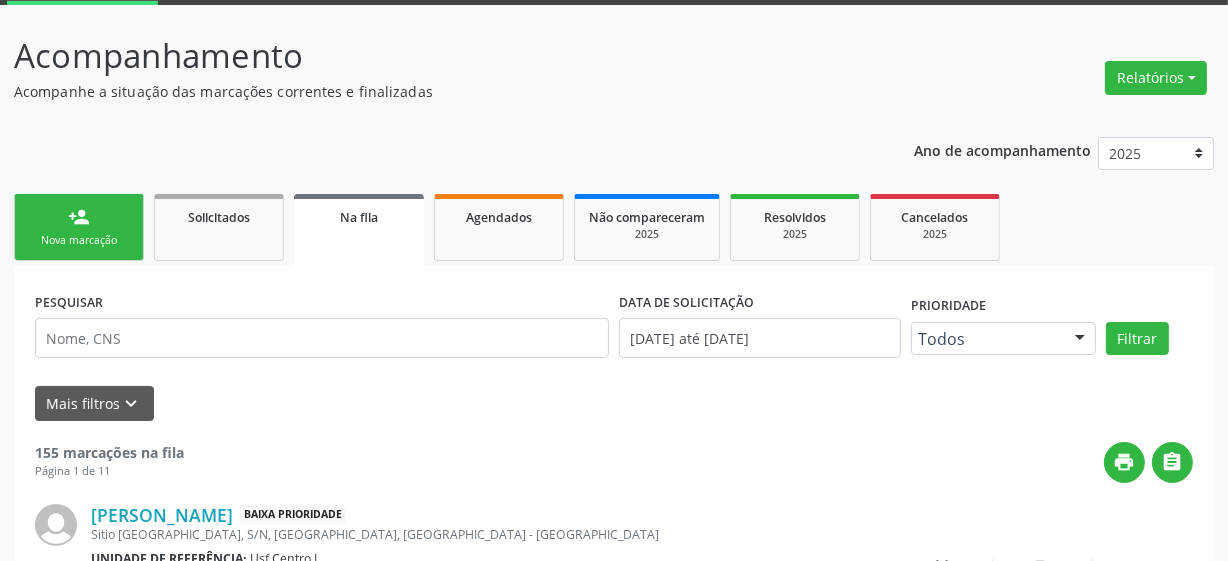 click on "person_add
Nova marcação" at bounding box center [79, 227] 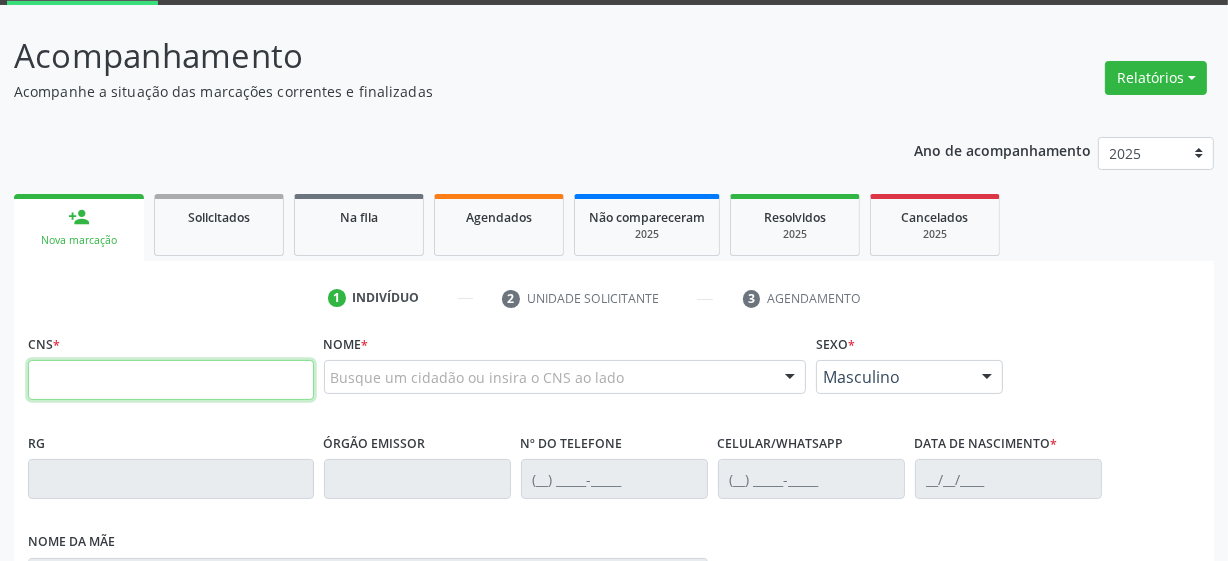 click at bounding box center (171, 380) 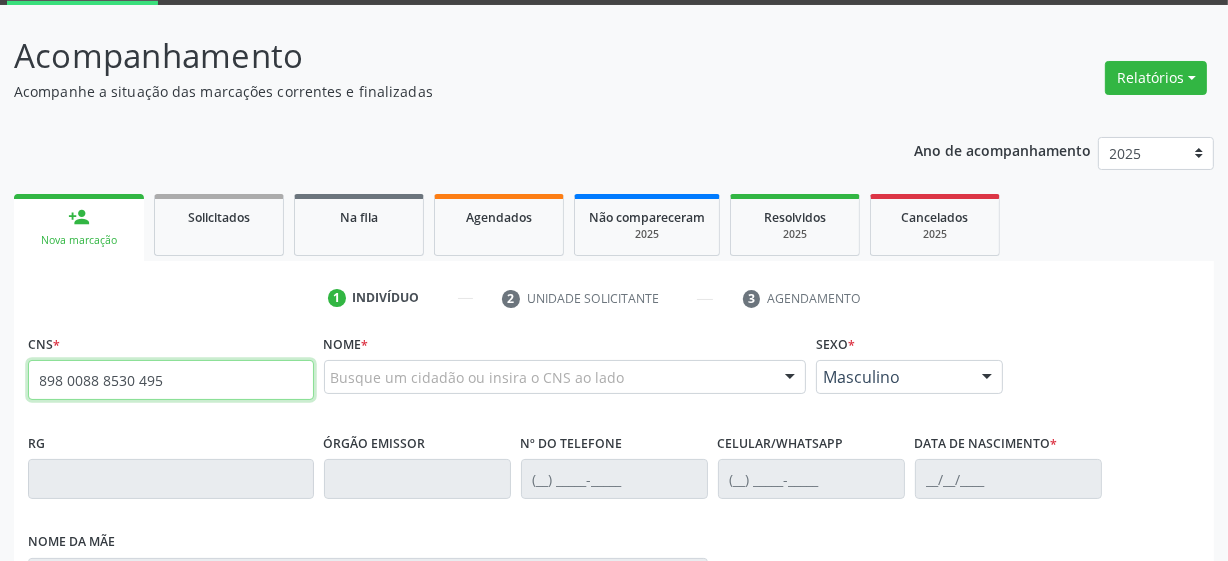 type on "898 0088 8530 4953" 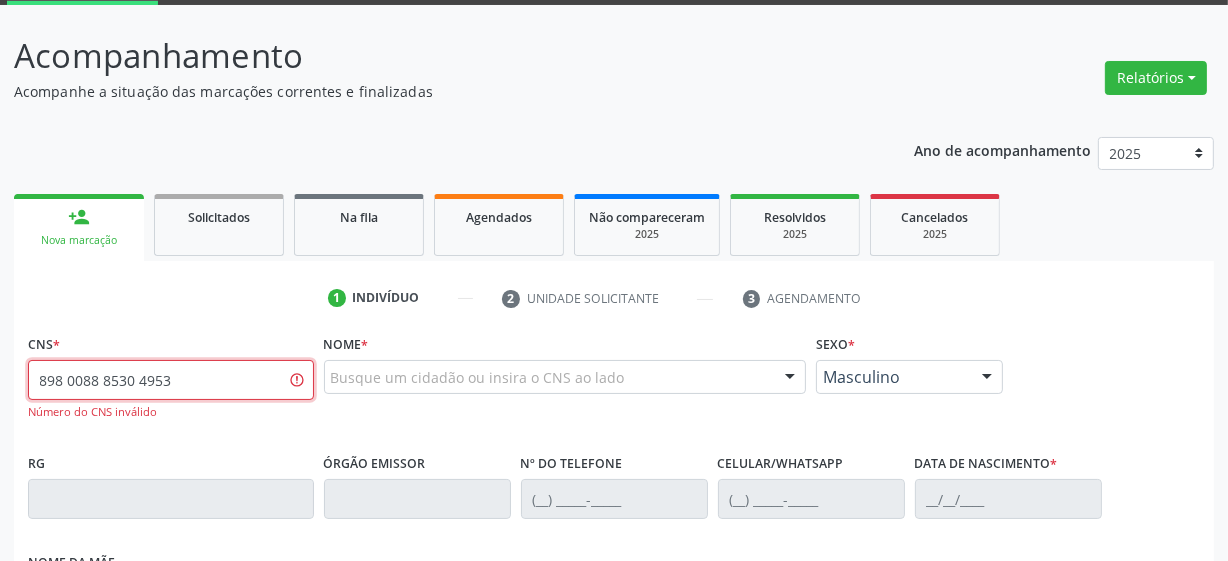 drag, startPoint x: 284, startPoint y: 389, endPoint x: 40, endPoint y: 388, distance: 244.00204 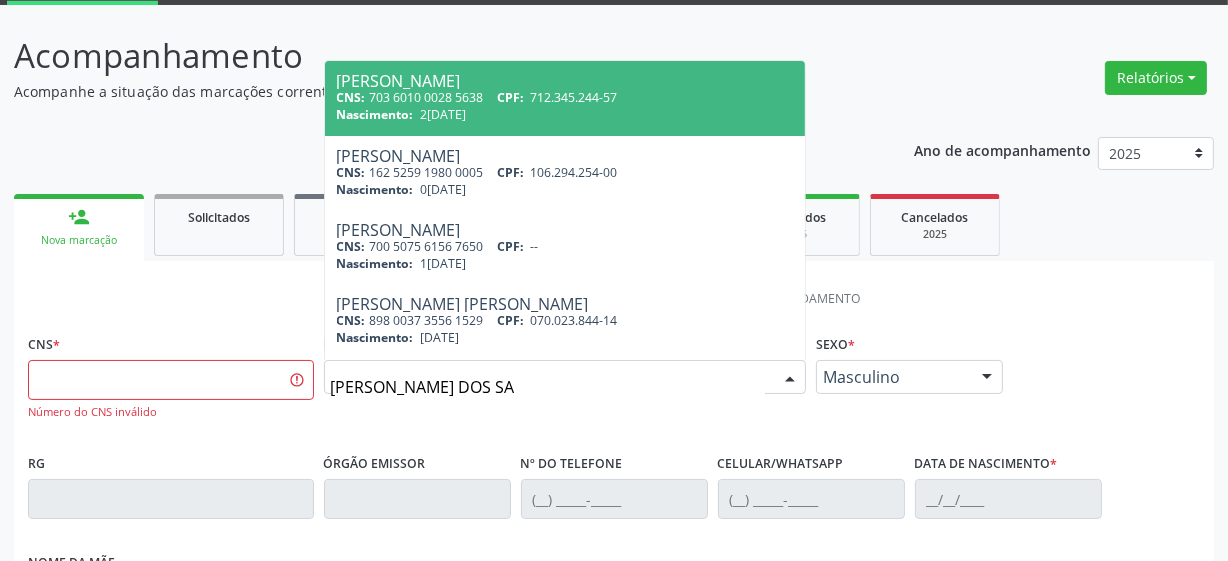 type on "YARA RODRIGUES DOS SAN" 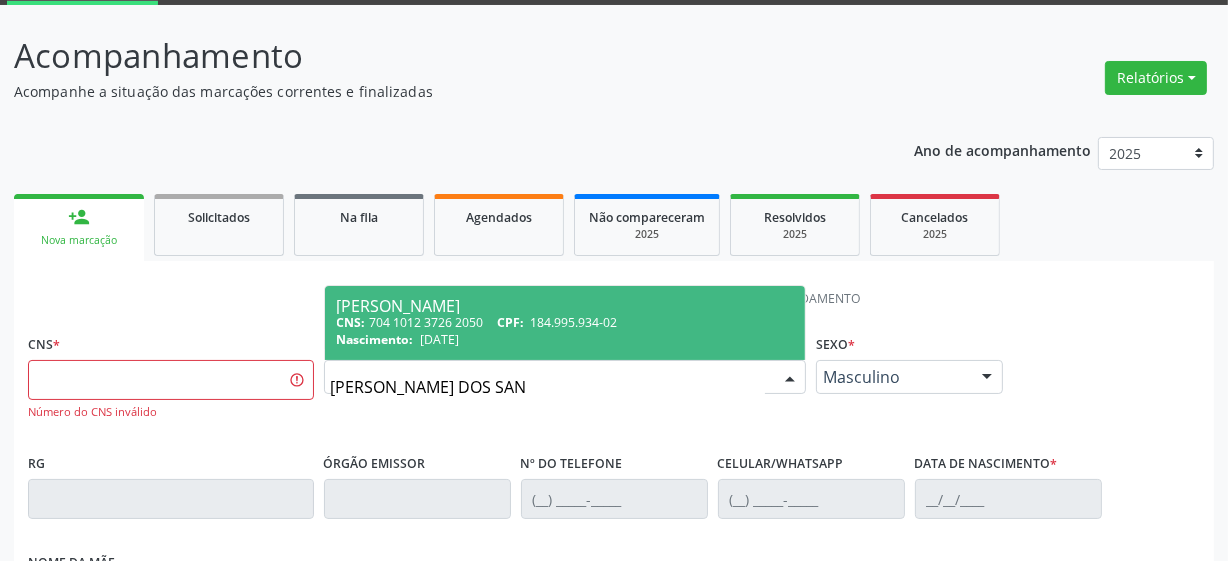 click on "Yara Rodrigues dos Santos Campina" at bounding box center [565, 306] 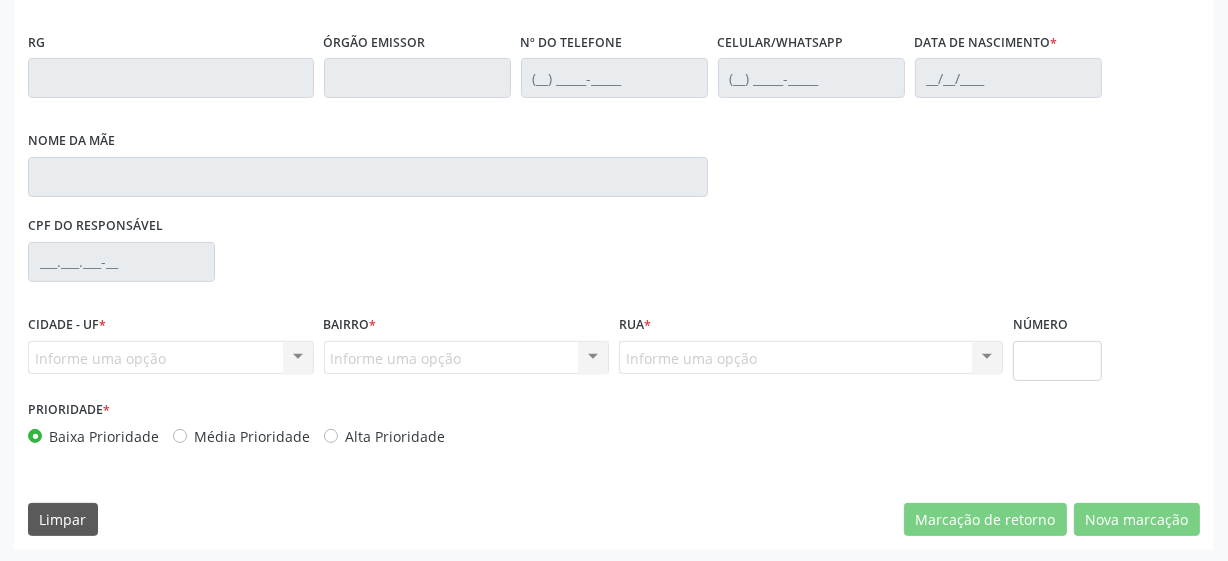 type on "704 1012 3726 2050" 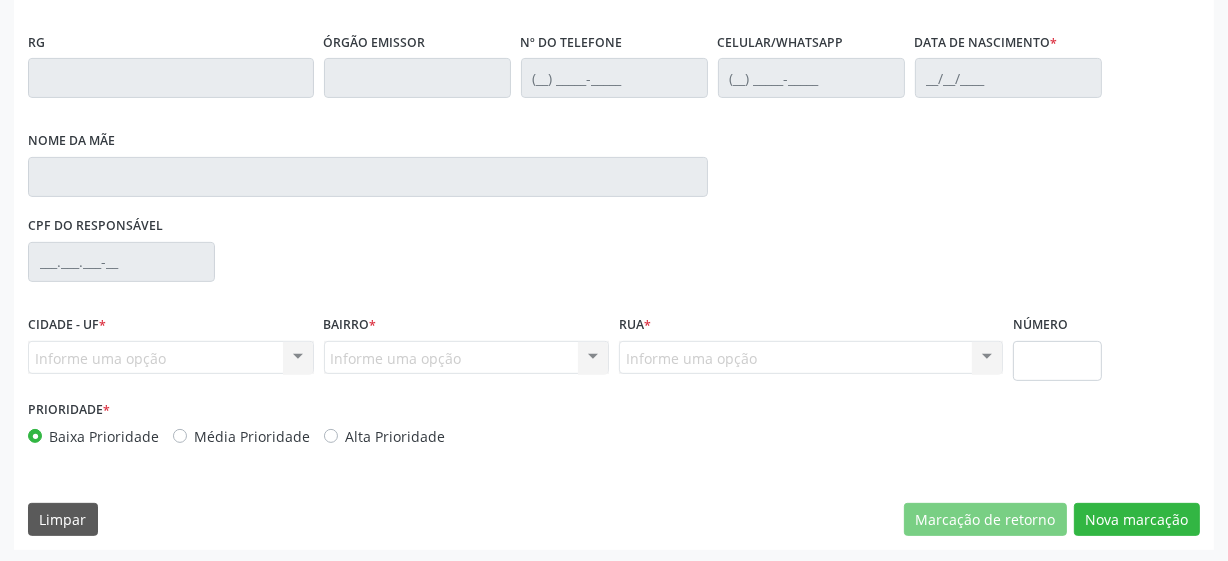 scroll, scrollTop: 508, scrollLeft: 0, axis: vertical 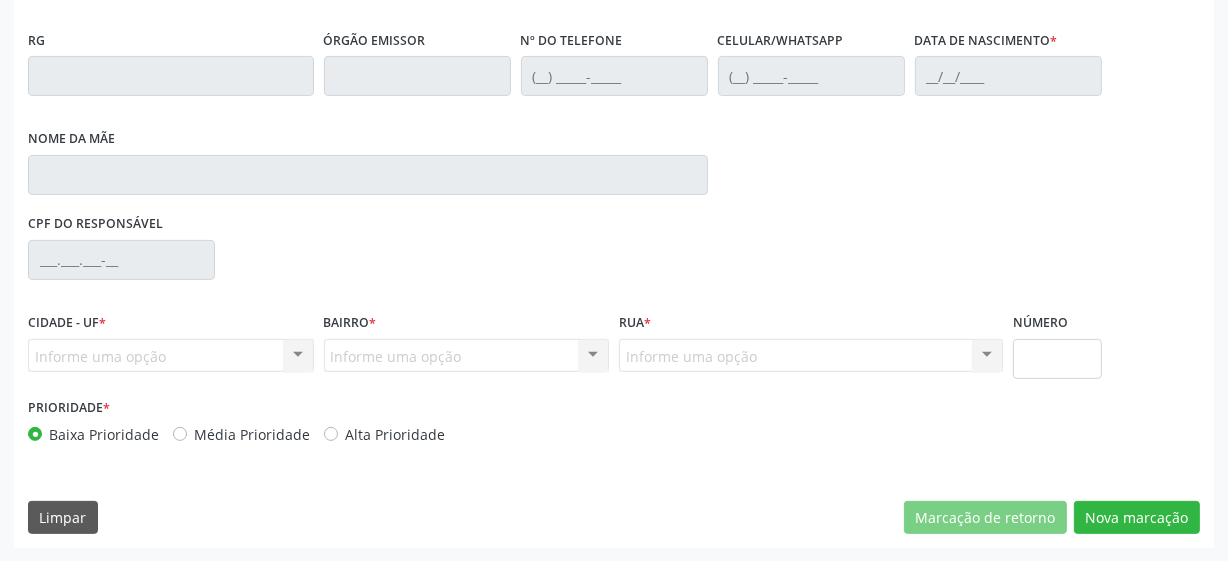 type on "[PHONE_NUMBER]" 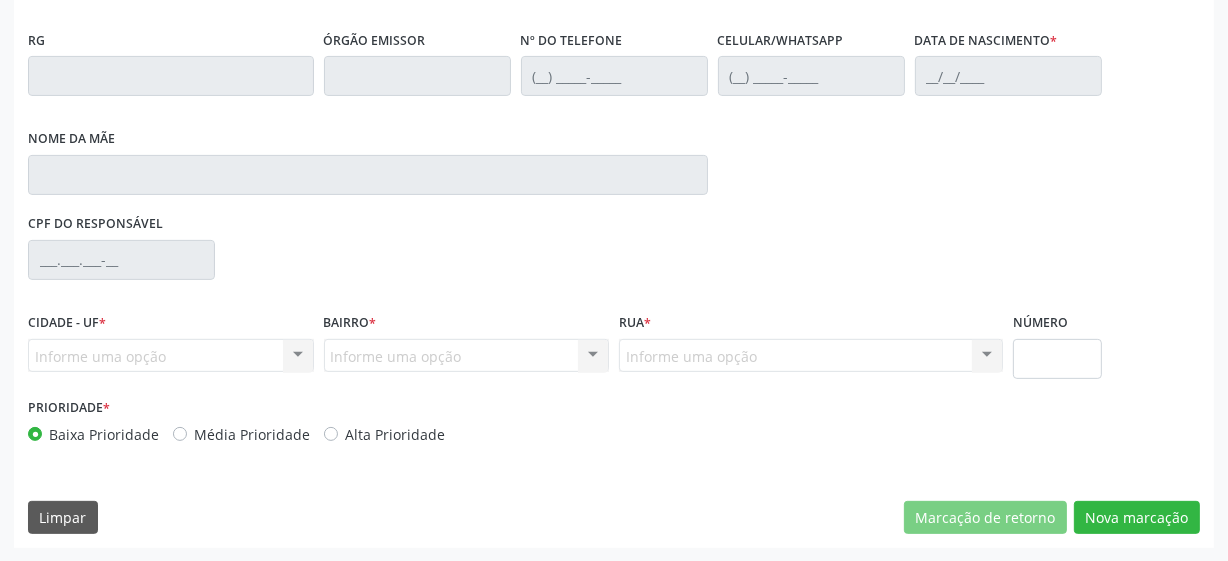 type on "Amanda Rodrigues dos Santos Campina" 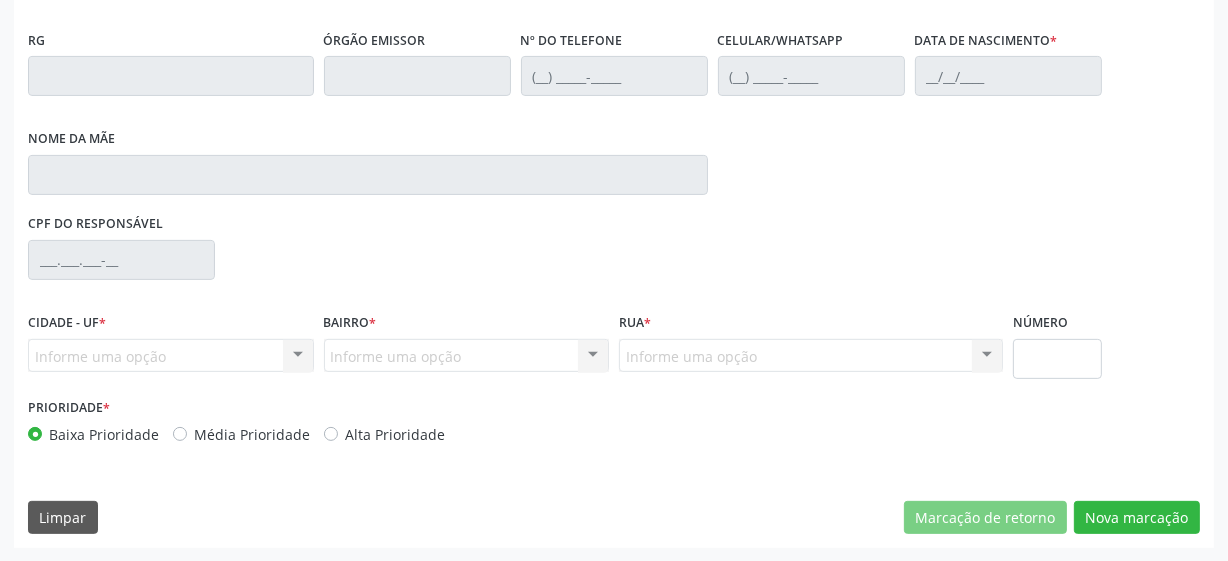 type on "101.227.094-70" 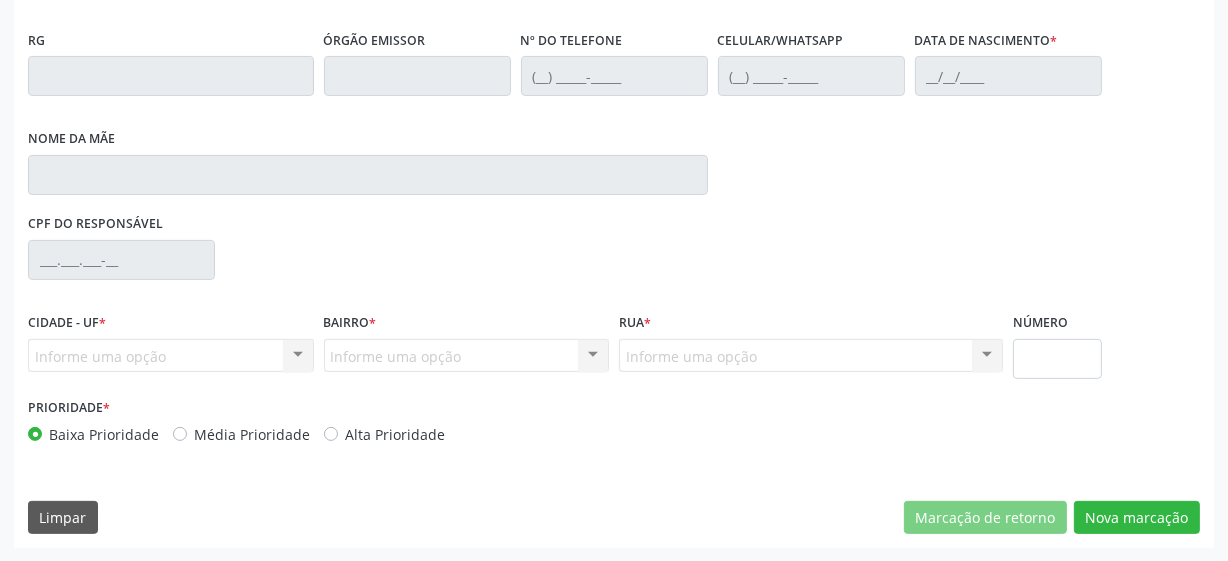 type on "S/N" 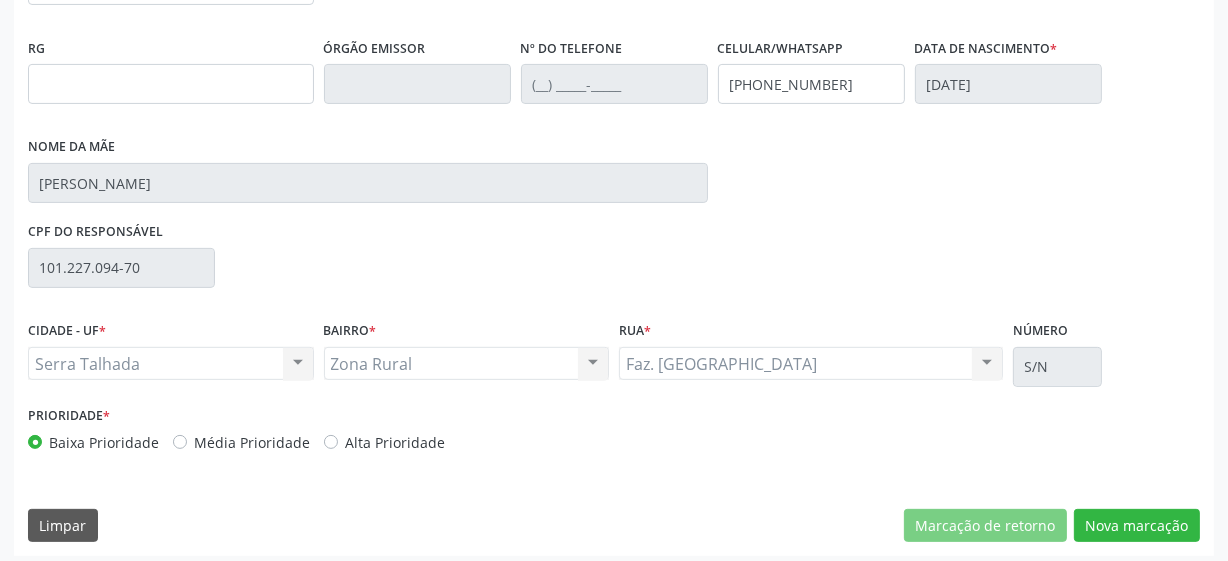 scroll, scrollTop: 508, scrollLeft: 0, axis: vertical 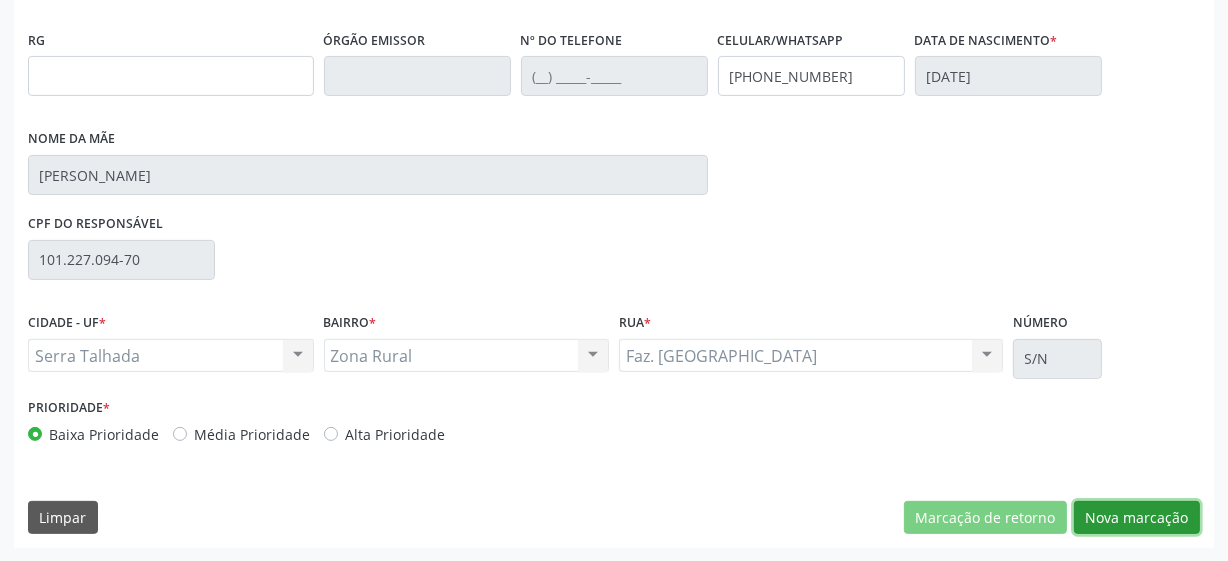 click on "Nova marcação" at bounding box center (1137, 518) 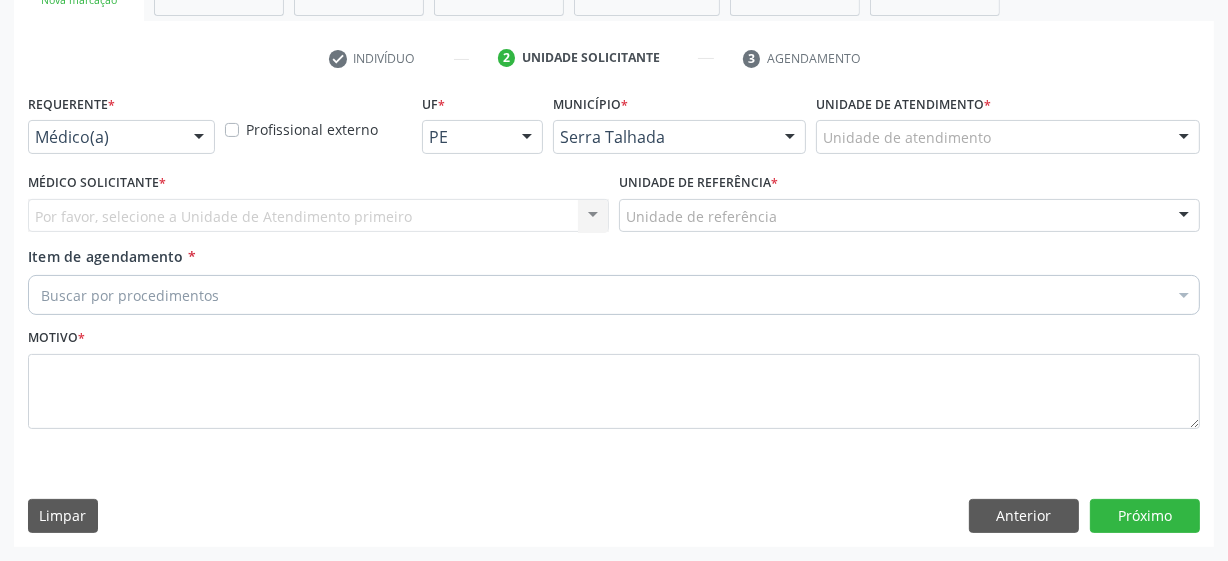 scroll, scrollTop: 343, scrollLeft: 0, axis: vertical 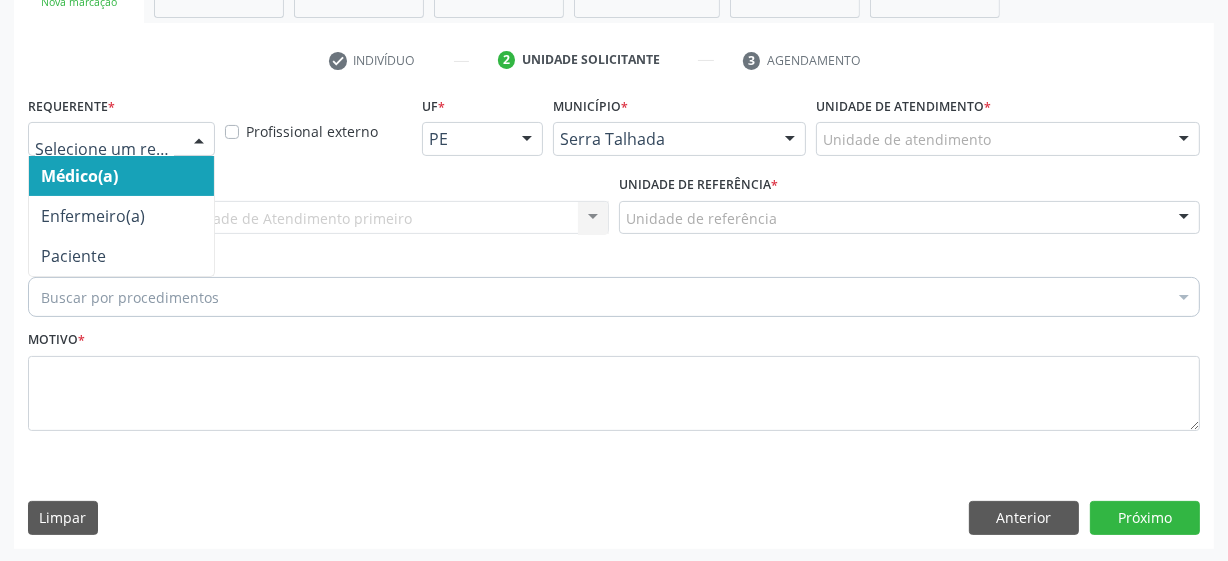click at bounding box center [121, 139] 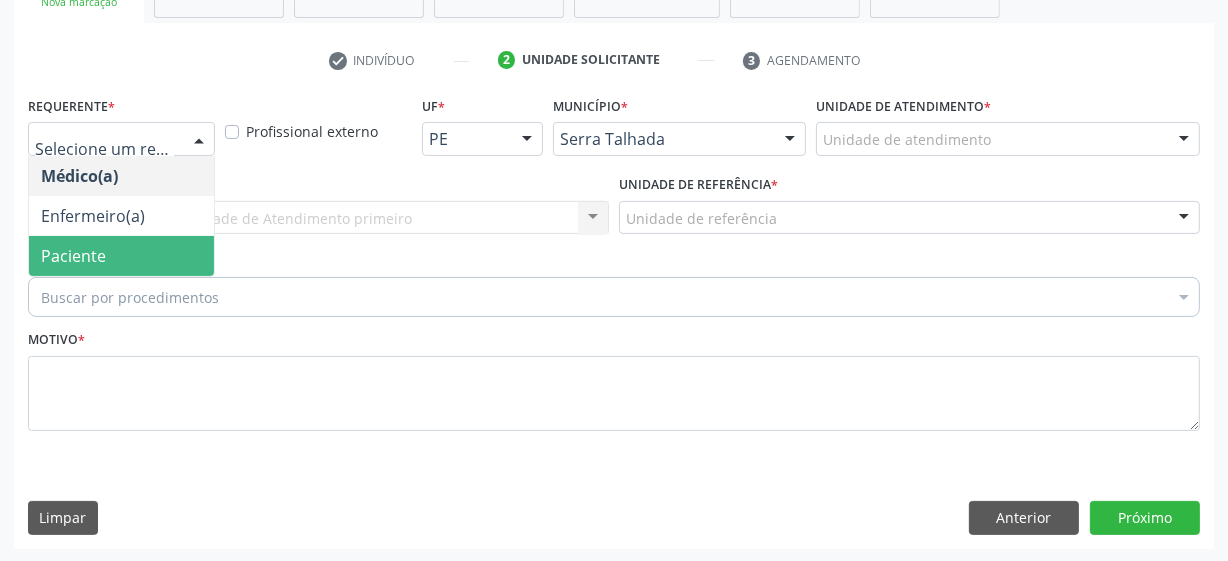 click on "Paciente" at bounding box center [121, 256] 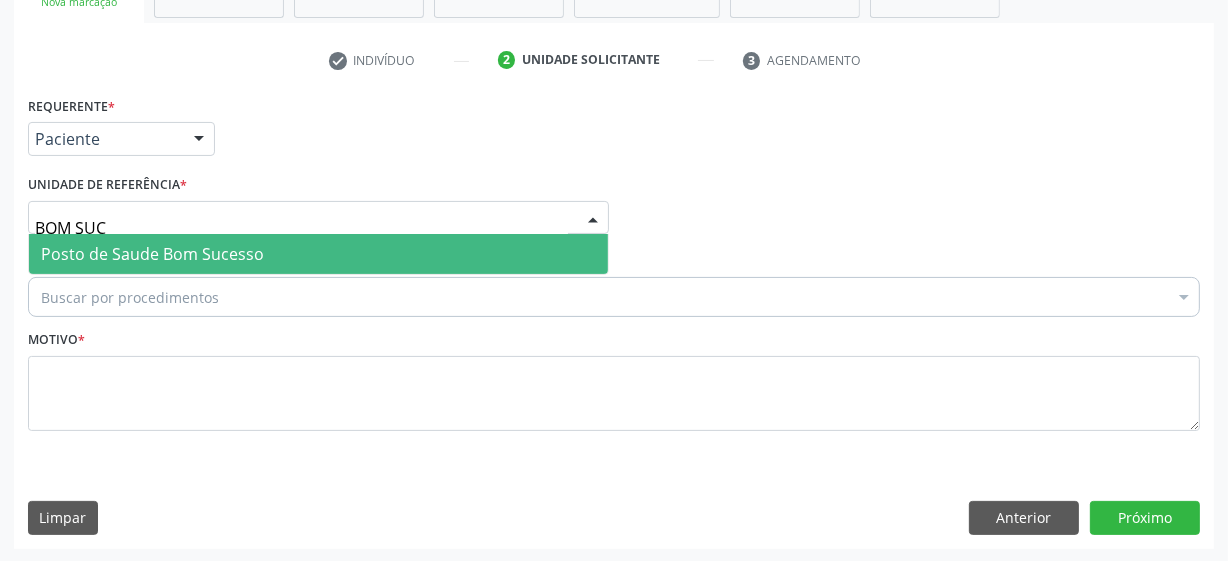 type on "BOM SUCE" 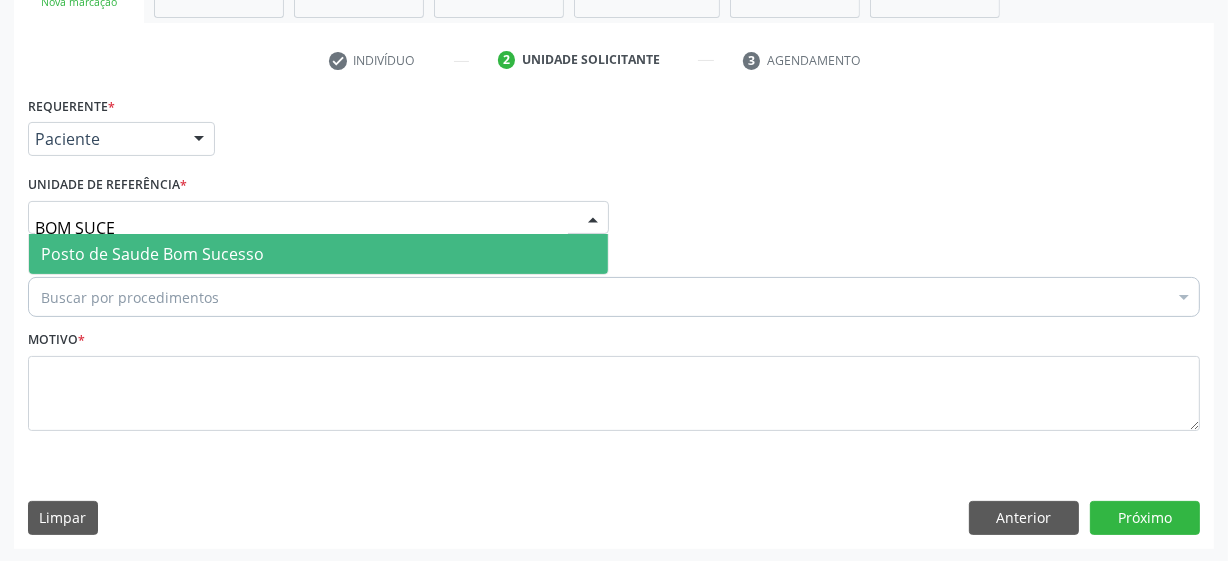 click on "Posto de Saude Bom Sucesso" at bounding box center (152, 254) 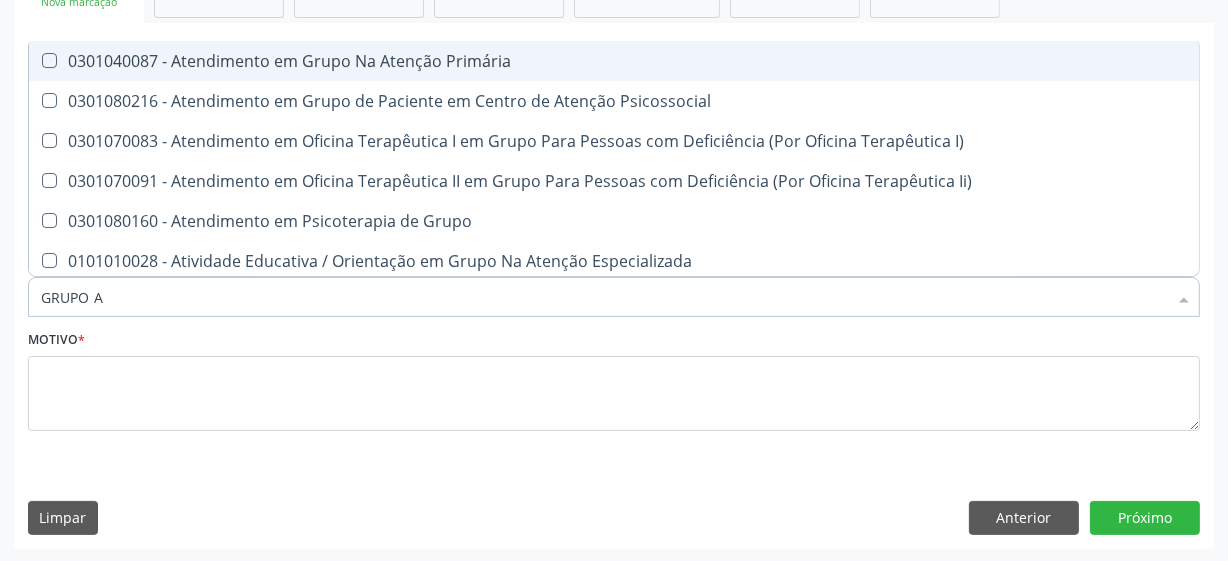type on "GRUPO AB" 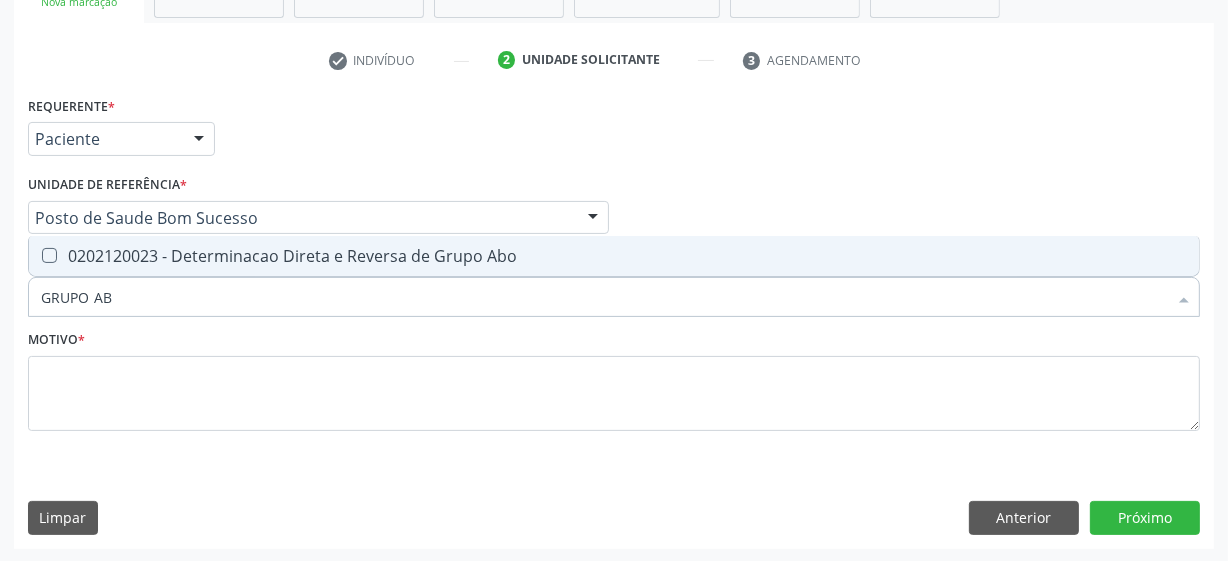 click on "0202120023 - Determinacao Direta e Reversa de Grupo Abo" at bounding box center [614, 256] 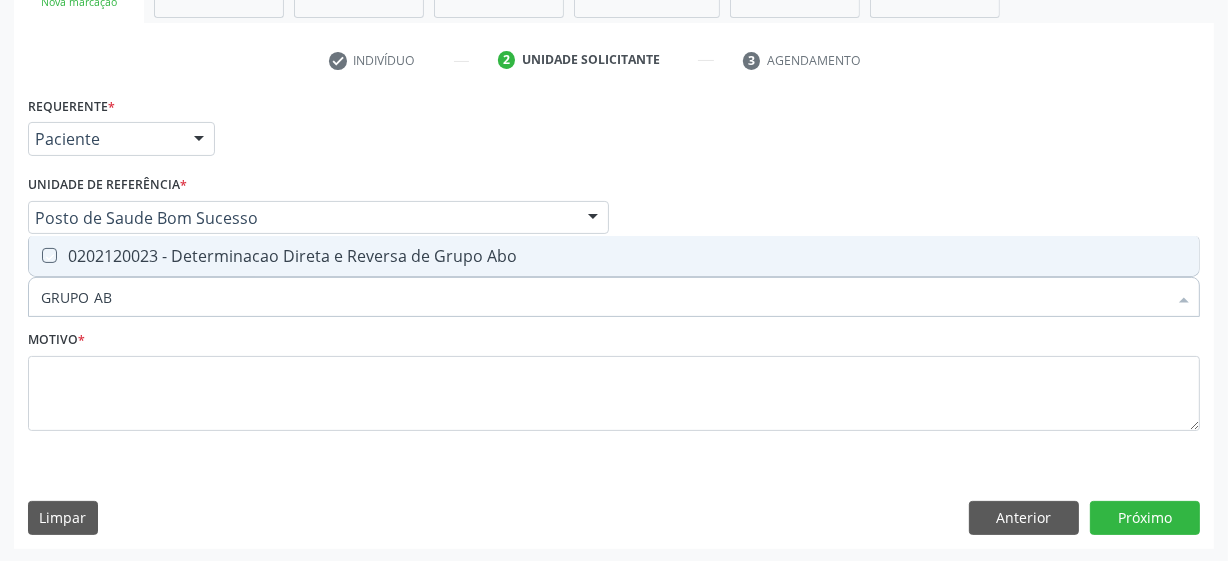 checkbox on "true" 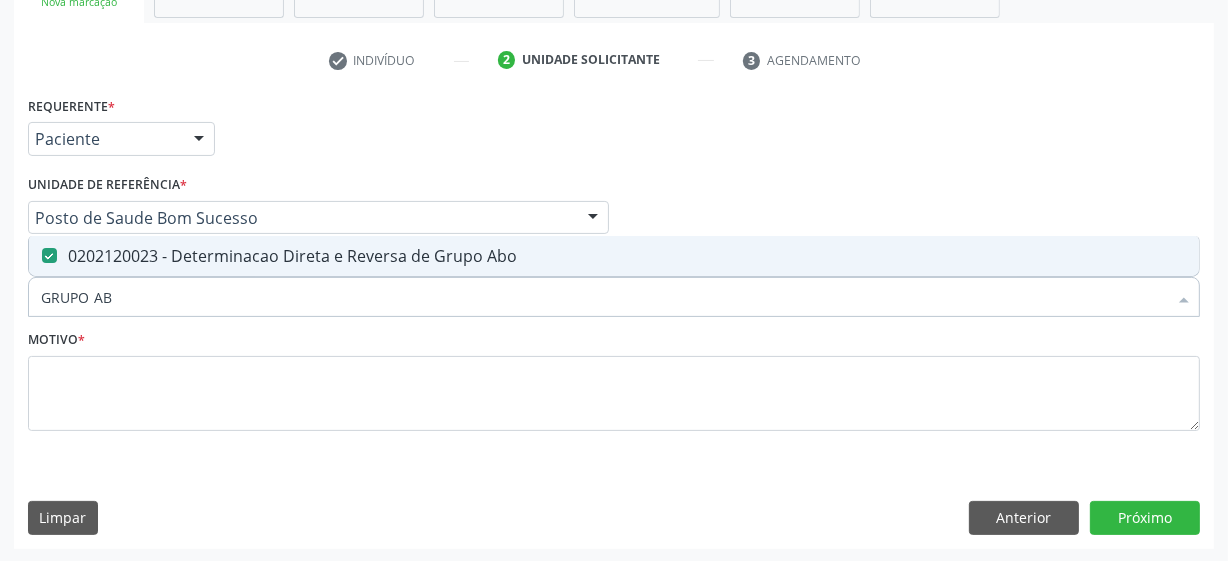 drag, startPoint x: 166, startPoint y: 304, endPoint x: 30, endPoint y: 300, distance: 136.0588 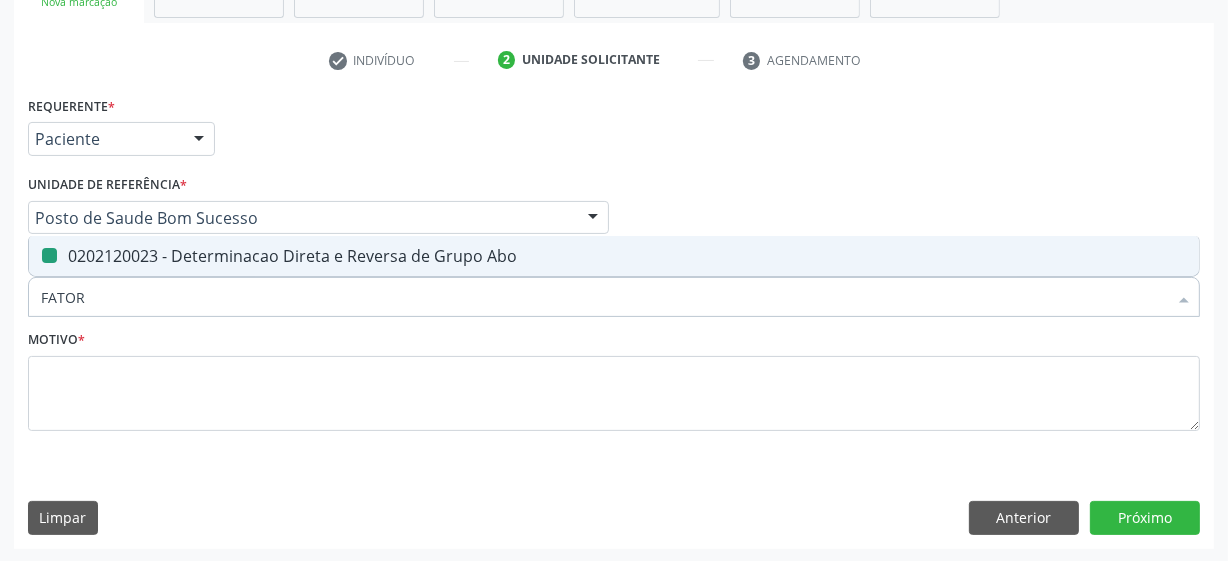 type on "FATOR" 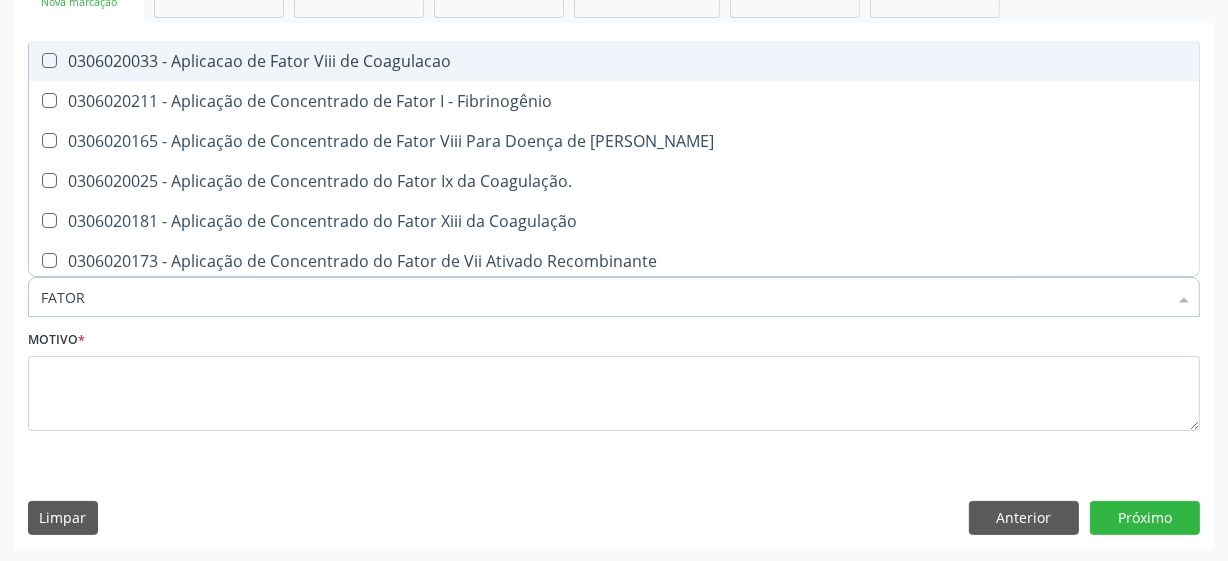 type on "[PERSON_NAME]" 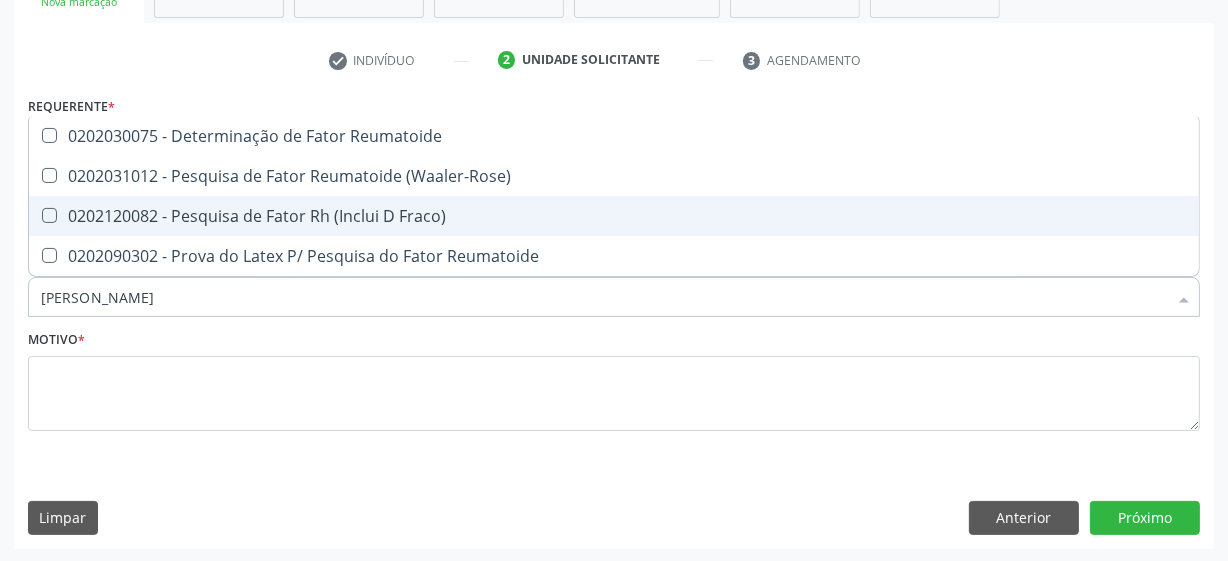 click on "0202120082 - Pesquisa de Fator Rh (Inclui D Fraco)" at bounding box center [614, 216] 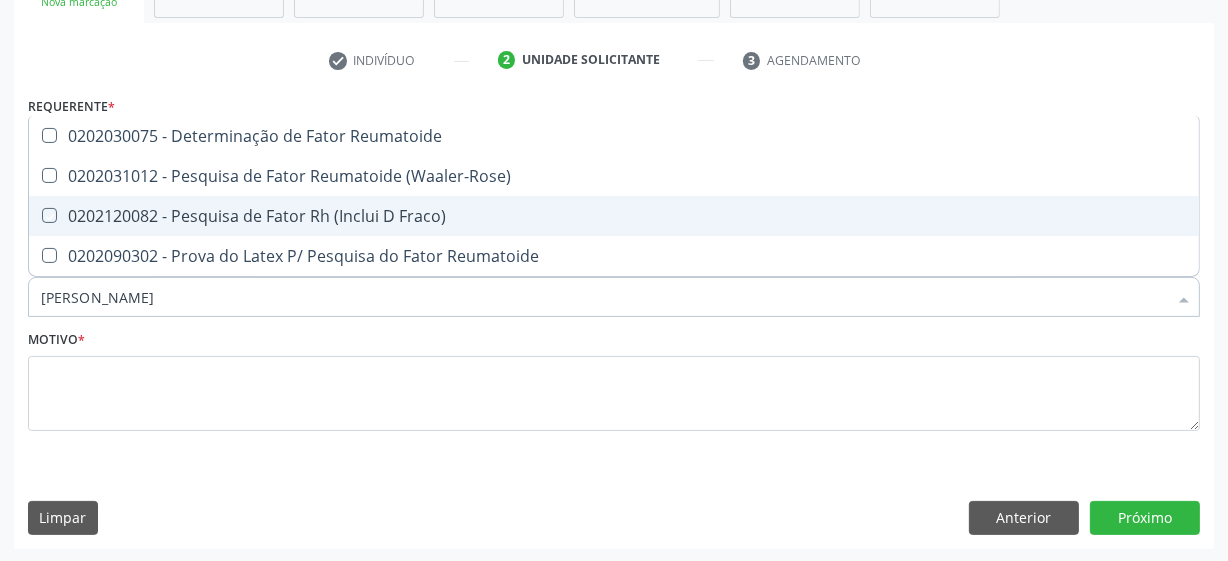 checkbox on "true" 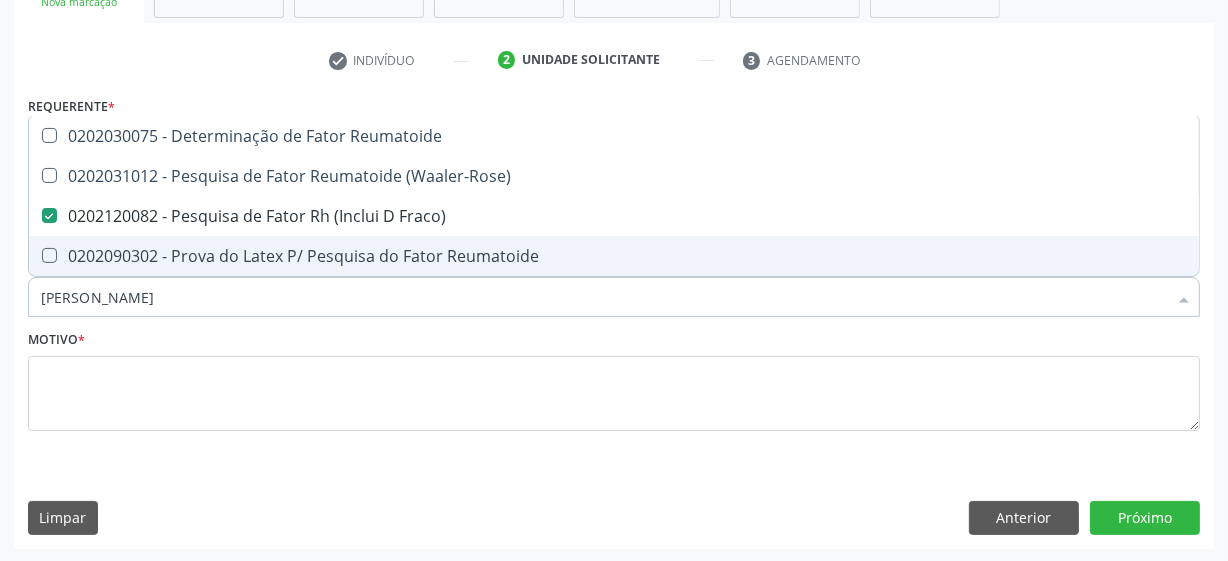 click on "[PERSON_NAME]" at bounding box center [604, 297] 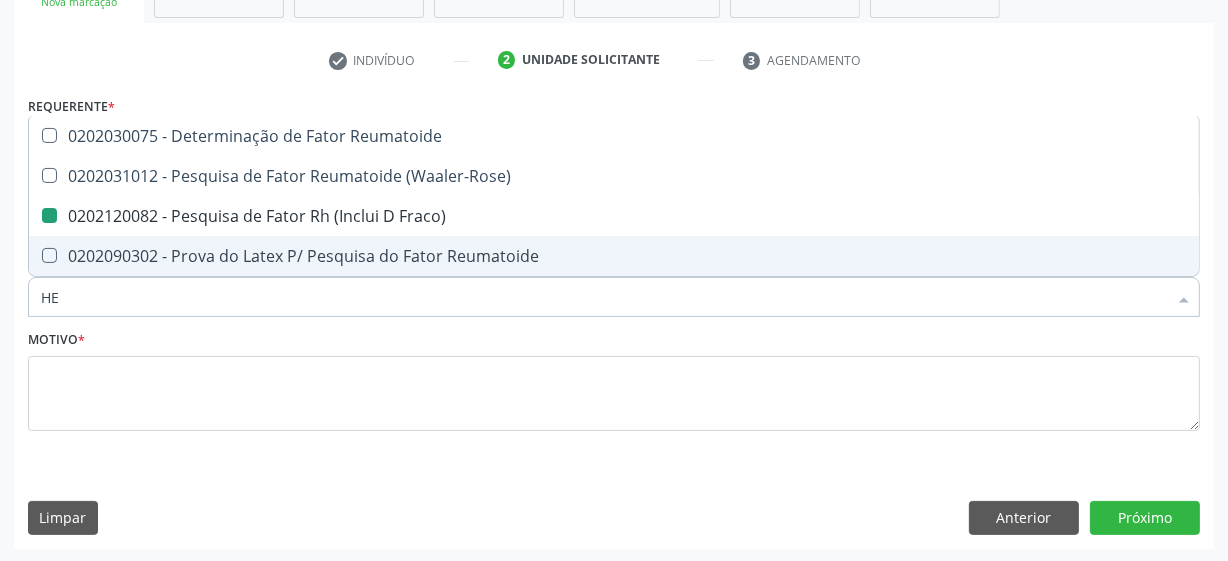 type on "HEM" 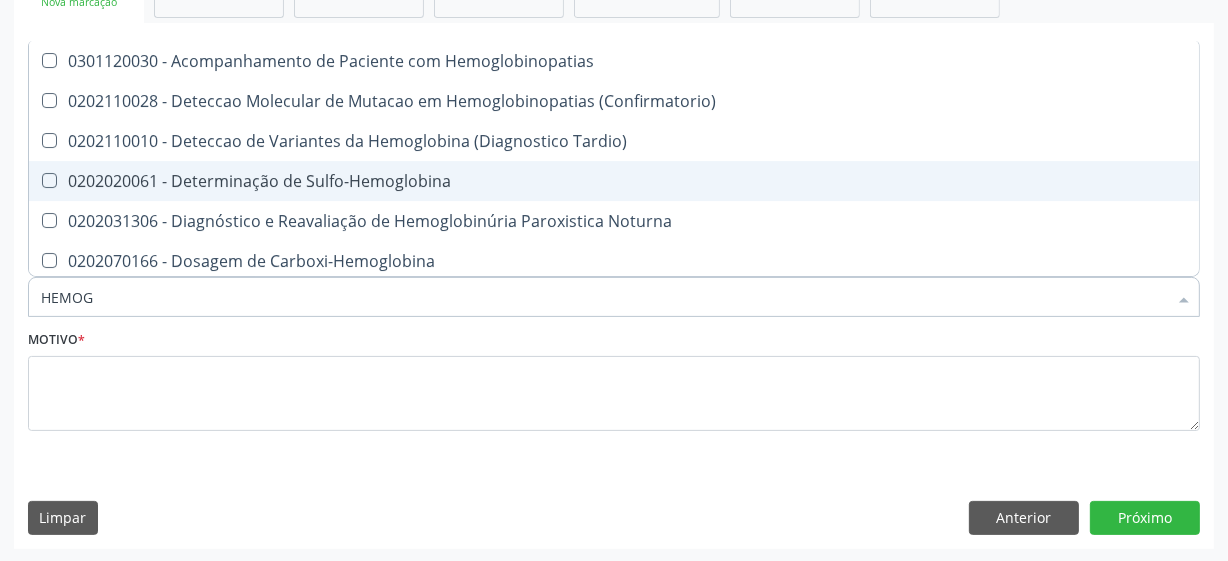 type on "HEMOGR" 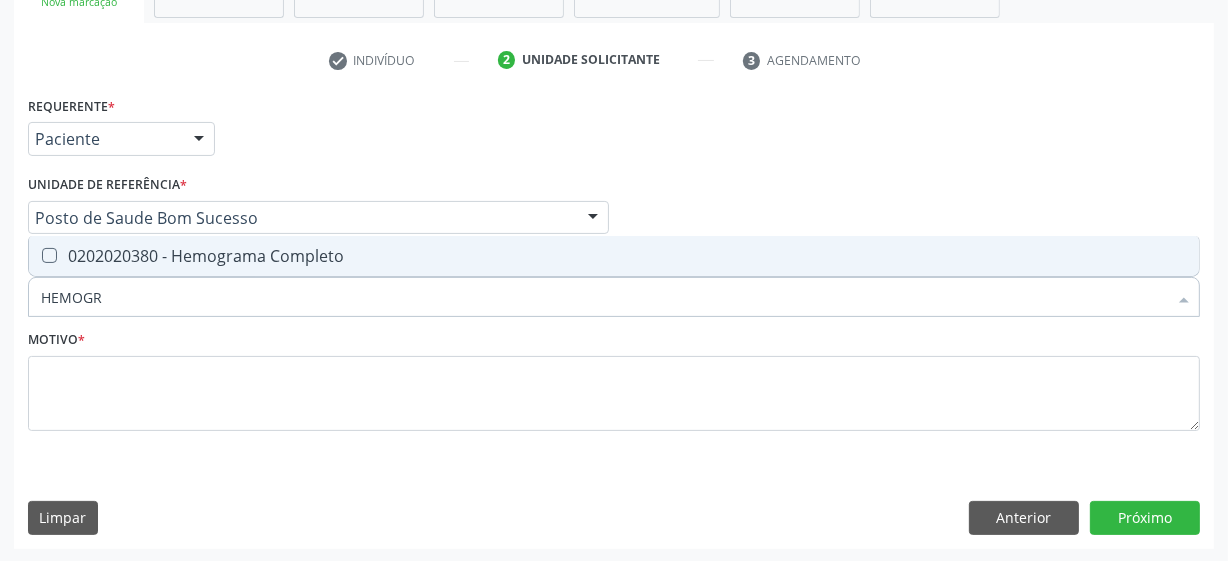 click on "0202020380 - Hemograma Completo" at bounding box center [614, 256] 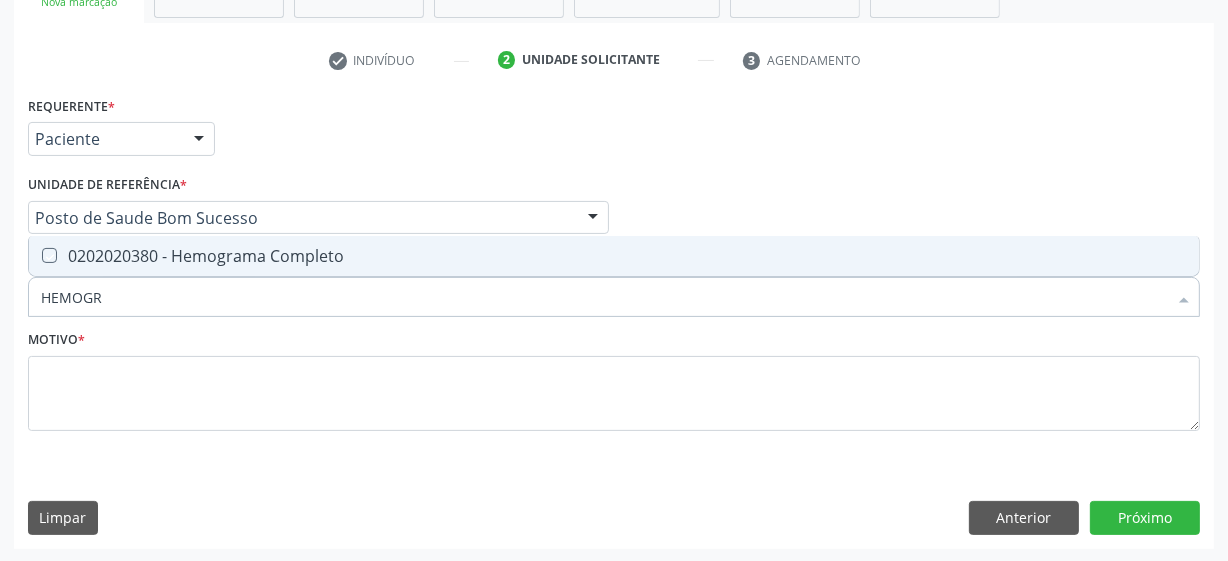 checkbox on "true" 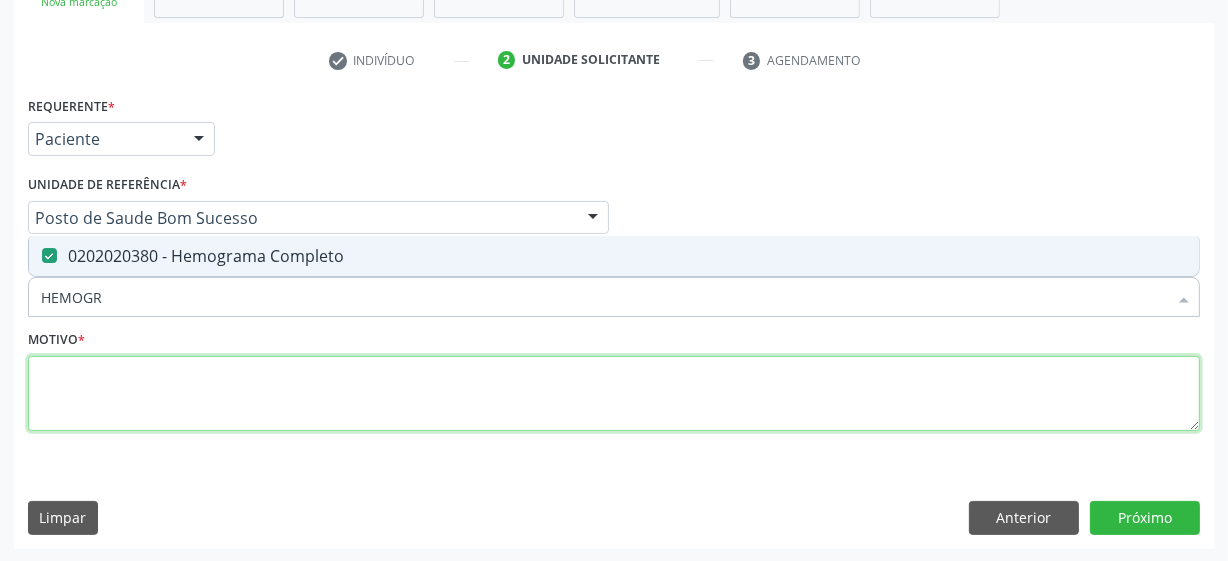 click at bounding box center [614, 394] 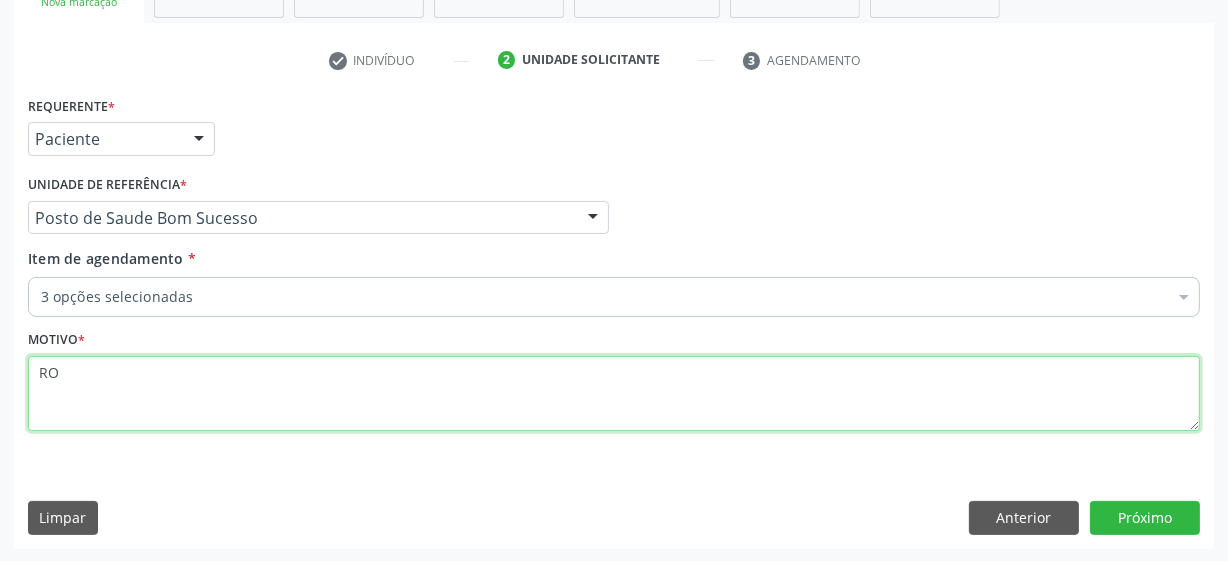 type on "R" 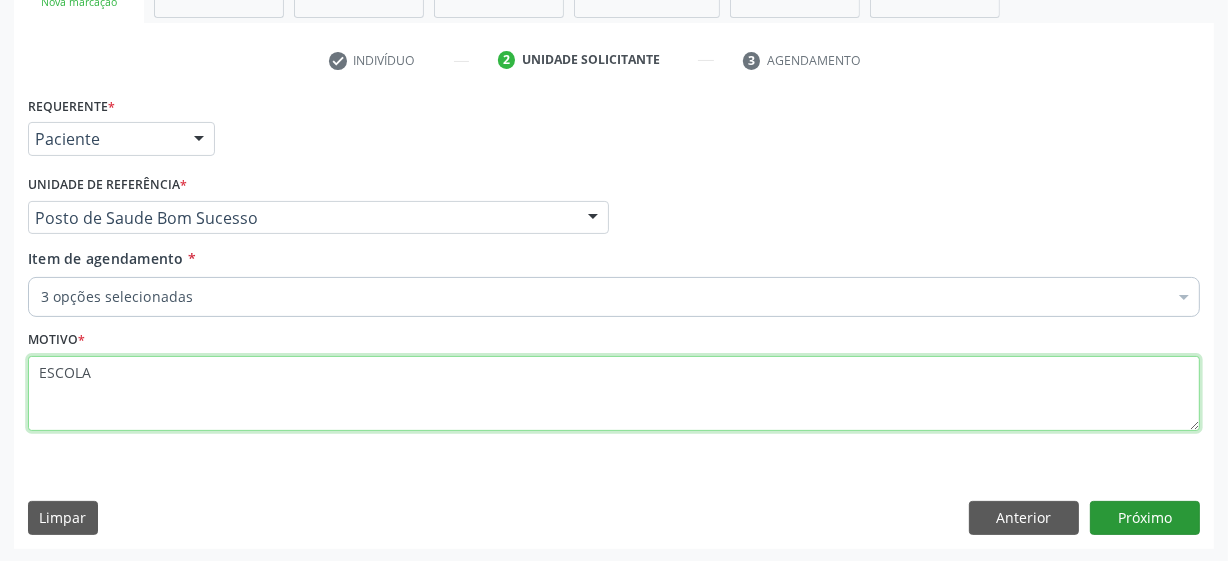 type on "ESCOLA" 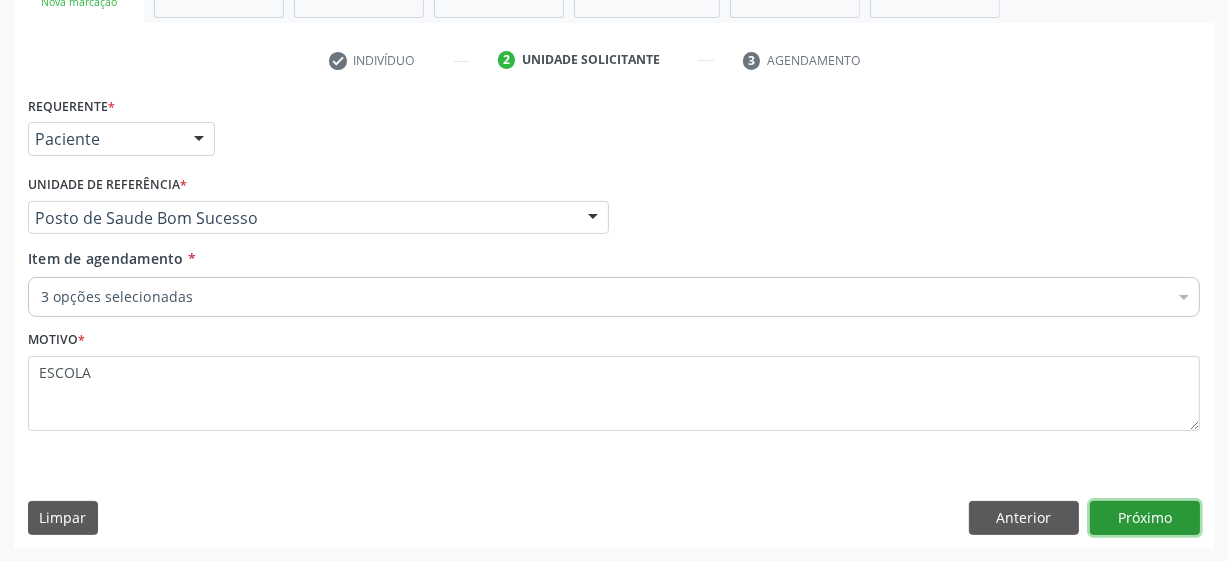 click on "Próximo" at bounding box center [1145, 518] 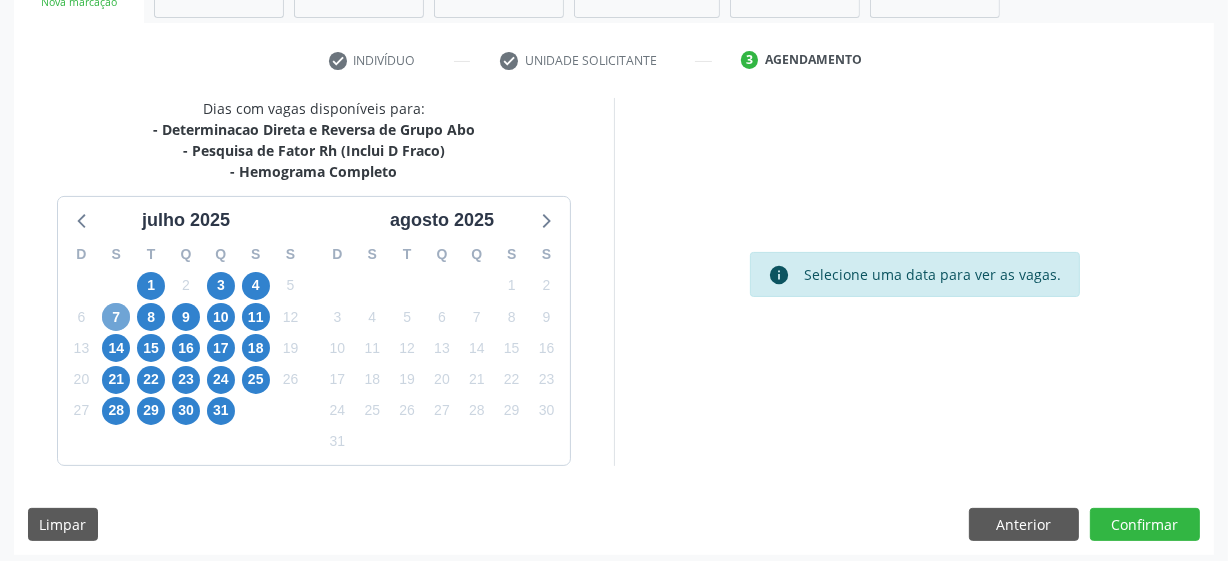 click on "7" at bounding box center [116, 317] 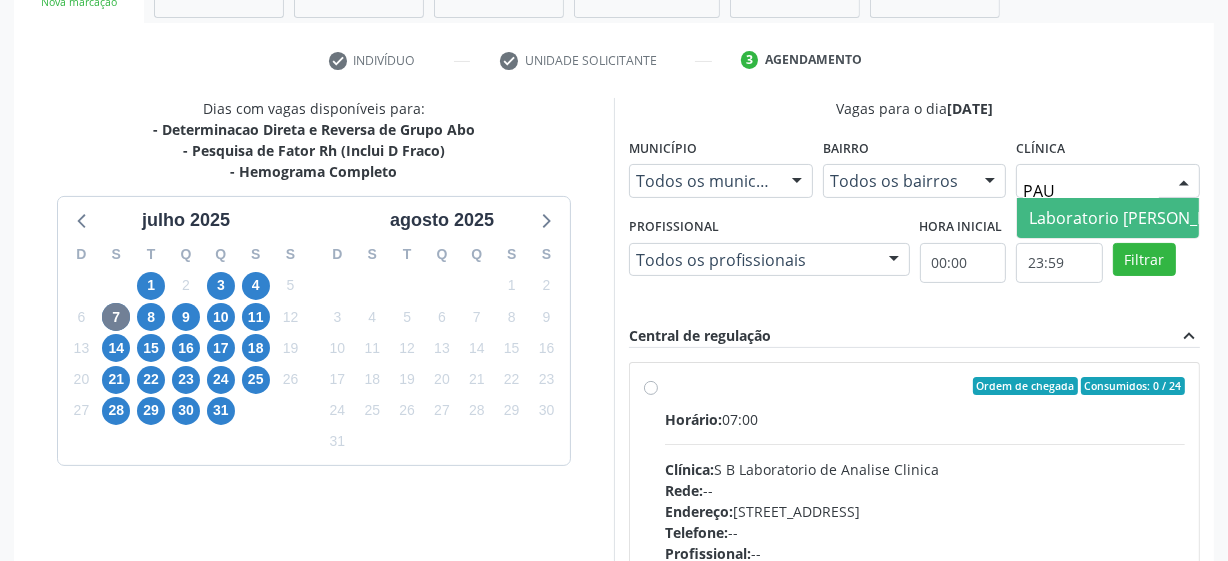 type on "[PERSON_NAME]" 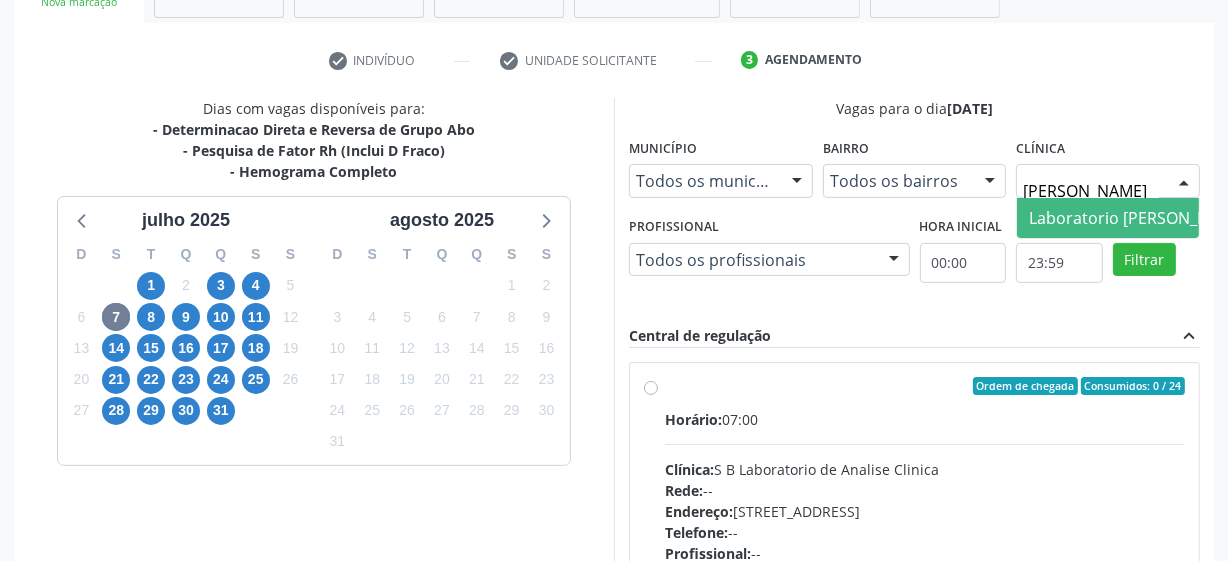 click on "Laboratorio [PERSON_NAME]" at bounding box center (1138, 218) 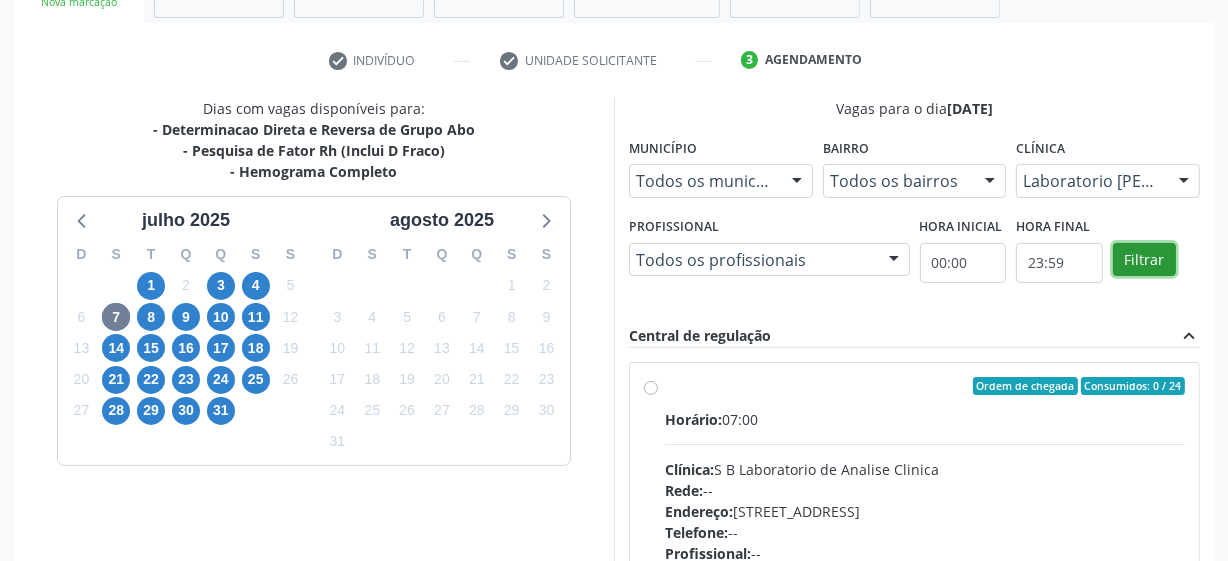 click on "Filtrar" at bounding box center (1144, 260) 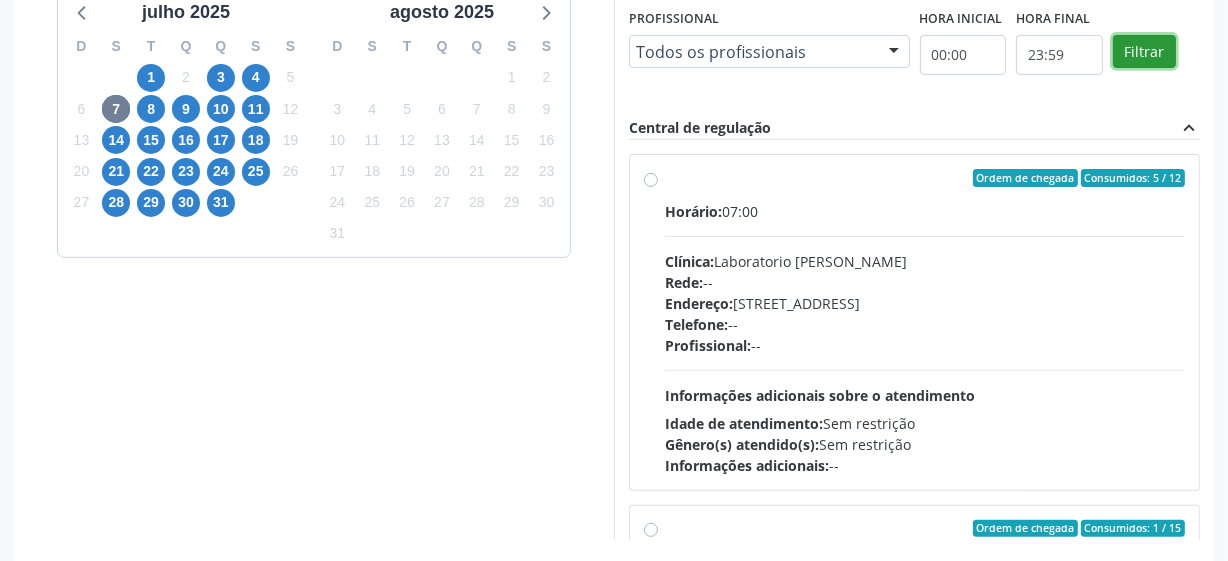 scroll, scrollTop: 616, scrollLeft: 0, axis: vertical 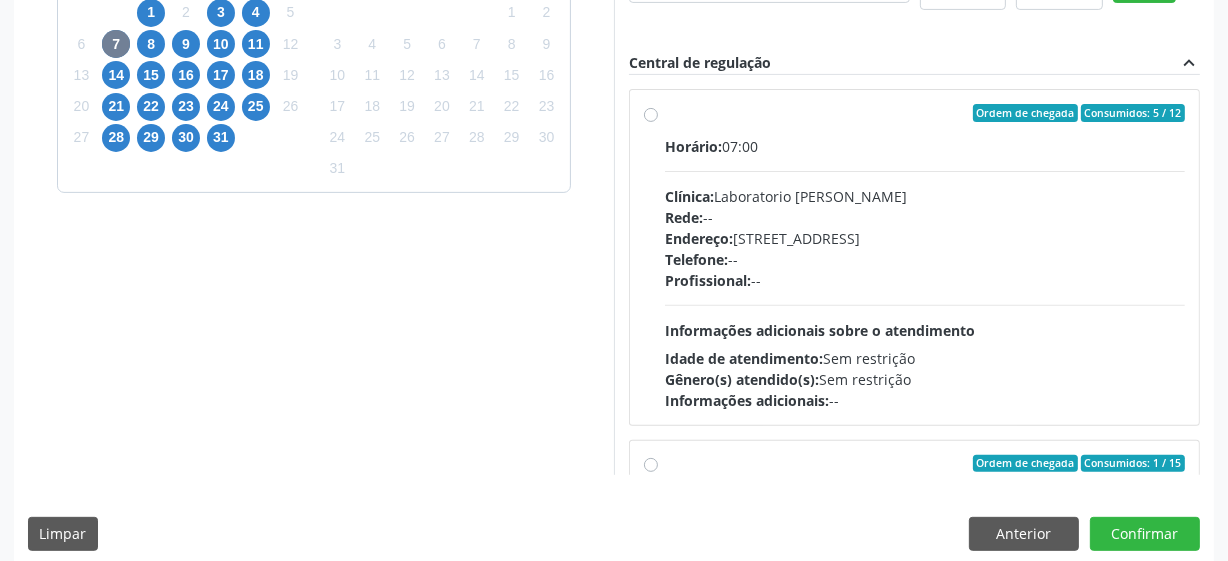 click on "Telefone:   --" at bounding box center (925, 259) 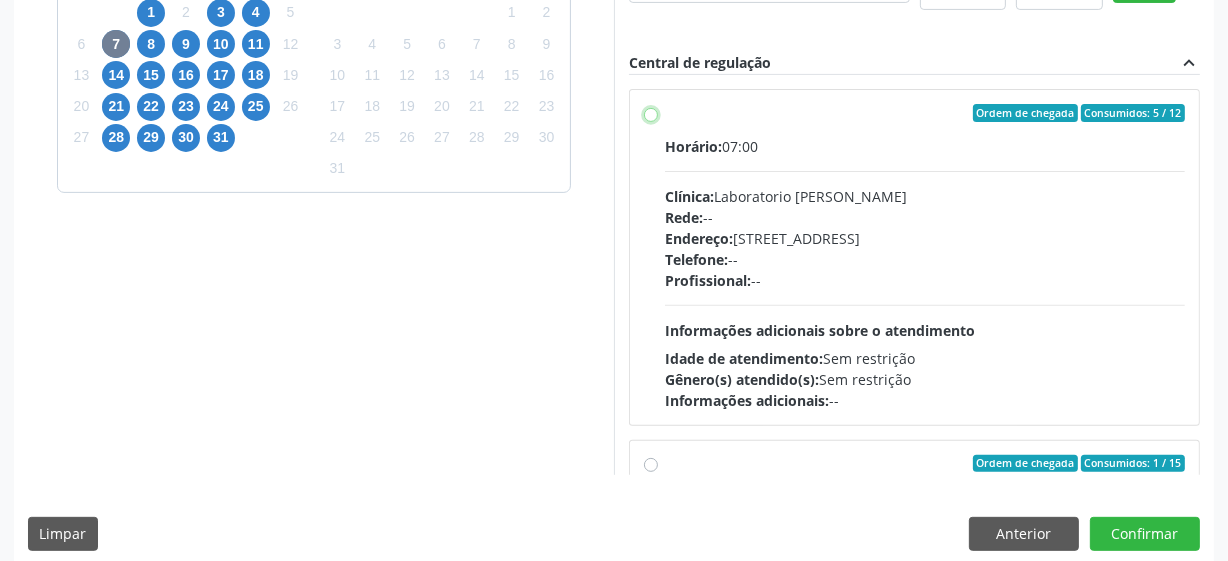 click on "Ordem de chegada
Consumidos: 5 / 12
Horário:   07:00
Clínica:  Laboratorio Jose Paulo Terto
Rede:
--
Endereço:   Casa, nº 409, N Senhora da Penha, Serra Talhada - PE
Telefone:   --
Profissional:
--
Informações adicionais sobre o atendimento
Idade de atendimento:
Sem restrição
Gênero(s) atendido(s):
Sem restrição
Informações adicionais:
--" at bounding box center [651, 113] 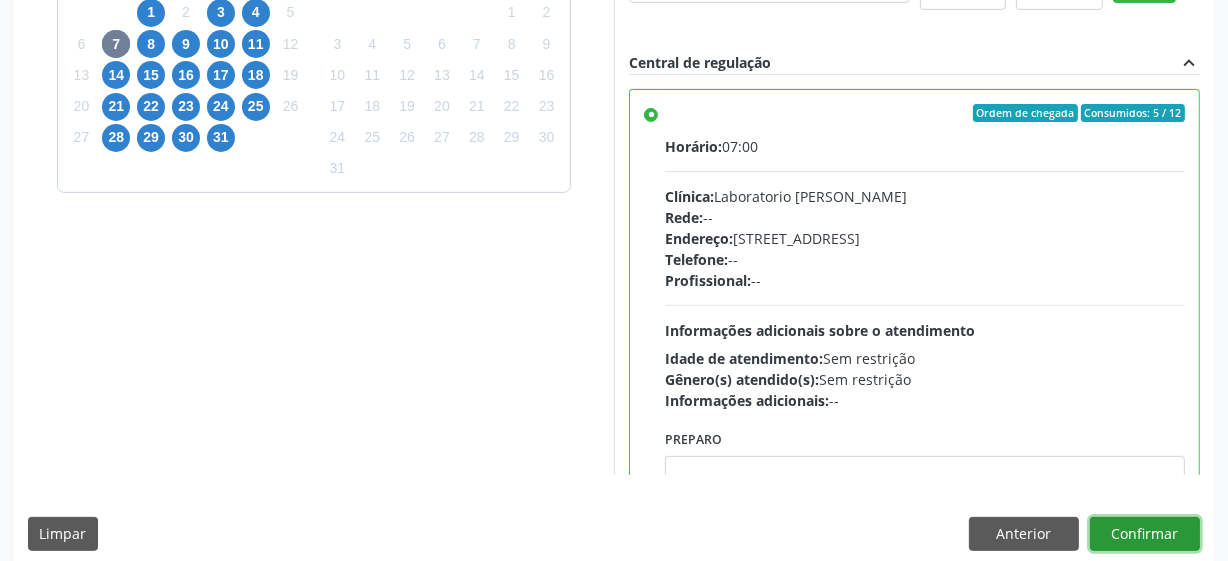 click on "Confirmar" at bounding box center [1145, 534] 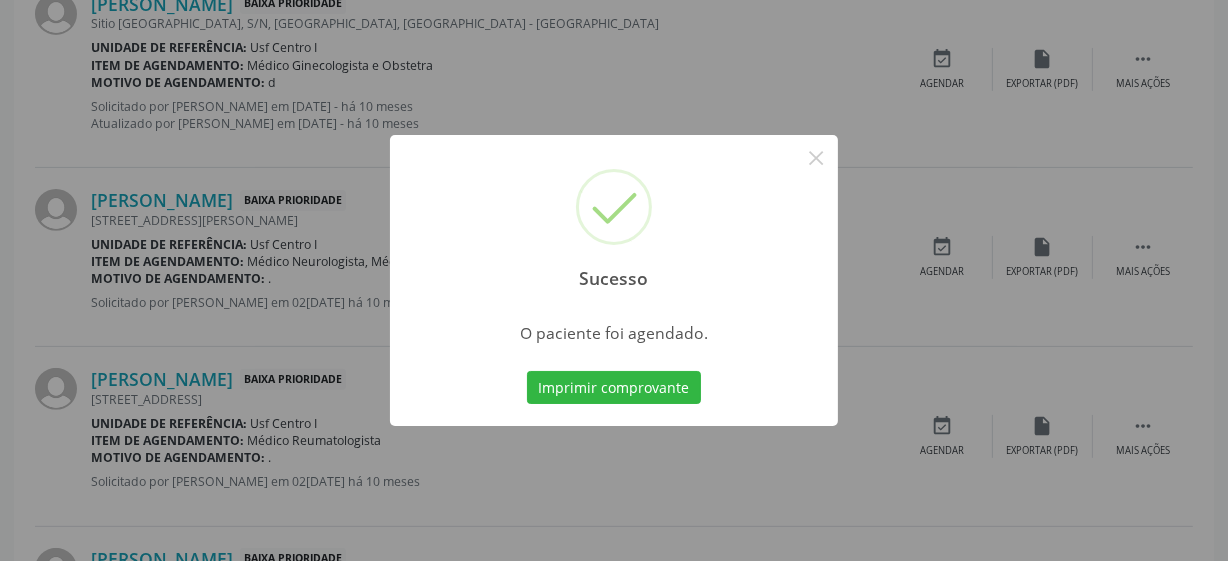 scroll, scrollTop: 105, scrollLeft: 0, axis: vertical 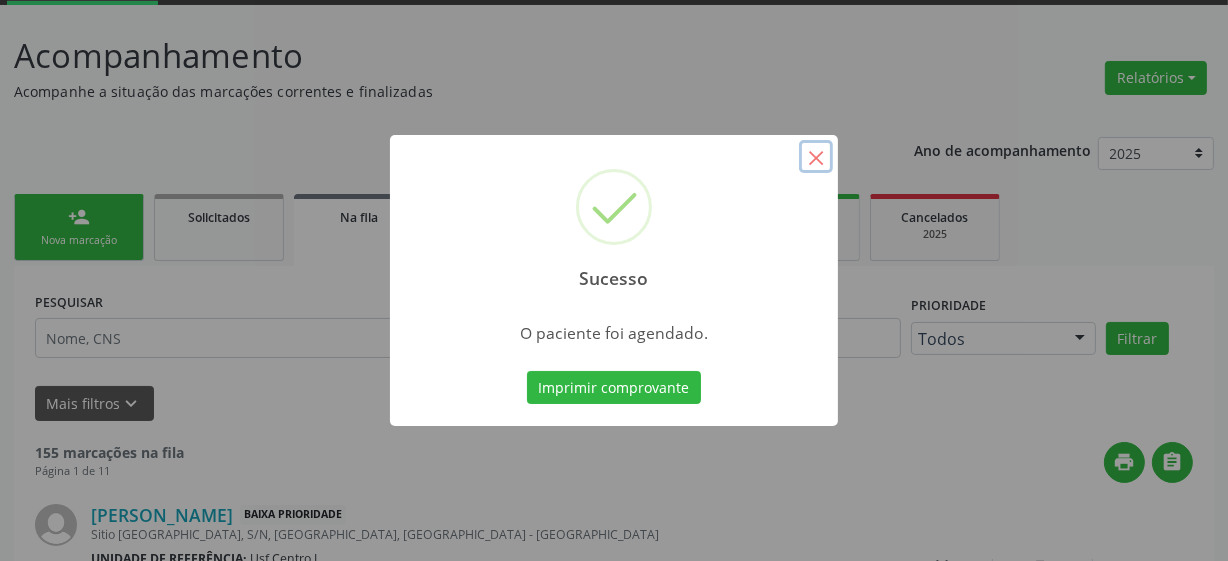 click on "×" at bounding box center [816, 157] 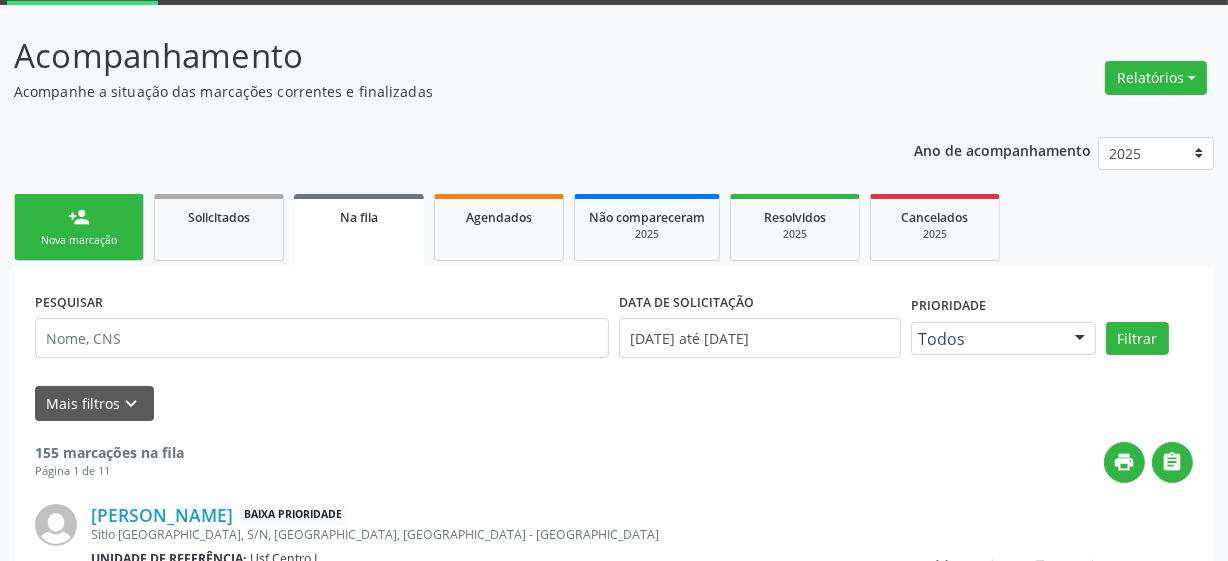 click on "Nova marcação" at bounding box center [79, 240] 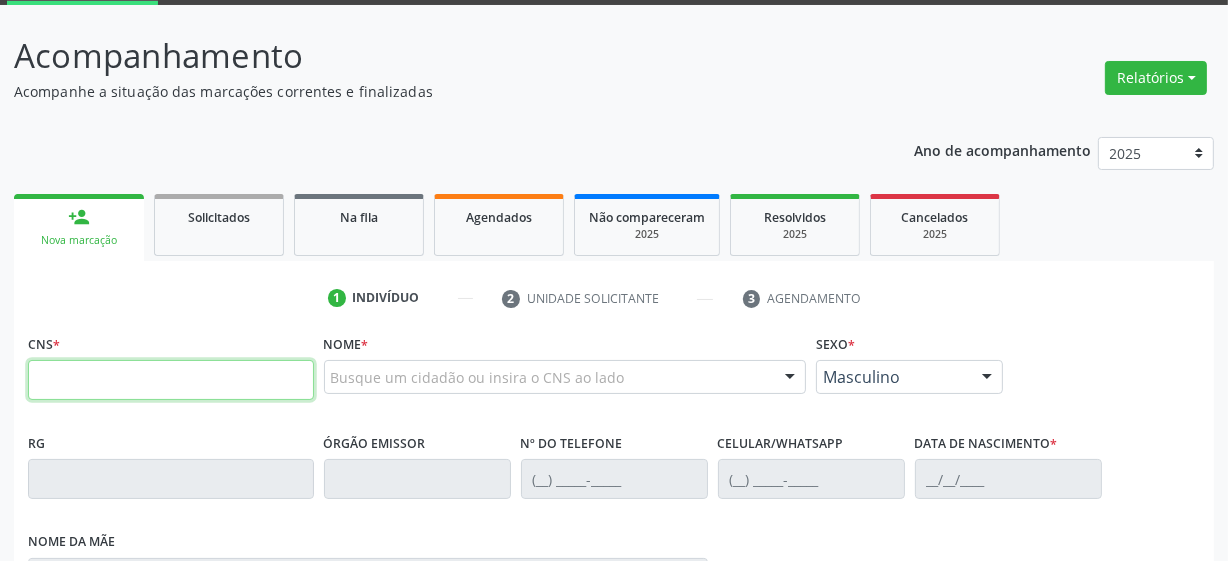 click at bounding box center (171, 380) 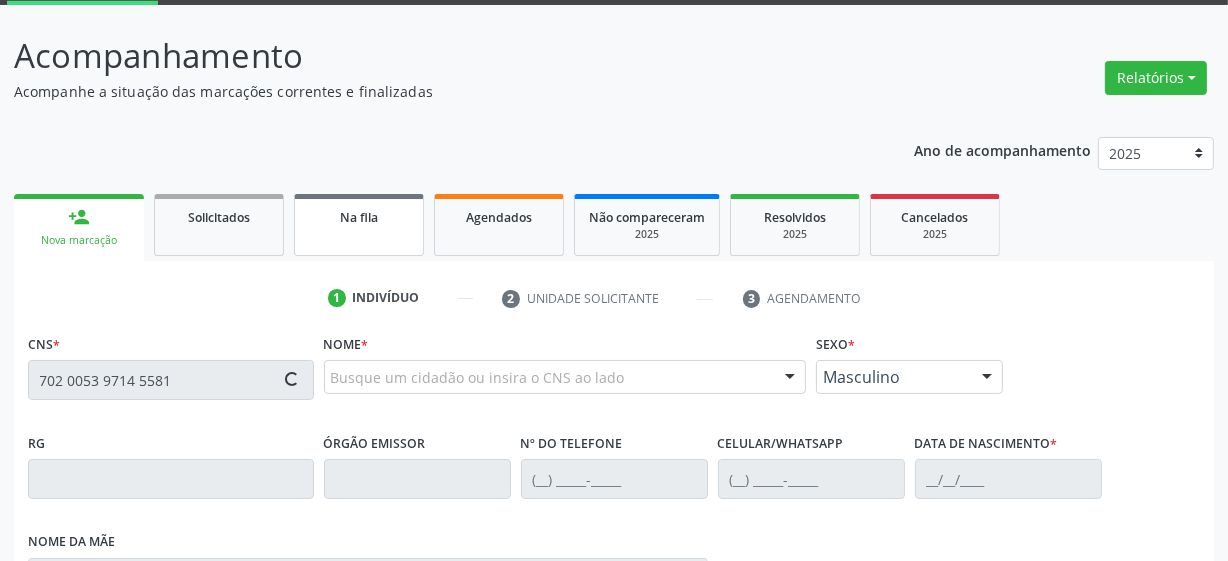 type on "702 0053 9714 5581" 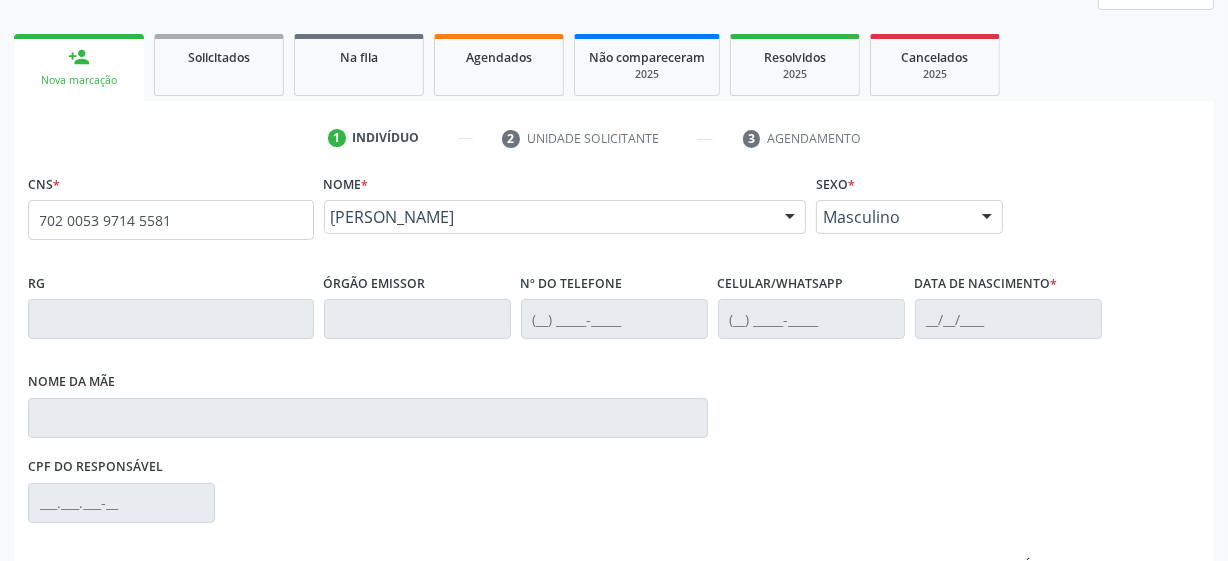 scroll, scrollTop: 287, scrollLeft: 0, axis: vertical 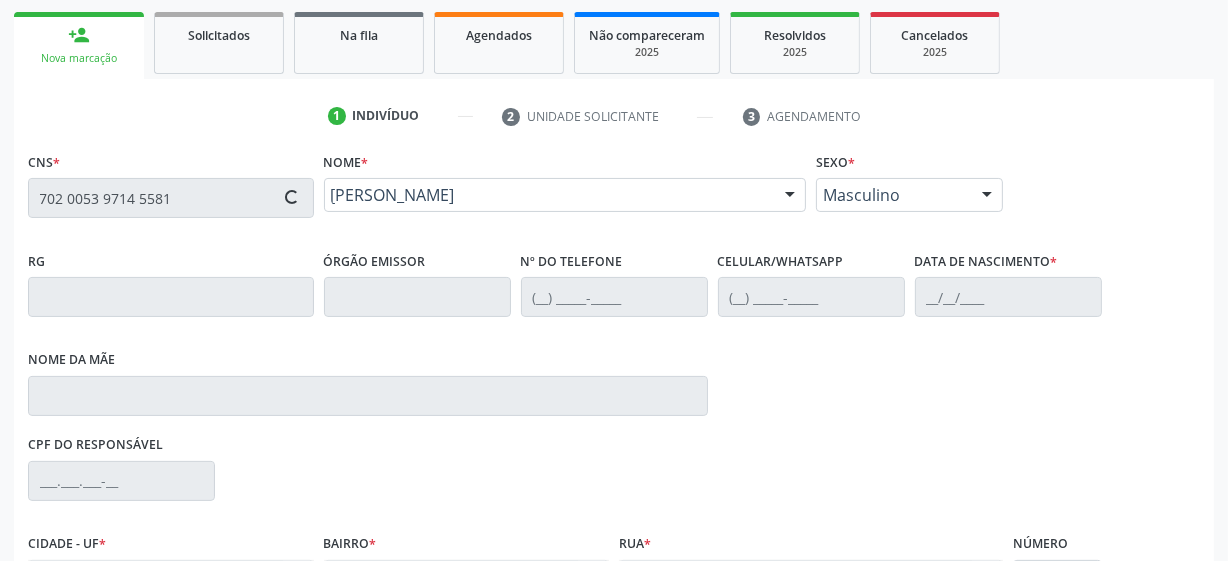 type on "[PHONE_NUMBER]" 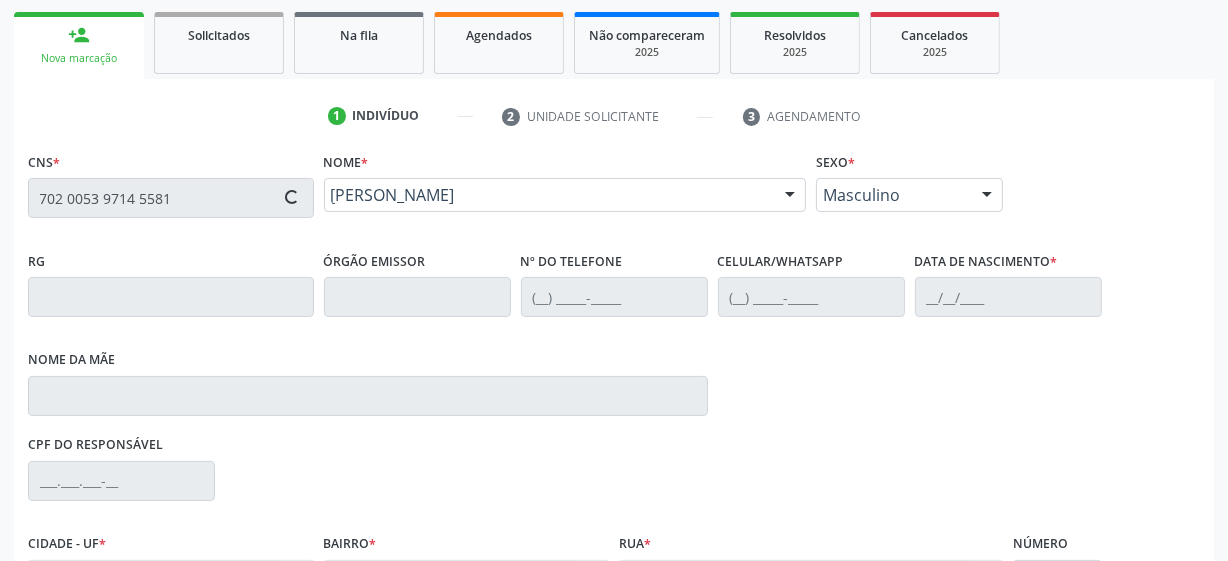 type on "03/05/2023" 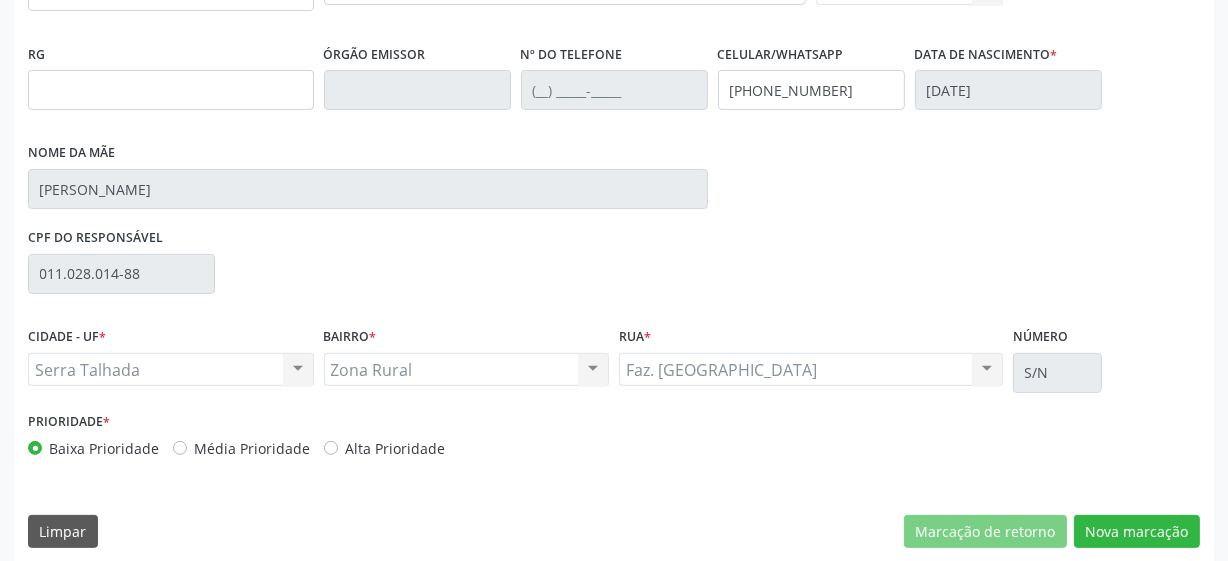 scroll, scrollTop: 508, scrollLeft: 0, axis: vertical 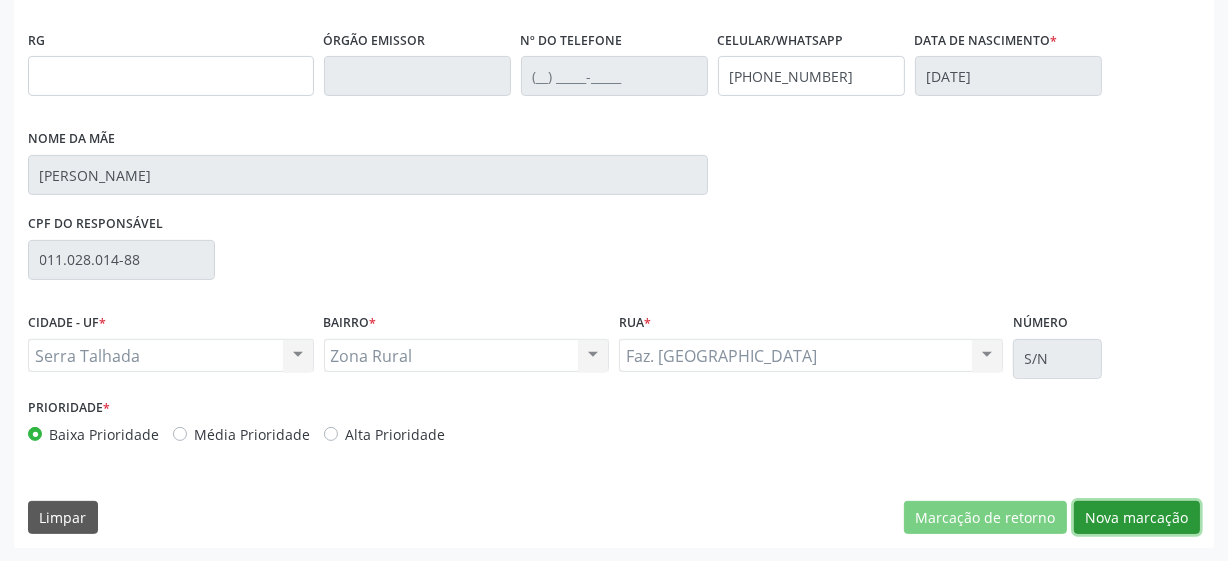 click on "Nova marcação" at bounding box center (1137, 518) 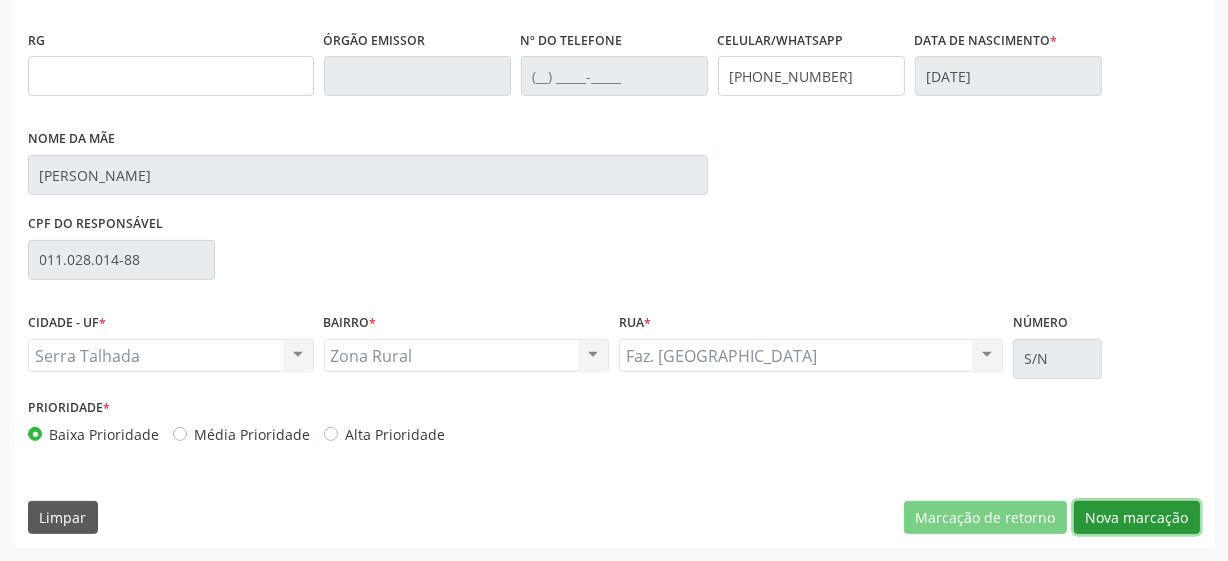 scroll, scrollTop: 343, scrollLeft: 0, axis: vertical 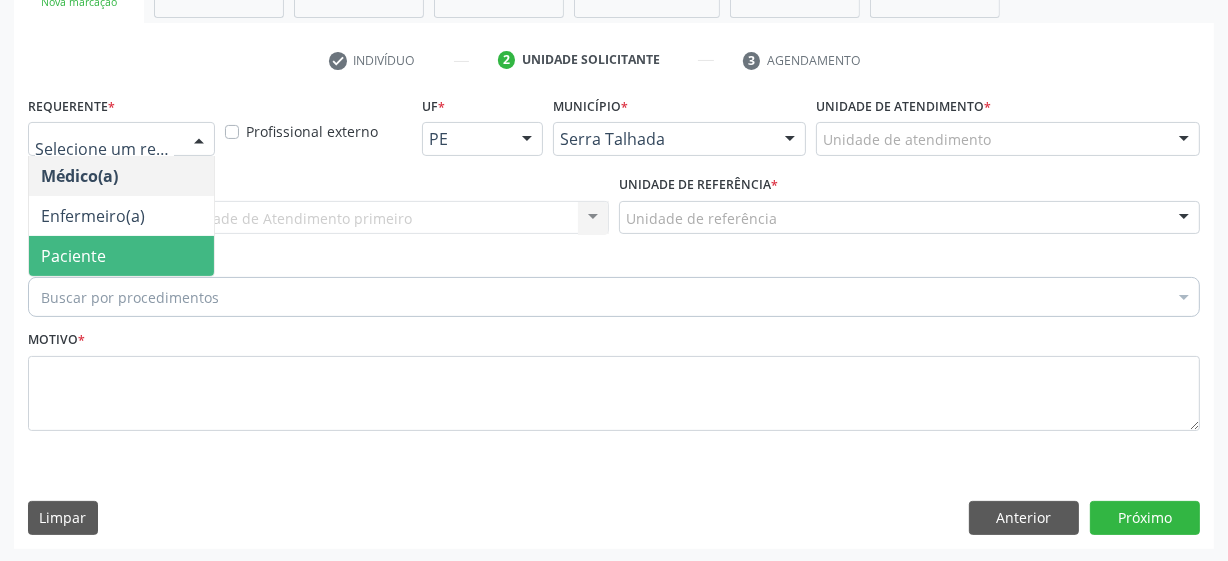 click on "Paciente" at bounding box center [121, 256] 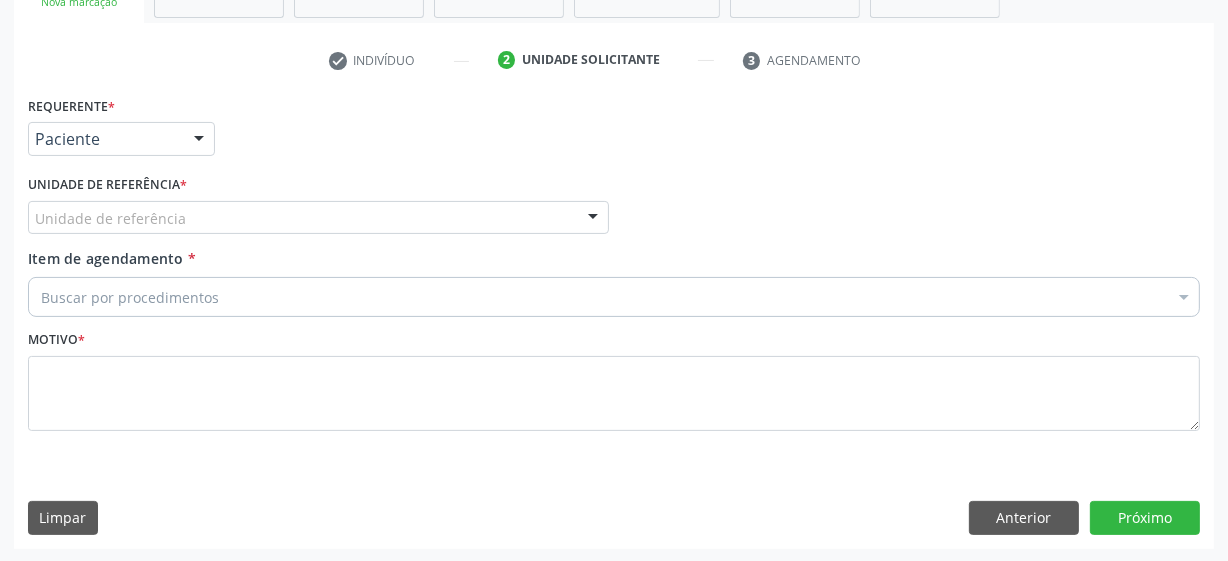 click on "Unidade de referência" at bounding box center [318, 218] 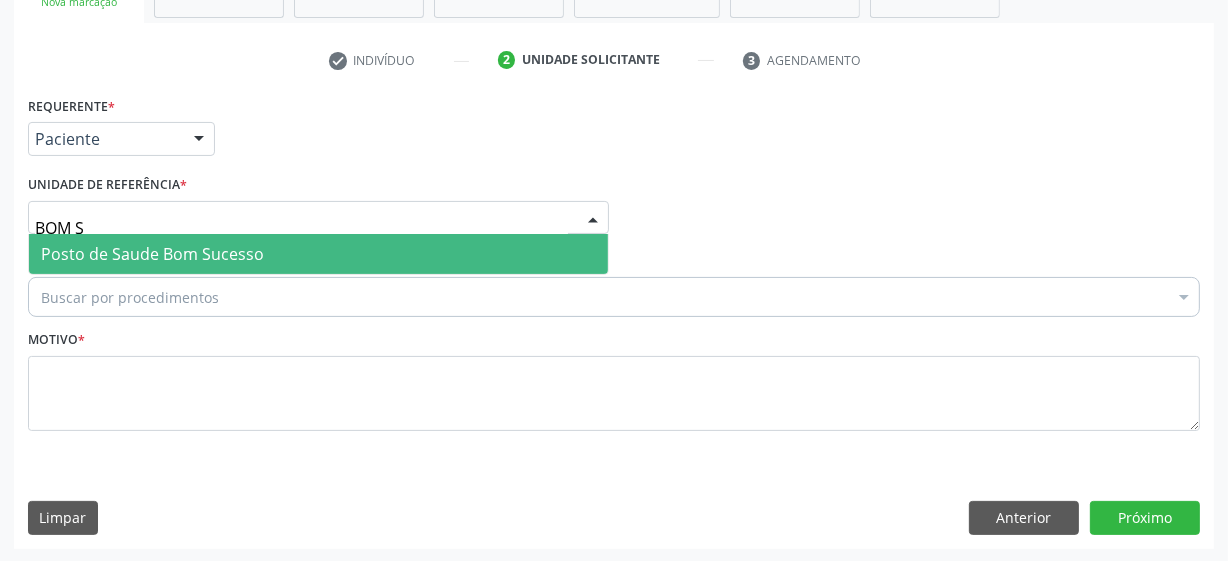type on "BOM SU" 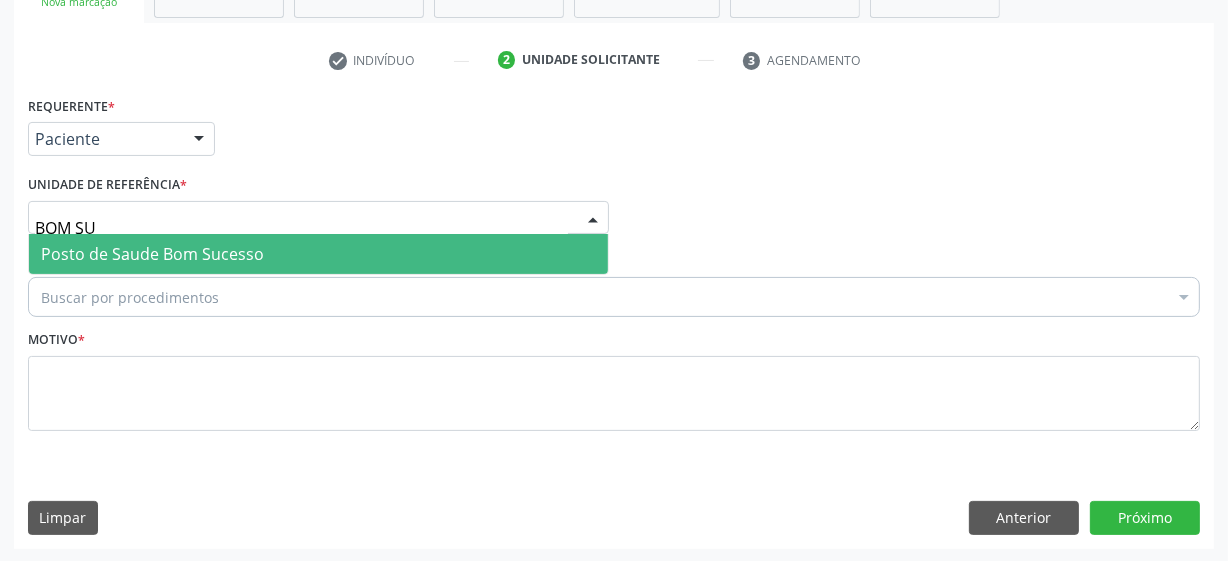 click on "Posto de Saude Bom Sucesso" at bounding box center (152, 254) 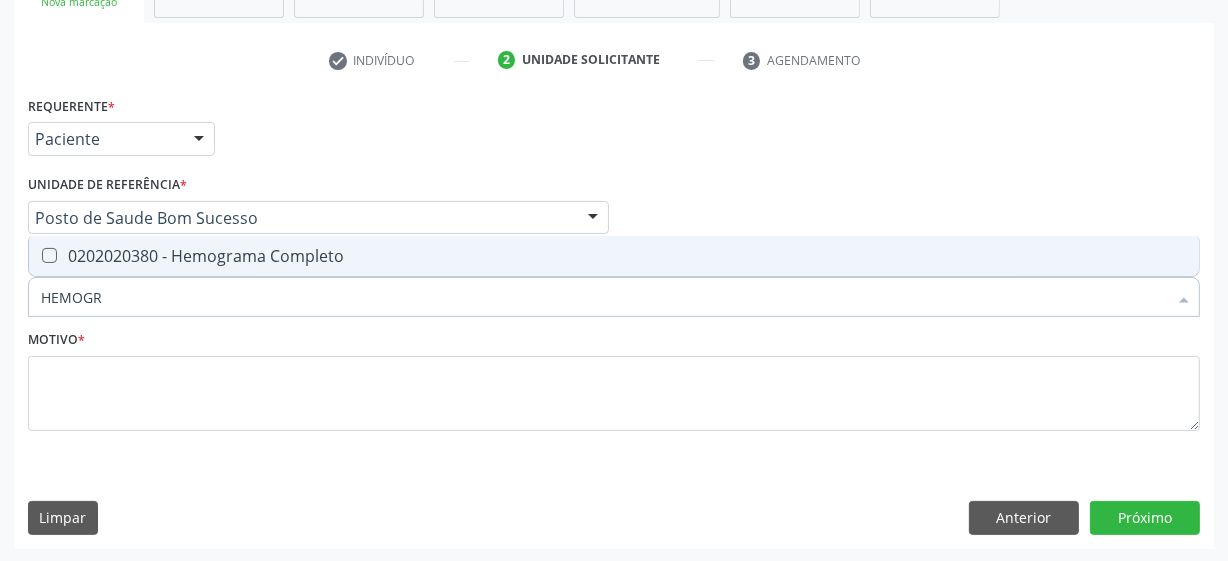 type on "HEMOGRA" 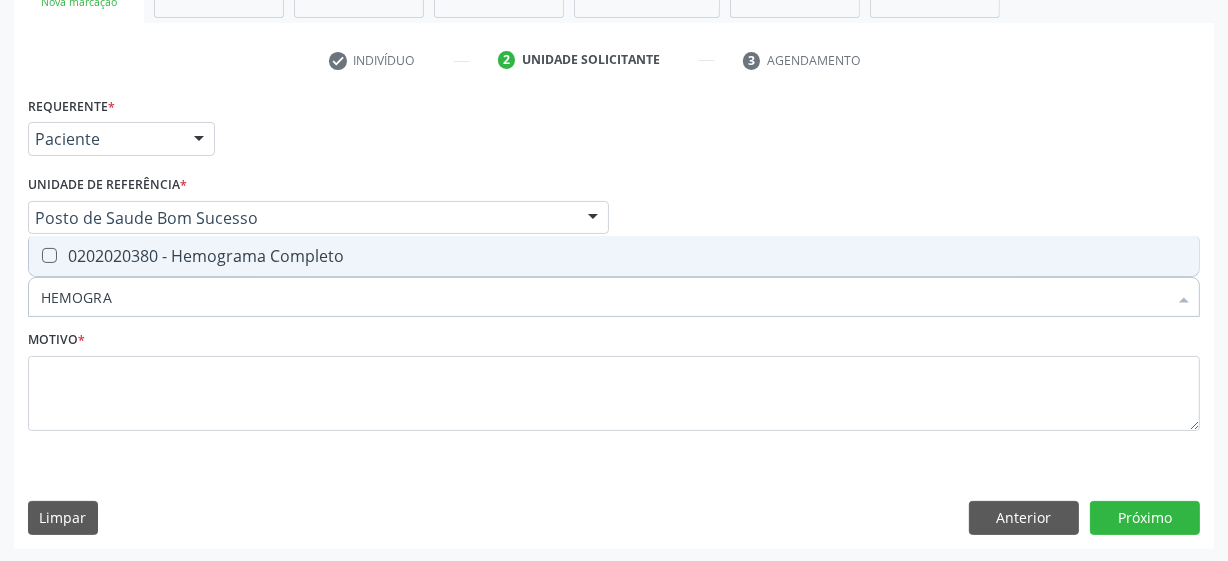 click on "0202020380 - Hemograma Completo" at bounding box center [614, 256] 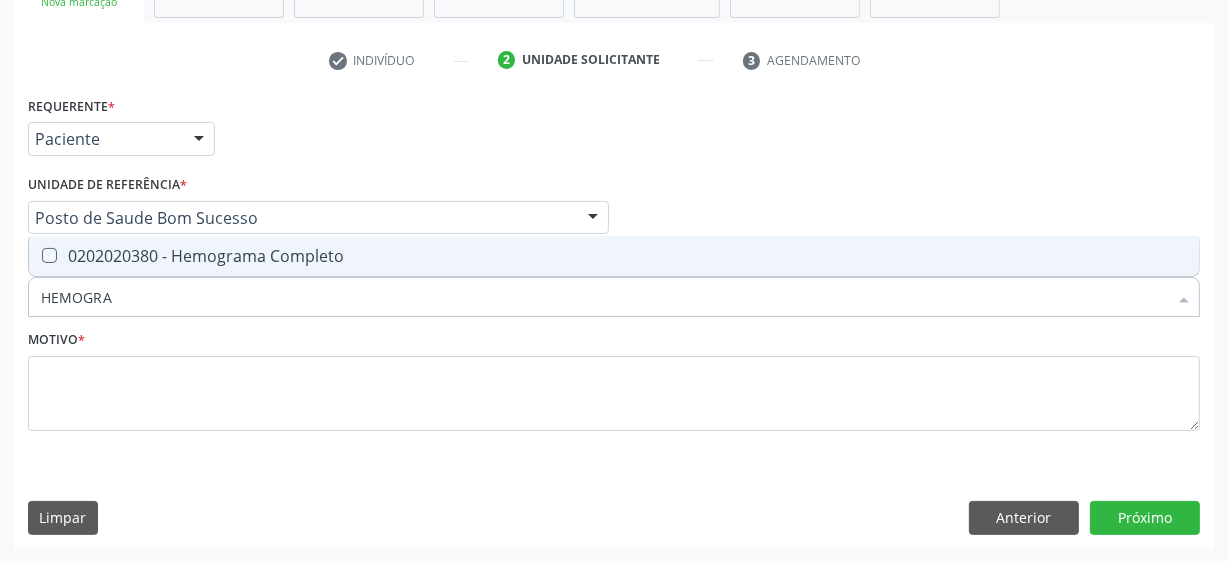 checkbox on "true" 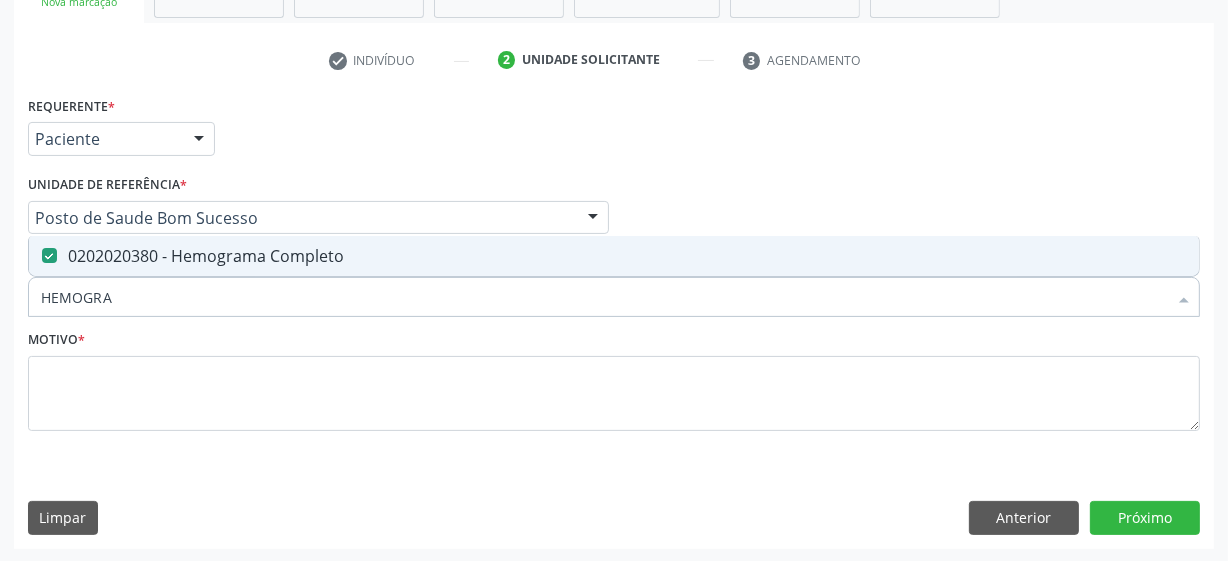 drag, startPoint x: 148, startPoint y: 291, endPoint x: 0, endPoint y: 293, distance: 148.01352 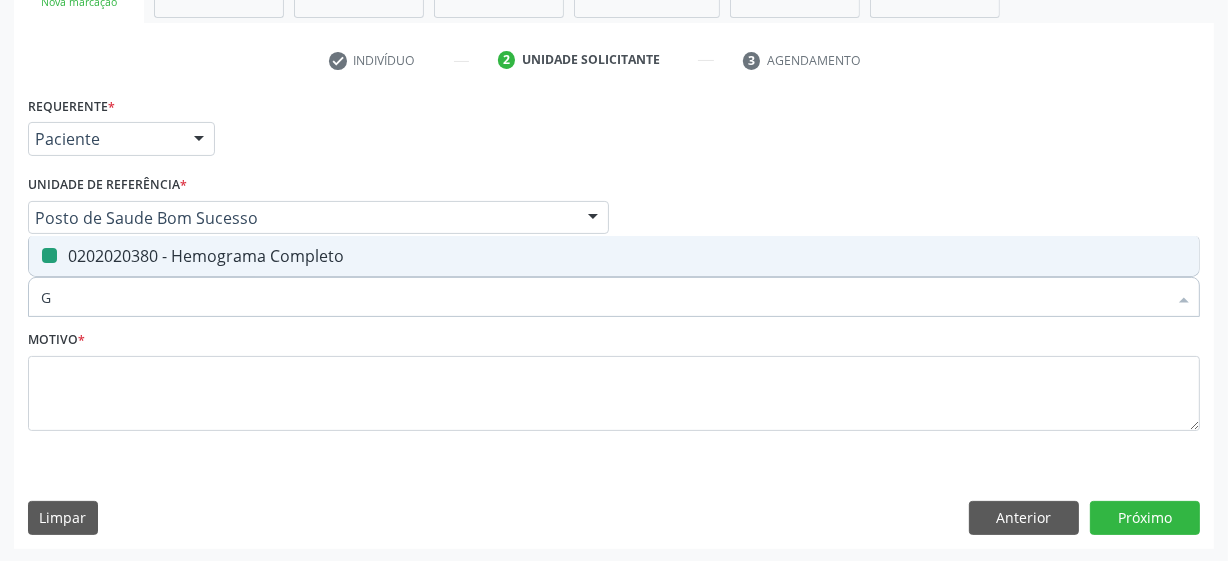 type on "GR" 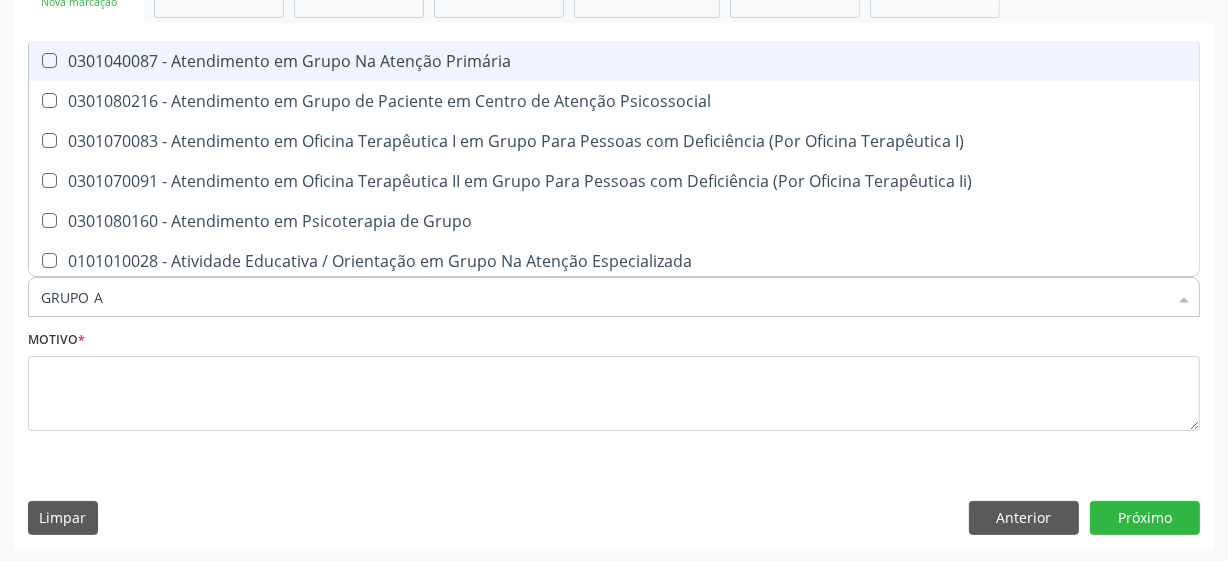 type on "GRUPO AB" 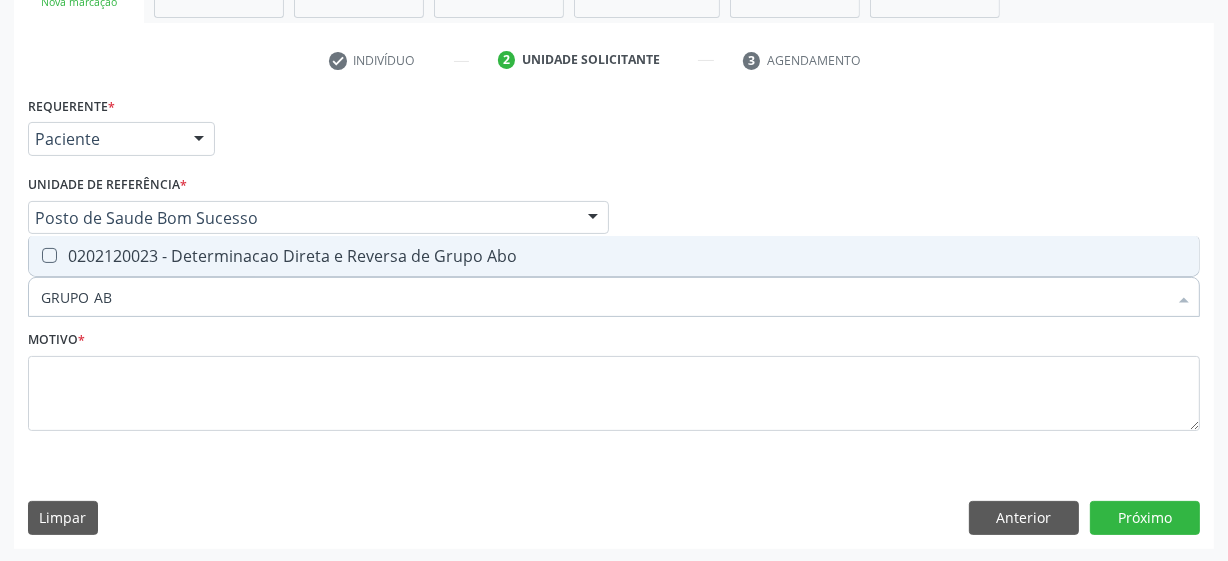 click on "0202120023 - Determinacao Direta e Reversa de Grupo Abo" at bounding box center [614, 256] 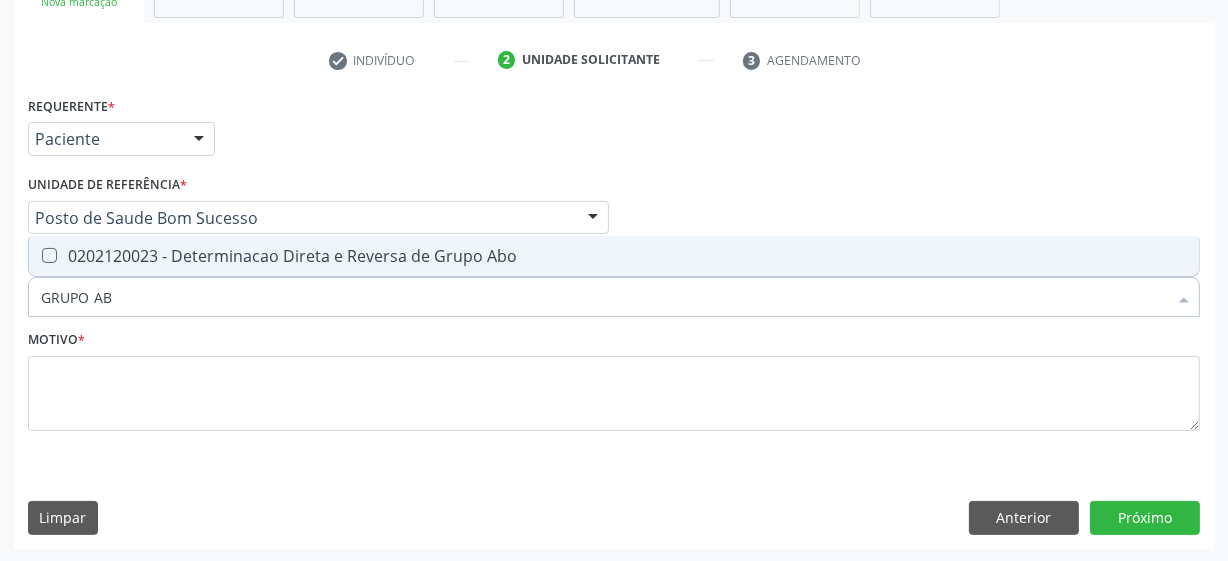checkbox on "true" 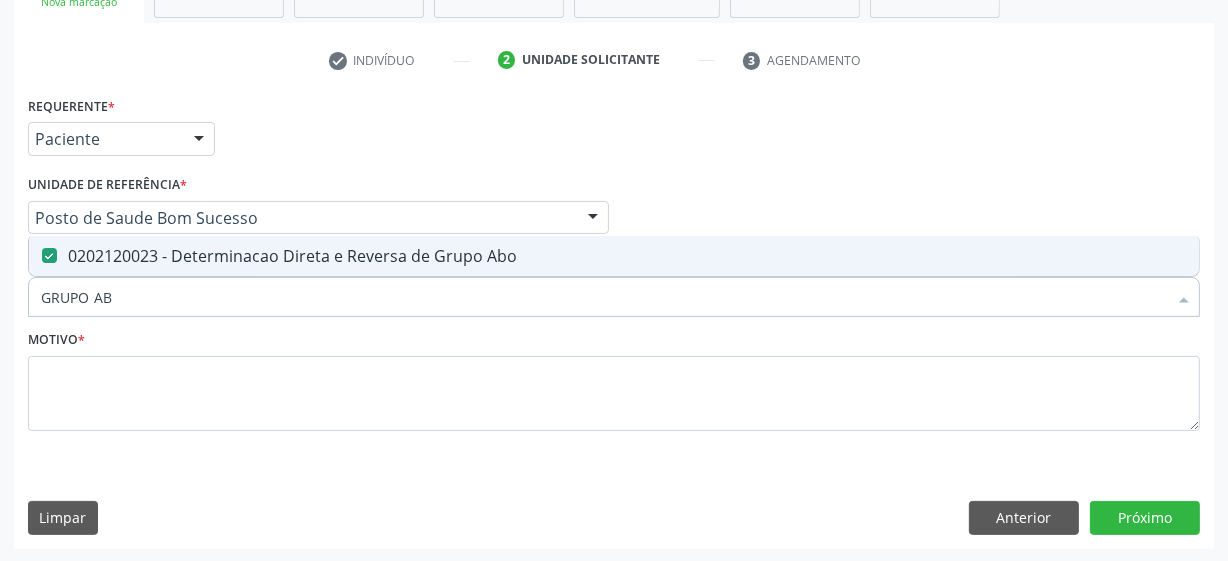 drag, startPoint x: 142, startPoint y: 290, endPoint x: 14, endPoint y: 288, distance: 128.01562 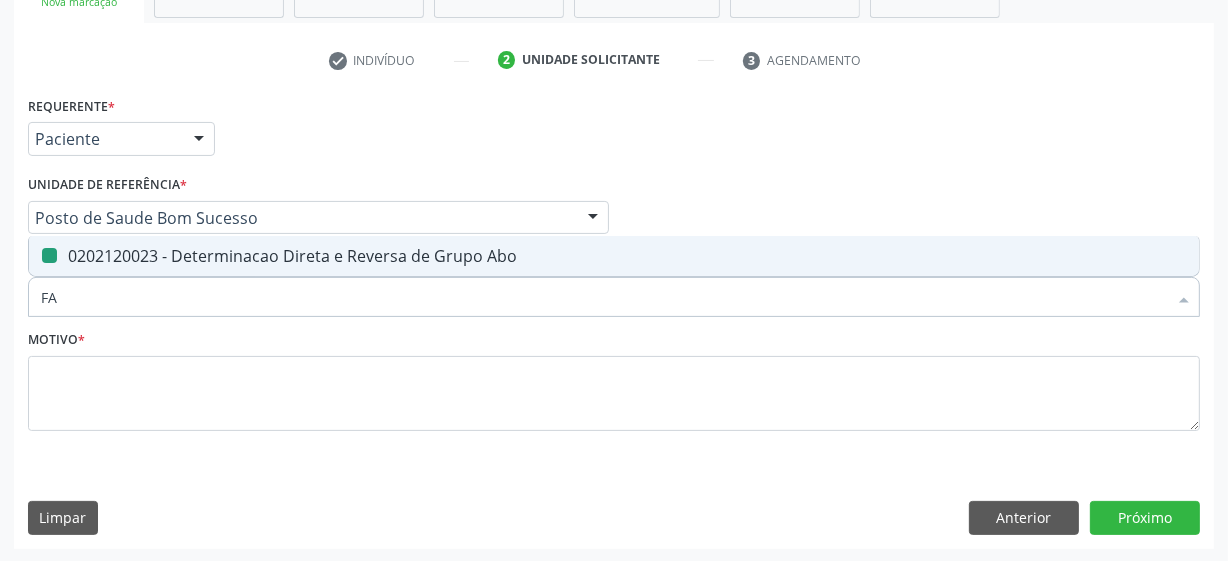 type on "FAT" 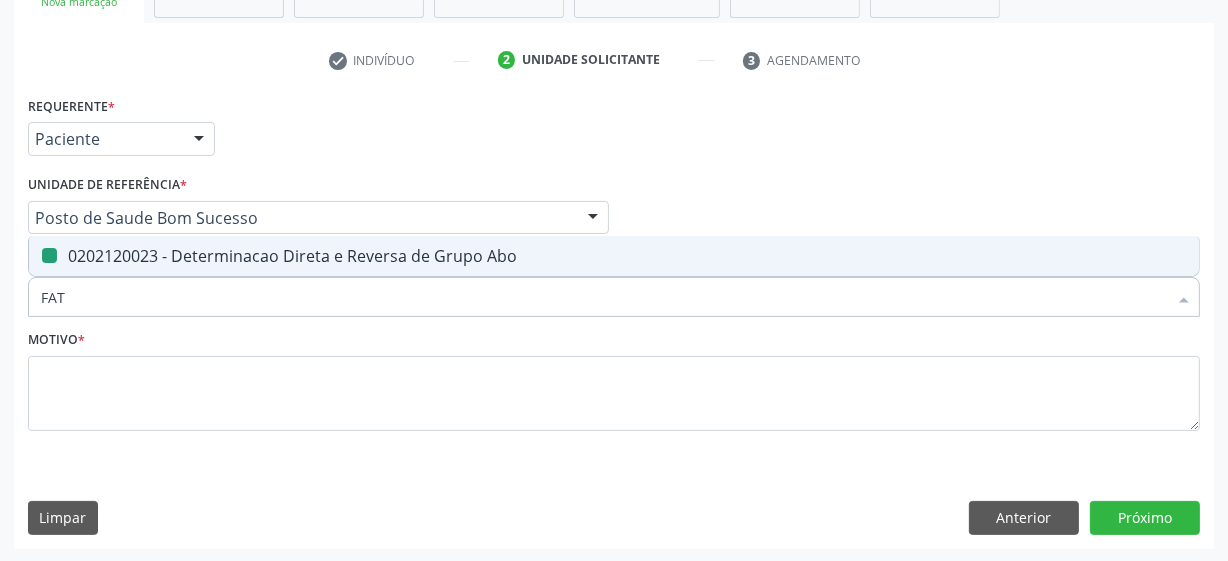 checkbox on "false" 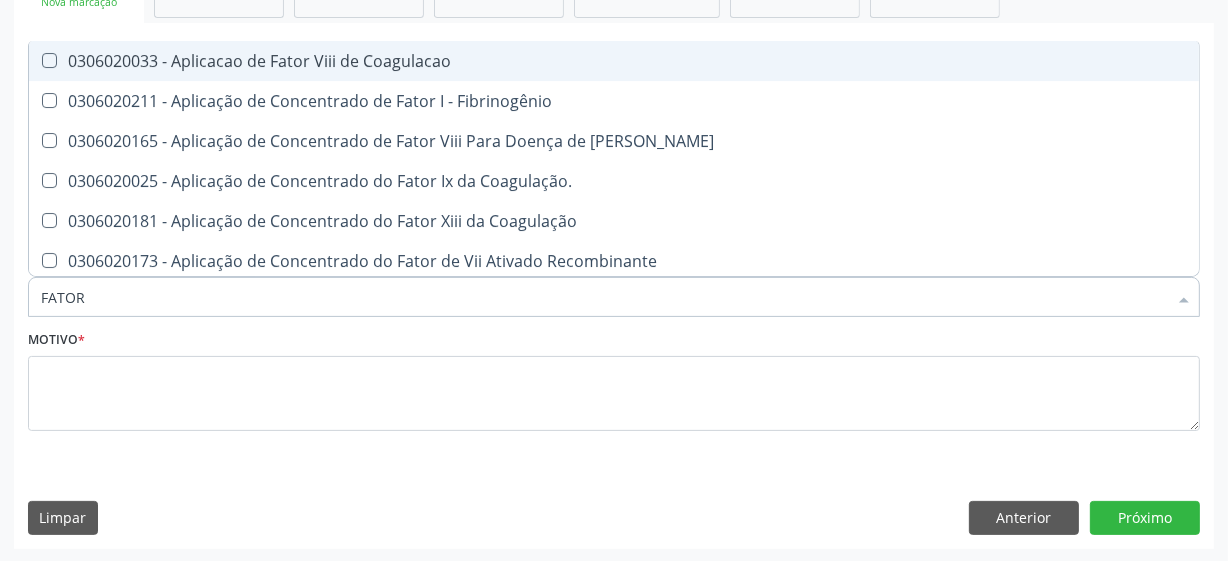 type on "[PERSON_NAME]" 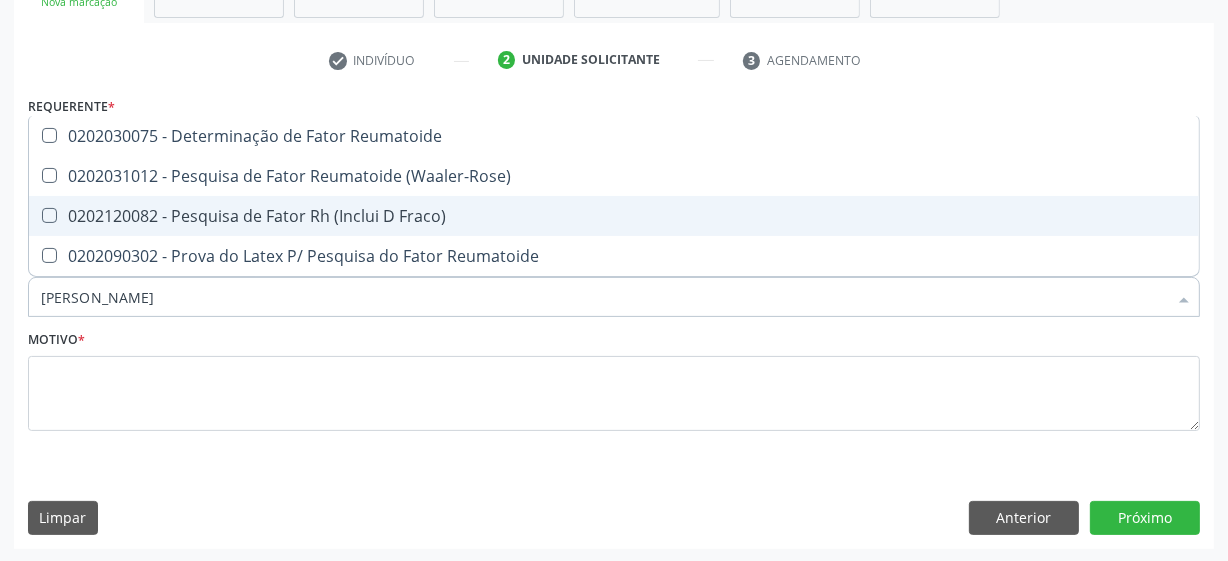 click on "0202120082 - Pesquisa de Fator Rh (Inclui D Fraco)" at bounding box center [614, 216] 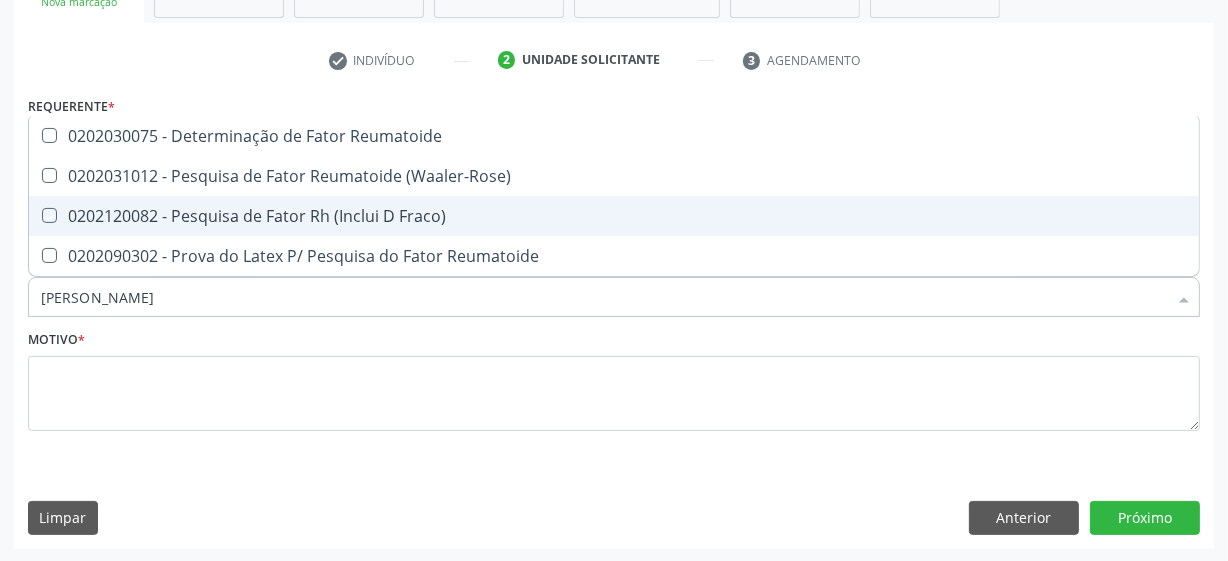 checkbox on "true" 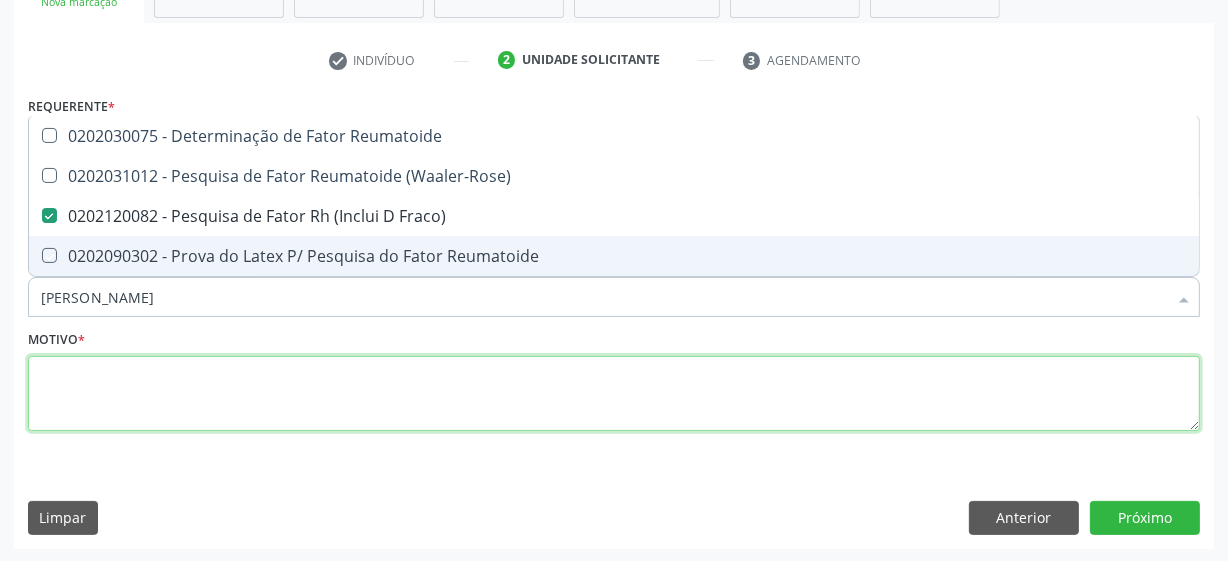 click at bounding box center (614, 394) 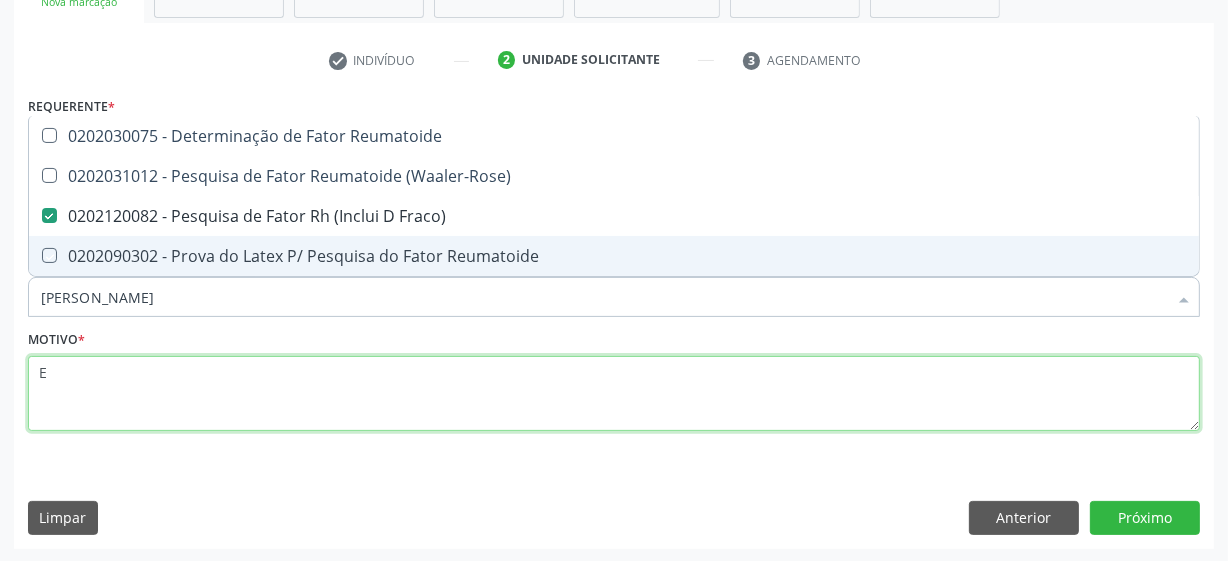 click on "E" at bounding box center (614, 394) 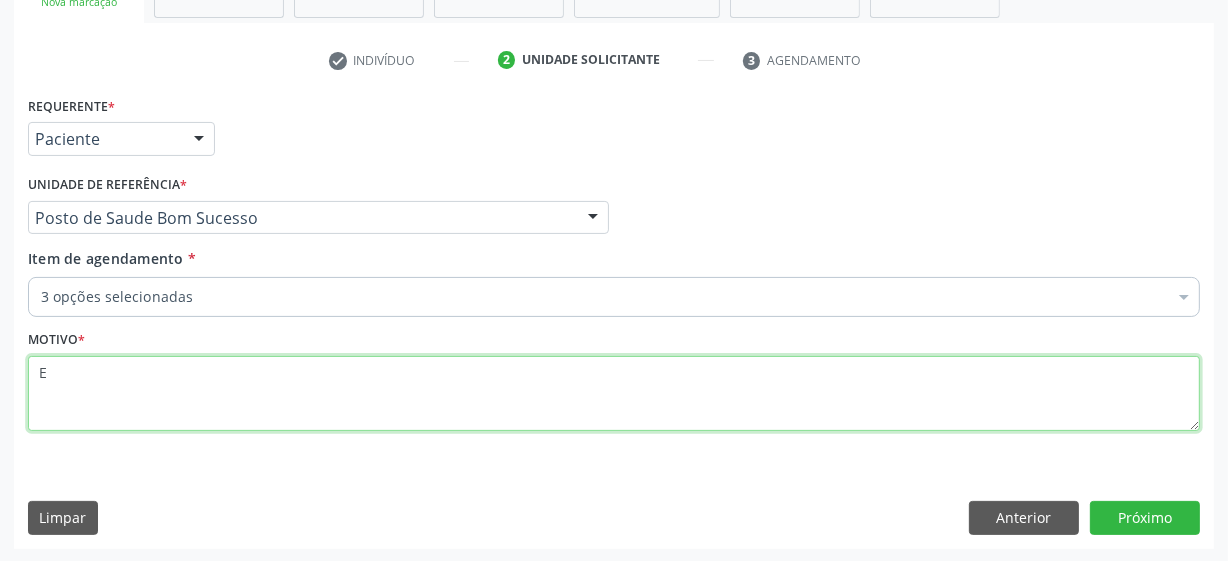 click on "E" at bounding box center (614, 394) 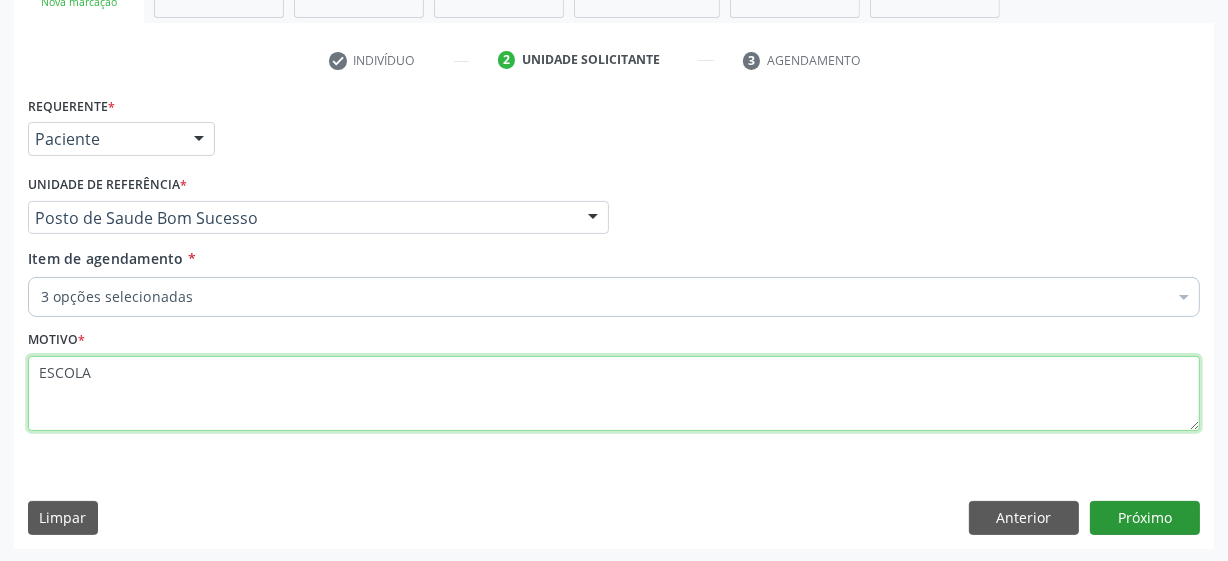 type on "ESCOLA" 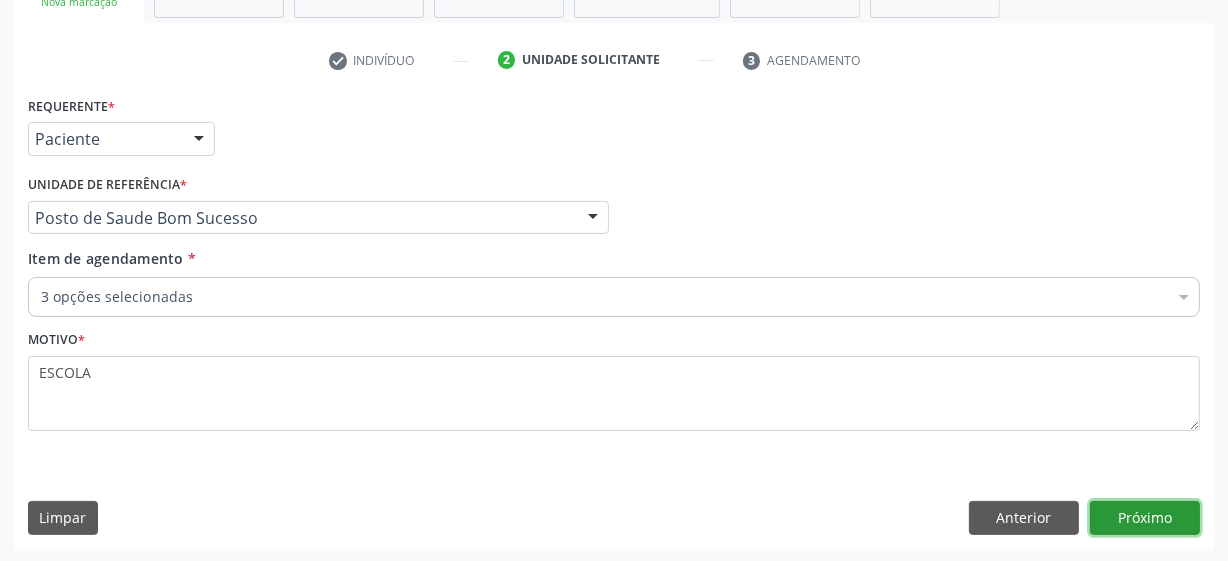 click on "Próximo" at bounding box center [1145, 518] 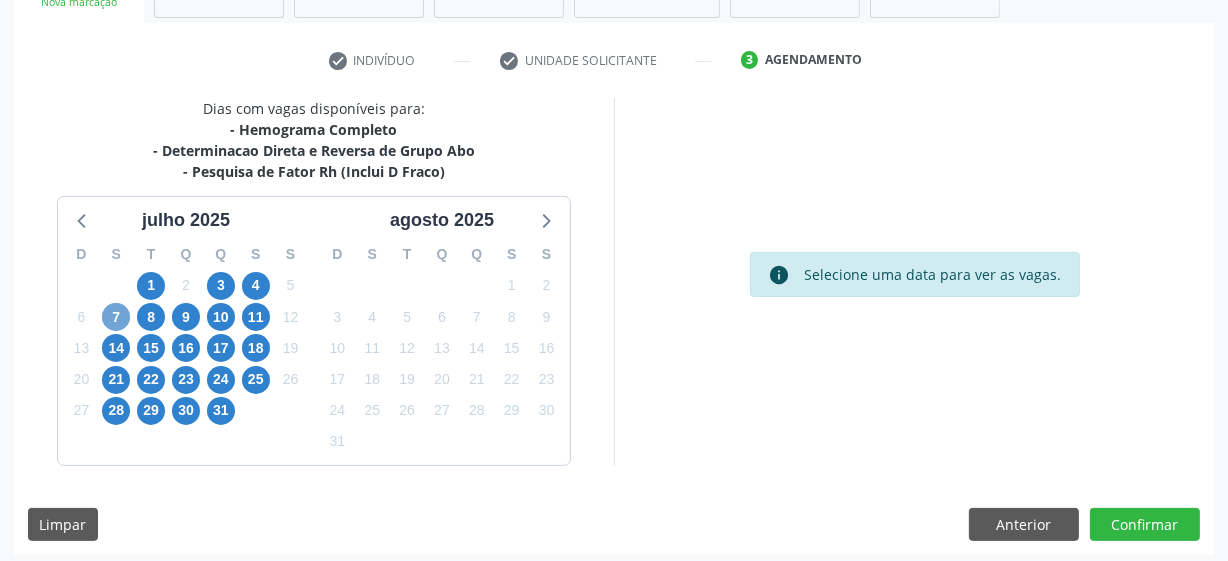 click on "7" at bounding box center (116, 317) 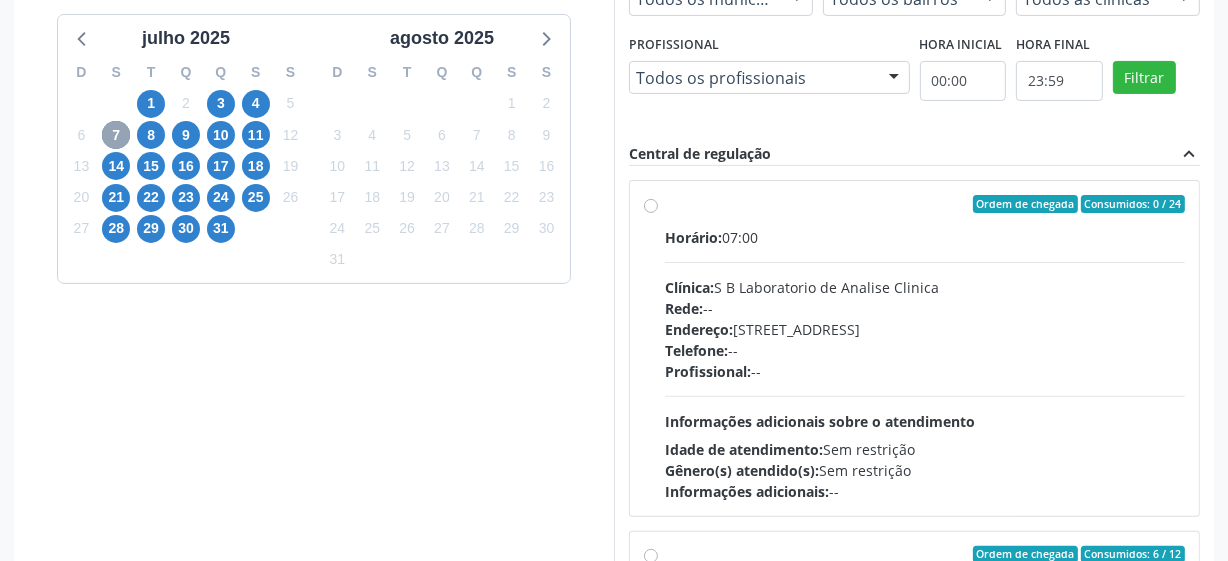 scroll, scrollTop: 434, scrollLeft: 0, axis: vertical 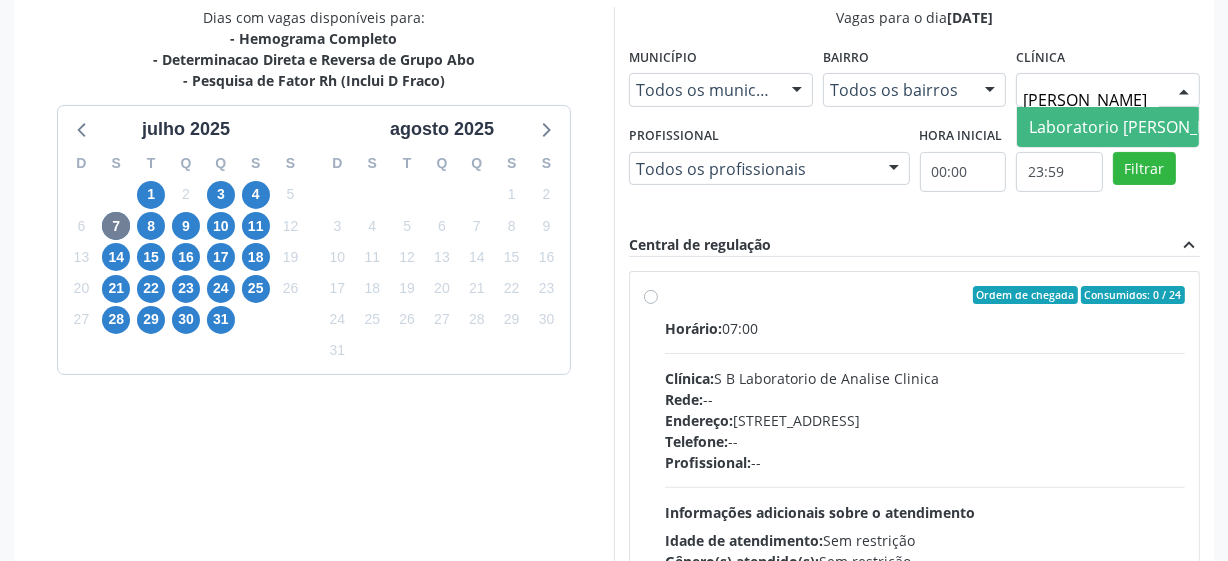 type on "PAULO" 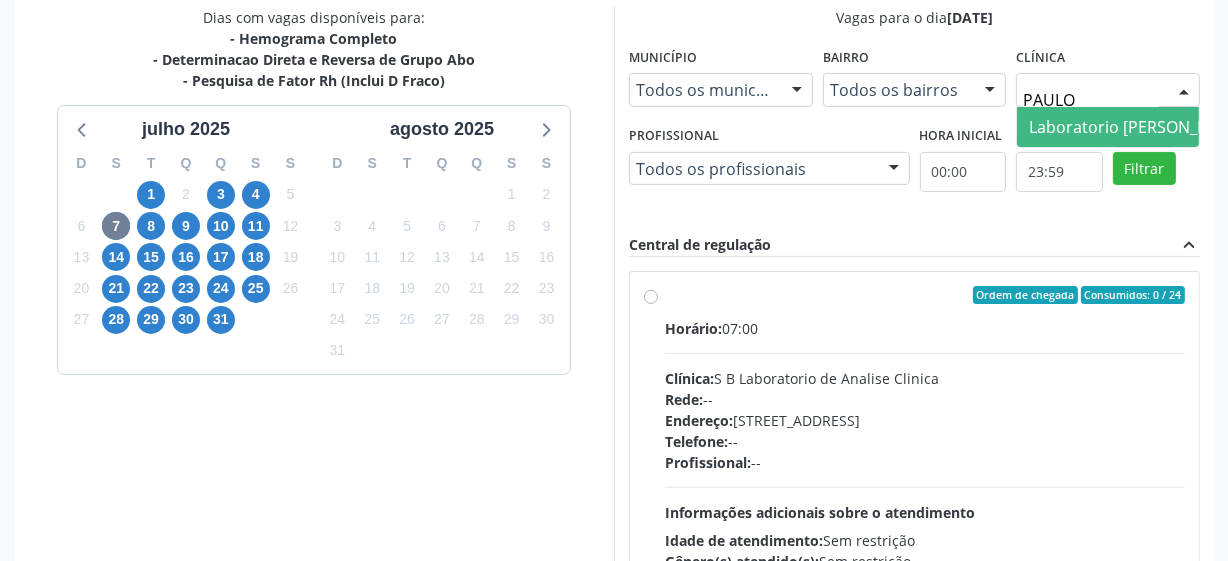 click on "Laboratorio [PERSON_NAME]" at bounding box center [1138, 127] 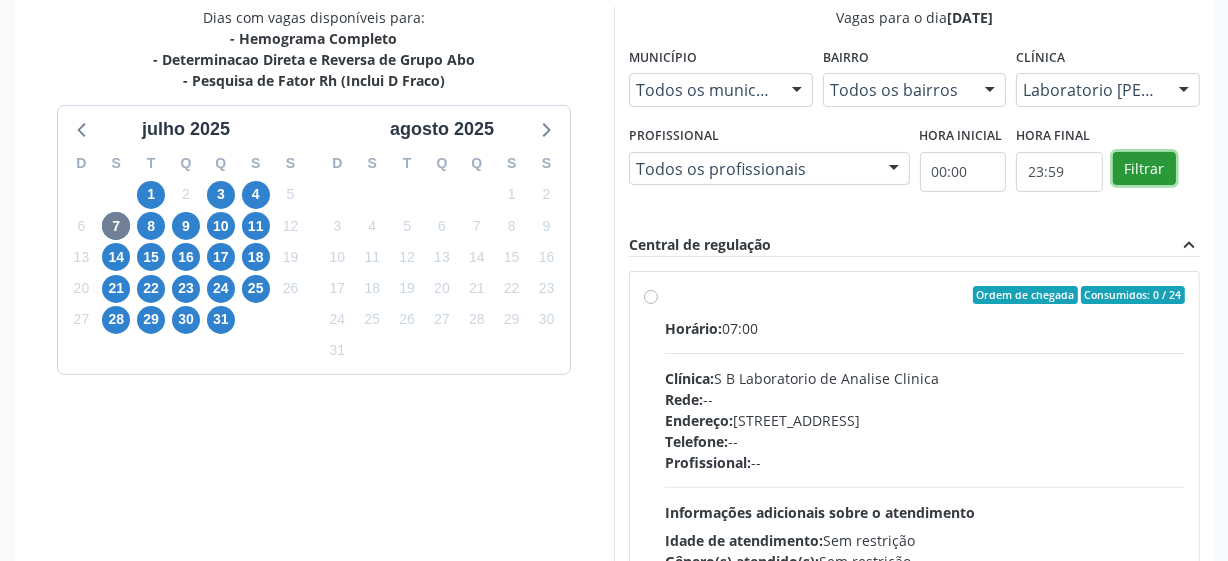 click on "Filtrar" at bounding box center (1144, 169) 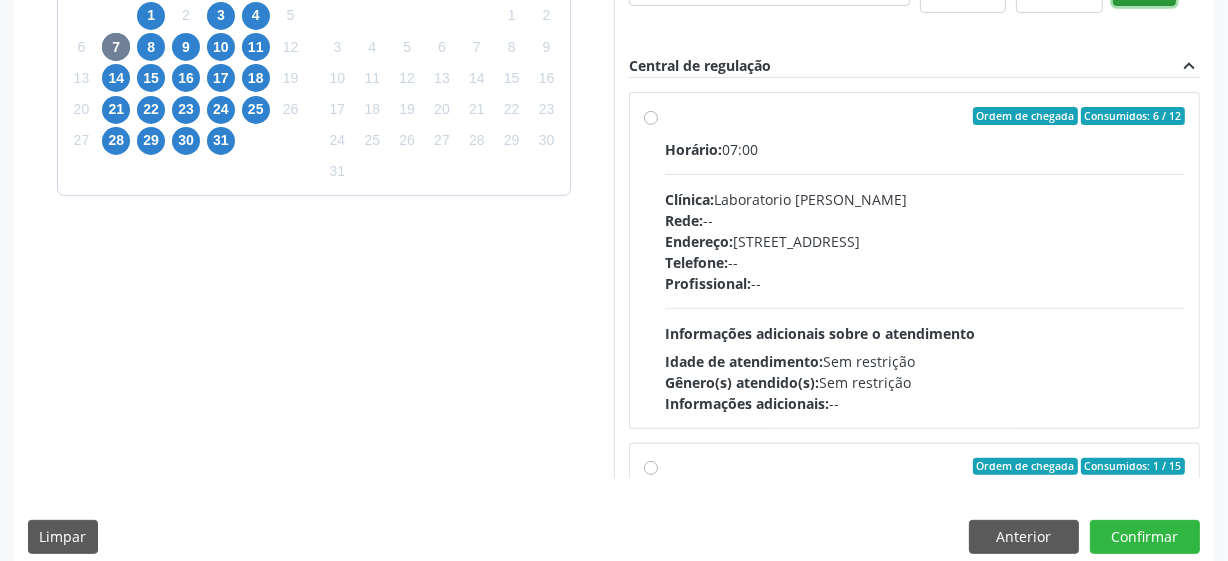 scroll, scrollTop: 616, scrollLeft: 0, axis: vertical 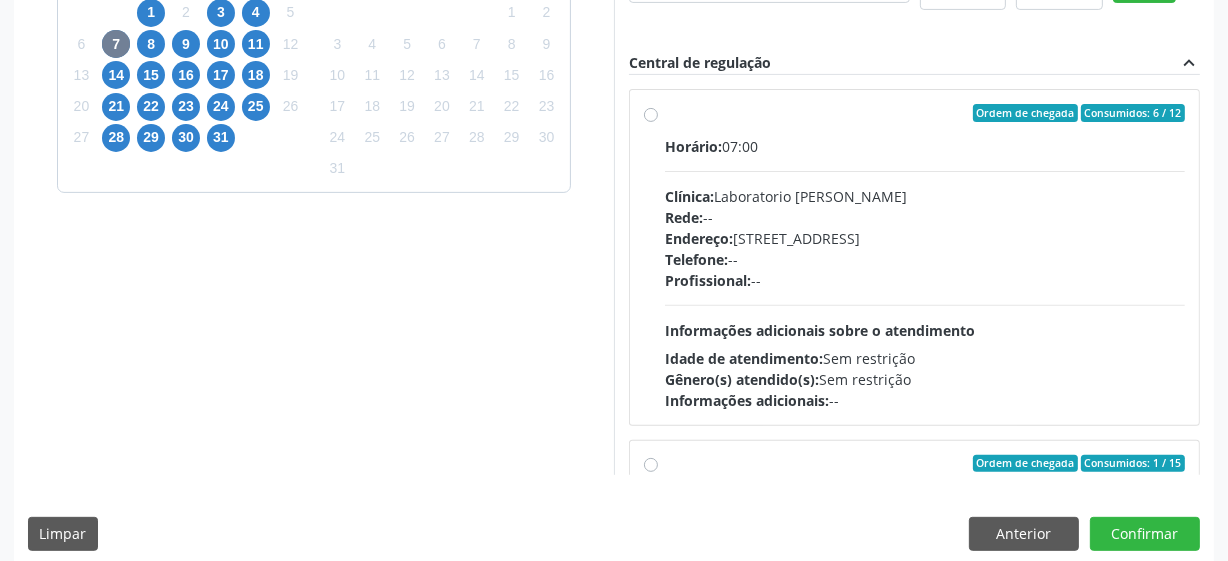 click on "Ordem de chegada
Consumidos: 6 / 12
Horário:   07:00
Clínica:  Laboratorio Jose Paulo Terto
Rede:
--
Endereço:   Casa, nº 409, N Senhora da Penha, Serra Talhada - PE
Telefone:   --
Profissional:
--
Informações adicionais sobre o atendimento
Idade de atendimento:
Sem restrição
Gênero(s) atendido(s):
Sem restrição
Informações adicionais:
--" at bounding box center (925, 257) 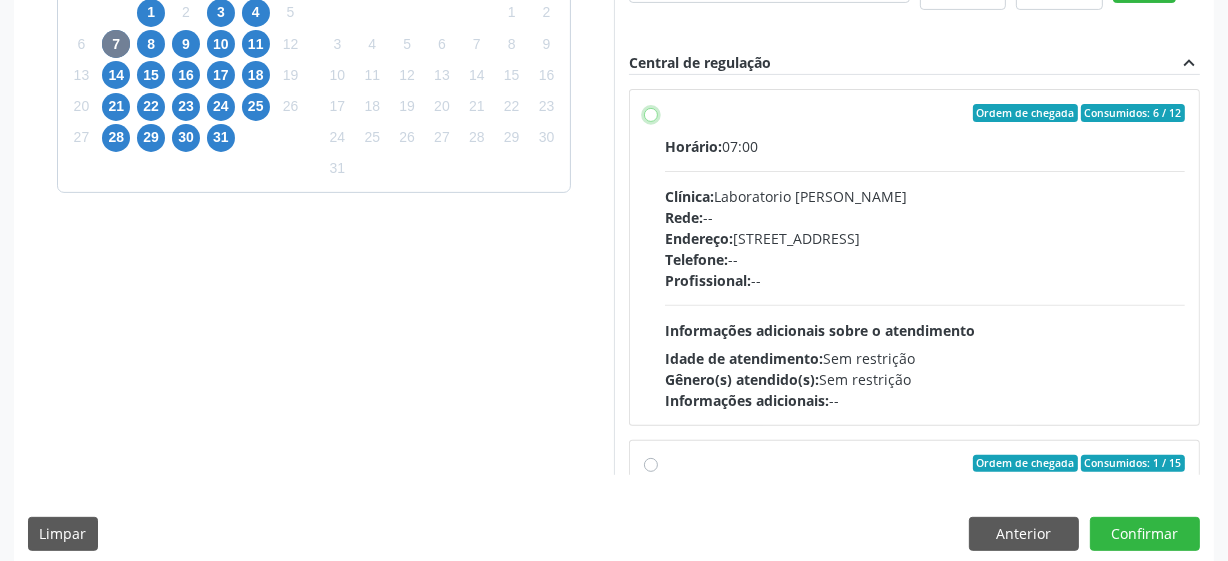 click on "Ordem de chegada
Consumidos: 6 / 12
Horário:   07:00
Clínica:  Laboratorio Jose Paulo Terto
Rede:
--
Endereço:   Casa, nº 409, N Senhora da Penha, Serra Talhada - PE
Telefone:   --
Profissional:
--
Informações adicionais sobre o atendimento
Idade de atendimento:
Sem restrição
Gênero(s) atendido(s):
Sem restrição
Informações adicionais:
--" at bounding box center [651, 113] 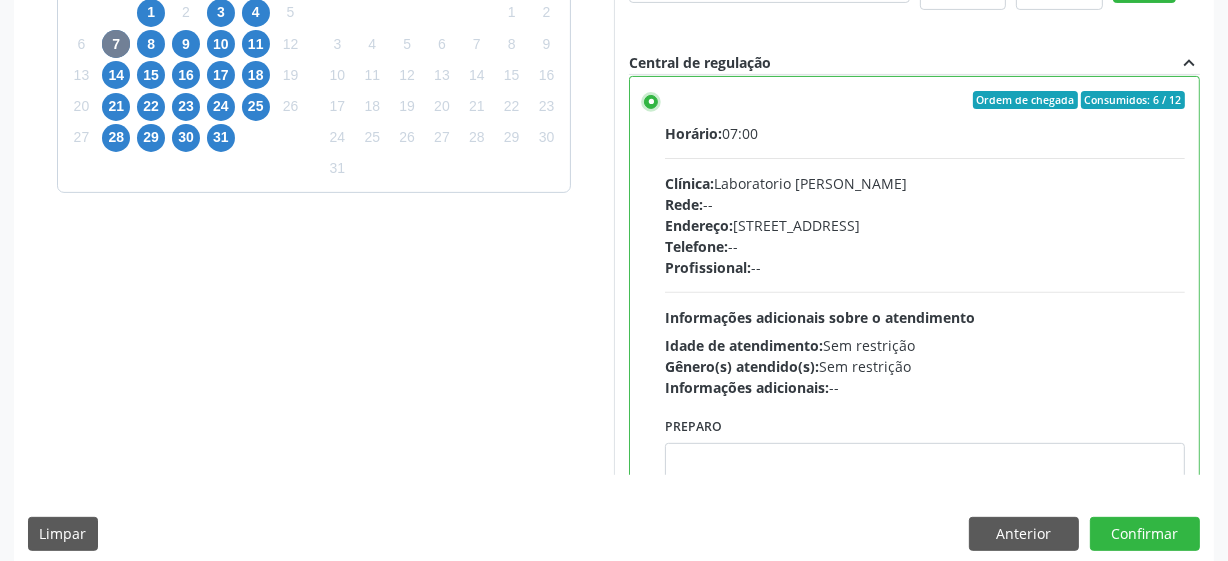 scroll, scrollTop: 0, scrollLeft: 0, axis: both 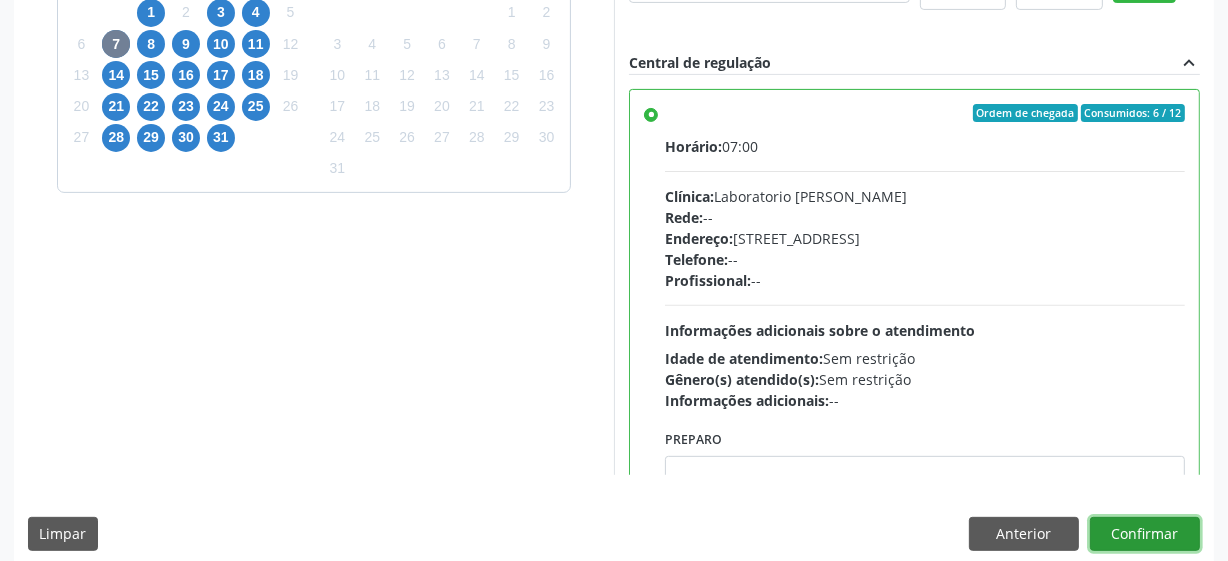 click on "Confirmar" at bounding box center (1145, 534) 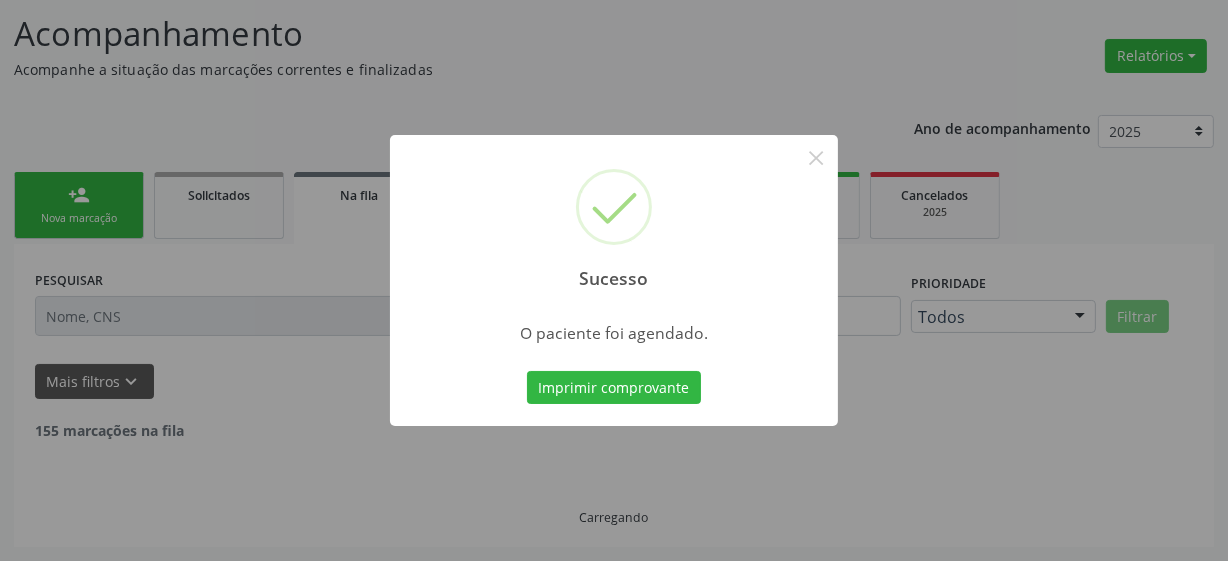 scroll, scrollTop: 105, scrollLeft: 0, axis: vertical 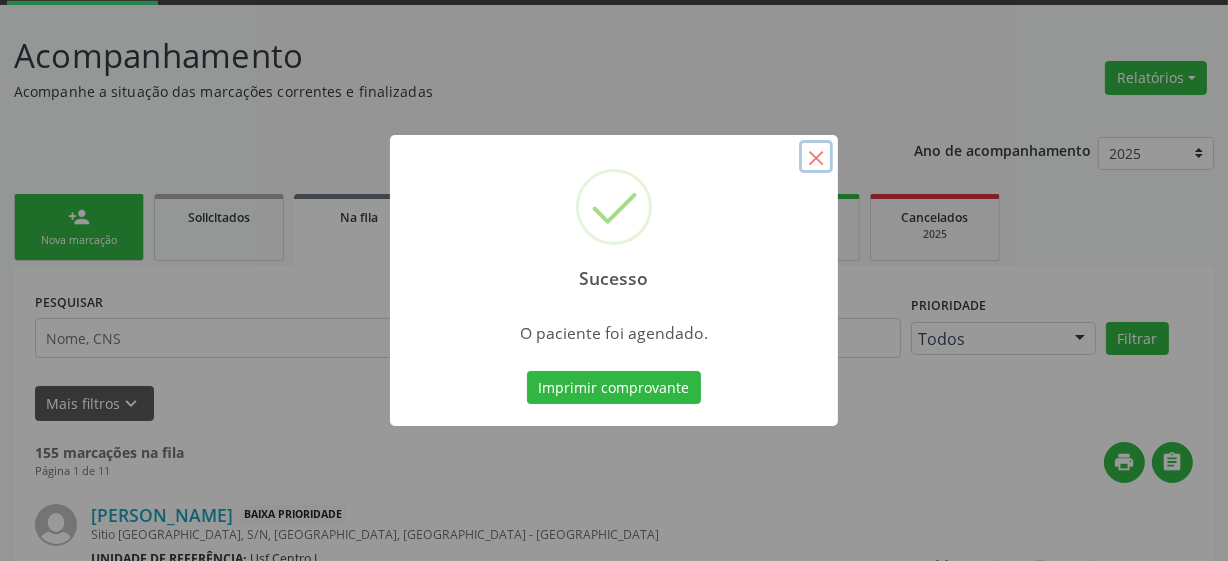 click on "×" at bounding box center [816, 157] 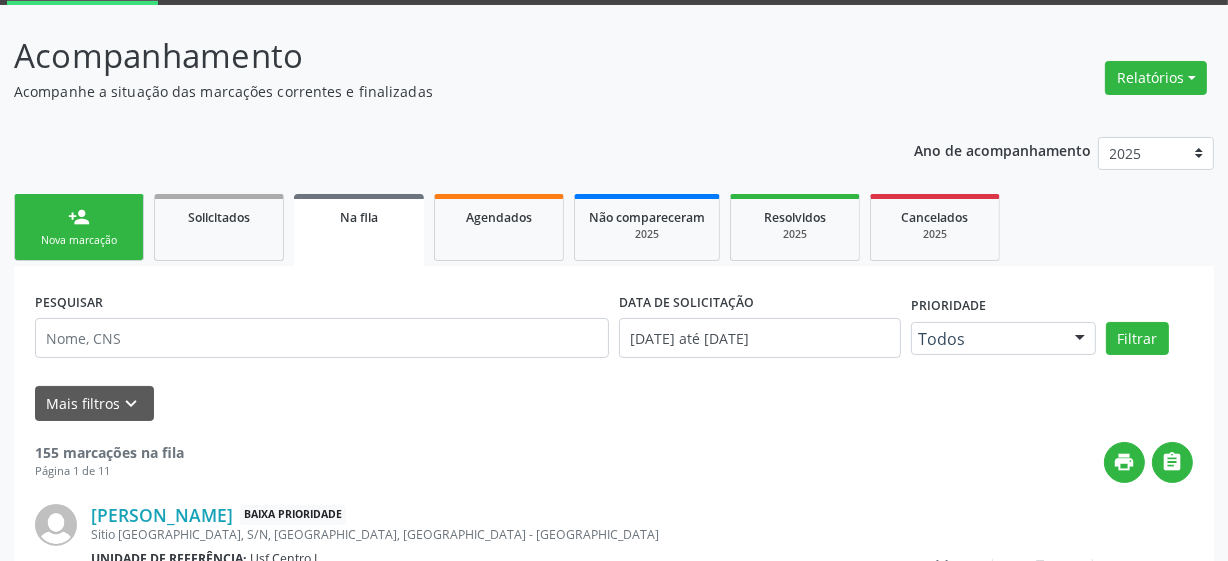 click on "Nova marcação" at bounding box center (79, 240) 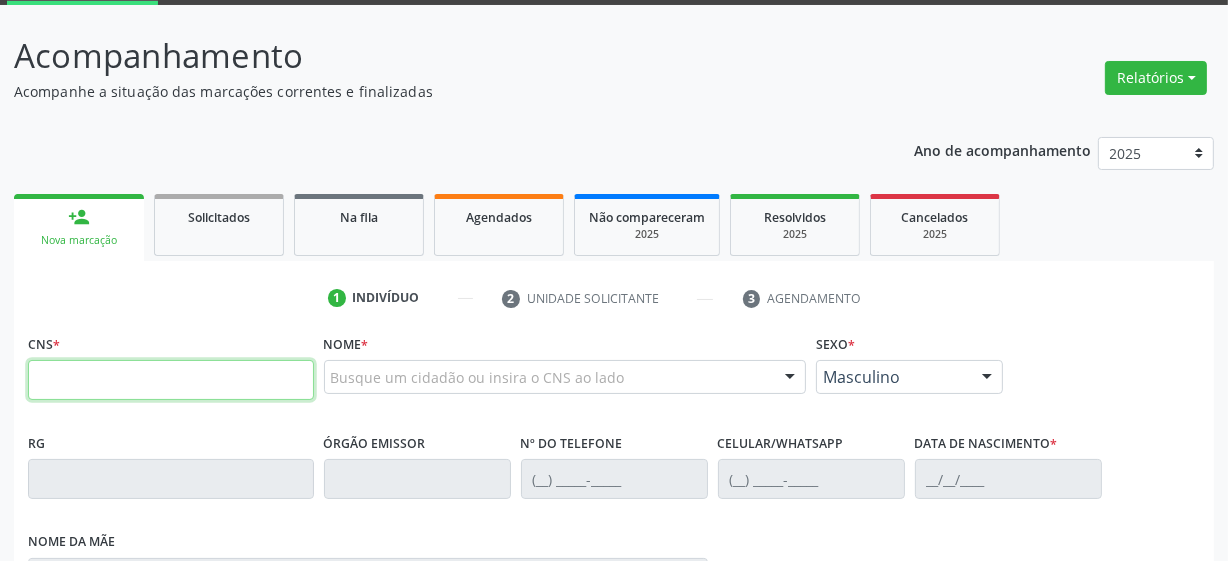 click at bounding box center (171, 380) 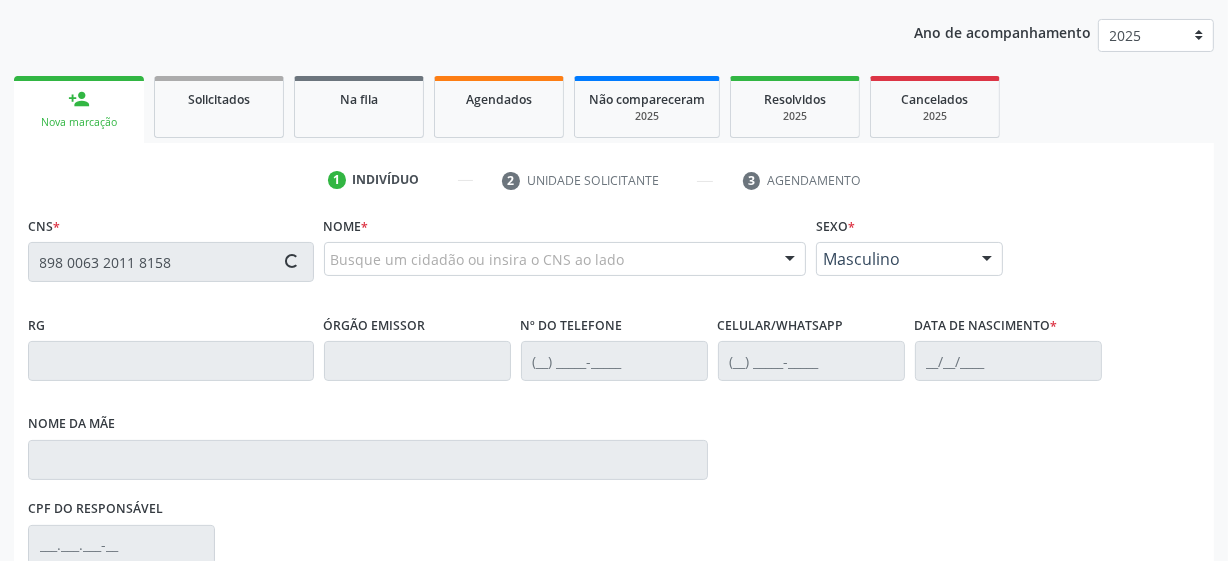 scroll, scrollTop: 287, scrollLeft: 0, axis: vertical 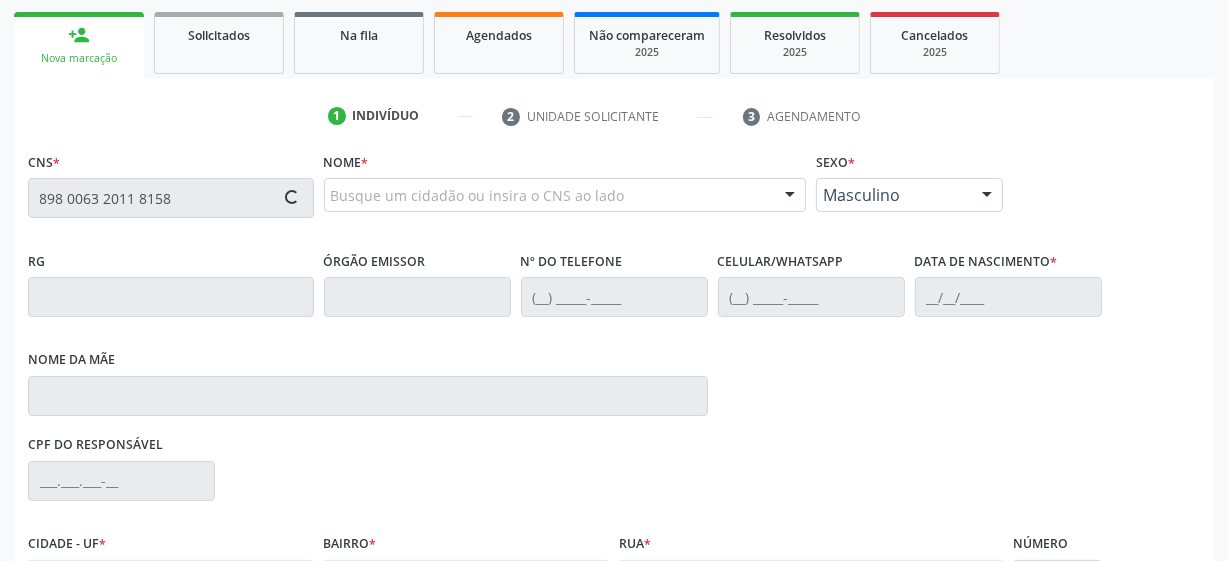 type on "898 0063 2011 8158" 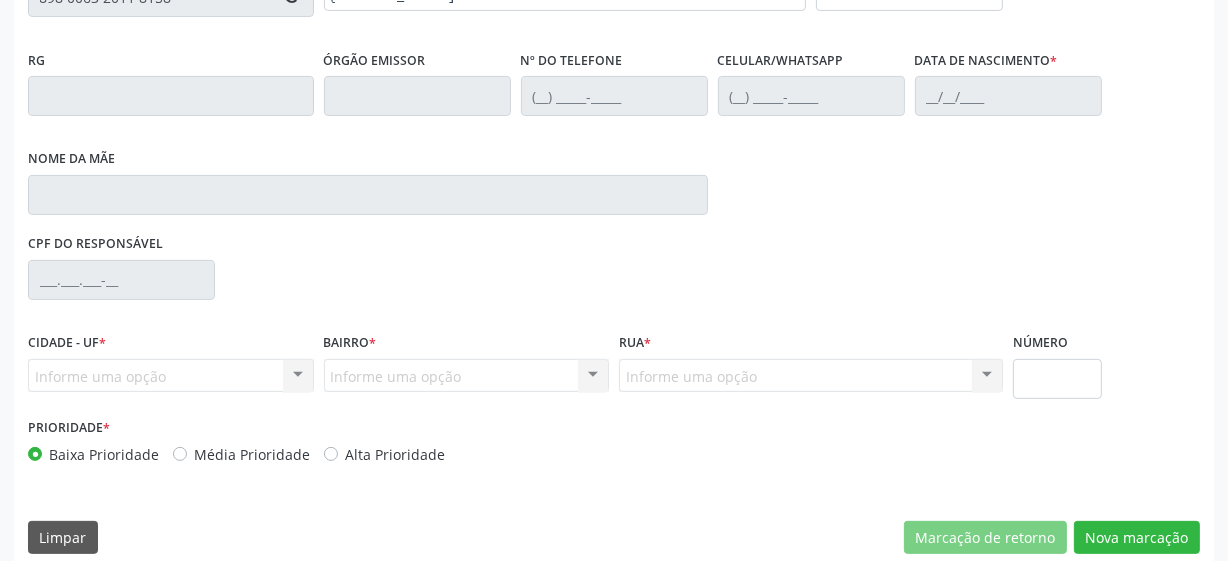 type on "[PHONE_NUMBER]" 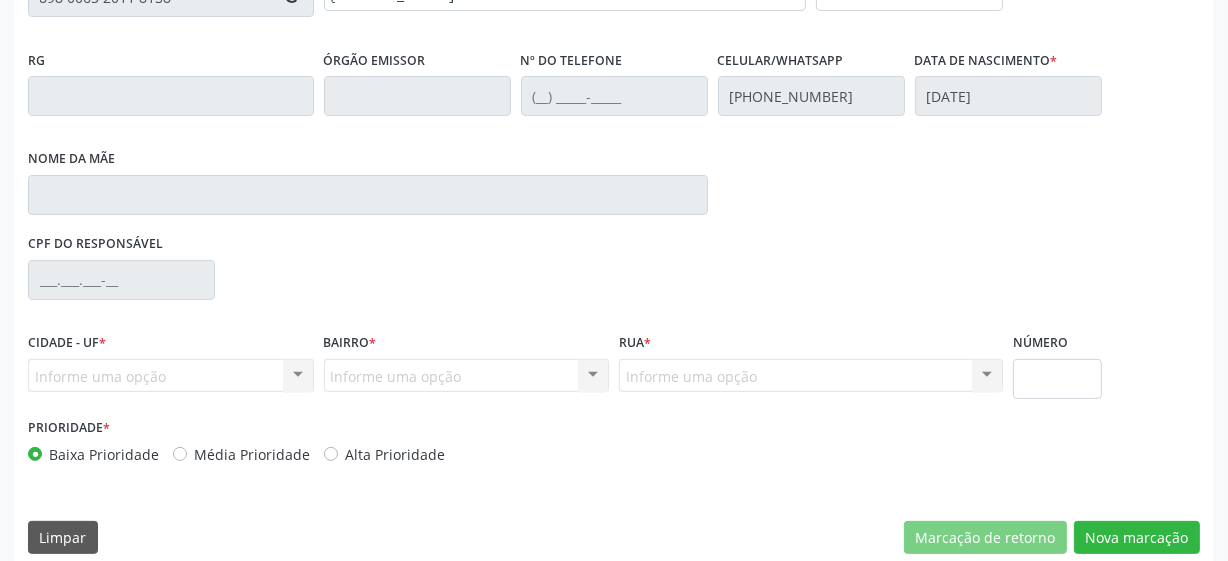 type on "Mirelle Cristina Nunes Silva" 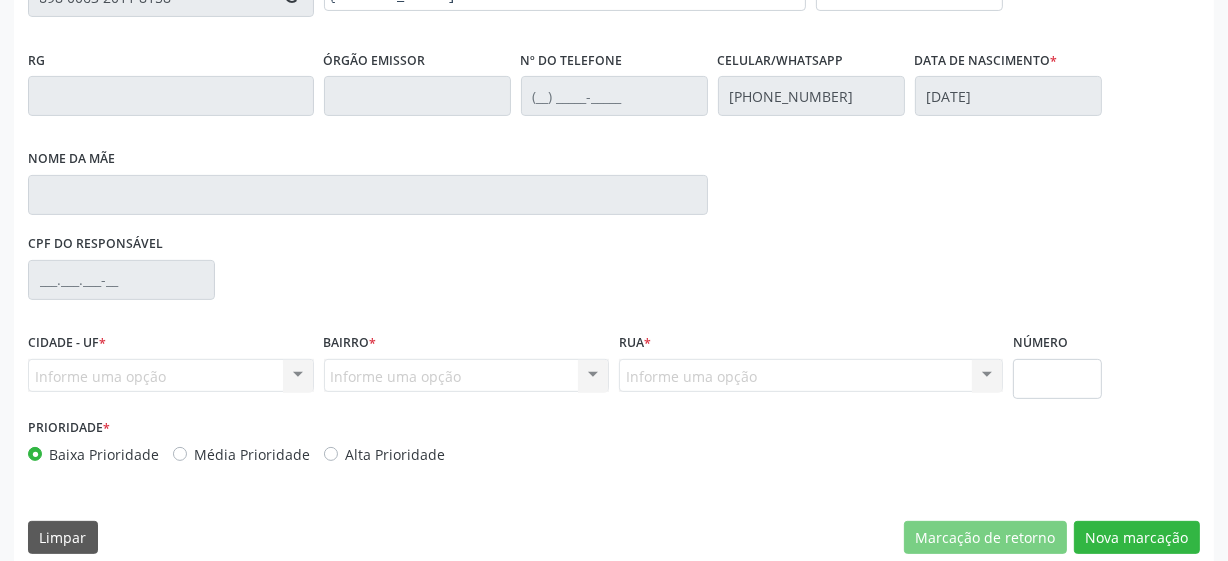 type on "121.070.724-18" 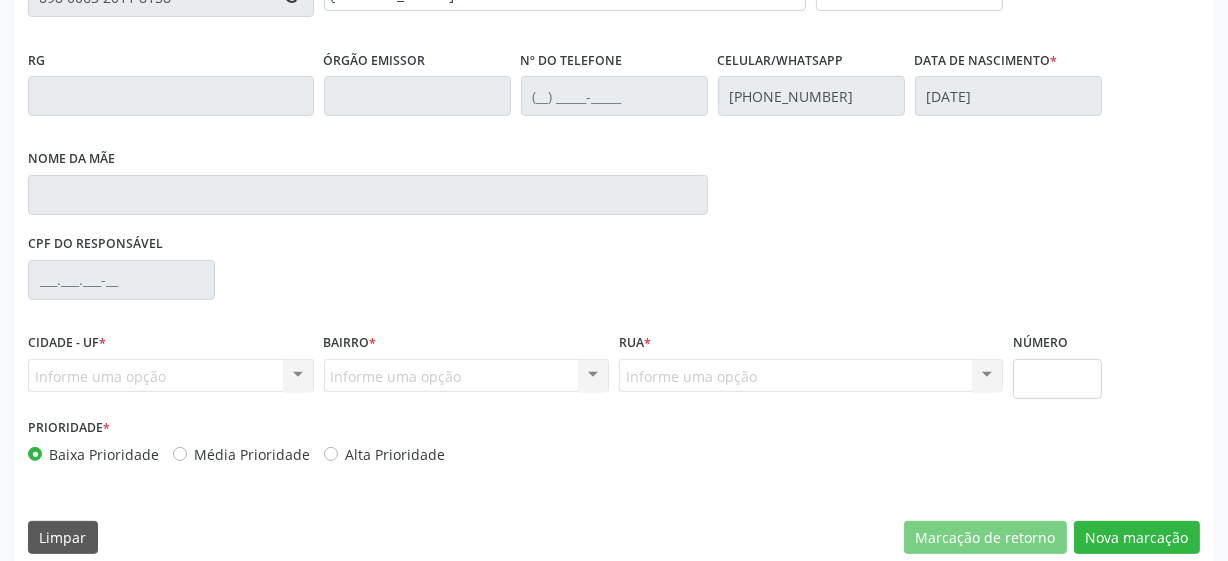 type on "S/N" 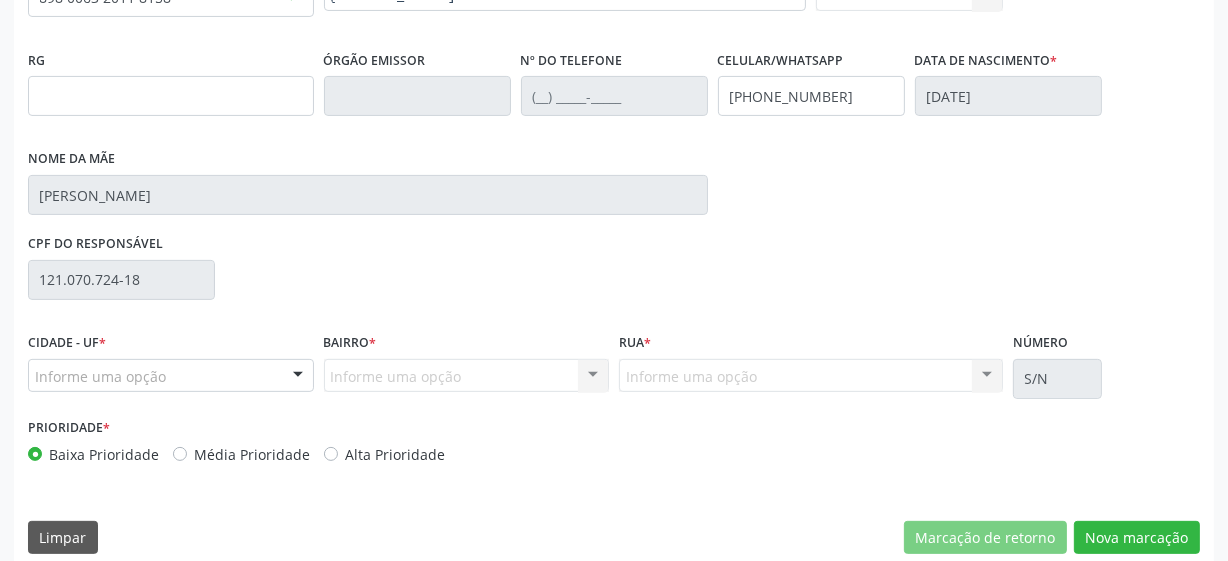 scroll, scrollTop: 508, scrollLeft: 0, axis: vertical 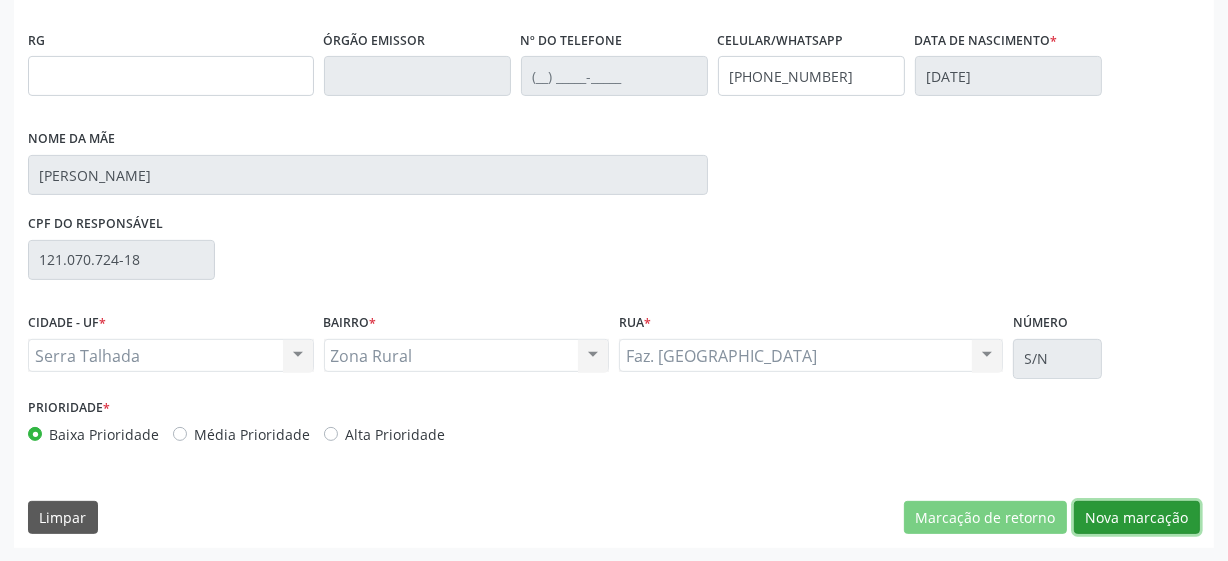 click on "Nova marcação" at bounding box center (1137, 518) 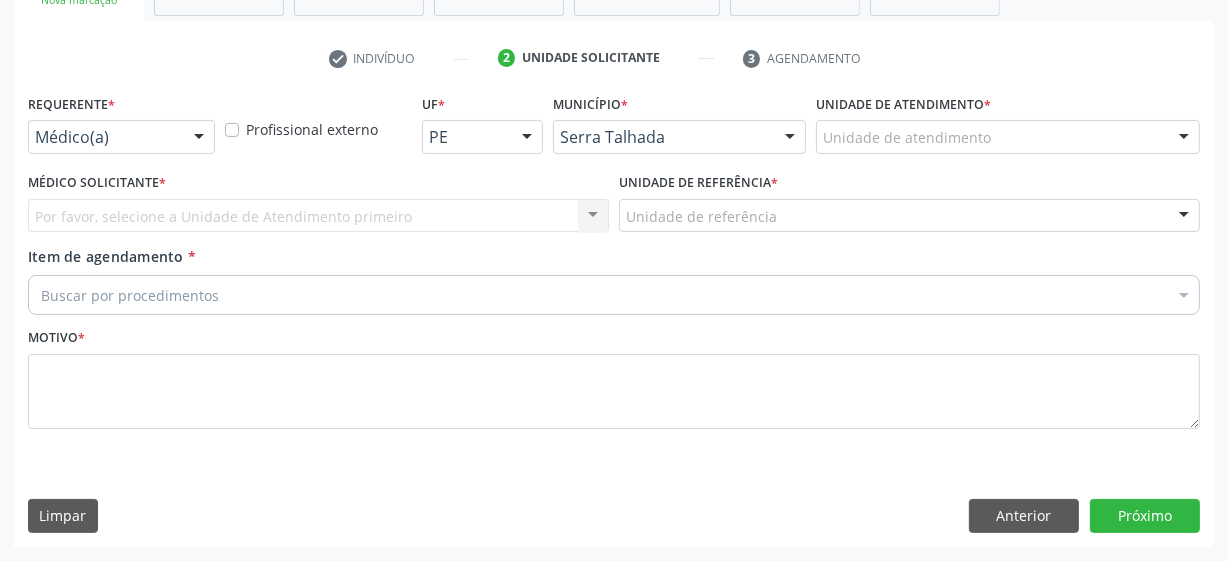 scroll, scrollTop: 343, scrollLeft: 0, axis: vertical 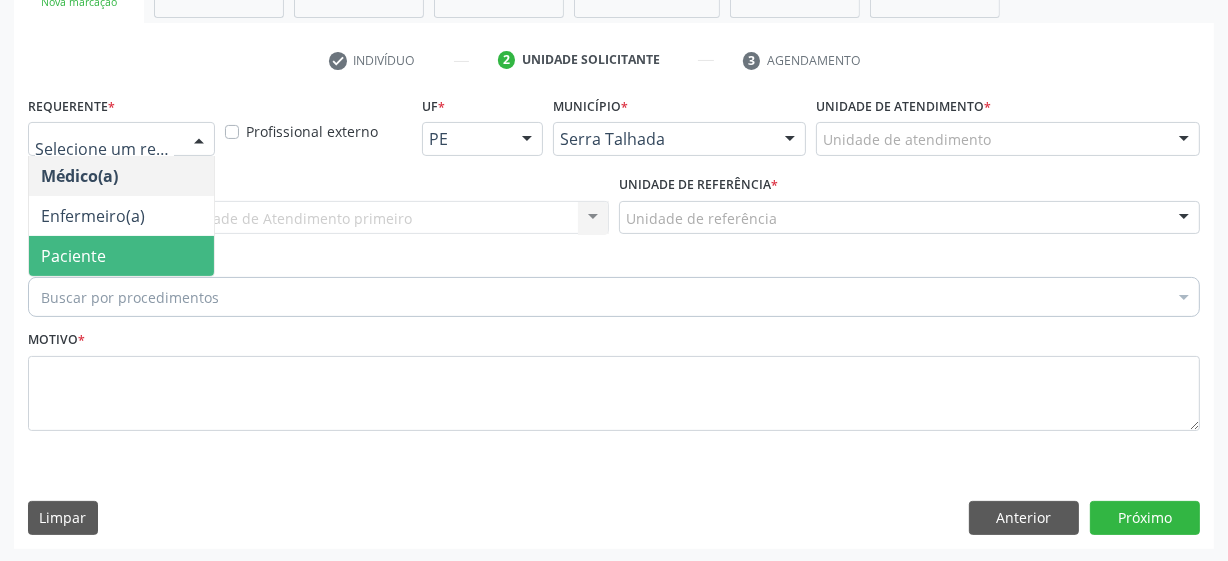 click on "Paciente" at bounding box center [73, 256] 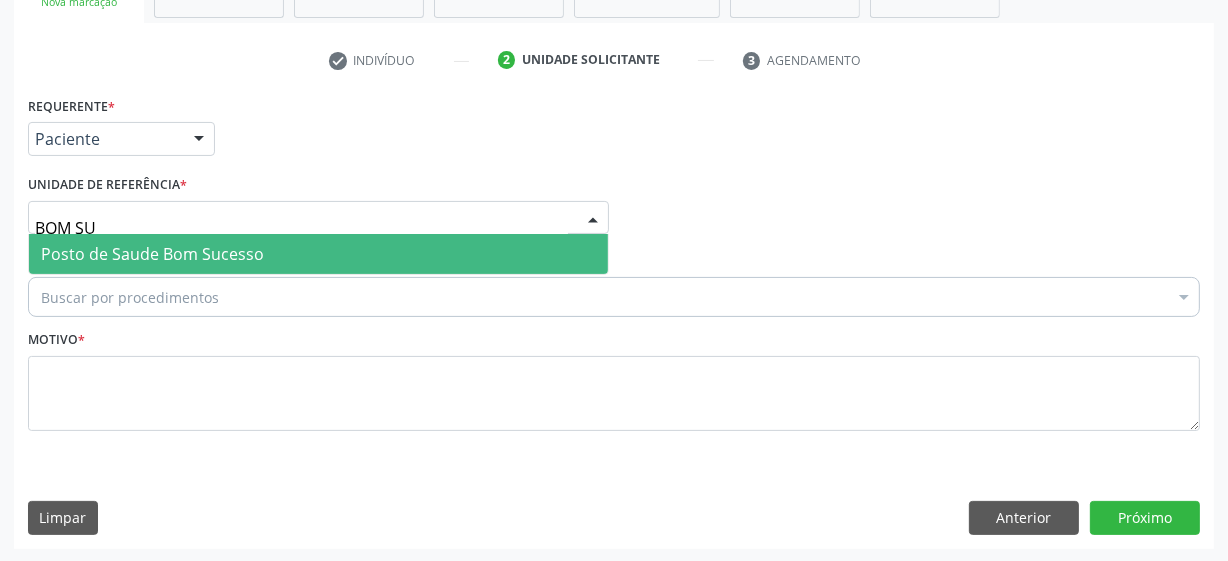 type on "BOM SUC" 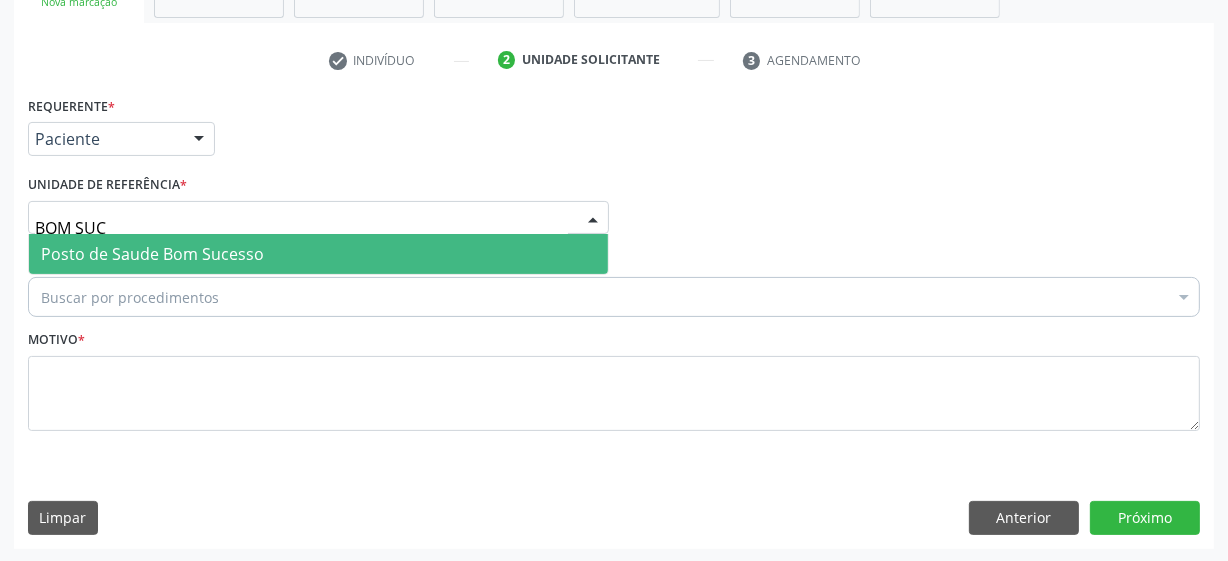 click on "Posto de Saude Bom Sucesso" at bounding box center (152, 254) 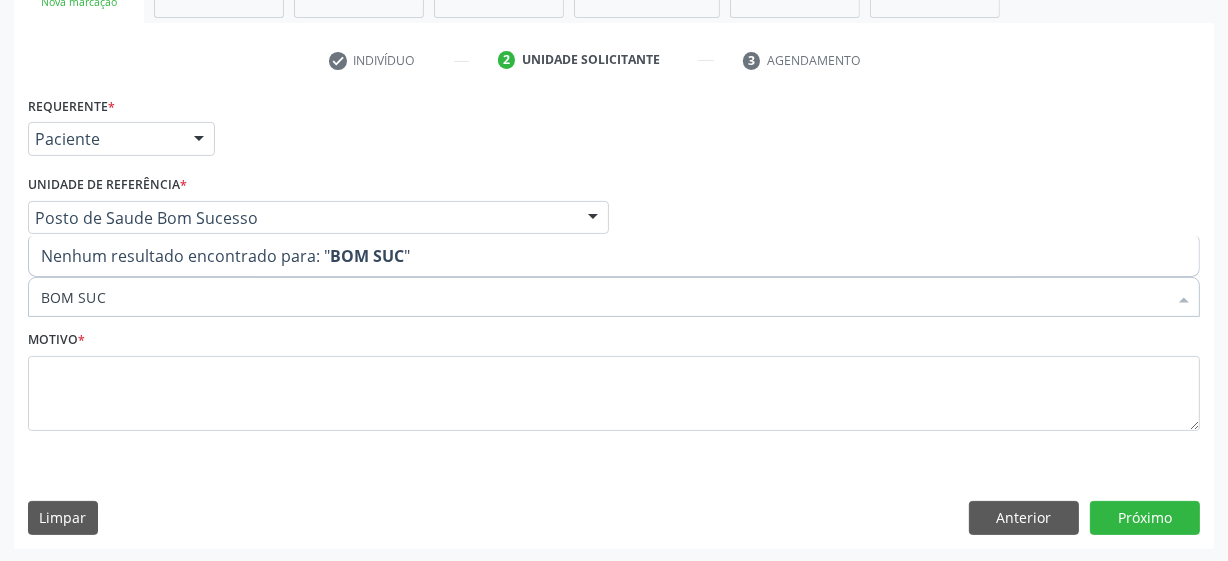 type on "BOM SU" 